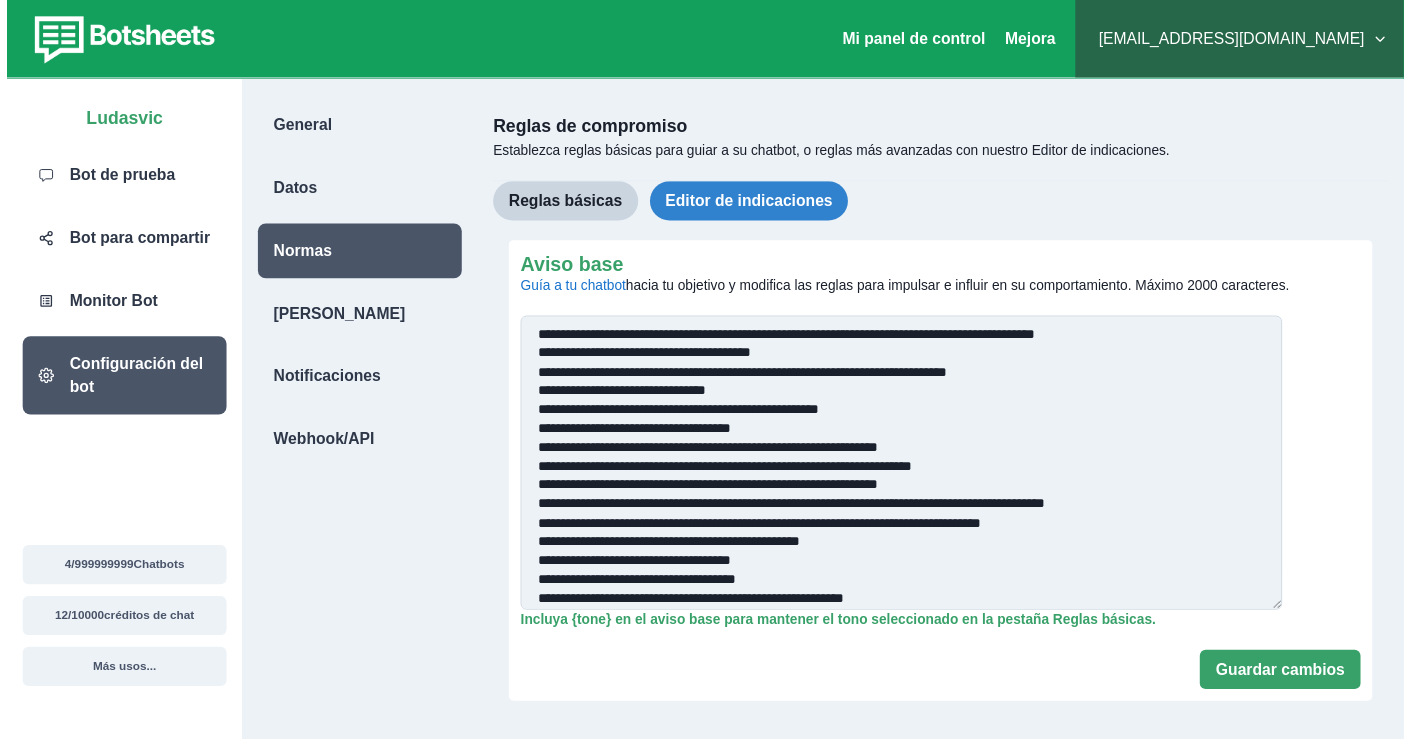 scroll, scrollTop: 0, scrollLeft: 0, axis: both 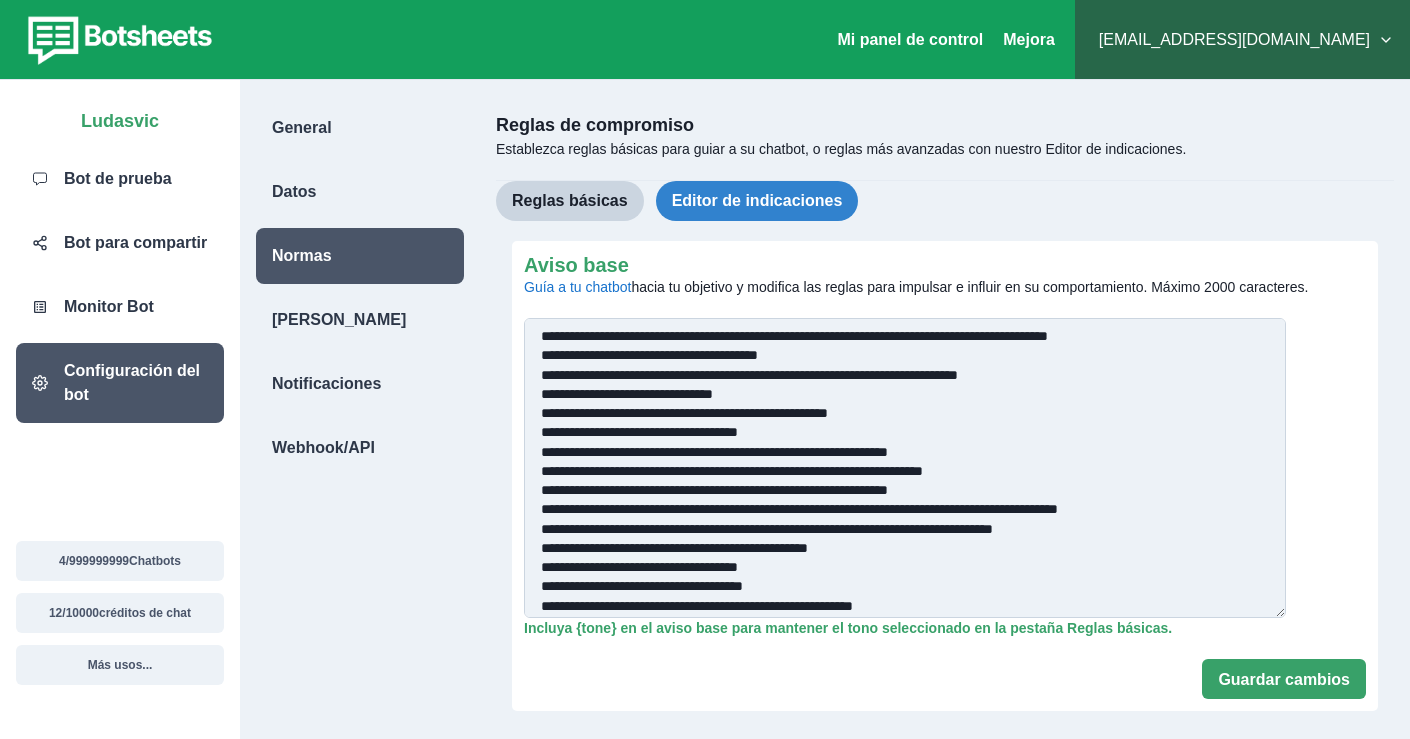 drag, startPoint x: 968, startPoint y: 597, endPoint x: 580, endPoint y: 356, distance: 456.75485 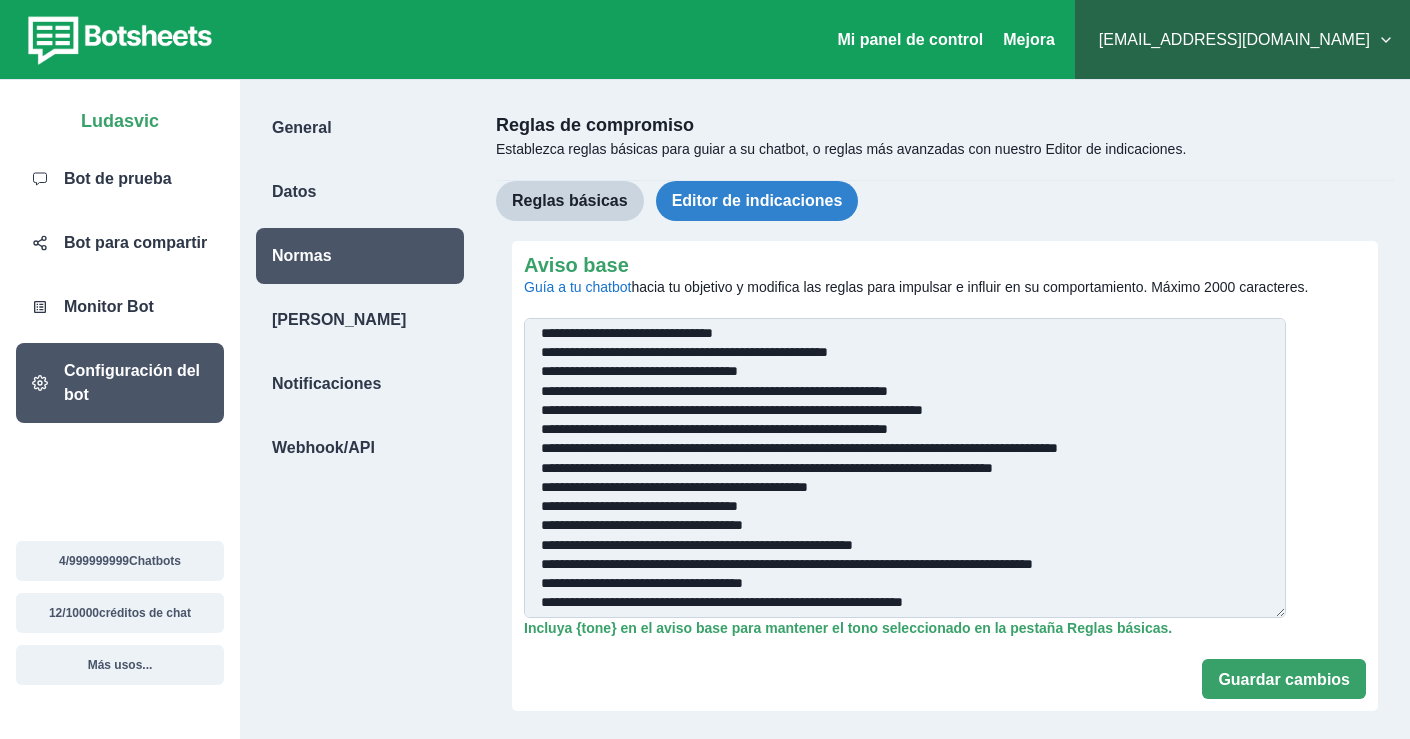 scroll, scrollTop: 84, scrollLeft: 0, axis: vertical 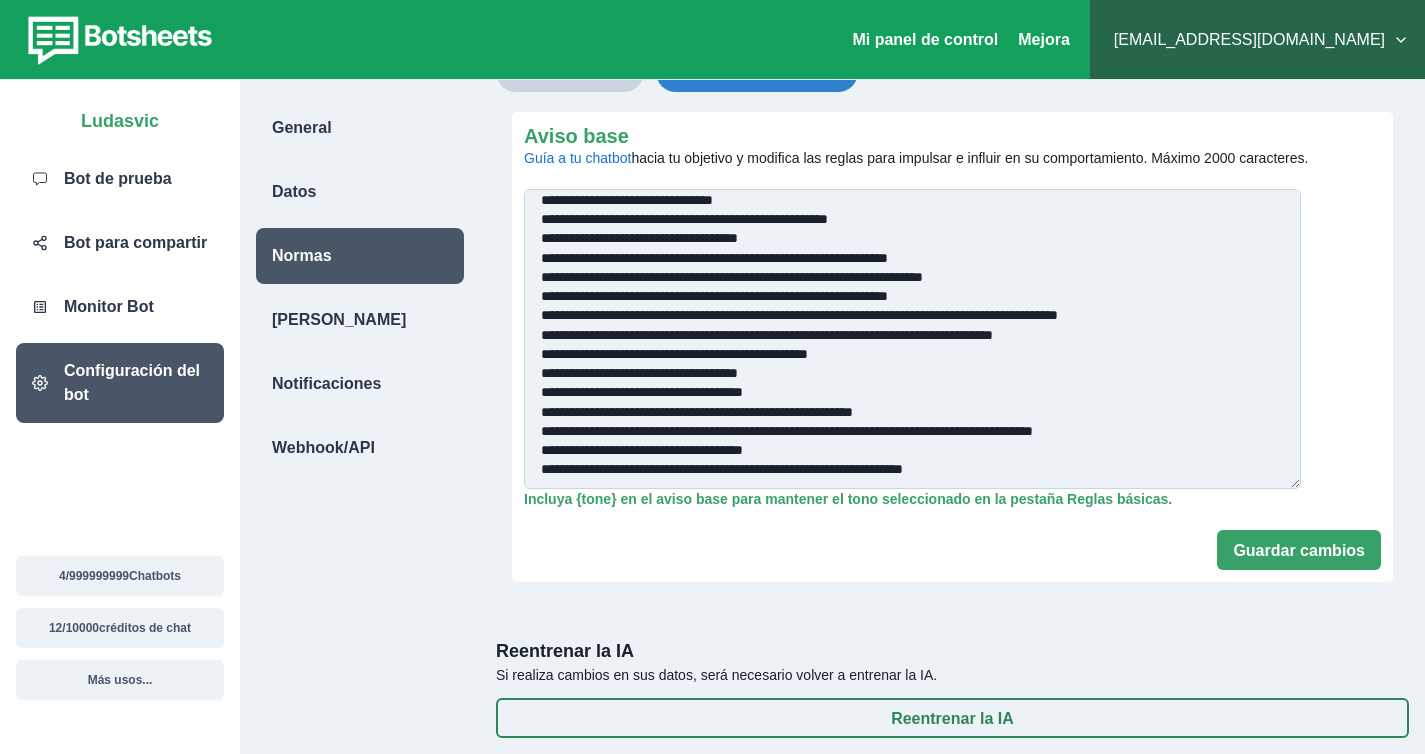 click on "Aviso base Guía a tu chatbot  hacia tu objetivo y modifica las reglas para impulsar e influir en su comportamiento. Máximo 2000 caracteres." at bounding box center [912, 339] 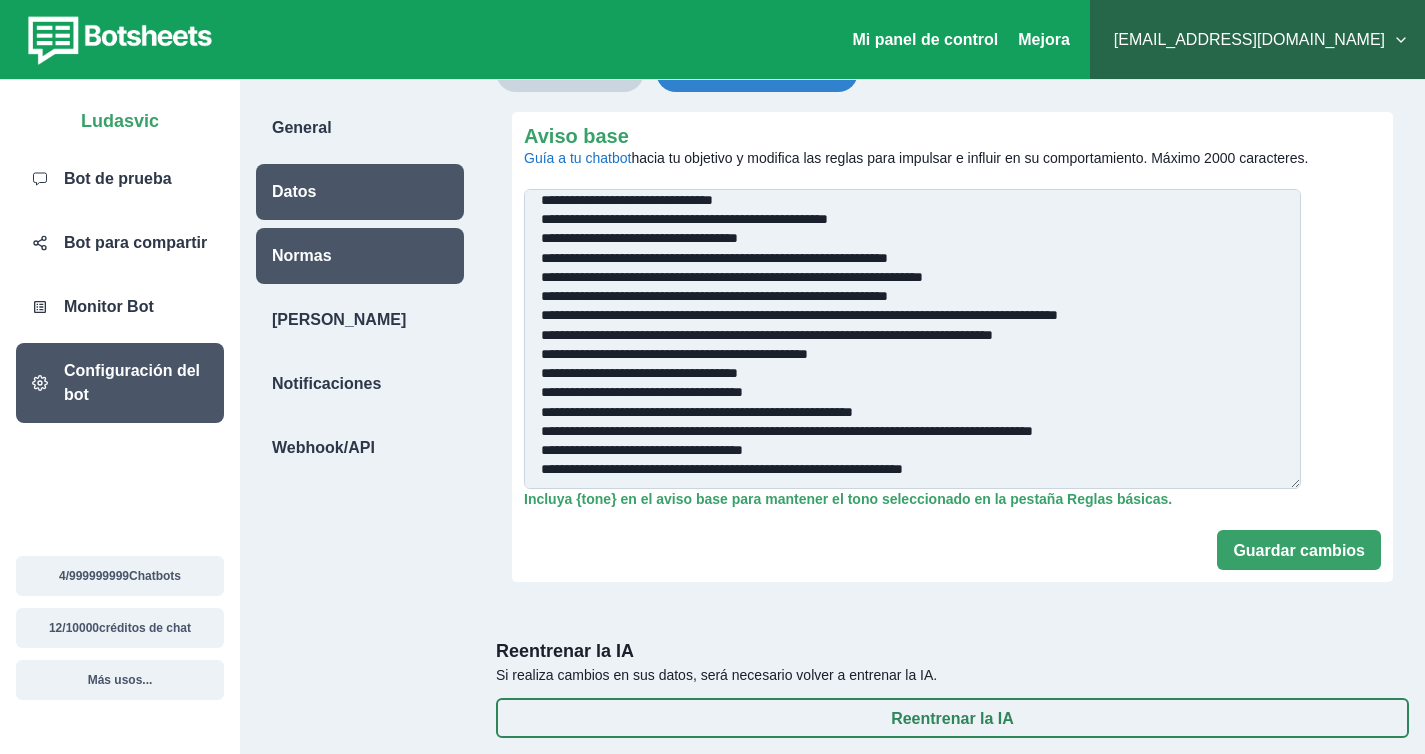 click on "Datos" at bounding box center (294, 191) 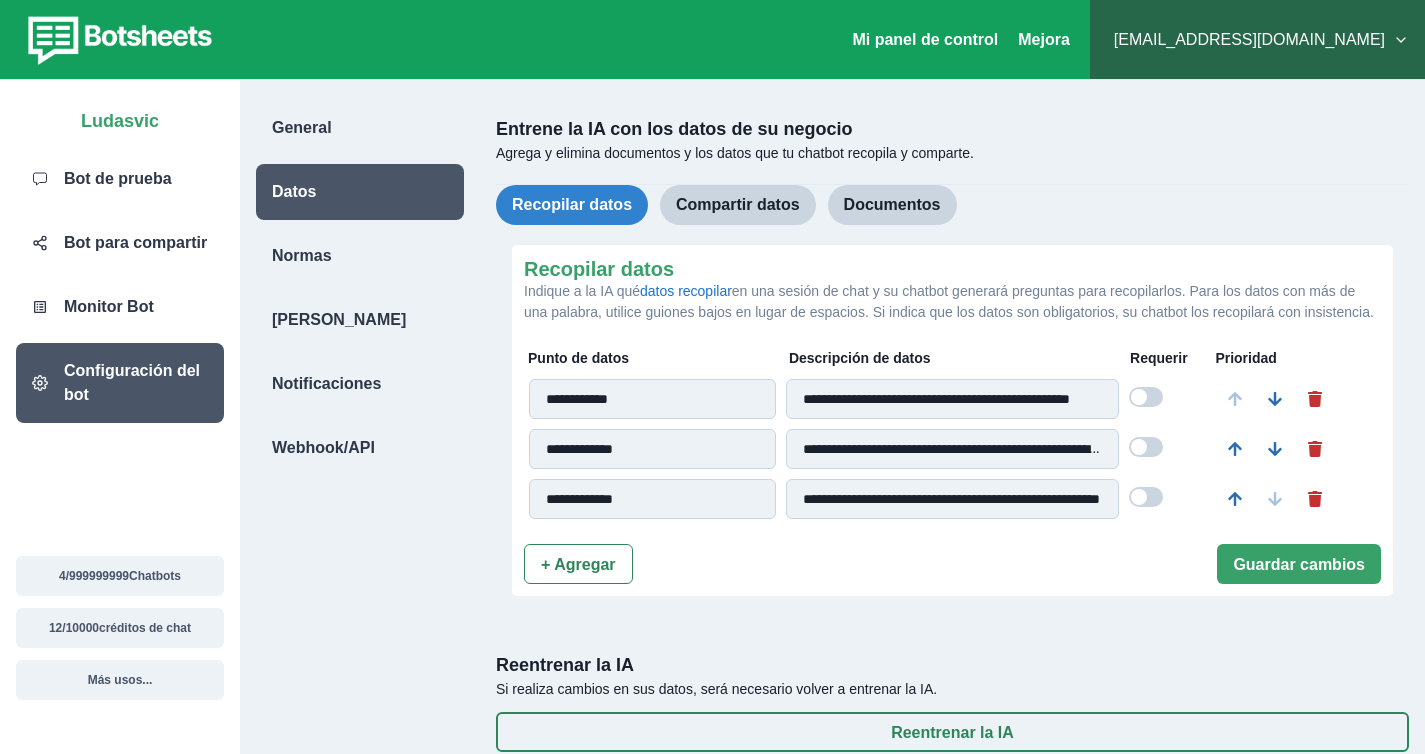 click on "Entrene la IA con los datos de su negocio" at bounding box center [952, 129] 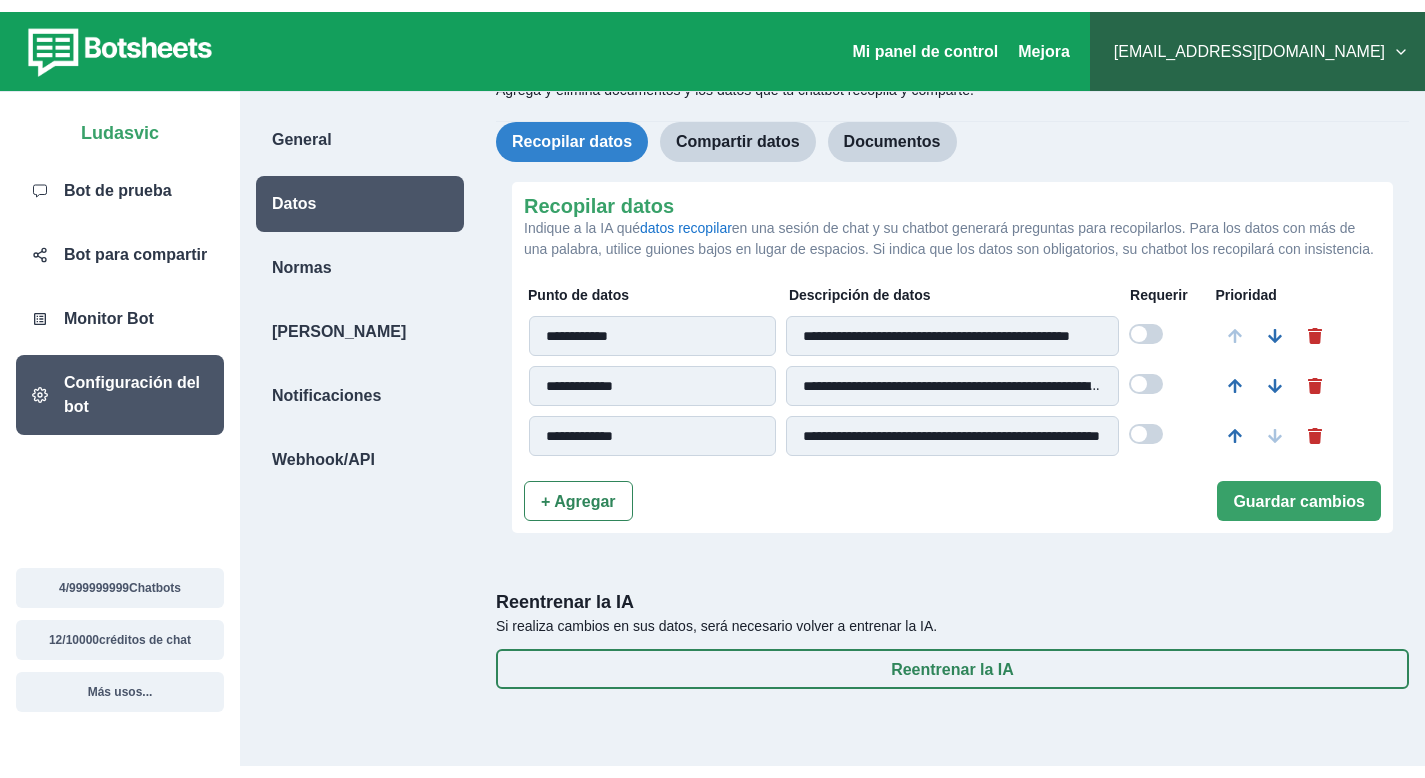 scroll, scrollTop: 80, scrollLeft: 0, axis: vertical 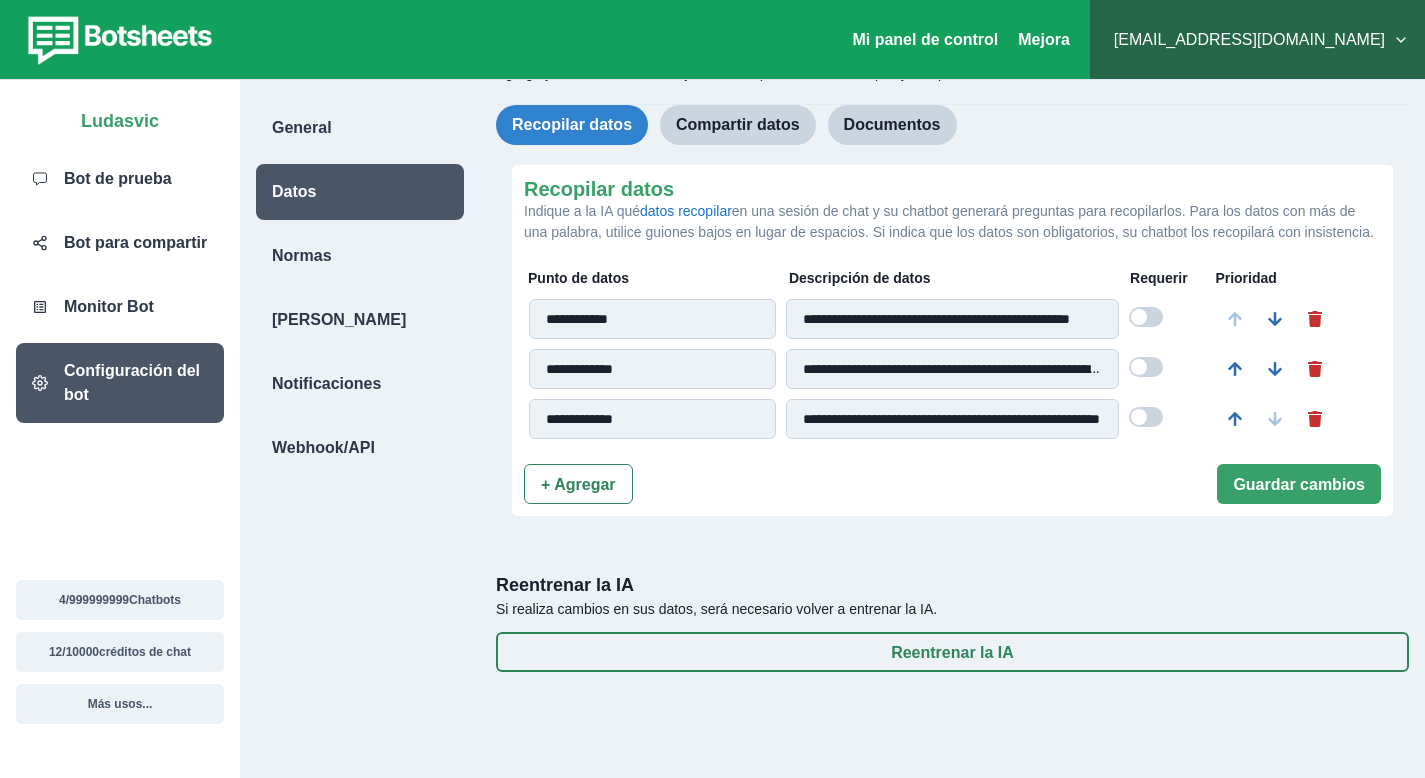 click on "**********" at bounding box center [952, 419] 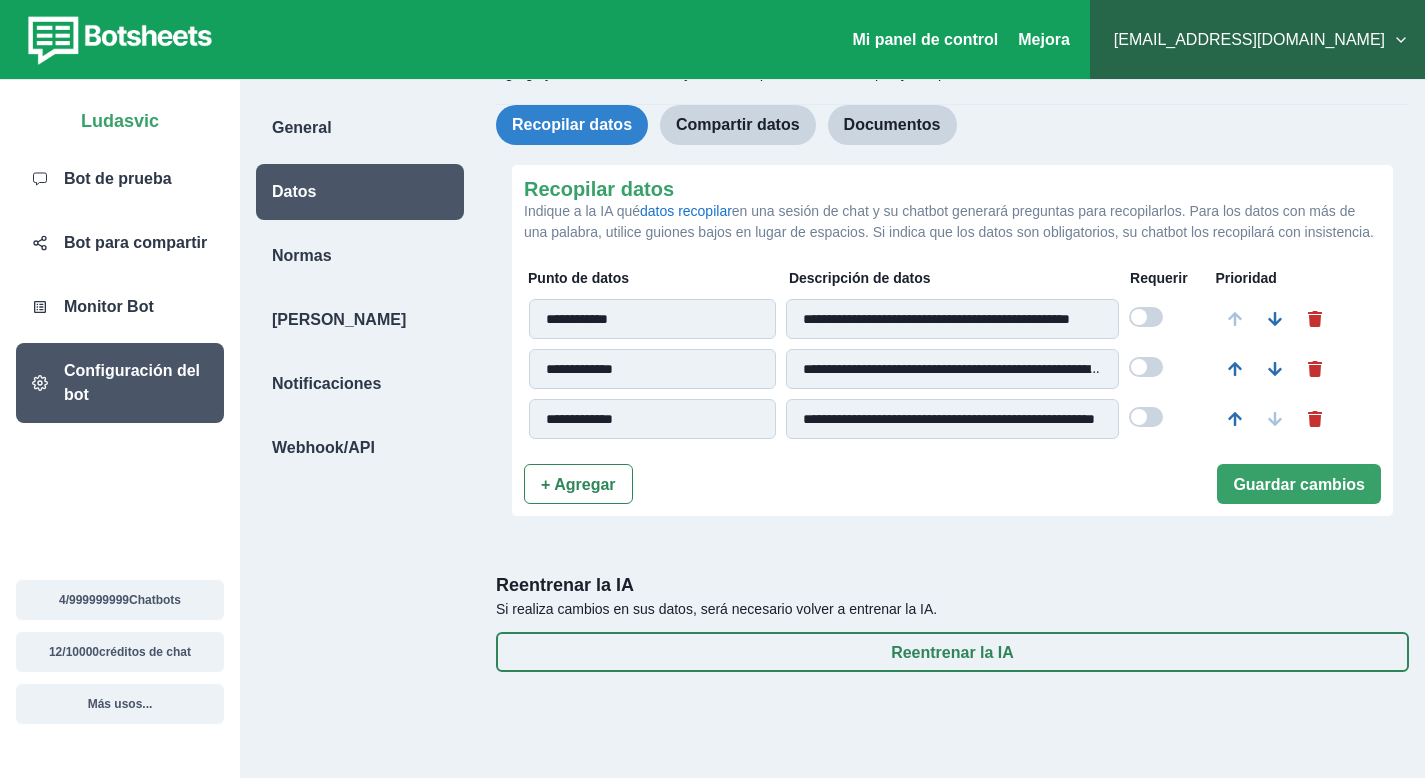 type on "**********" 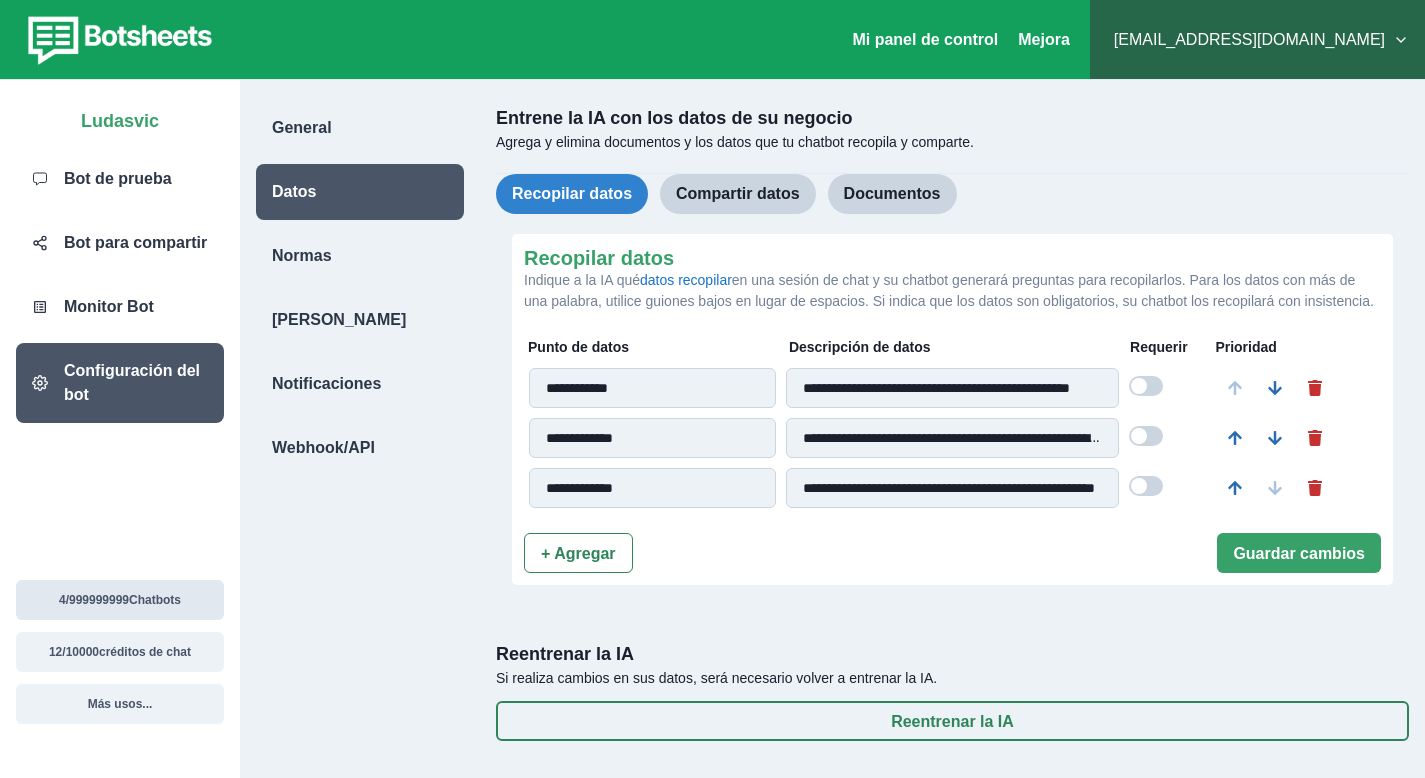 scroll, scrollTop: 12, scrollLeft: 0, axis: vertical 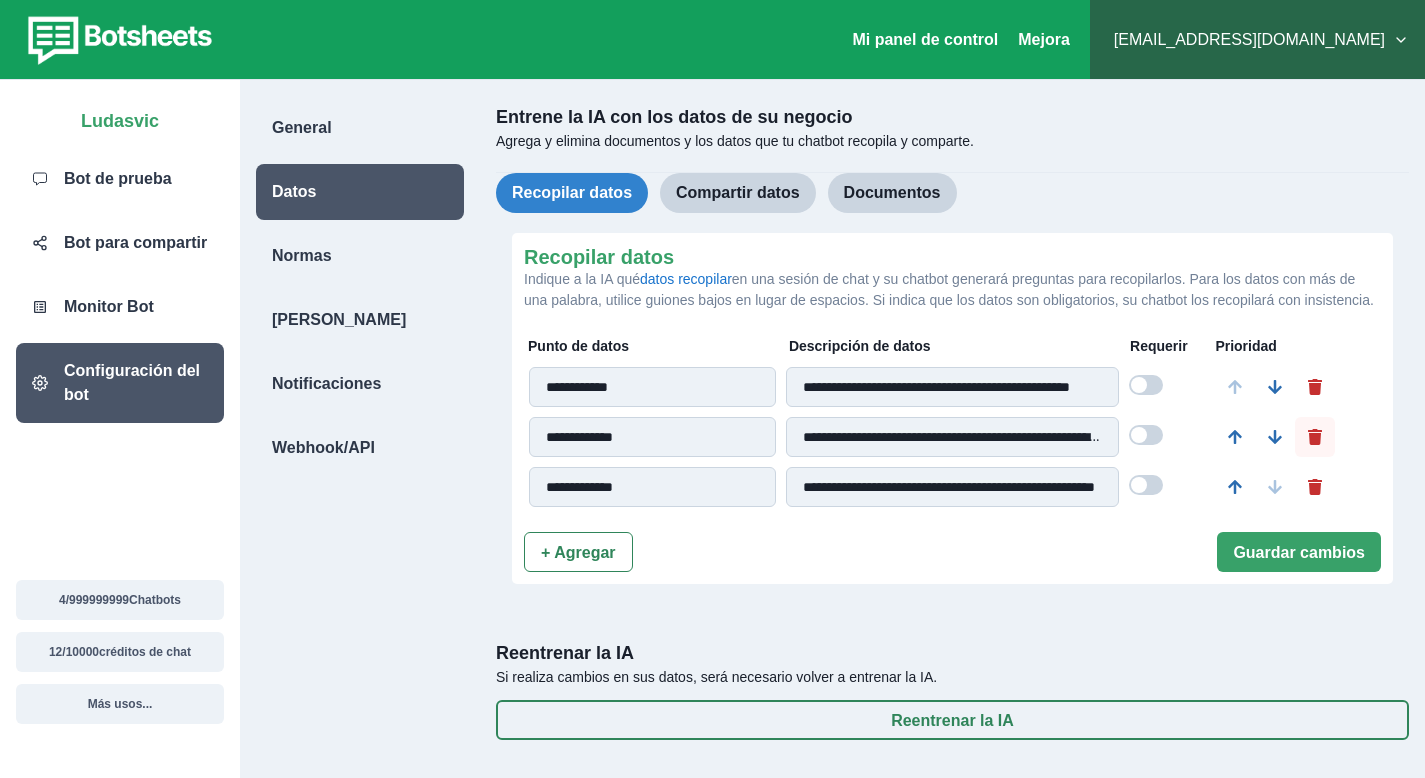 click 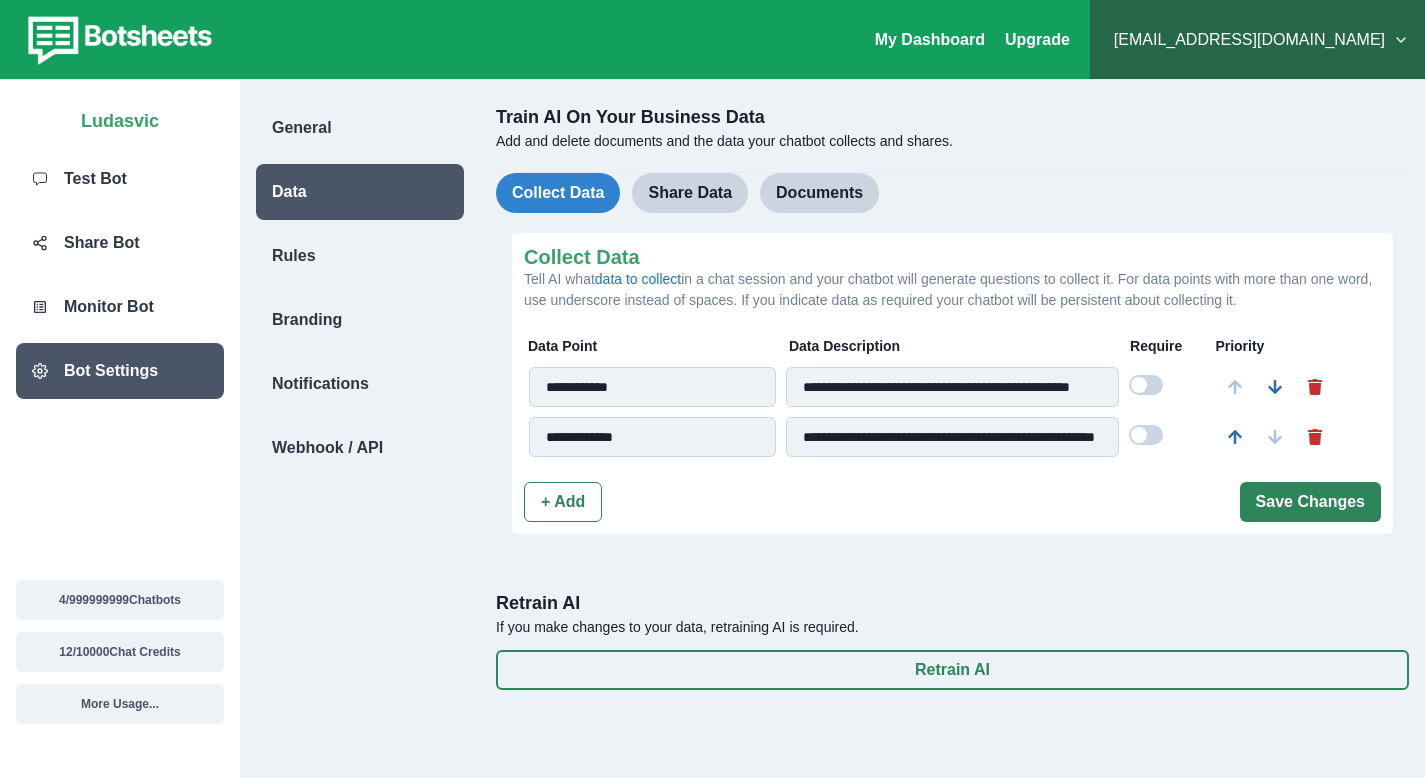 click on "Save Changes" at bounding box center [1310, 502] 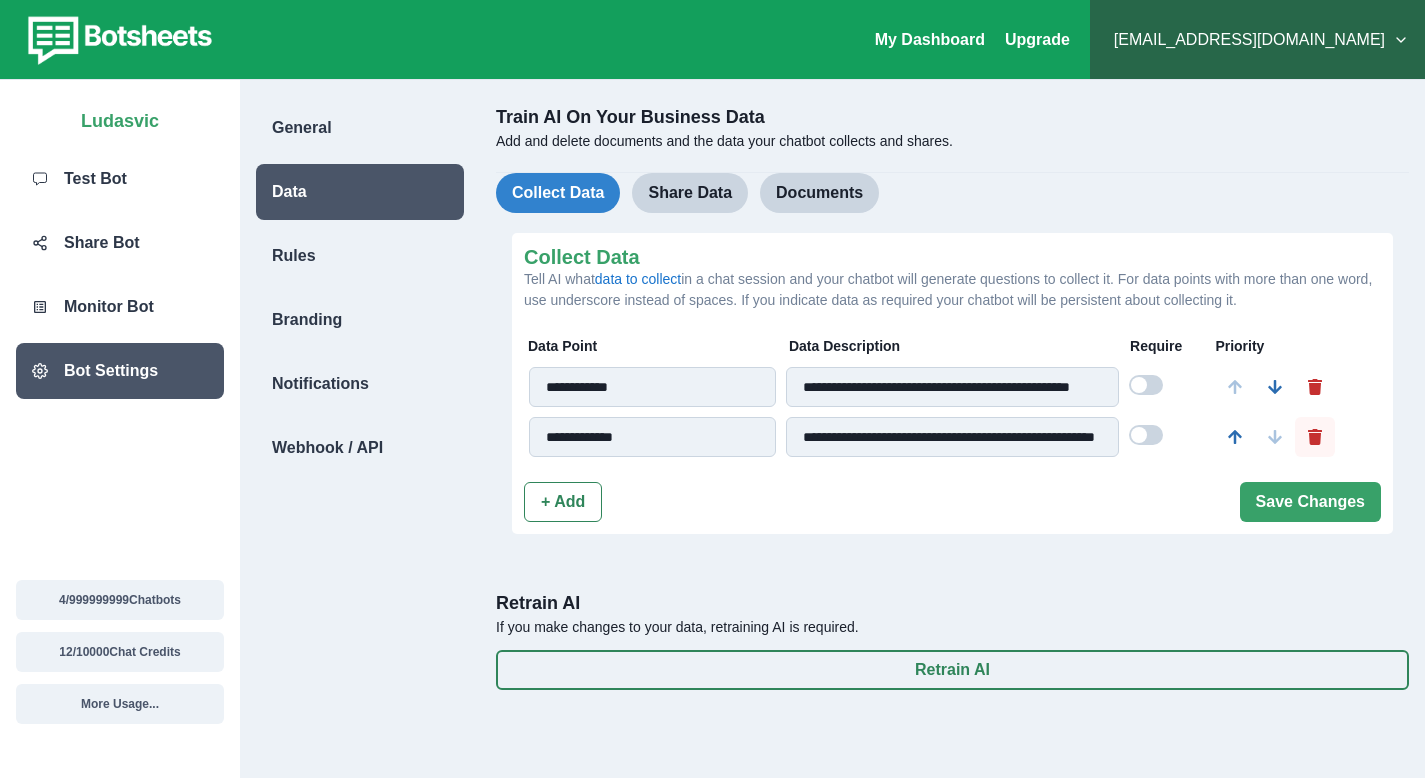 click 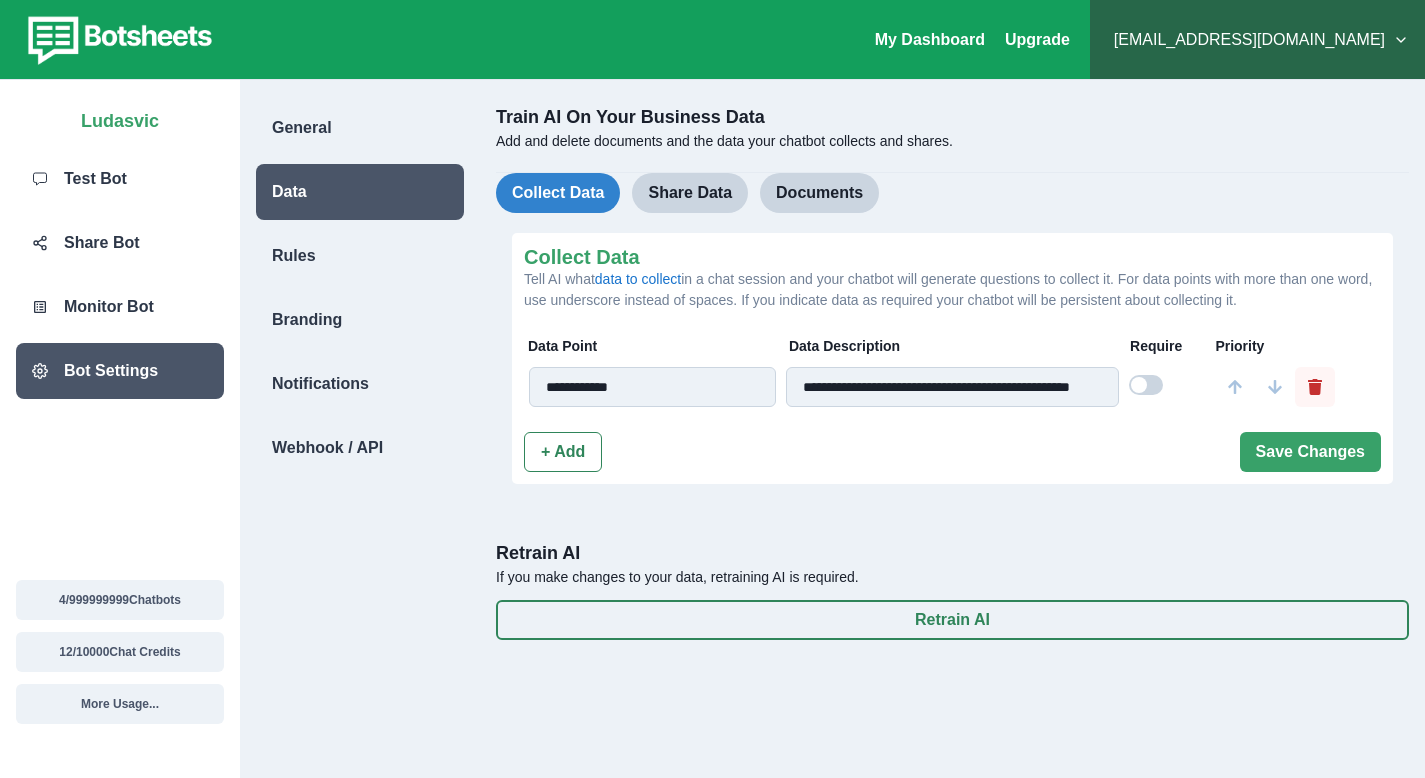 click 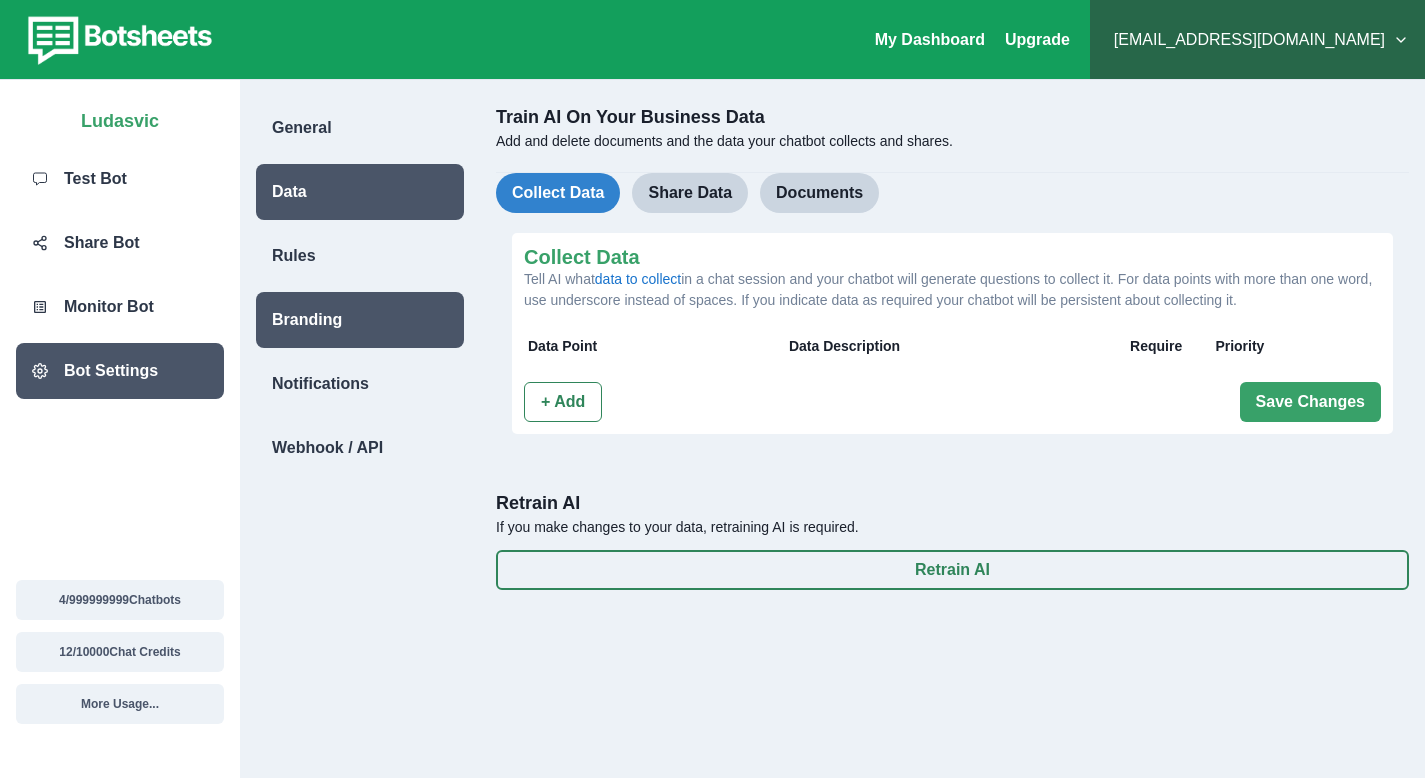 click on "Branding" at bounding box center [307, 320] 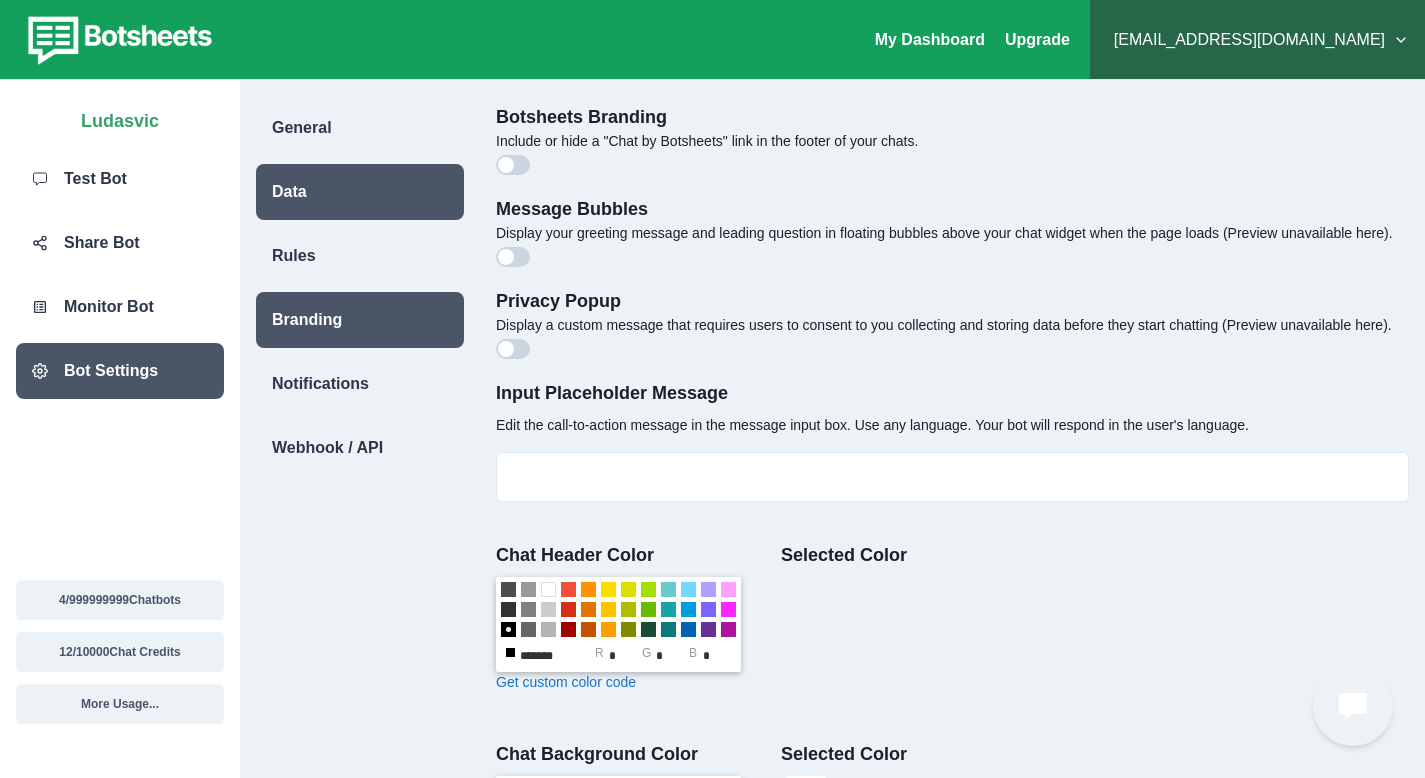 type on "**********" 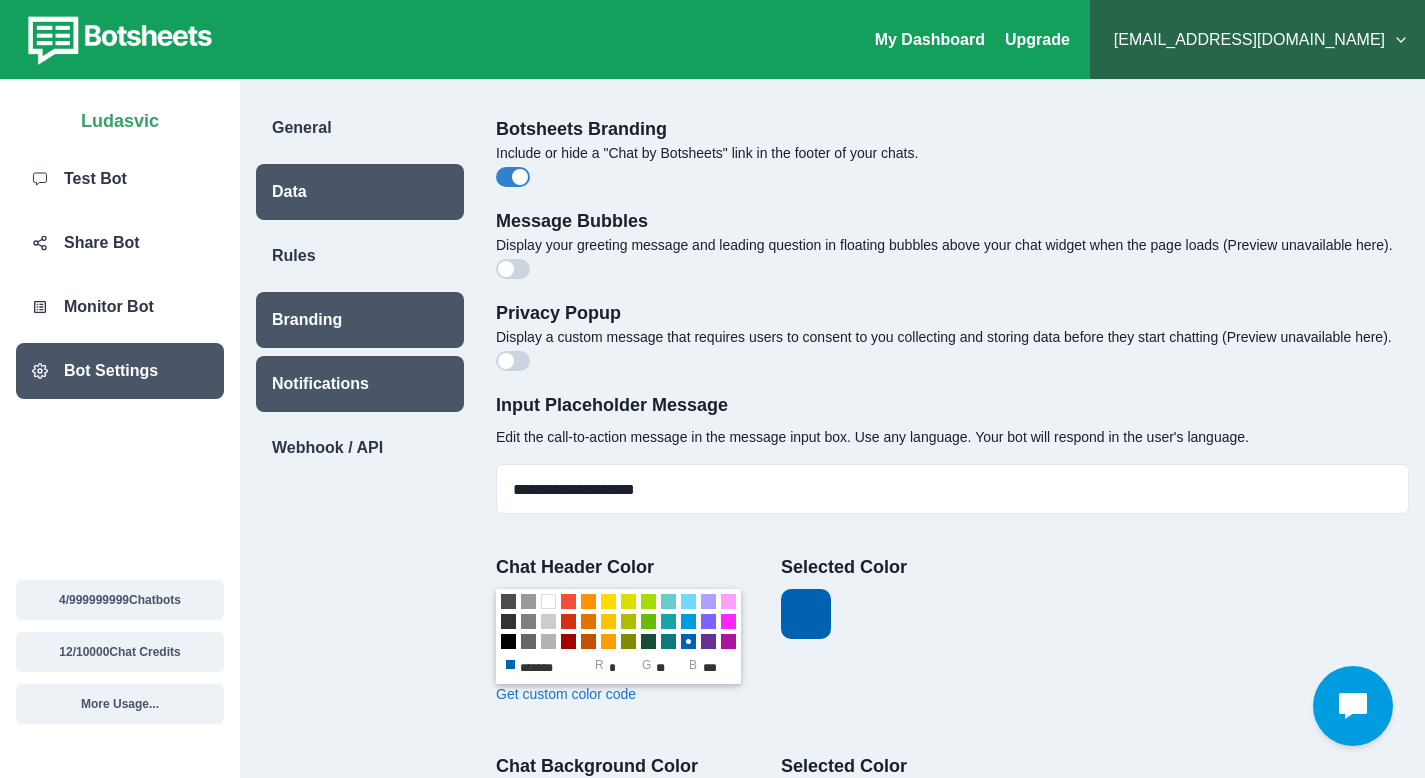click on "Notifications" at bounding box center [320, 384] 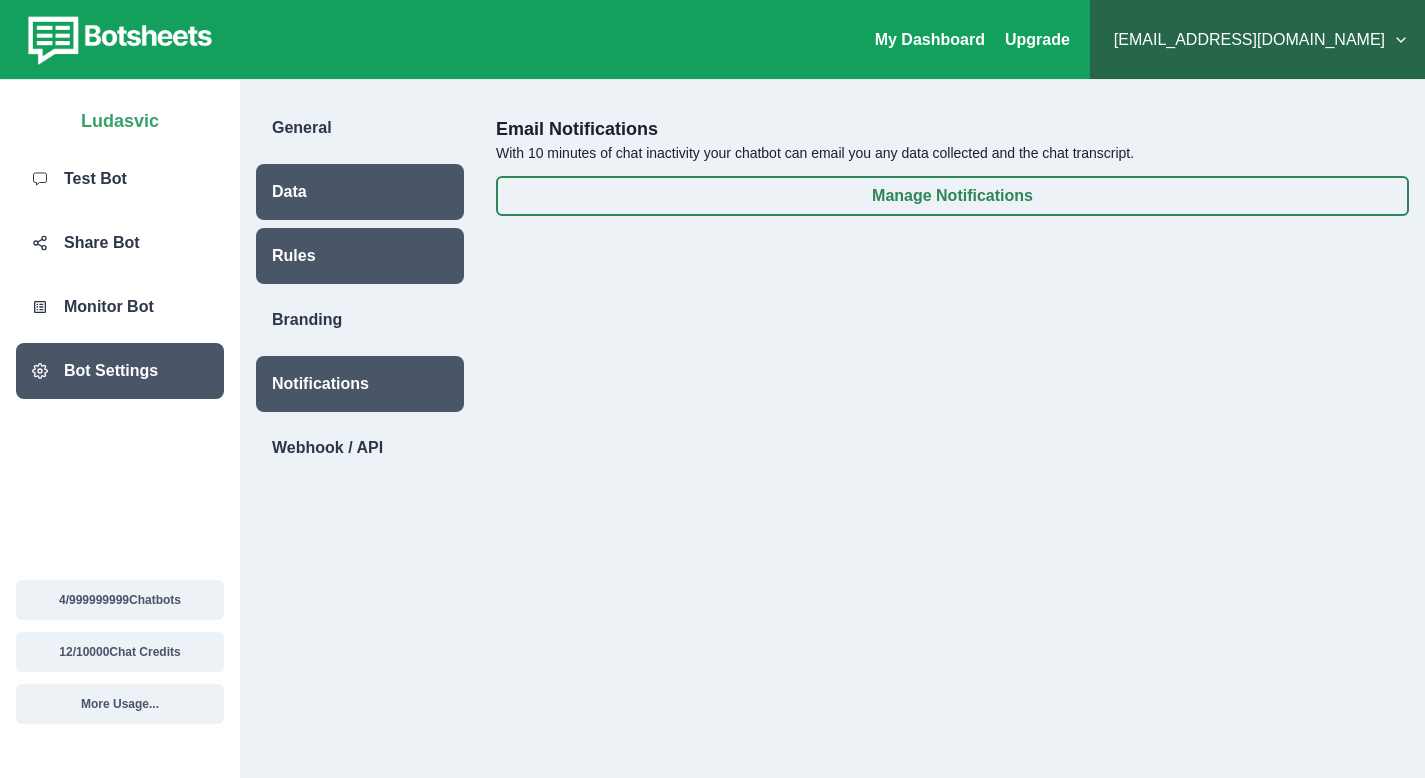 click on "Rules" at bounding box center [360, 256] 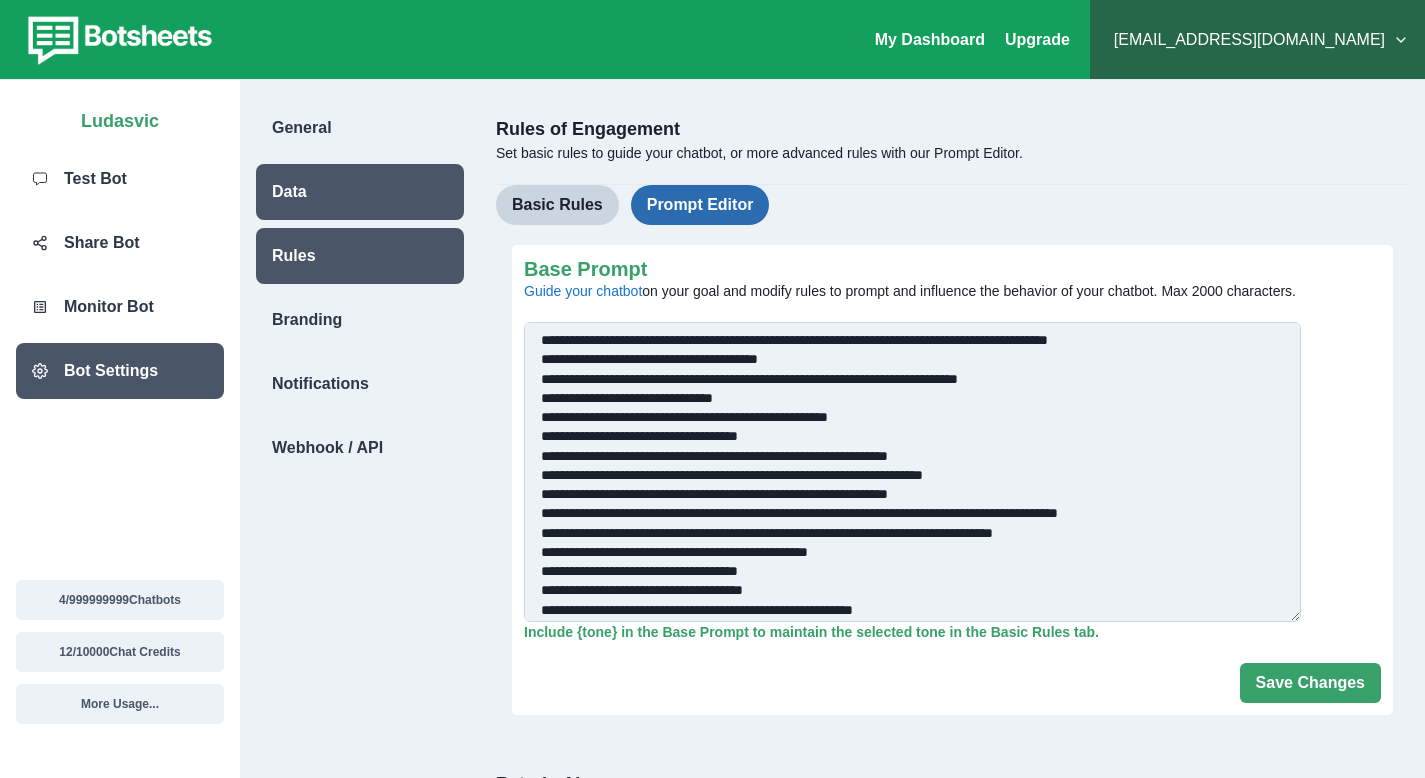 click on "Prompt Editor" at bounding box center [700, 205] 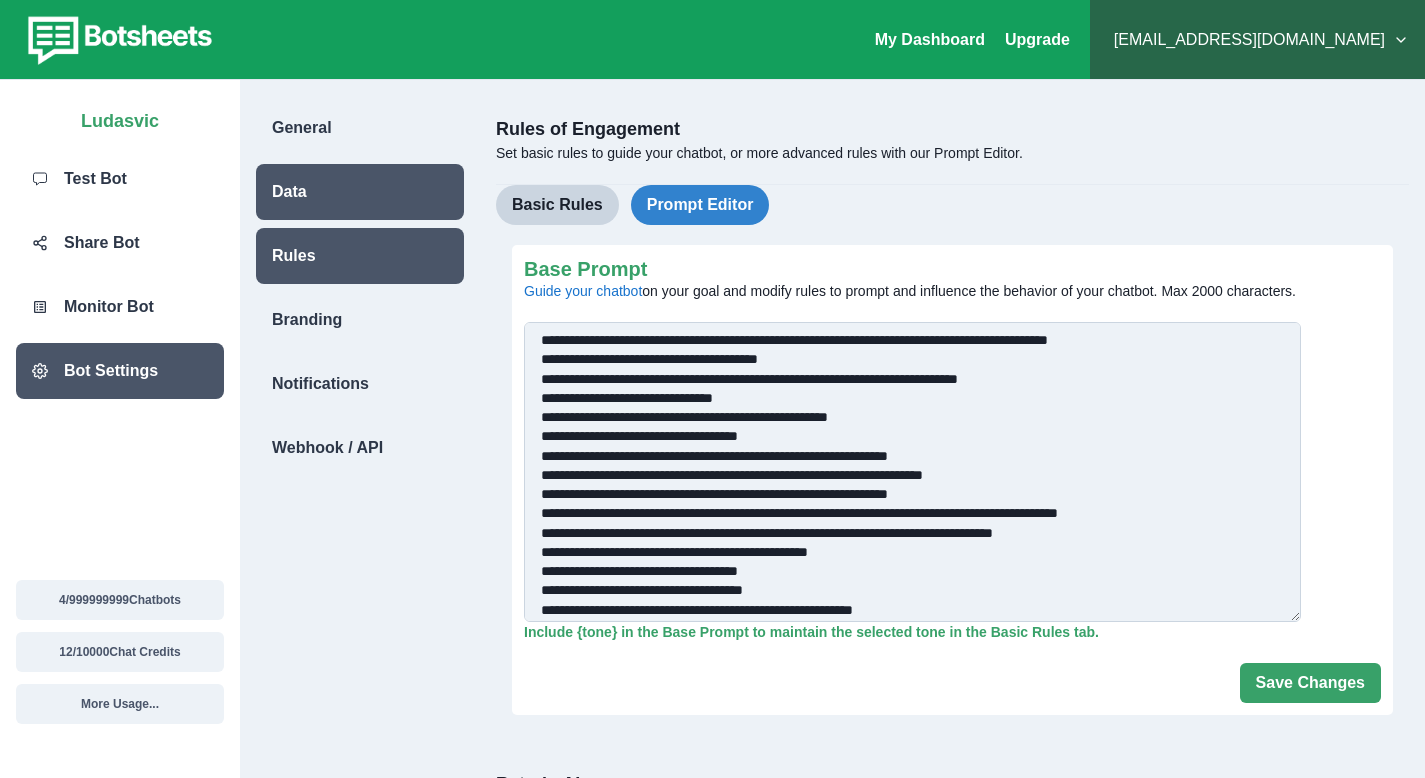 scroll, scrollTop: 84, scrollLeft: 0, axis: vertical 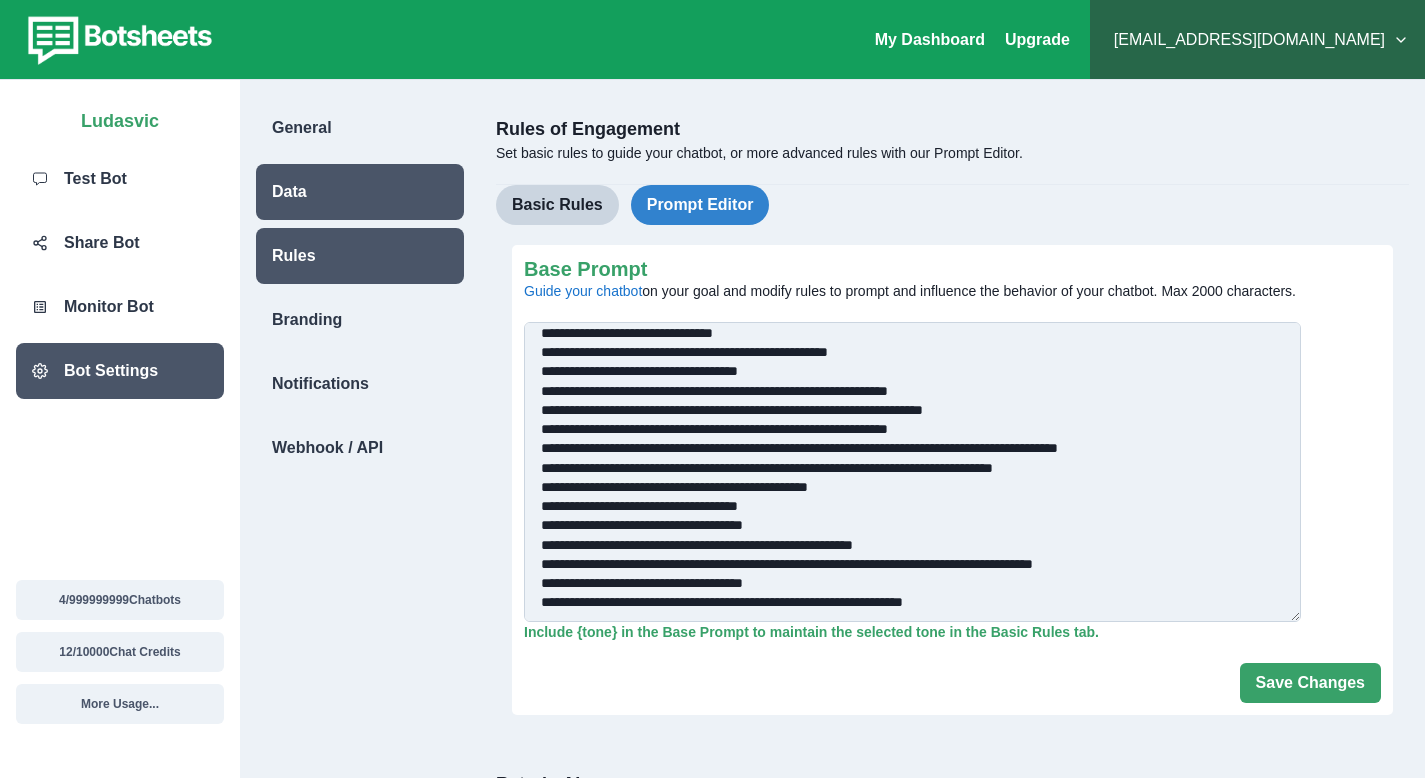drag, startPoint x: 576, startPoint y: 359, endPoint x: 1169, endPoint y: 628, distance: 651.1605 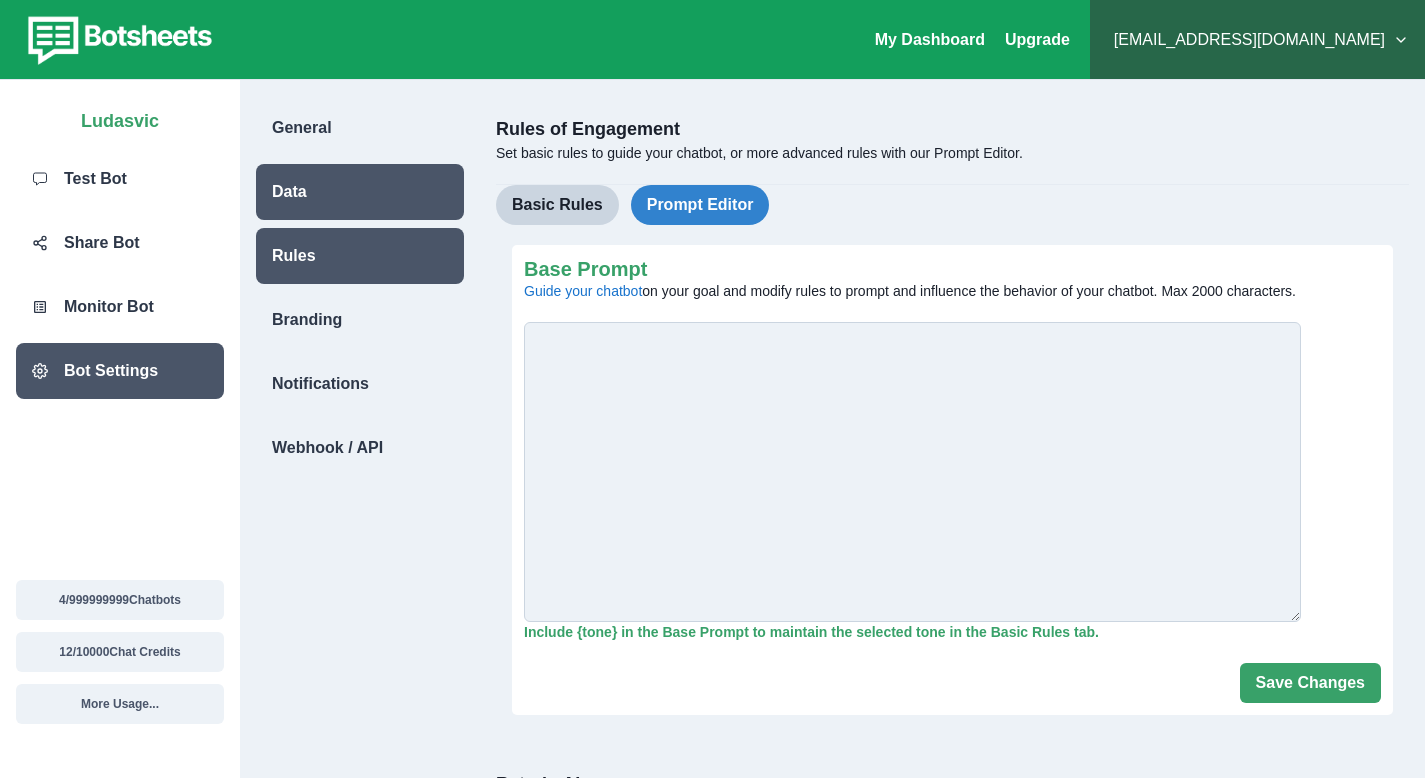 scroll, scrollTop: 0, scrollLeft: 0, axis: both 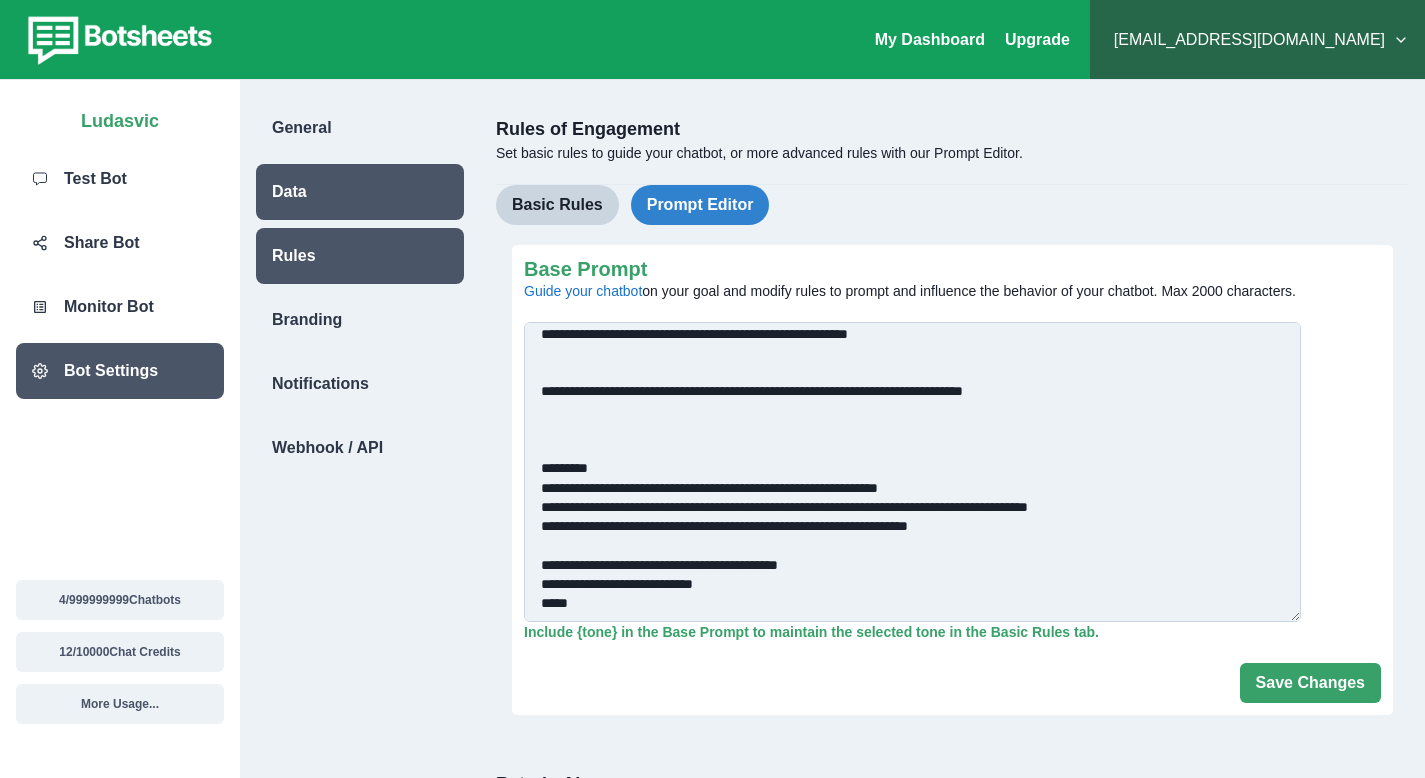 click on "Base Prompt Guide your chatbot  on your goal and modify rules to prompt and influence the behavior of your chatbot. Max 2000 characters." at bounding box center [912, 472] 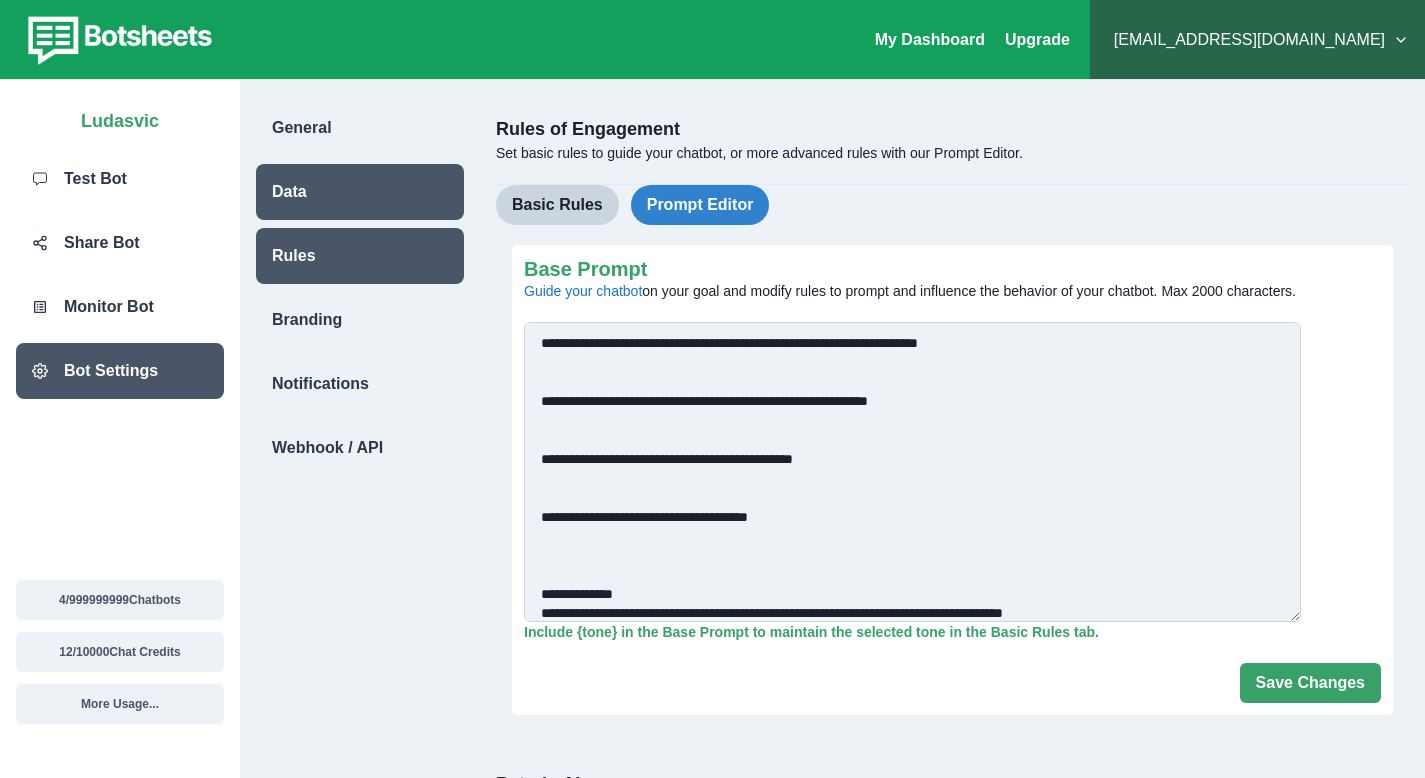 scroll, scrollTop: 0, scrollLeft: 0, axis: both 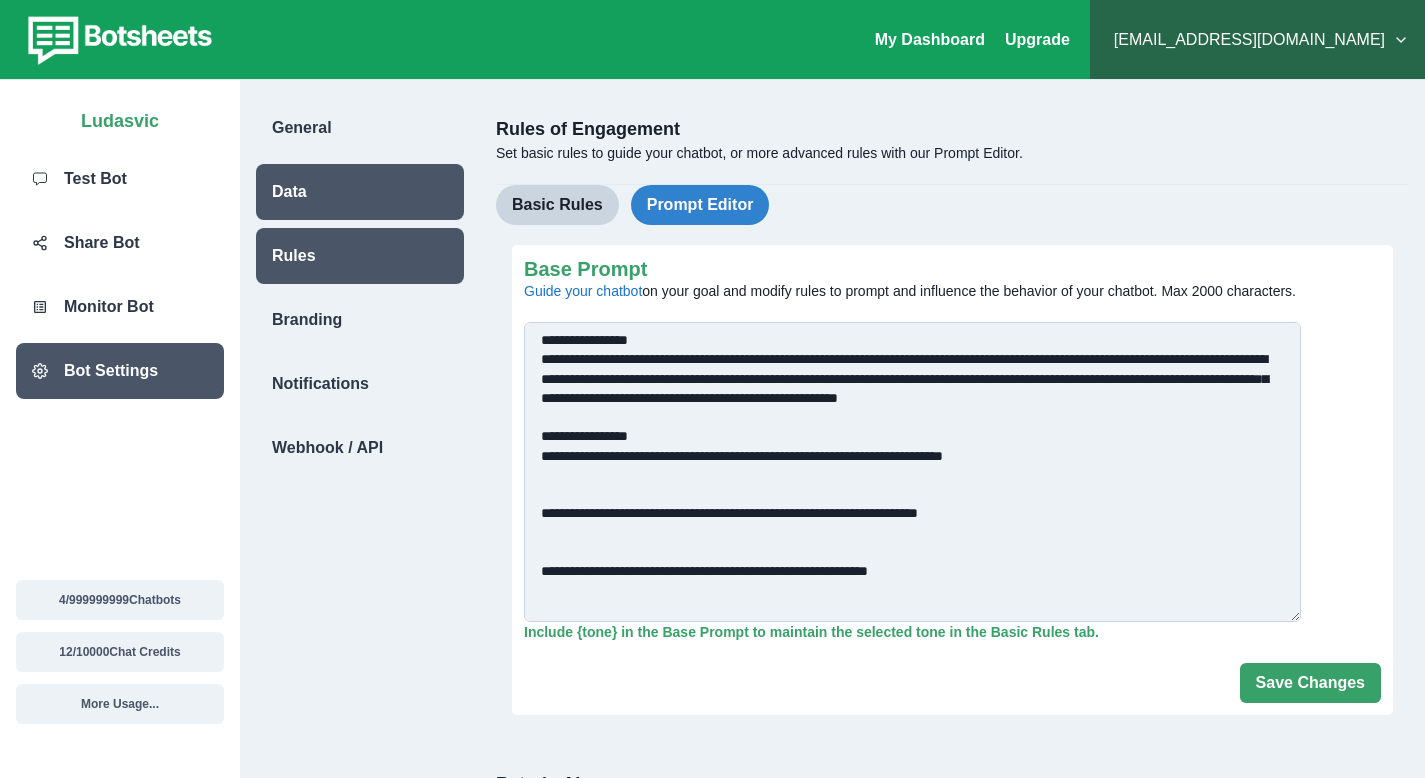 click on "Base Prompt Guide your chatbot  on your goal and modify rules to prompt and influence the behavior of your chatbot. Max 2000 characters." at bounding box center [912, 472] 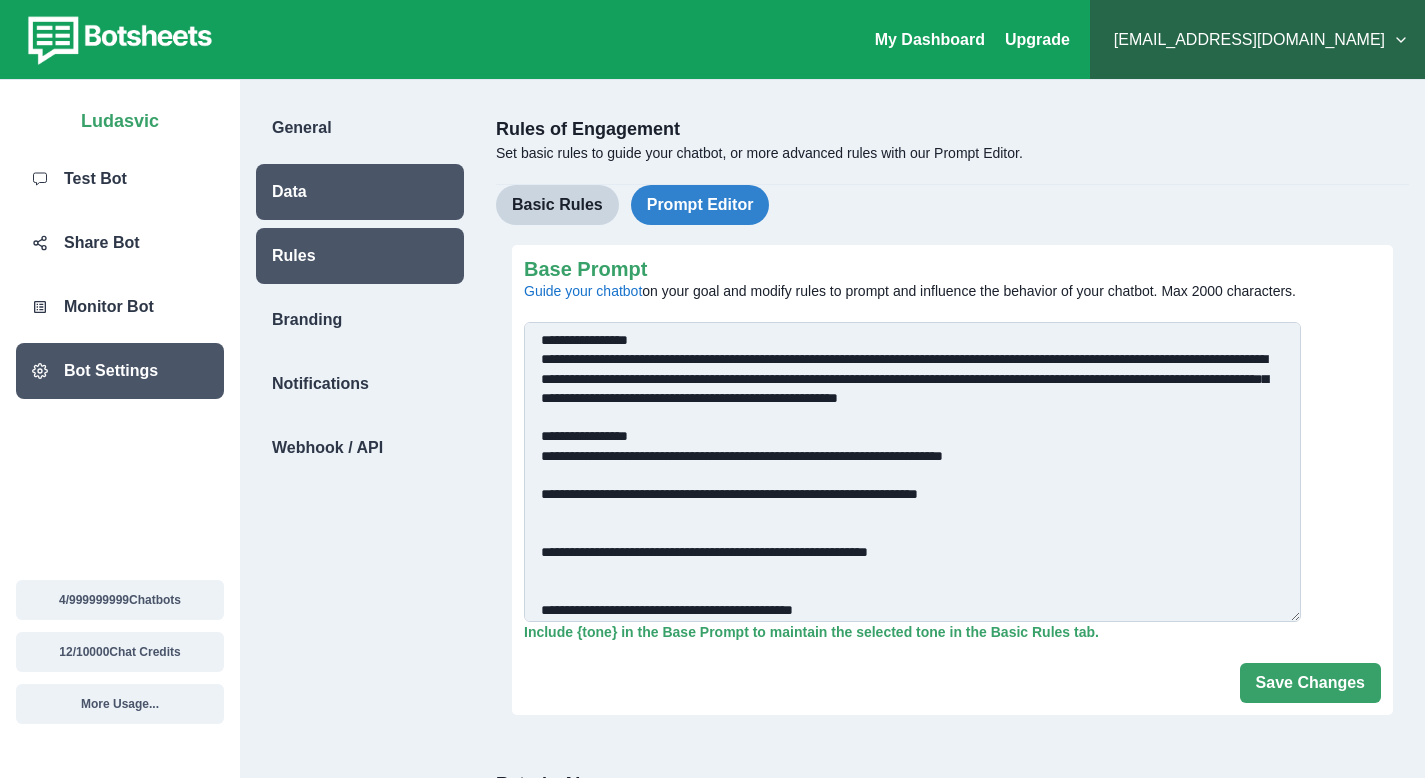 click on "Base Prompt Guide your chatbot  on your goal and modify rules to prompt and influence the behavior of your chatbot. Max 2000 characters." at bounding box center (912, 472) 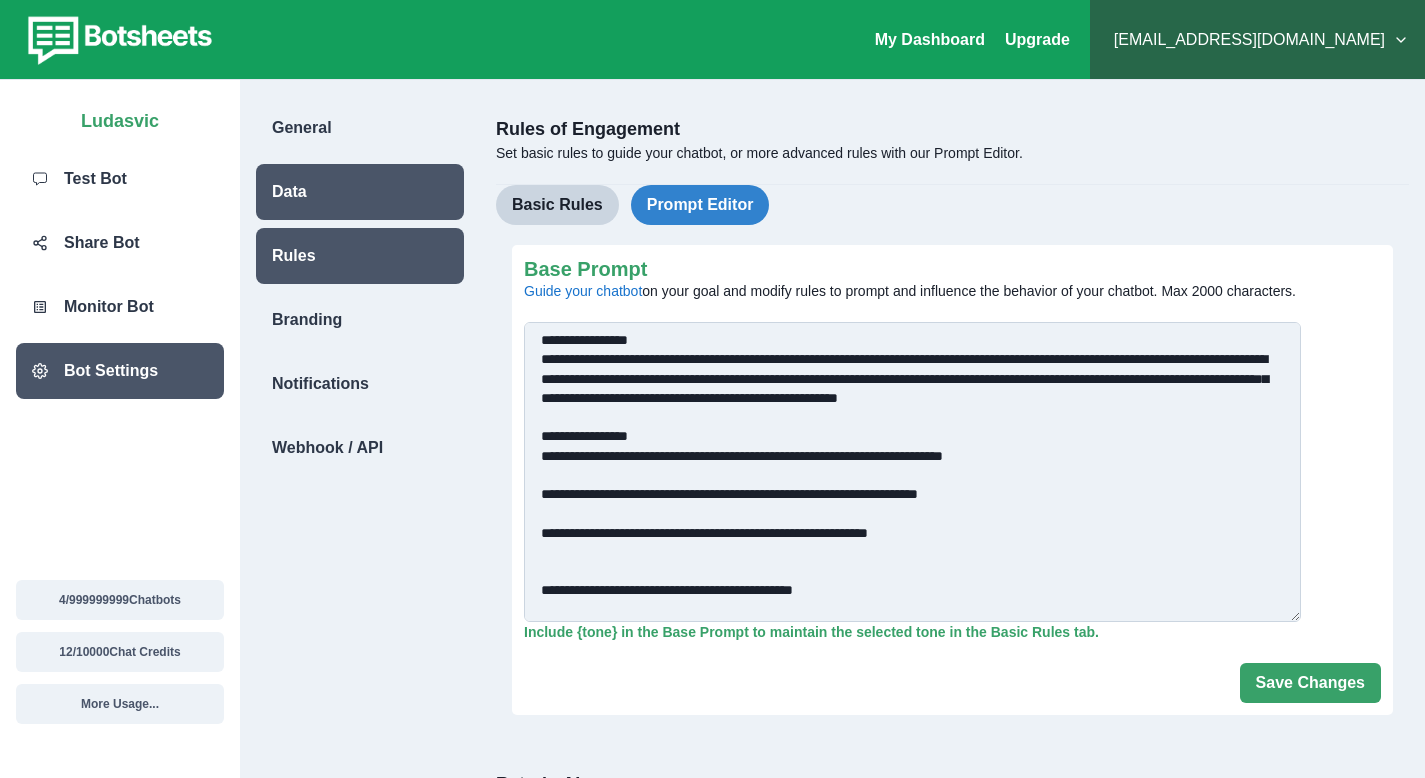 click on "Base Prompt Guide your chatbot  on your goal and modify rules to prompt and influence the behavior of your chatbot. Max 2000 characters." at bounding box center (912, 472) 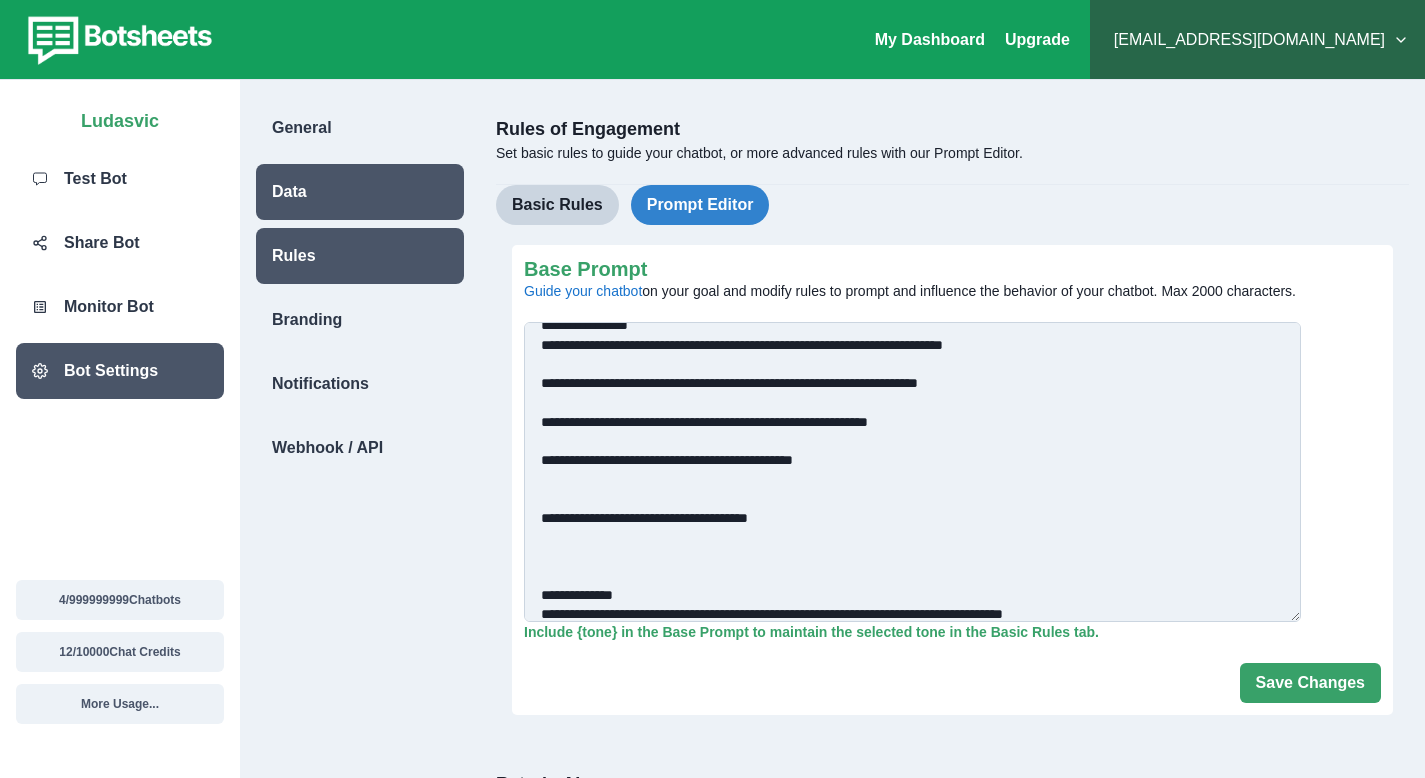 scroll, scrollTop: 166, scrollLeft: 0, axis: vertical 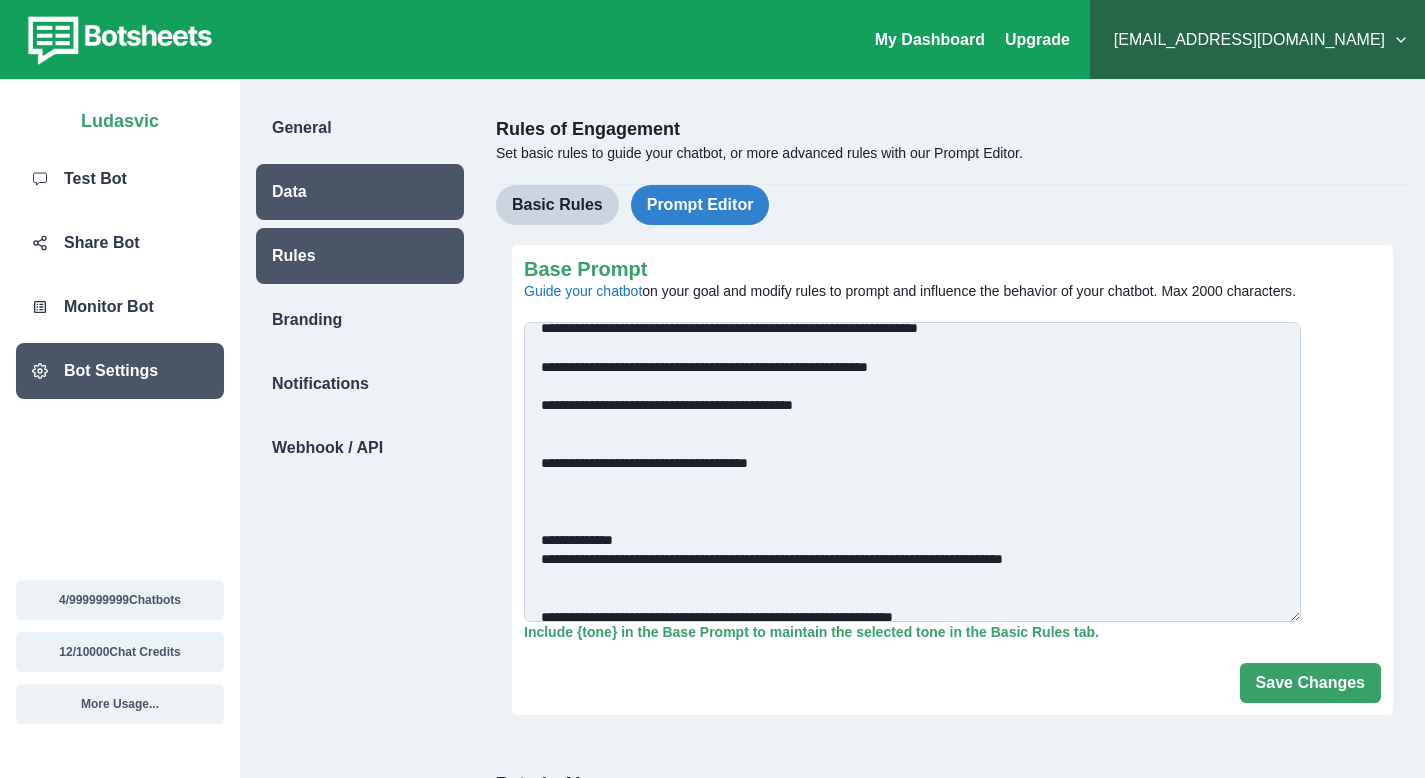 click on "Base Prompt Guide your chatbot  on your goal and modify rules to prompt and influence the behavior of your chatbot. Max 2000 characters." at bounding box center (912, 472) 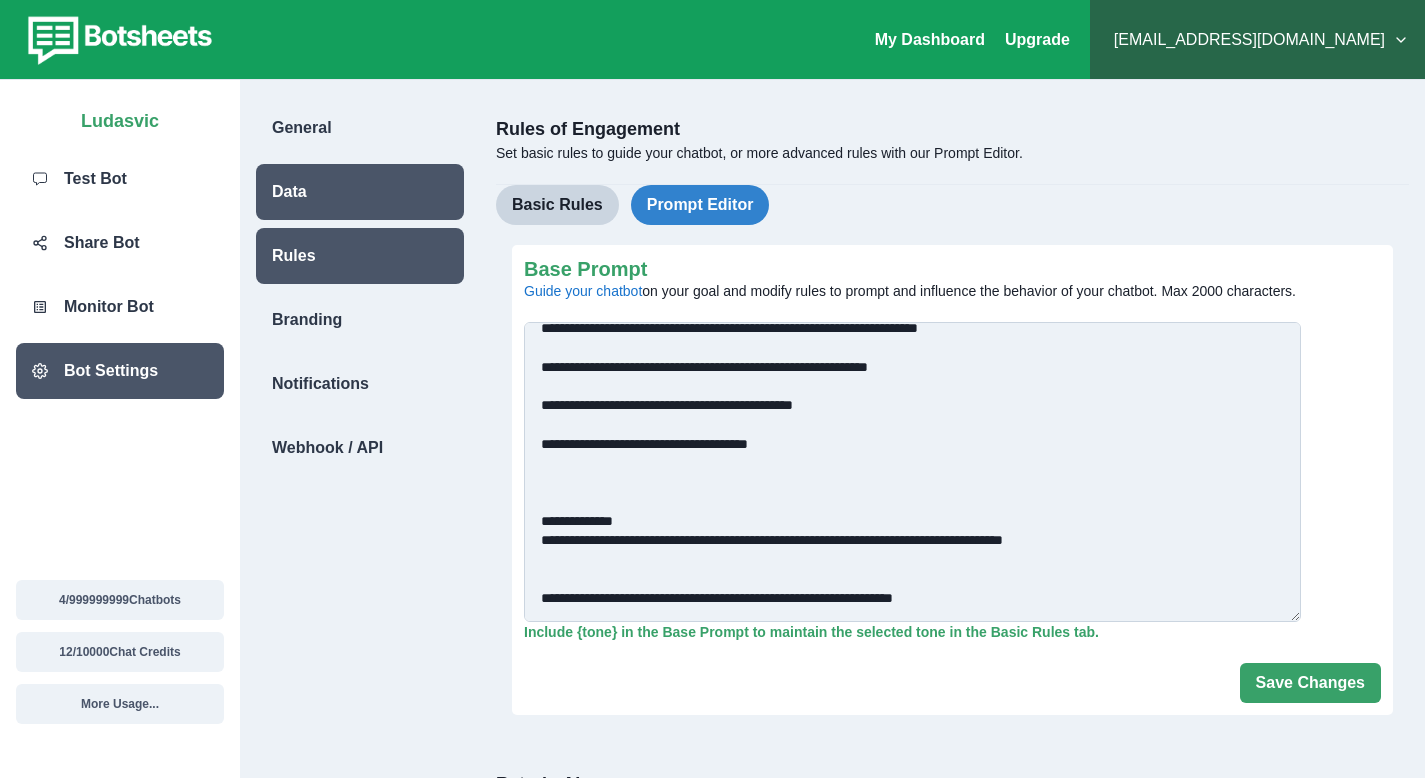 drag, startPoint x: 604, startPoint y: 523, endPoint x: 629, endPoint y: 535, distance: 27.730848 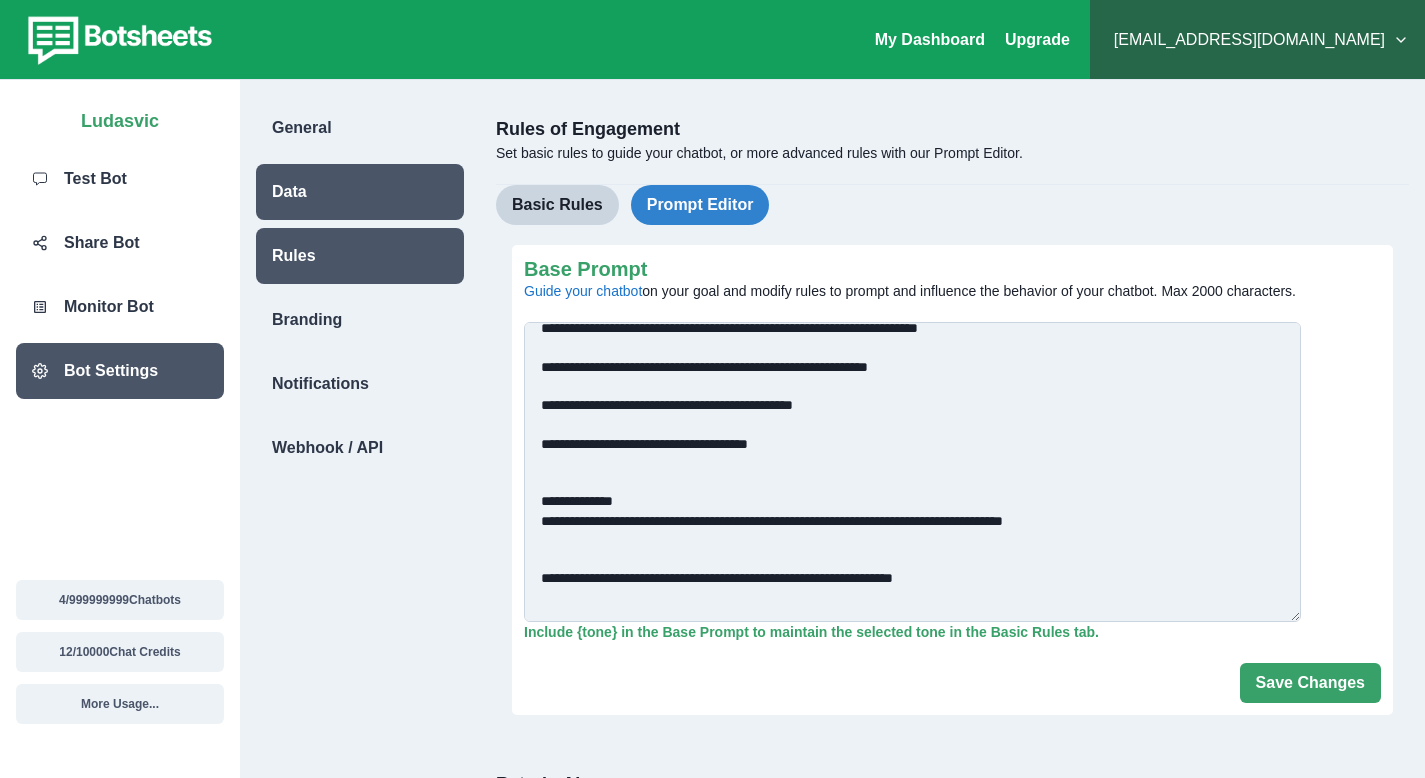 drag, startPoint x: 605, startPoint y: 519, endPoint x: 667, endPoint y: 539, distance: 65.14599 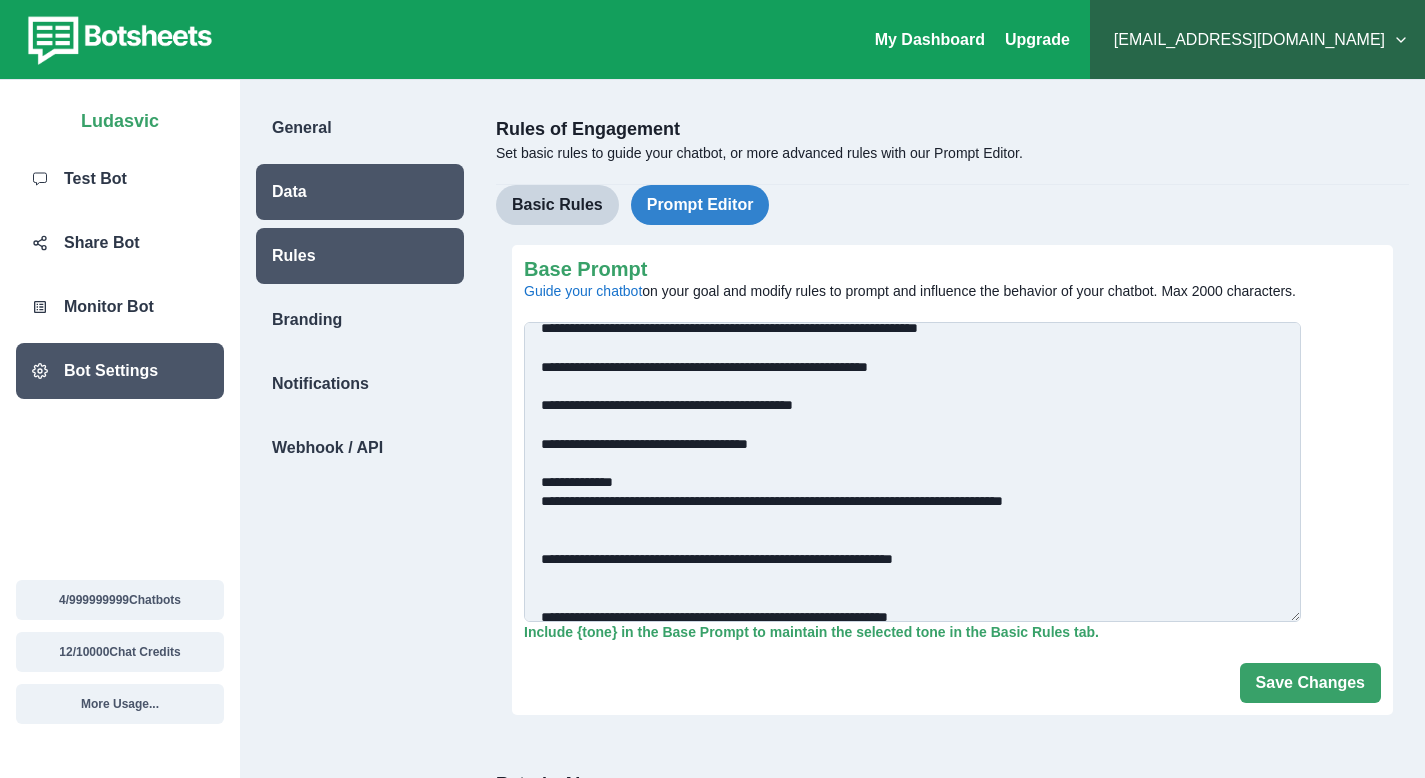 click on "Base Prompt Guide your chatbot  on your goal and modify rules to prompt and influence the behavior of your chatbot. Max 2000 characters." at bounding box center [912, 472] 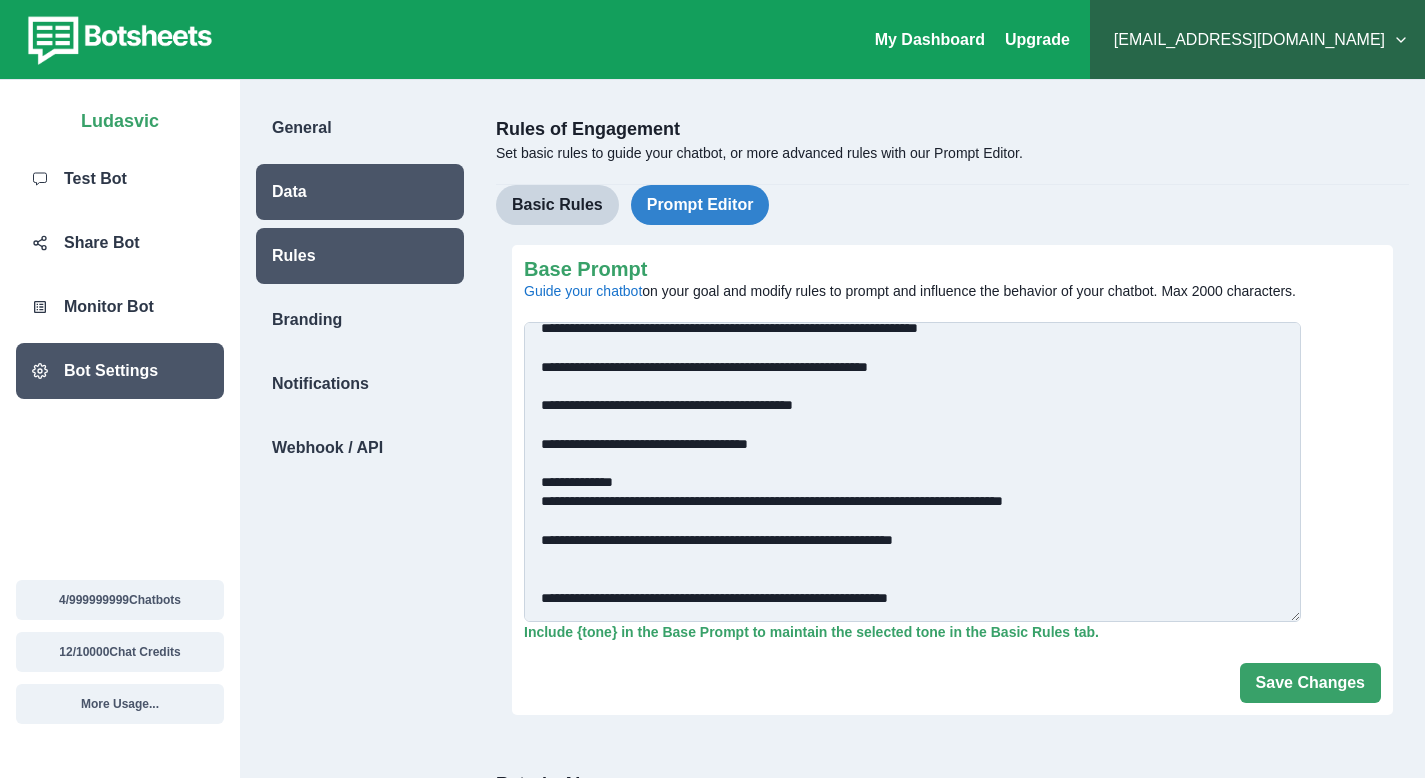 drag, startPoint x: 630, startPoint y: 607, endPoint x: 639, endPoint y: 615, distance: 12.0415945 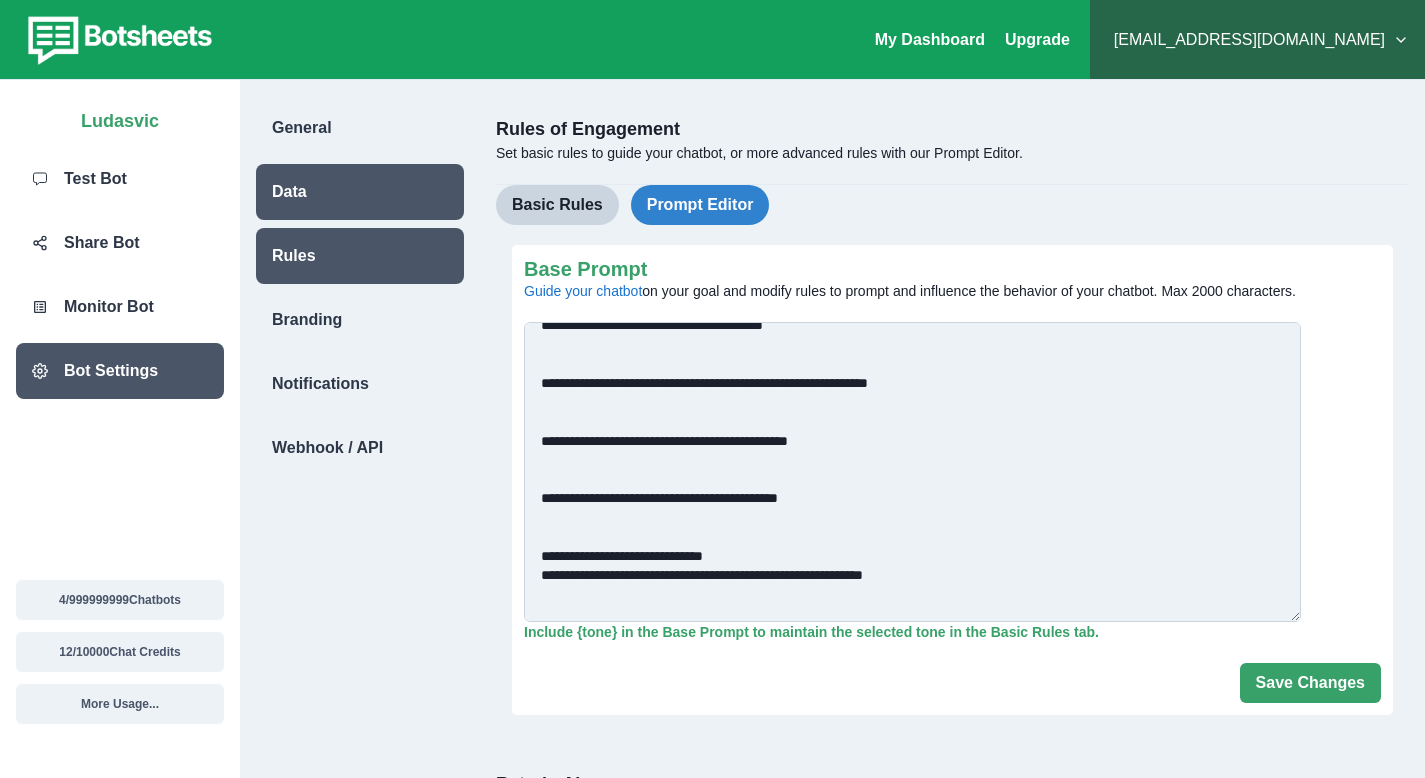 scroll, scrollTop: 1431, scrollLeft: 0, axis: vertical 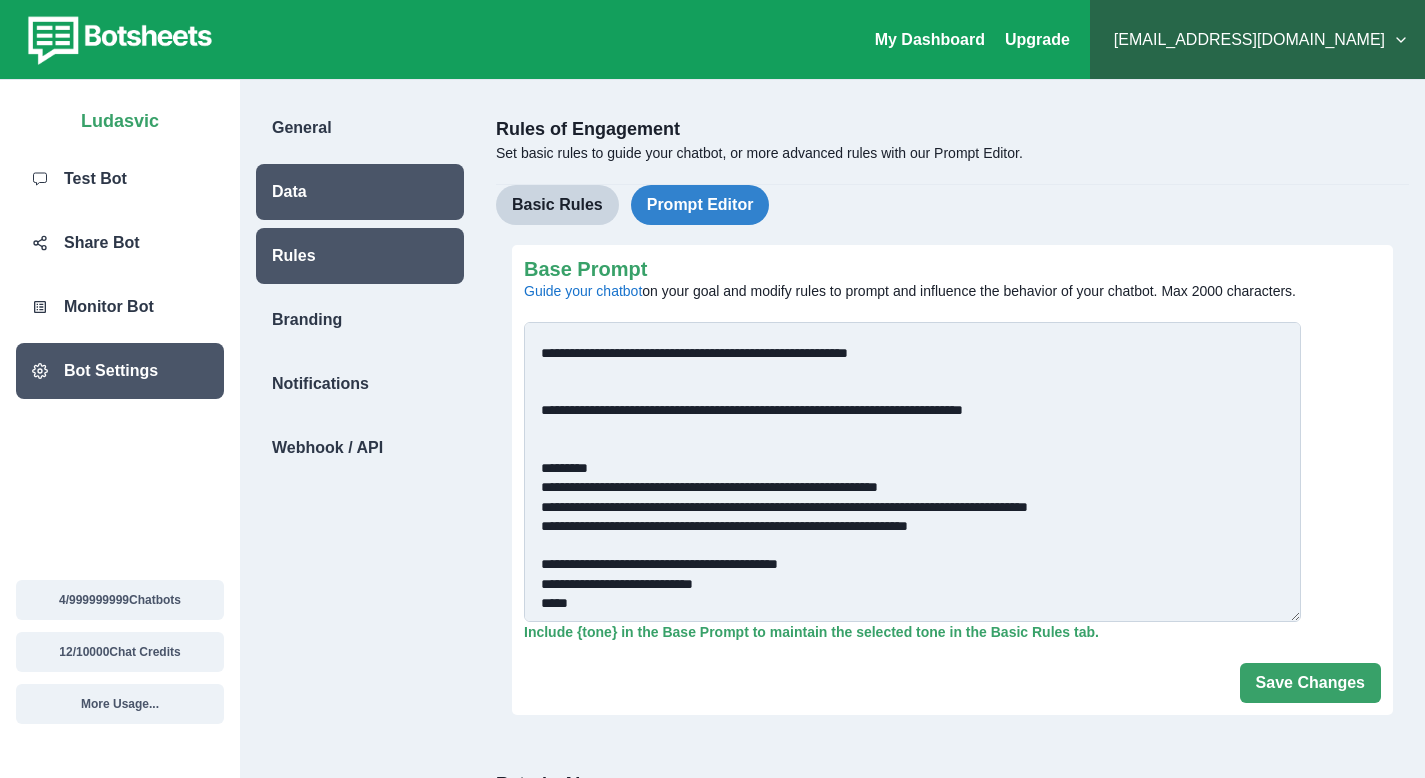 click on "Base Prompt Guide your chatbot  on your goal and modify rules to prompt and influence the behavior of your chatbot. Max 2000 characters." at bounding box center (912, 472) 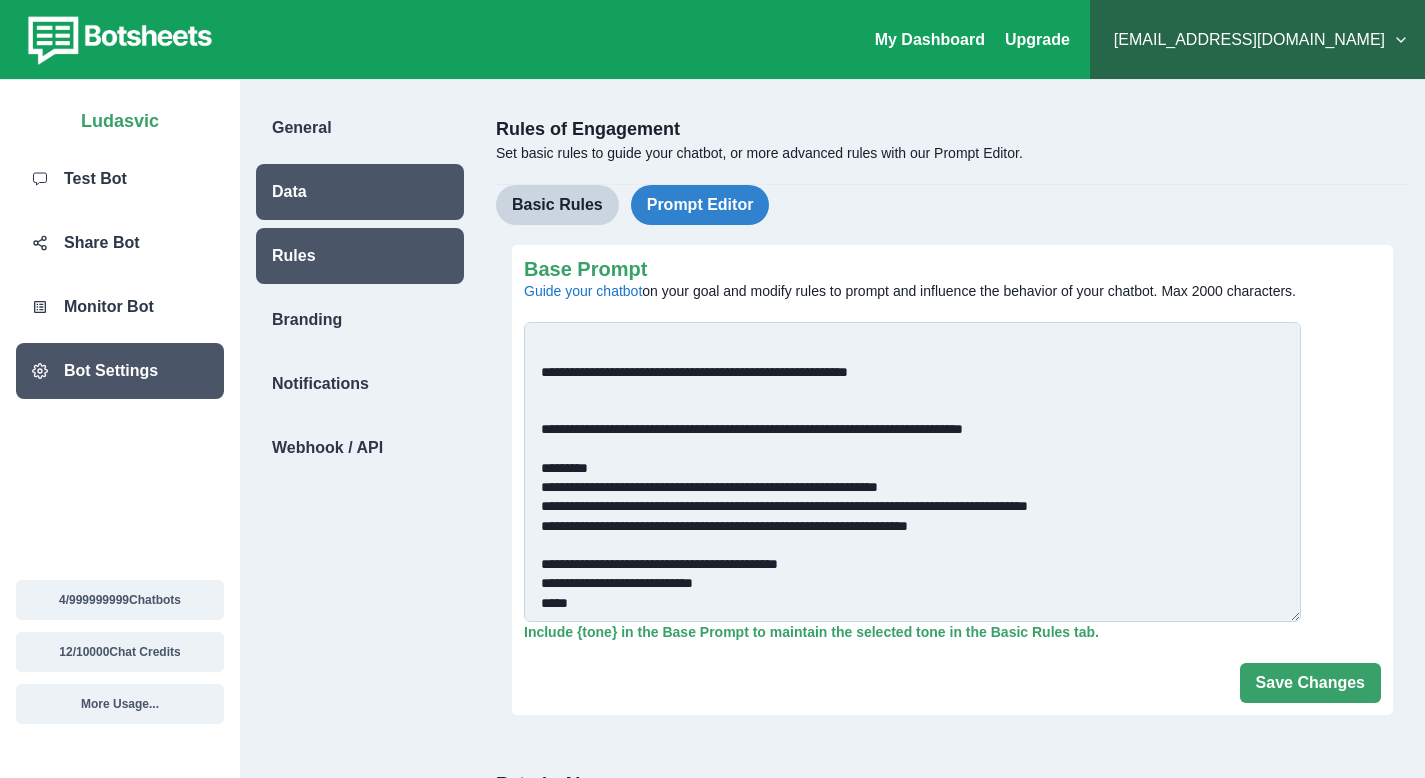scroll, scrollTop: 1412, scrollLeft: 0, axis: vertical 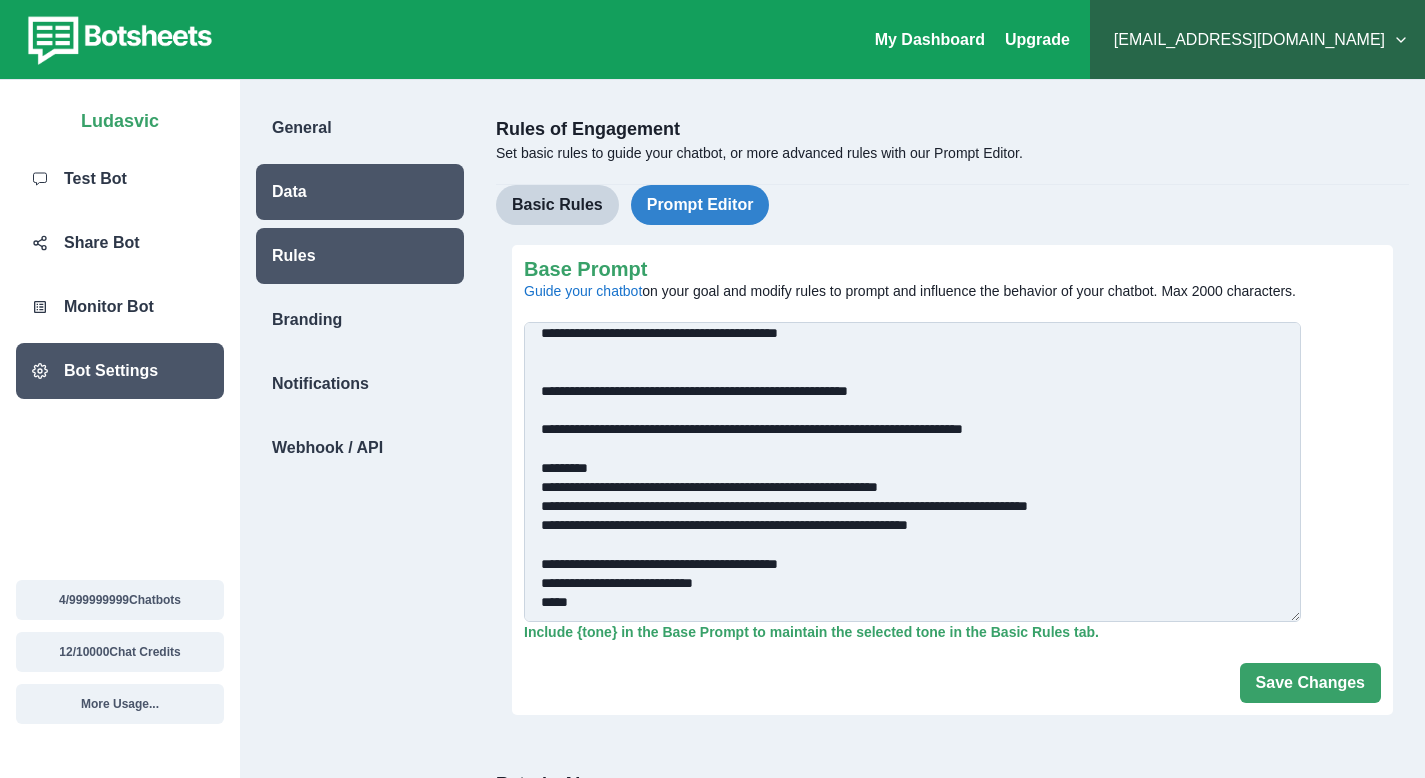 drag, startPoint x: 626, startPoint y: 389, endPoint x: 685, endPoint y: 403, distance: 60.63827 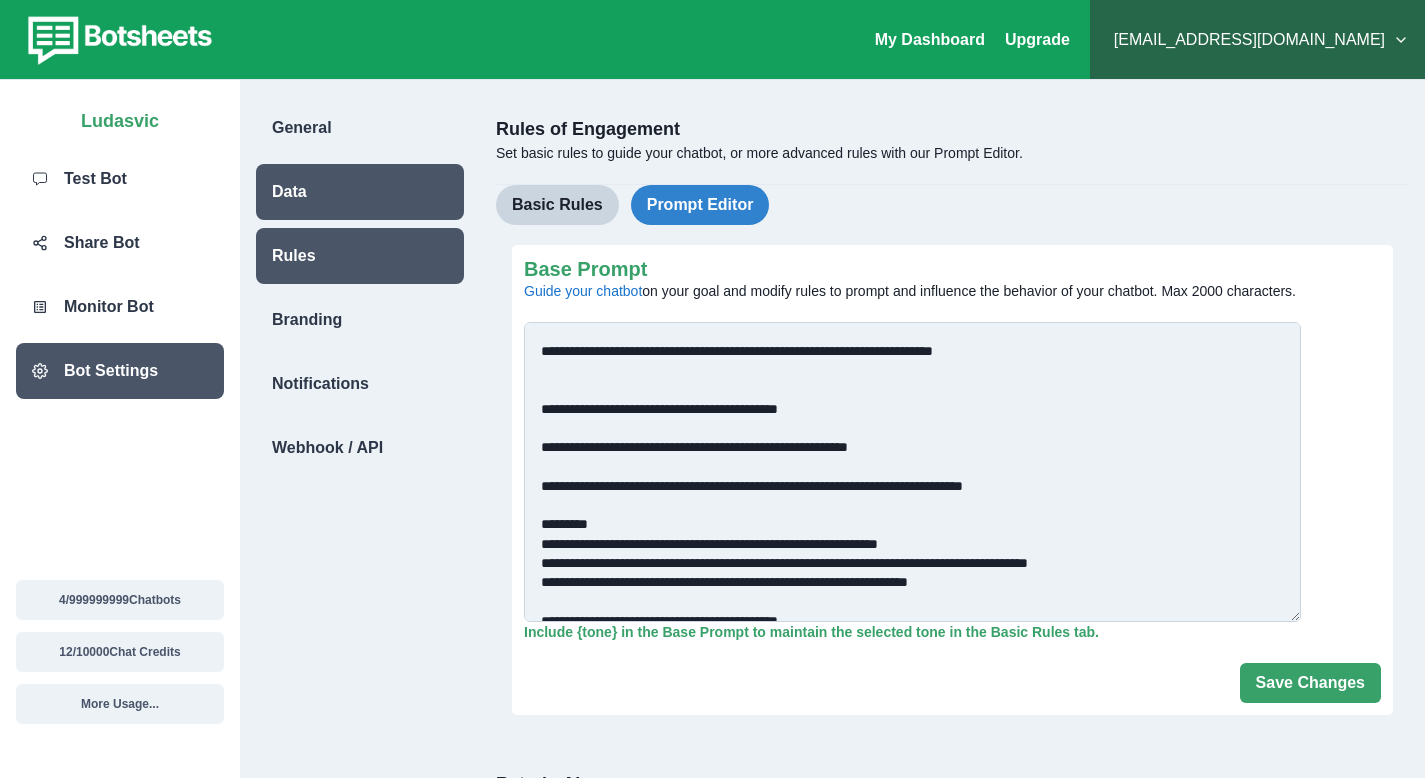 scroll, scrollTop: 1297, scrollLeft: 0, axis: vertical 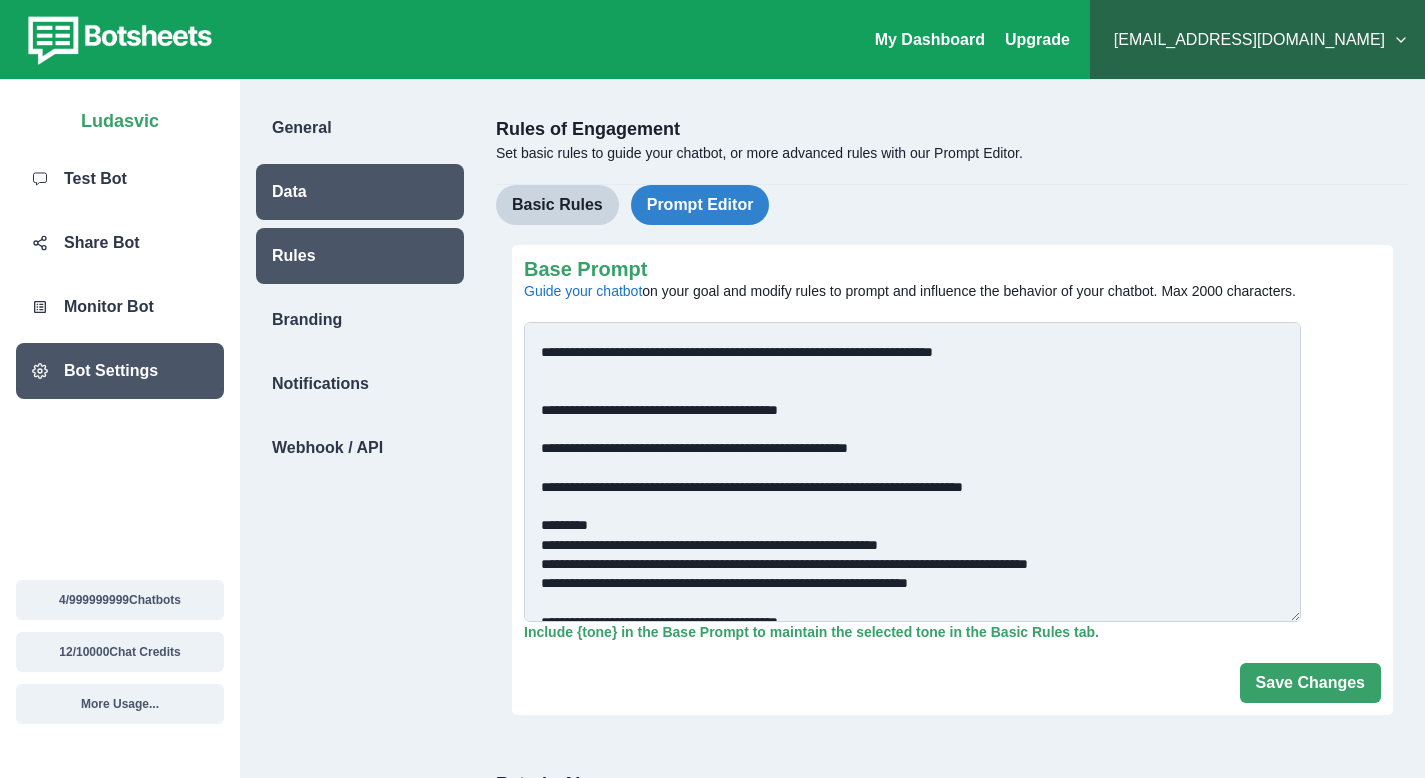 click on "Base Prompt Guide your chatbot  on your goal and modify rules to prompt and influence the behavior of your chatbot. Max 2000 characters." at bounding box center [912, 472] 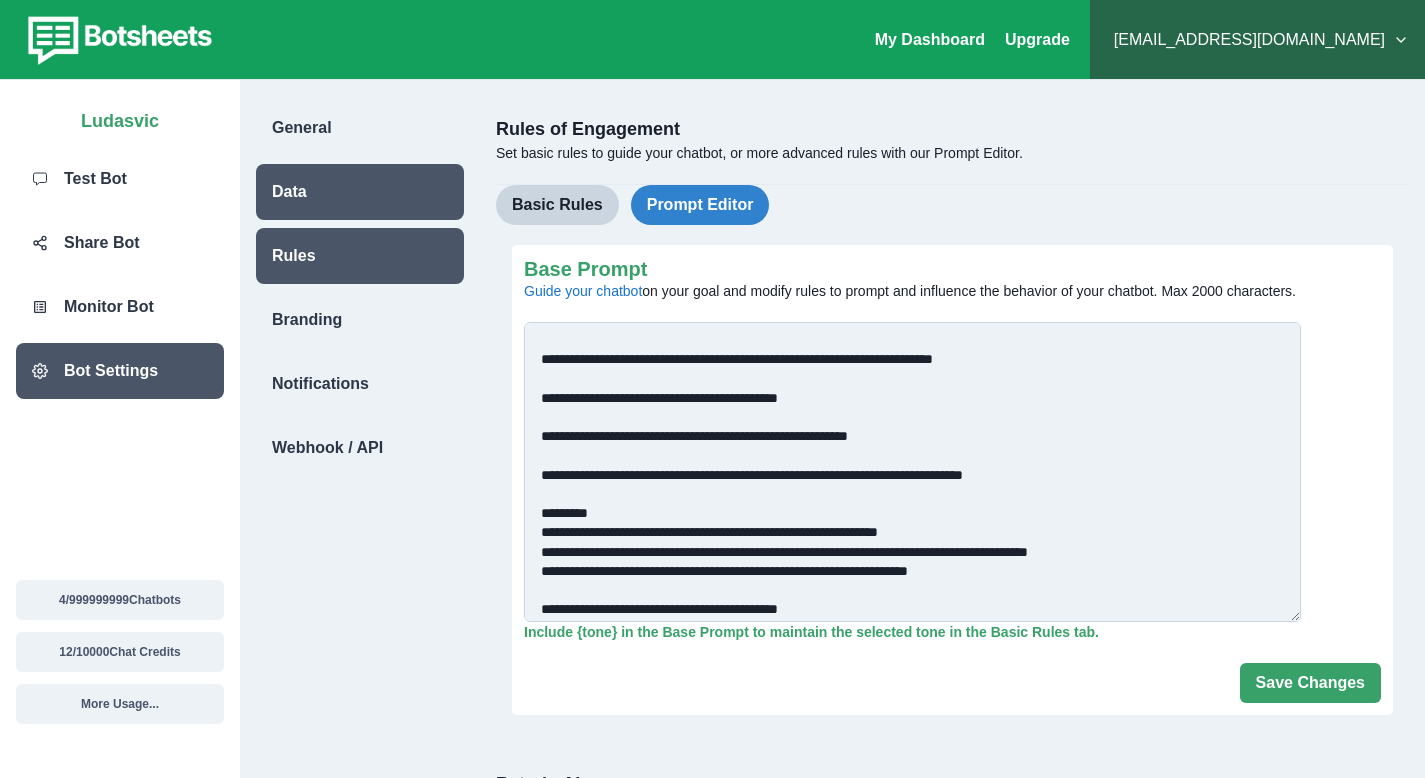 scroll, scrollTop: 1167, scrollLeft: 0, axis: vertical 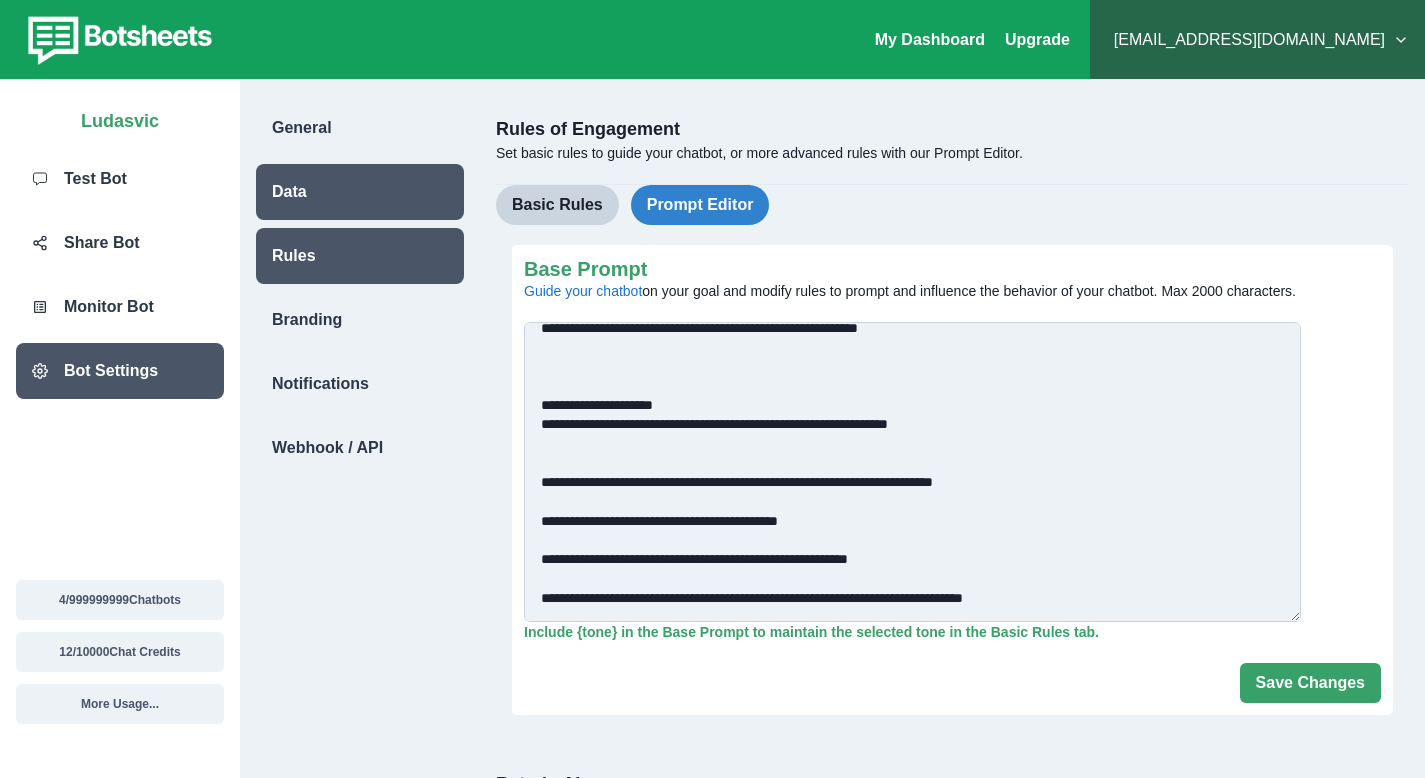 click on "Base Prompt Guide your chatbot  on your goal and modify rules to prompt and influence the behavior of your chatbot. Max 2000 characters." at bounding box center (912, 472) 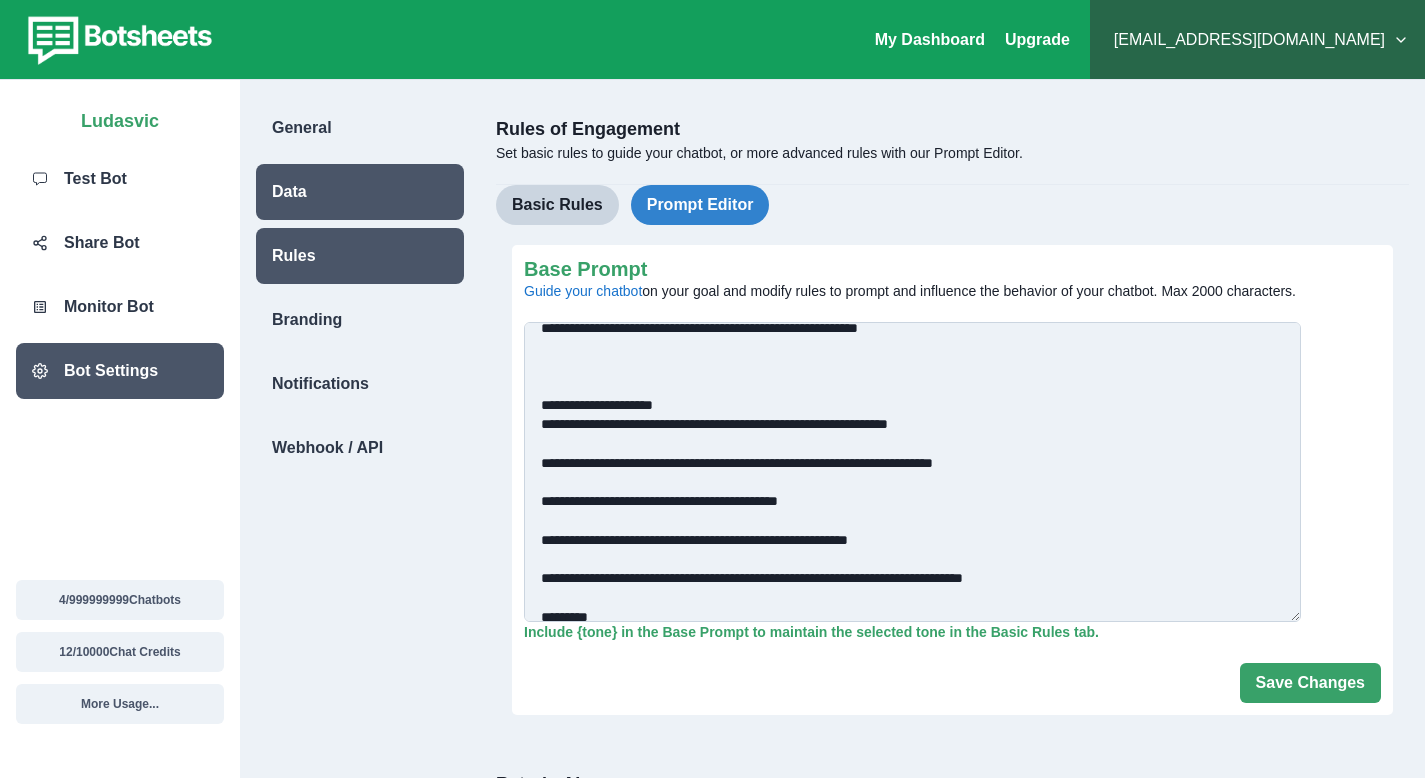 click on "Base Prompt Guide your chatbot  on your goal and modify rules to prompt and influence the behavior of your chatbot. Max 2000 characters." at bounding box center (912, 472) 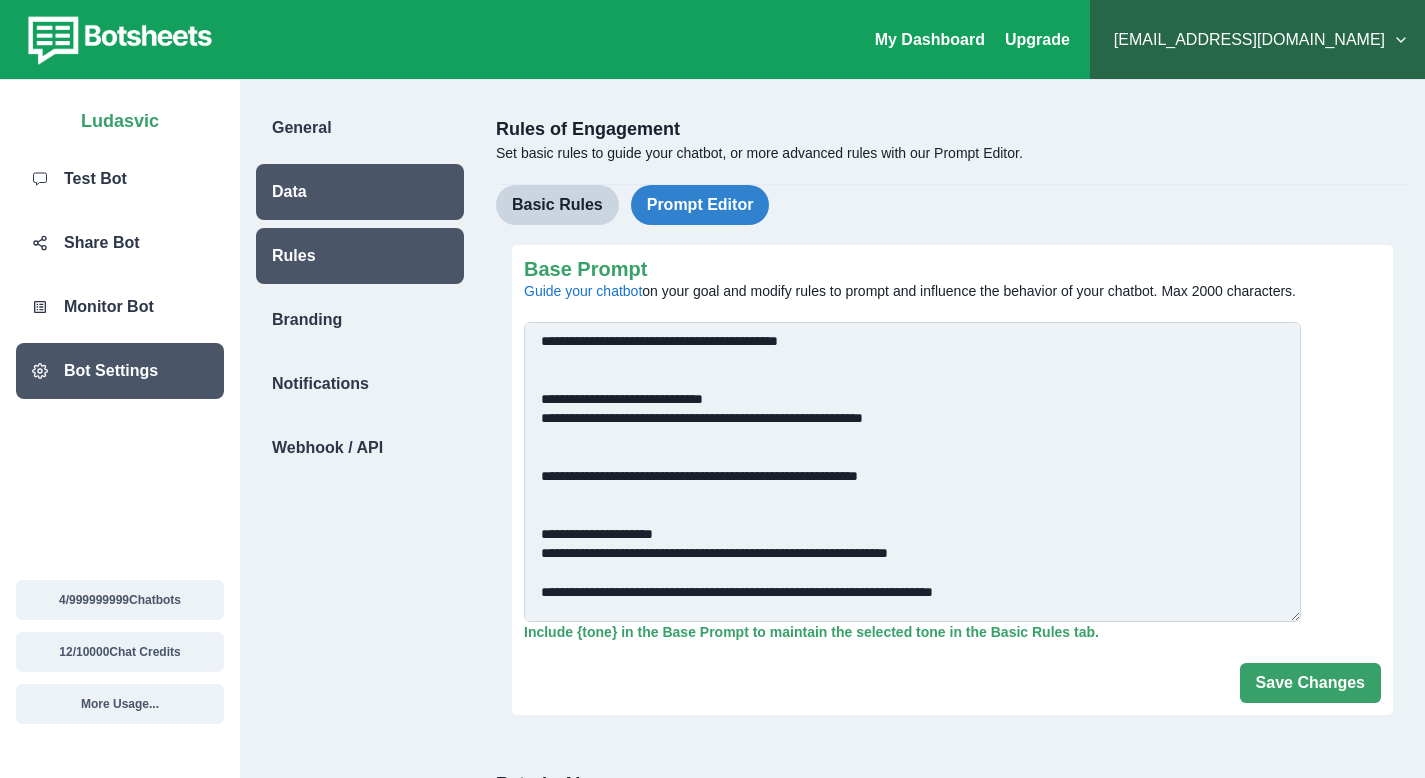 scroll, scrollTop: 949, scrollLeft: 0, axis: vertical 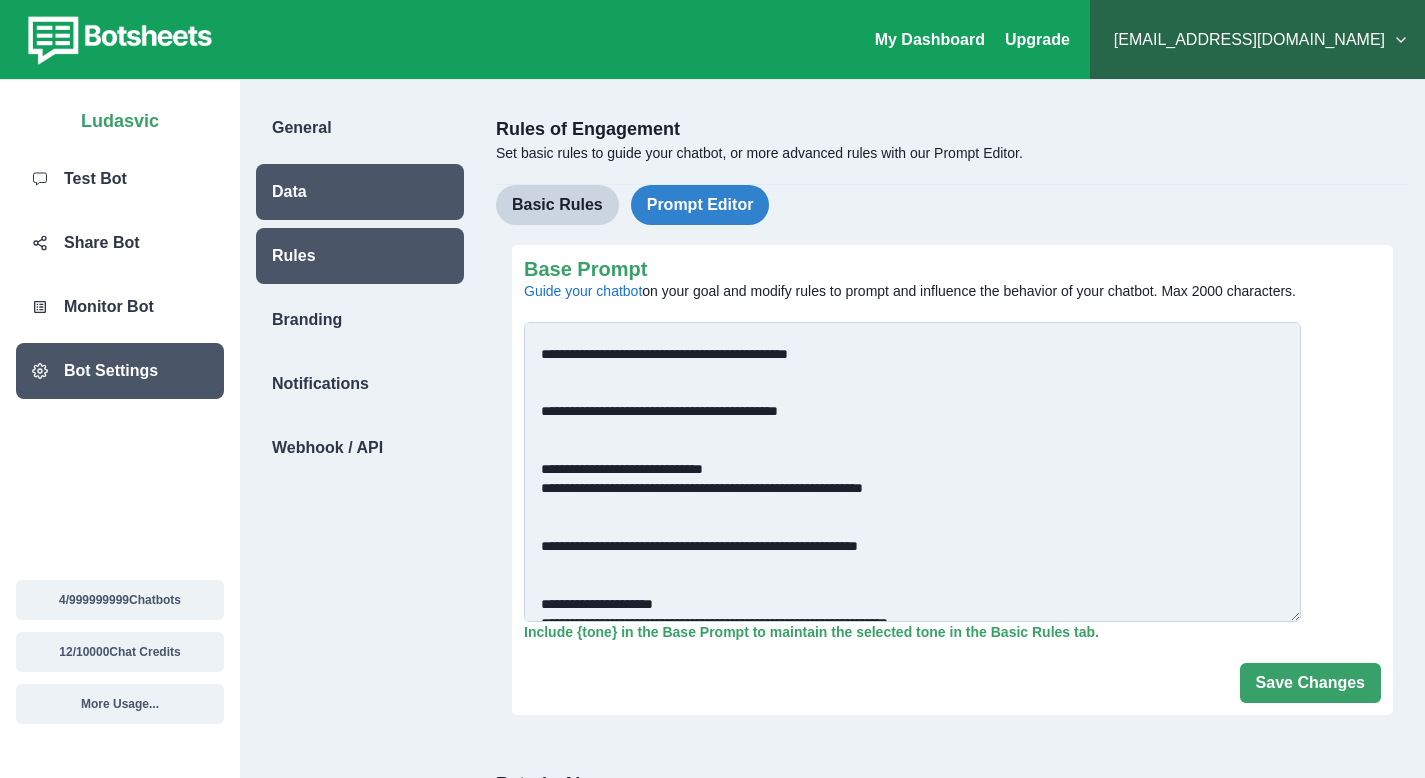 click on "Base Prompt Guide your chatbot  on your goal and modify rules to prompt and influence the behavior of your chatbot. Max 2000 characters." at bounding box center (912, 472) 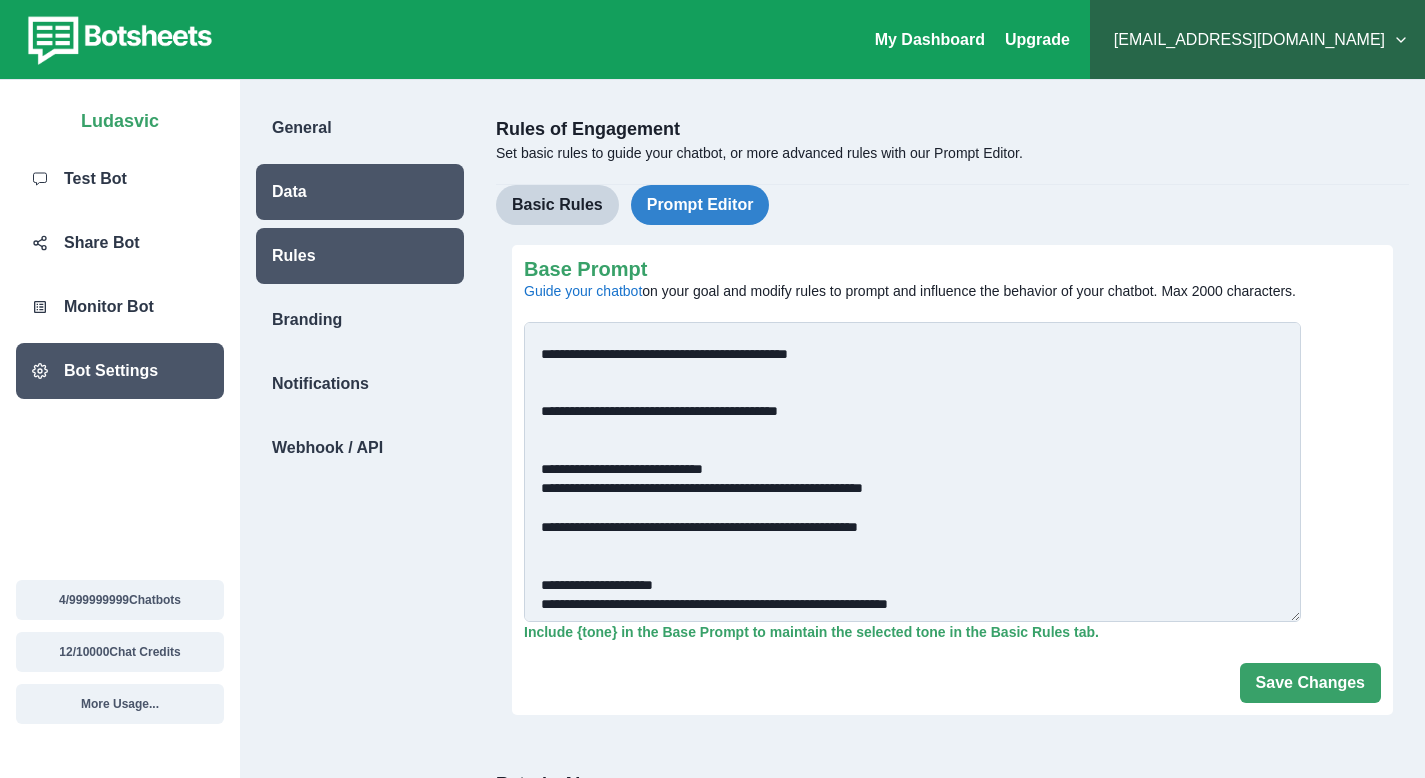 click on "Base Prompt Guide your chatbot  on your goal and modify rules to prompt and influence the behavior of your chatbot. Max 2000 characters." at bounding box center [912, 472] 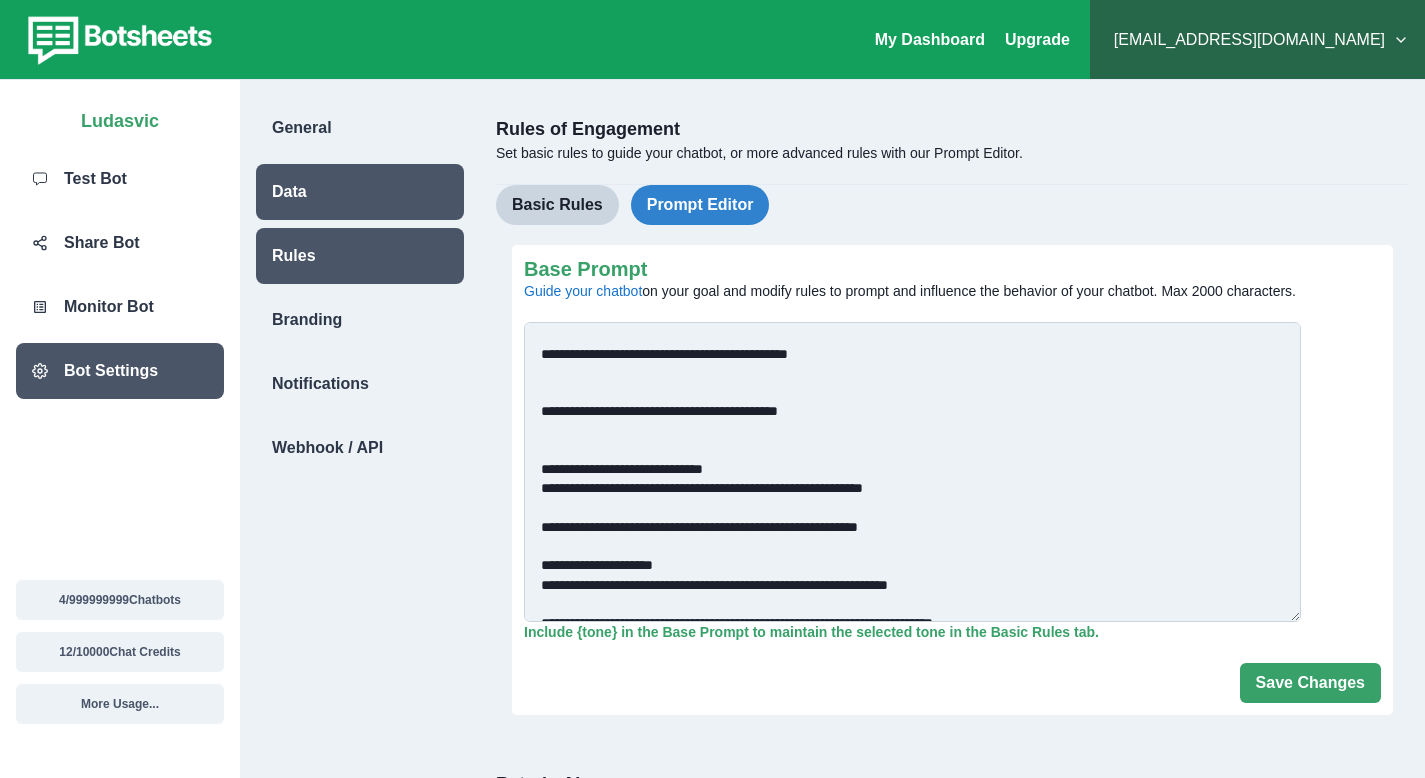 click on "Base Prompt Guide your chatbot  on your goal and modify rules to prompt and influence the behavior of your chatbot. Max 2000 characters." at bounding box center [912, 472] 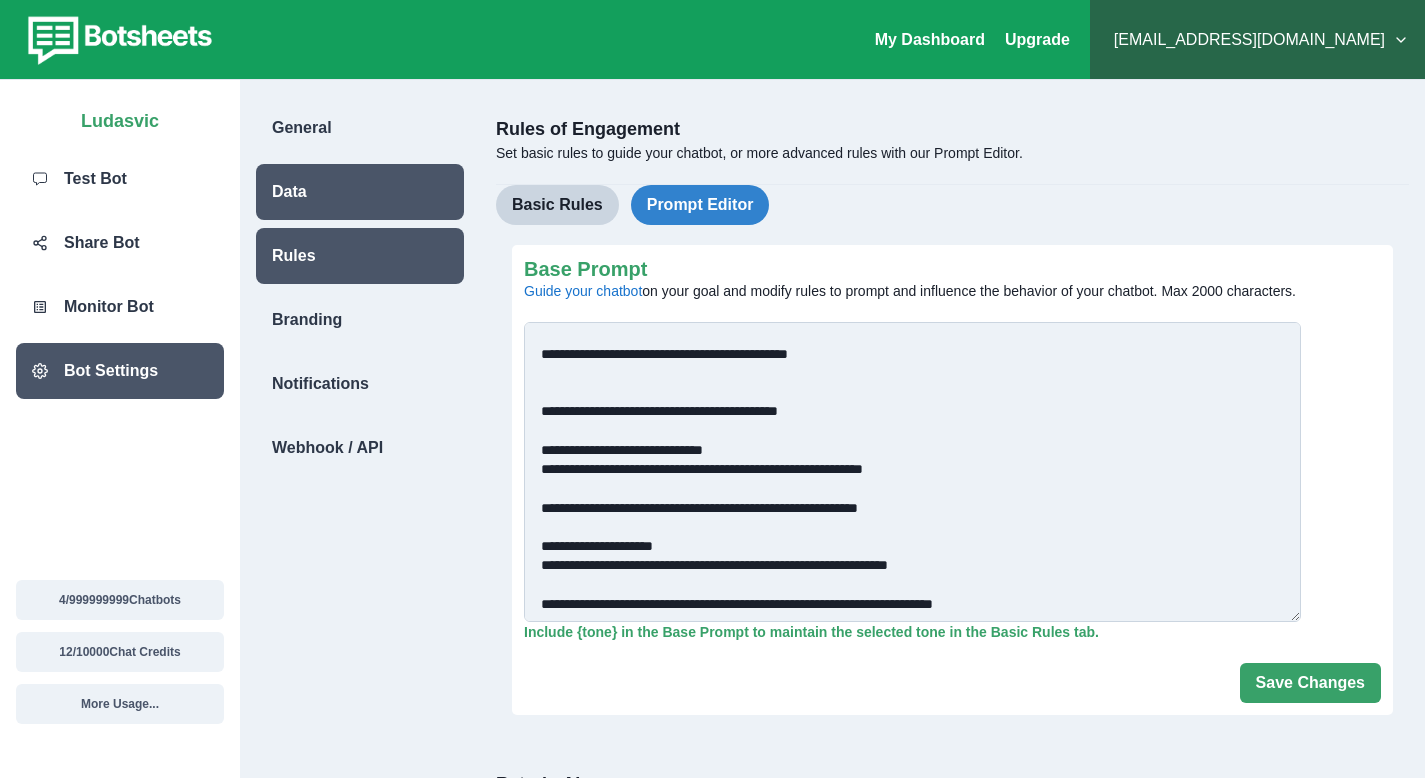 drag, startPoint x: 637, startPoint y: 433, endPoint x: 680, endPoint y: 415, distance: 46.615448 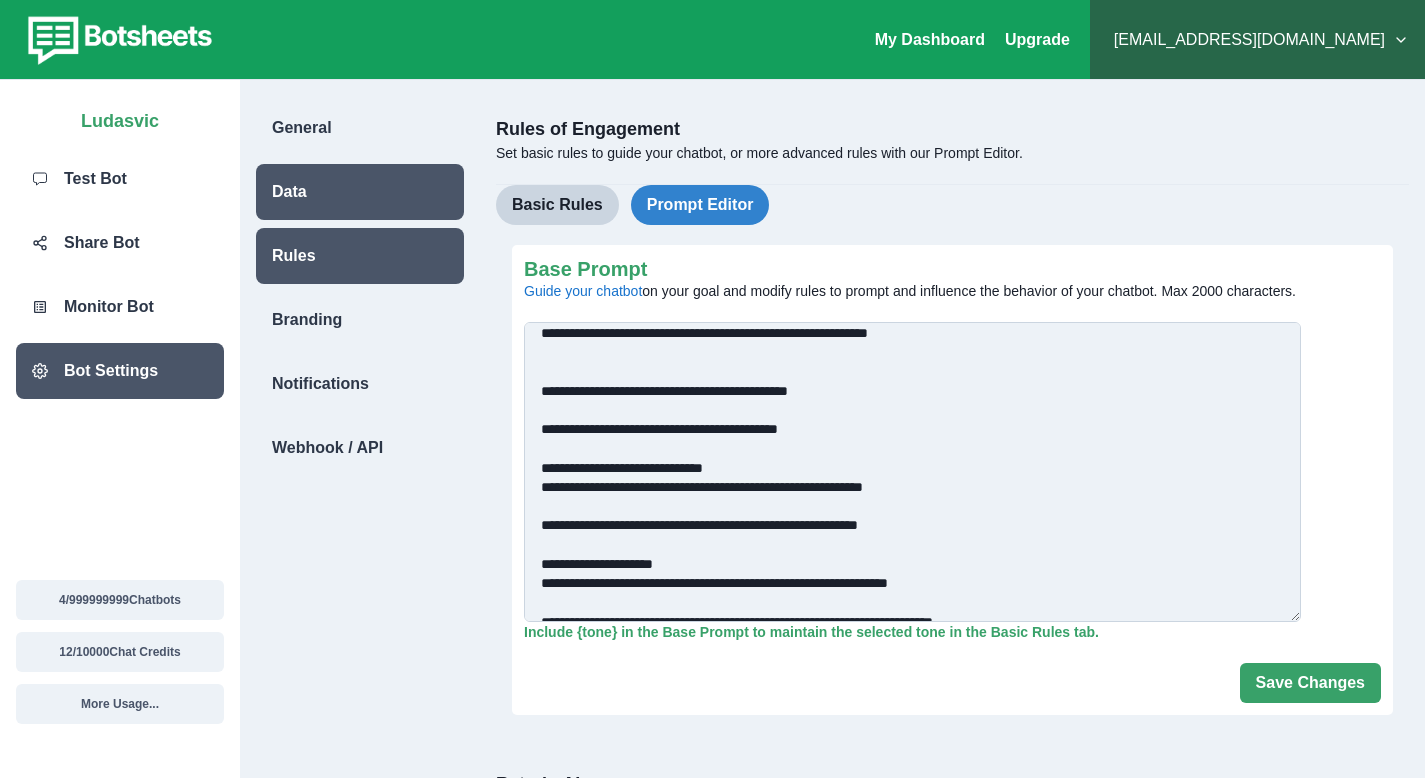 scroll, scrollTop: 910, scrollLeft: 0, axis: vertical 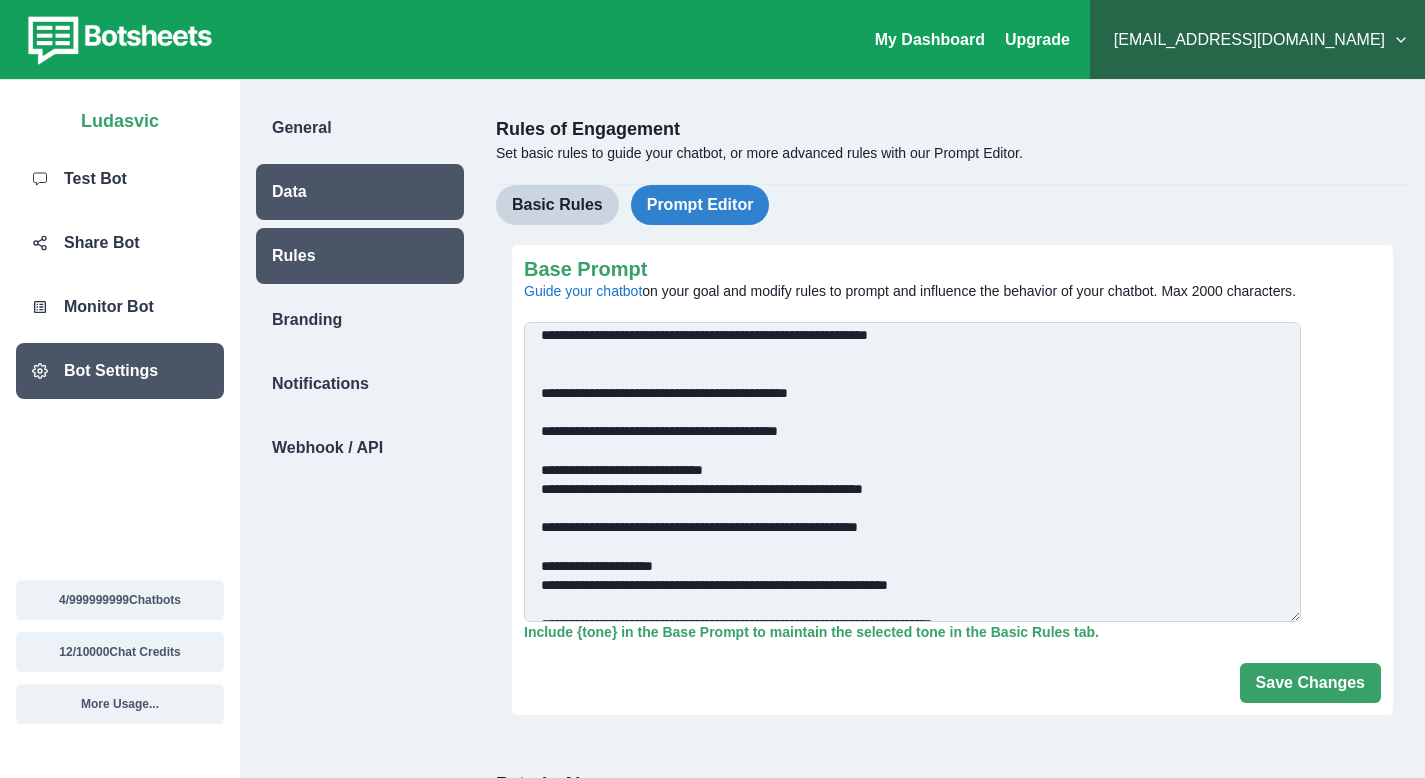 click on "Base Prompt Guide your chatbot  on your goal and modify rules to prompt and influence the behavior of your chatbot. Max 2000 characters." at bounding box center [912, 472] 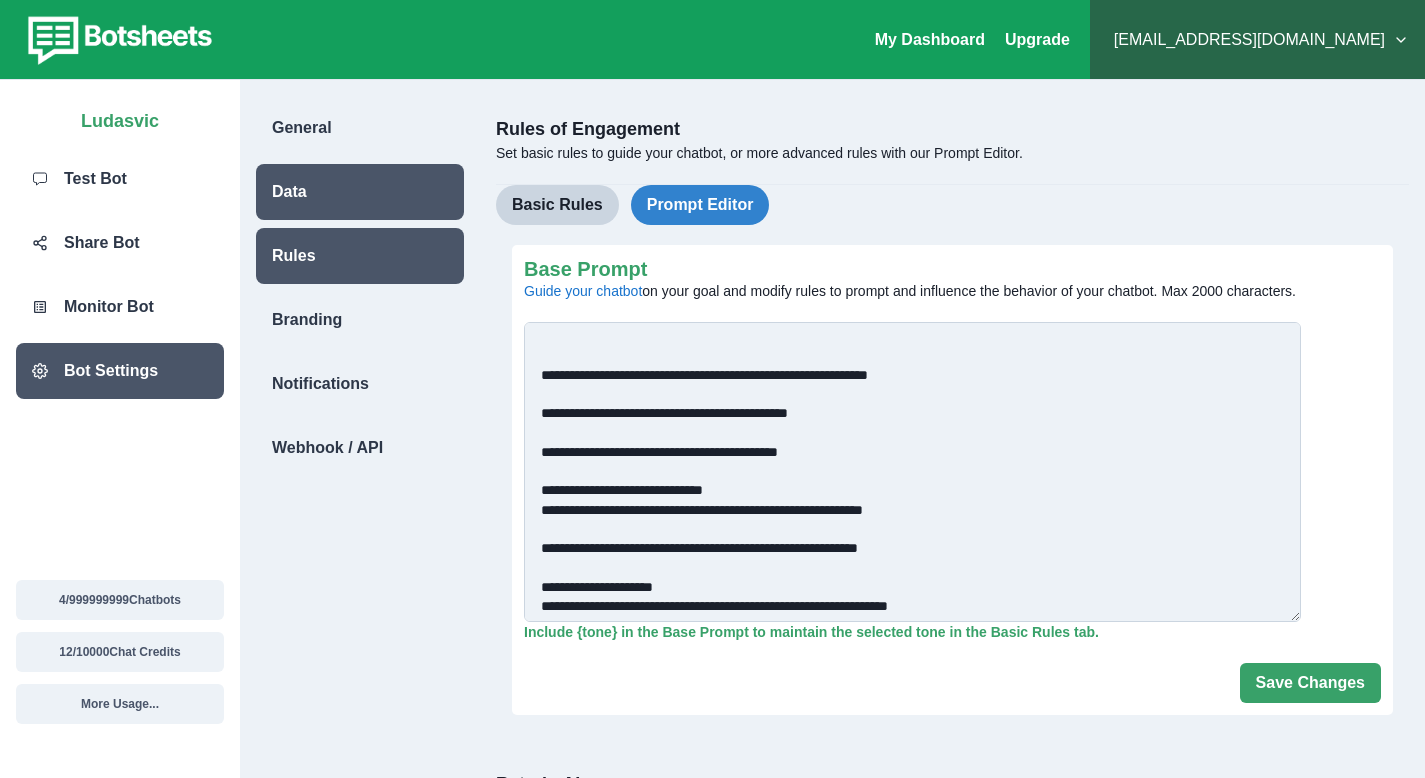 click on "Base Prompt Guide your chatbot  on your goal and modify rules to prompt and influence the behavior of your chatbot. Max 2000 characters." at bounding box center (912, 472) 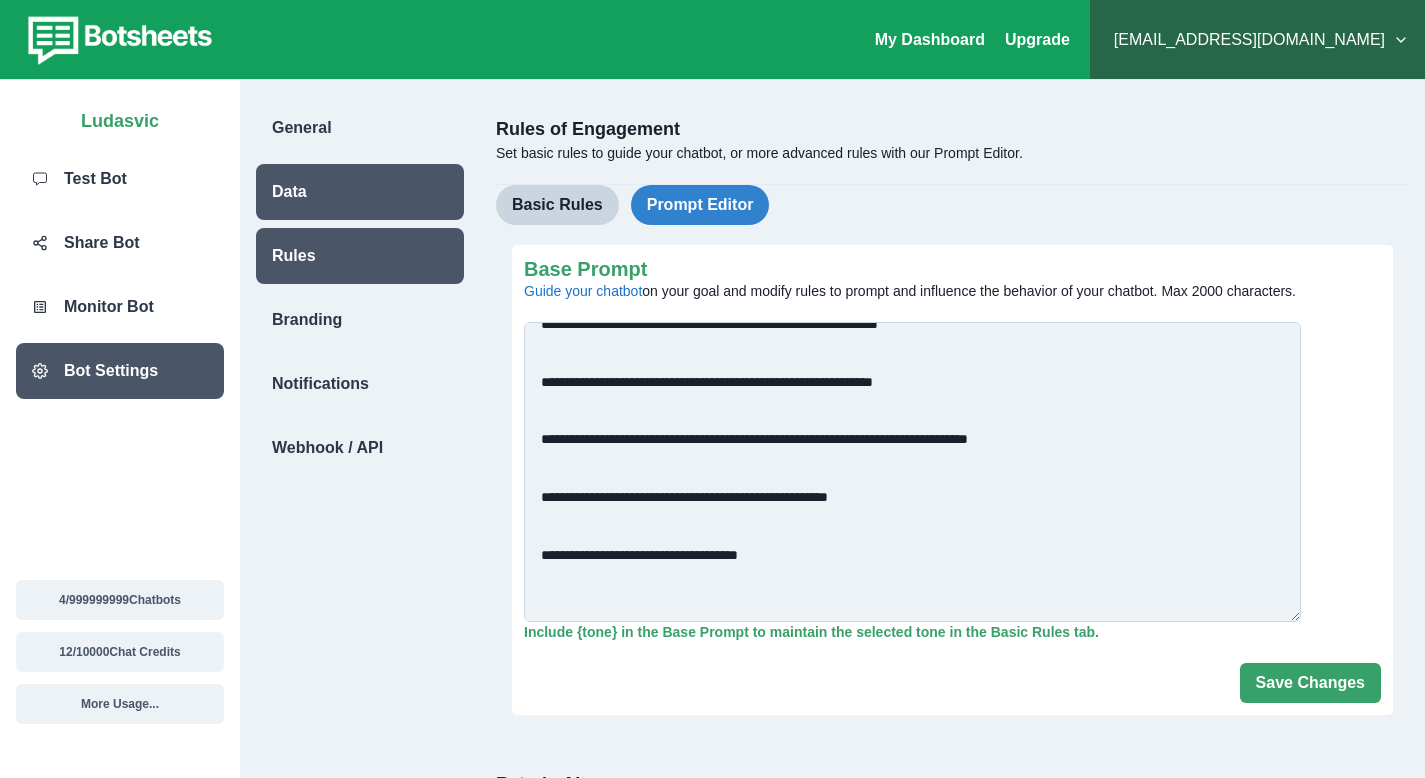 scroll, scrollTop: 437, scrollLeft: 0, axis: vertical 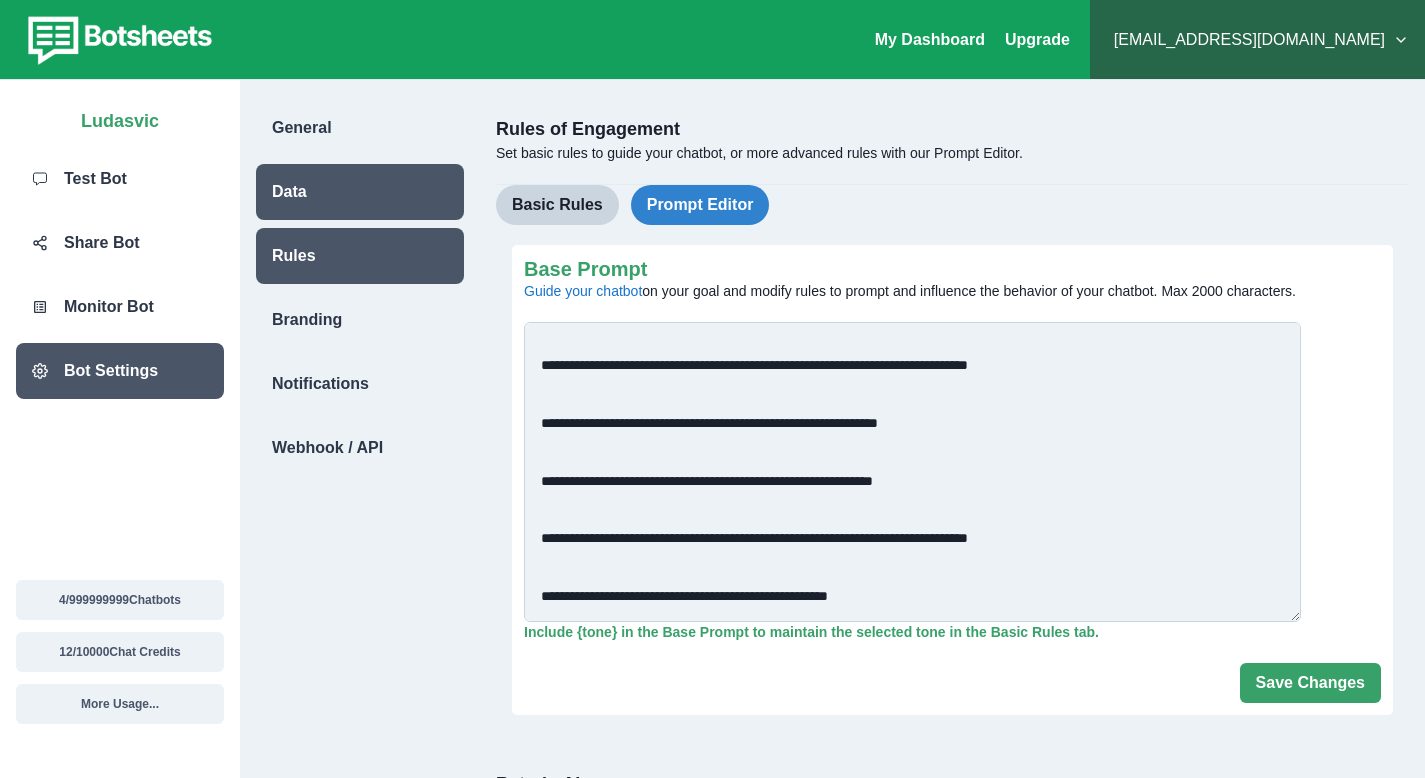 click on "Base Prompt Guide your chatbot  on your goal and modify rules to prompt and influence the behavior of your chatbot. Max 2000 characters." at bounding box center (912, 472) 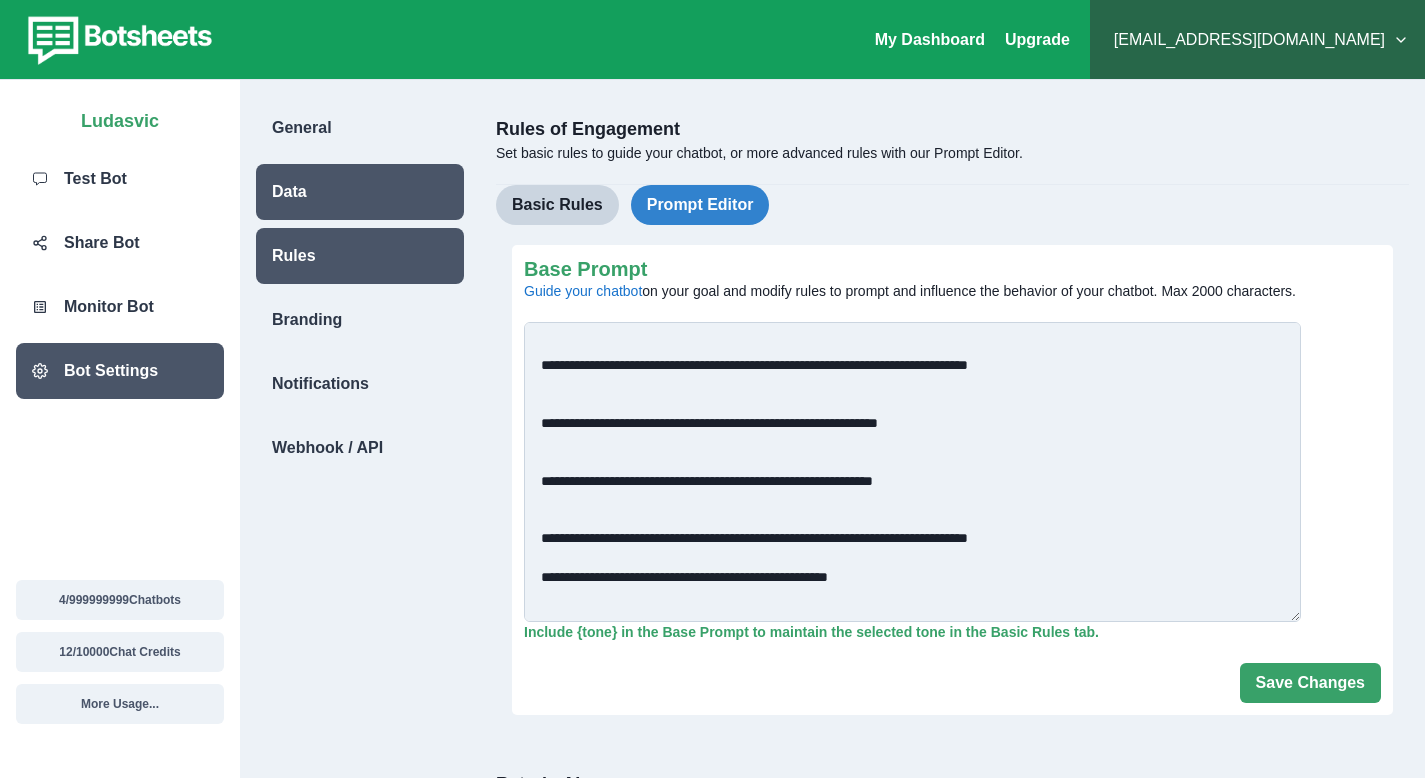 click on "Base Prompt Guide your chatbot  on your goal and modify rules to prompt and influence the behavior of your chatbot. Max 2000 characters." at bounding box center (912, 472) 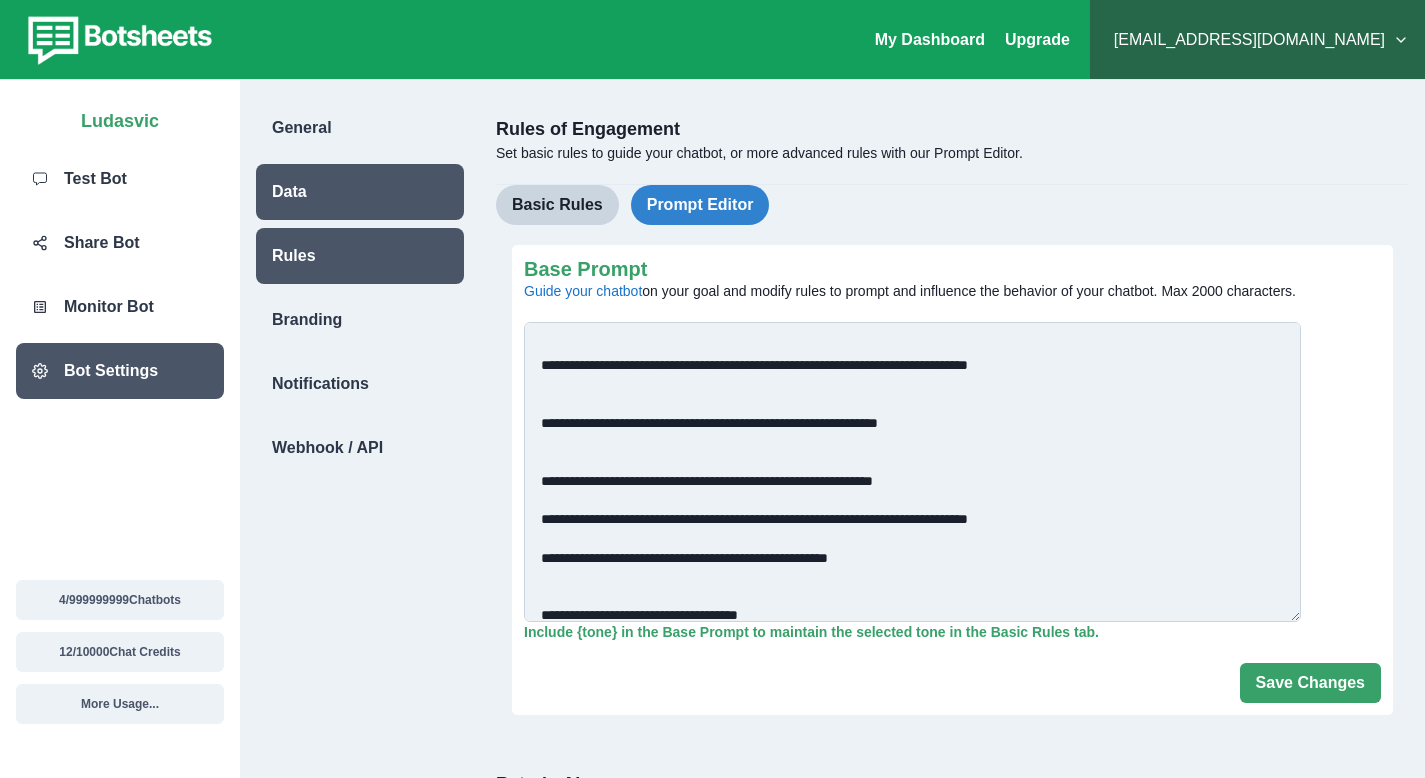 click on "Base Prompt Guide your chatbot  on your goal and modify rules to prompt and influence the behavior of your chatbot. Max 2000 characters." at bounding box center (912, 472) 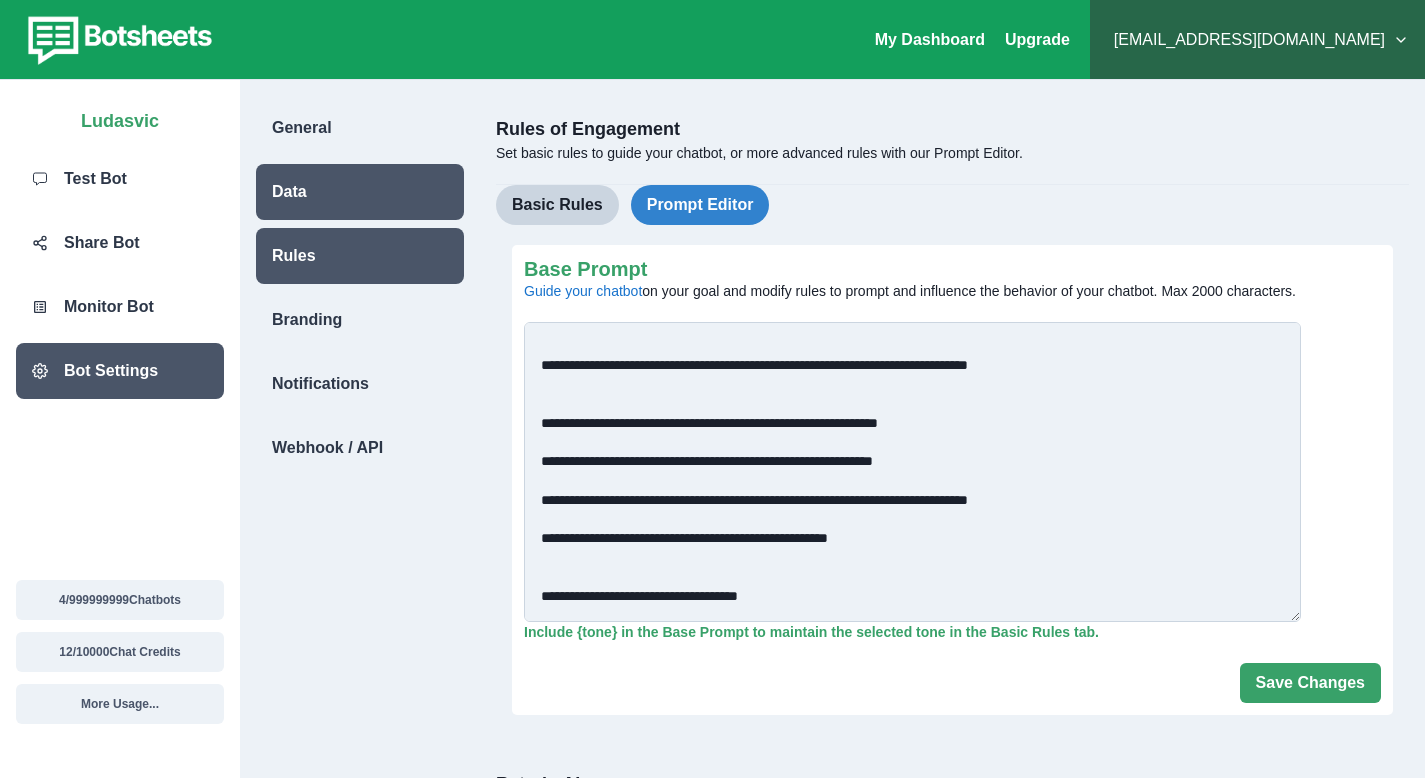 click on "Base Prompt Guide your chatbot  on your goal and modify rules to prompt and influence the behavior of your chatbot. Max 2000 characters." at bounding box center [912, 472] 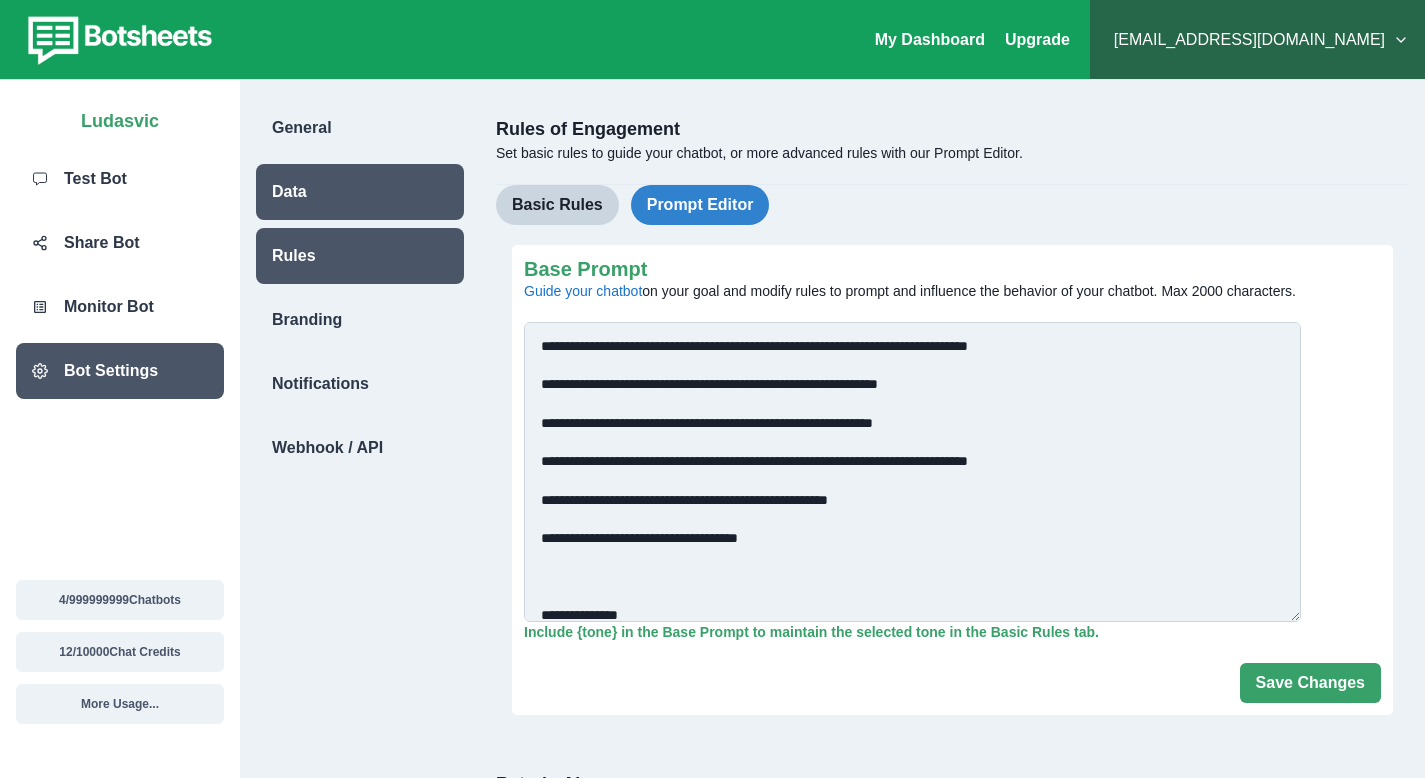 click on "Base Prompt Guide your chatbot  on your goal and modify rules to prompt and influence the behavior of your chatbot. Max 2000 characters." at bounding box center (912, 472) 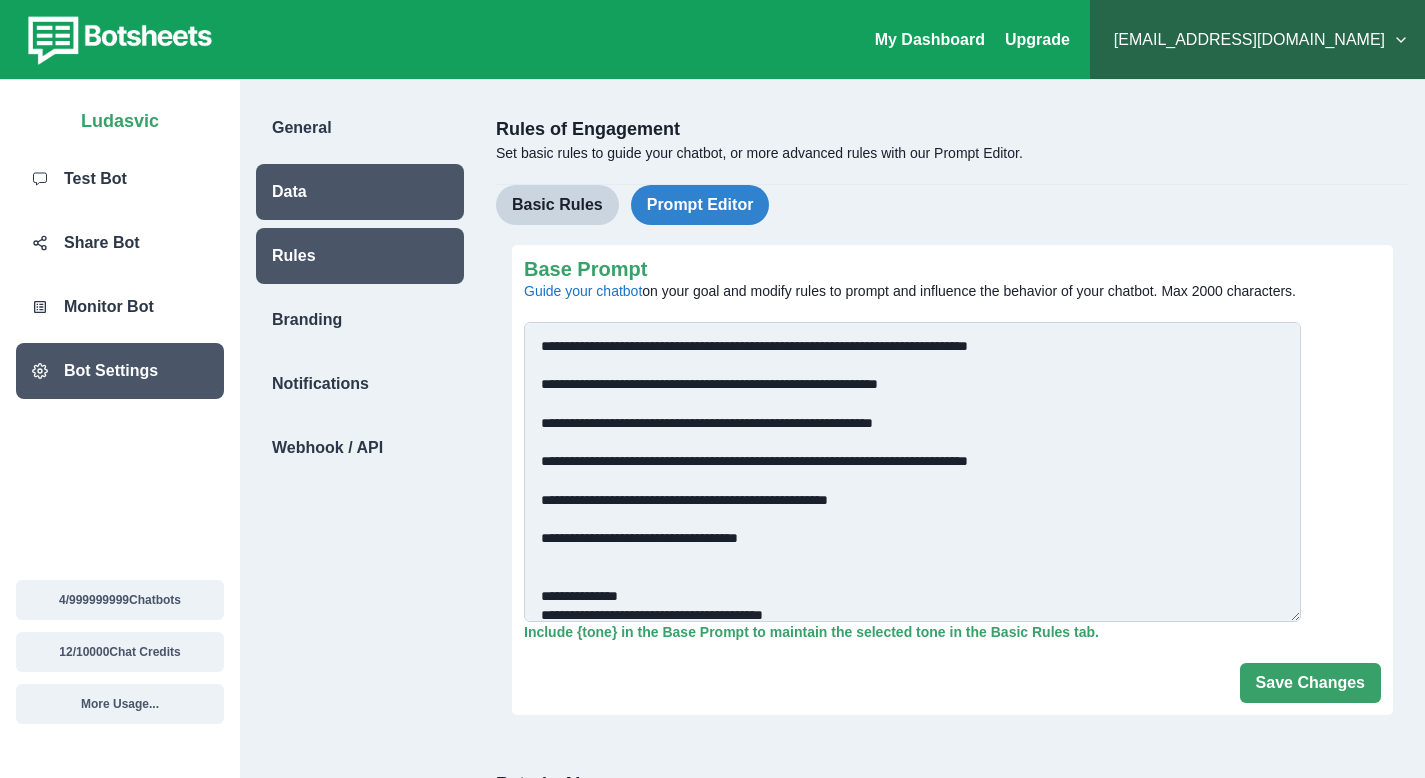 click on "Base Prompt Guide your chatbot  on your goal and modify rules to prompt and influence the behavior of your chatbot. Max 2000 characters." at bounding box center [912, 472] 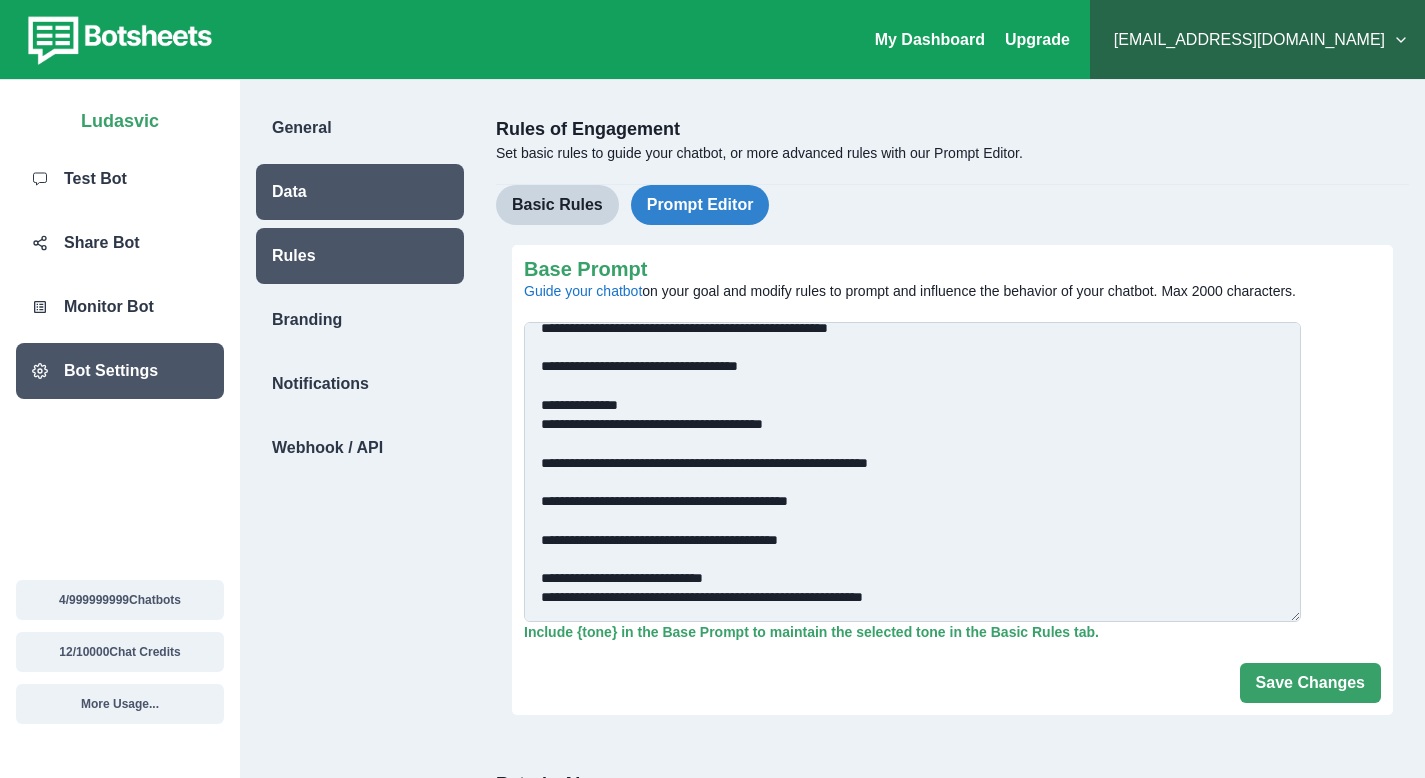 scroll, scrollTop: 1046, scrollLeft: 0, axis: vertical 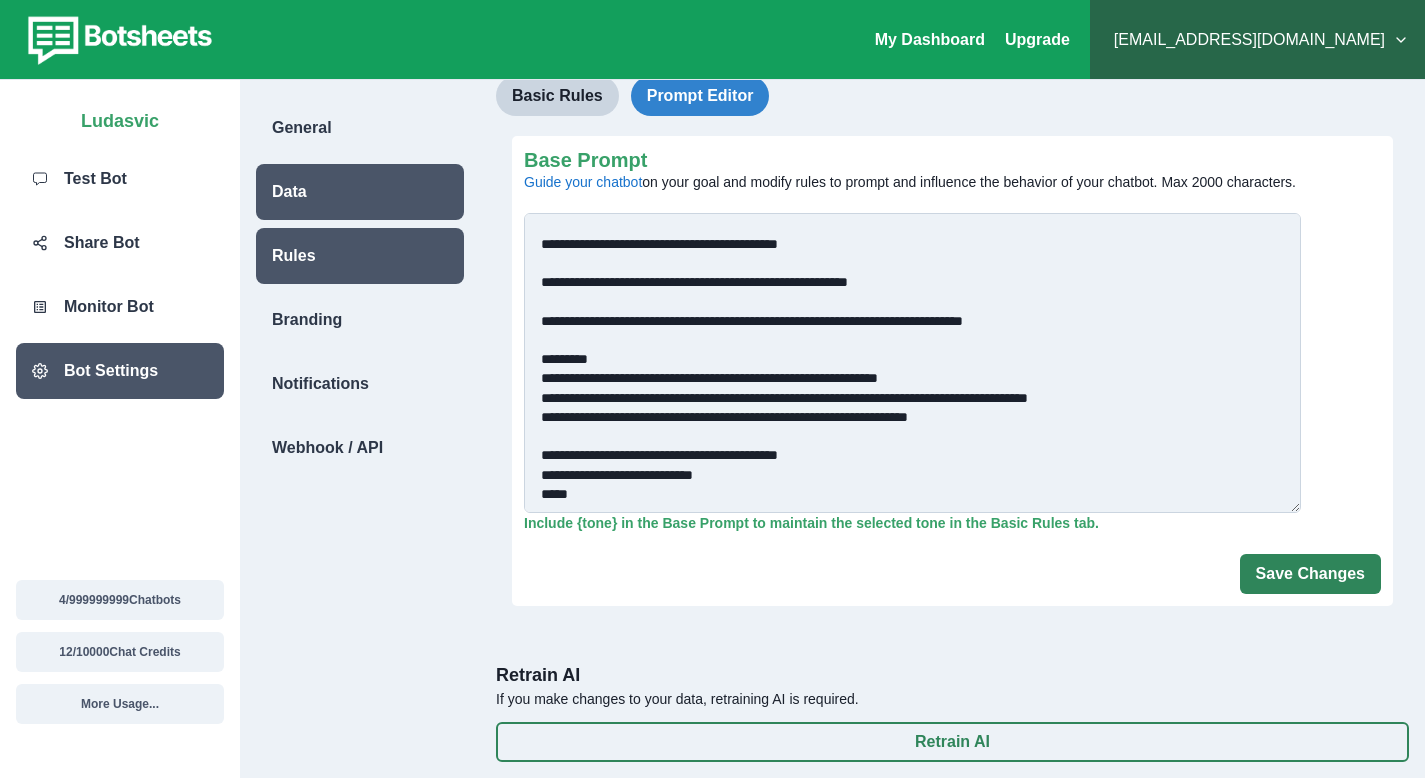 type on "**********" 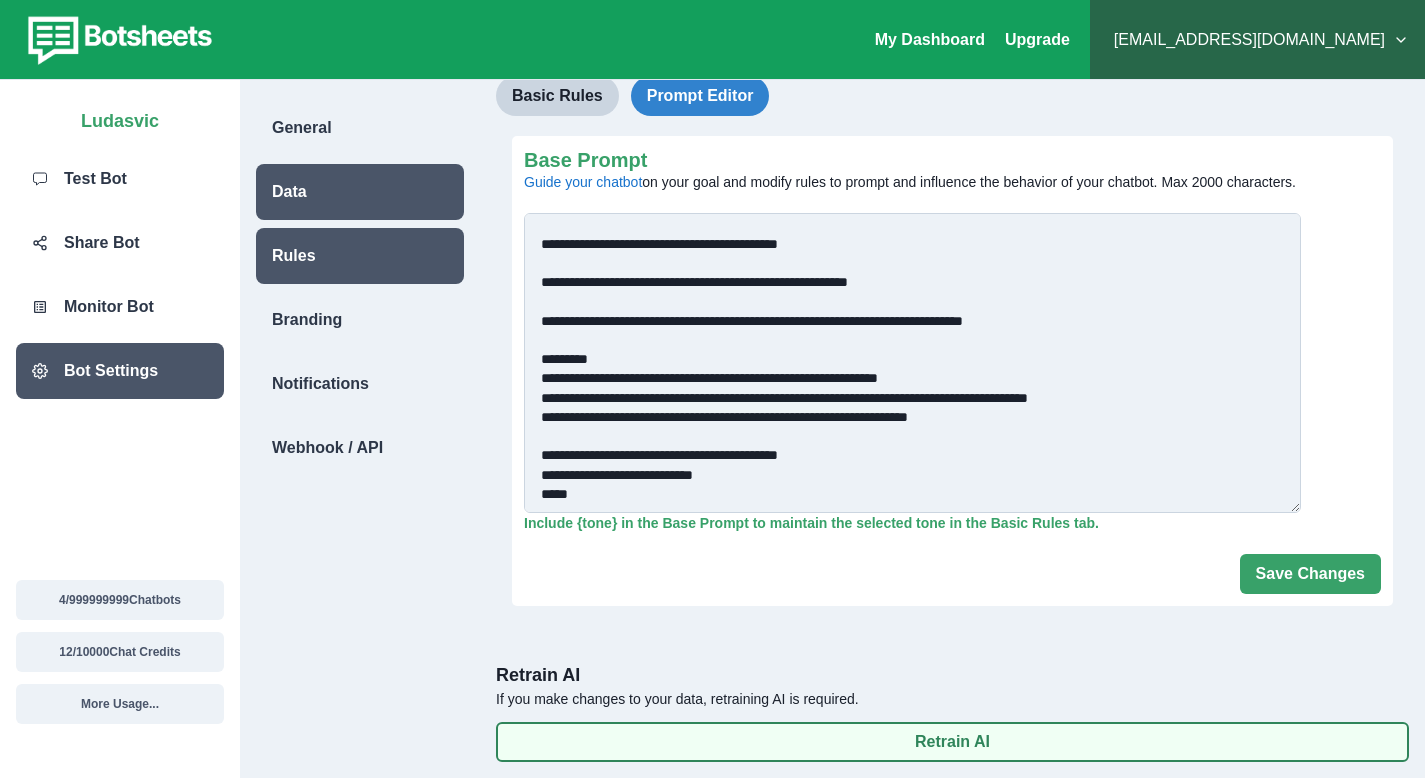 click on "Retrain AI" at bounding box center [952, 742] 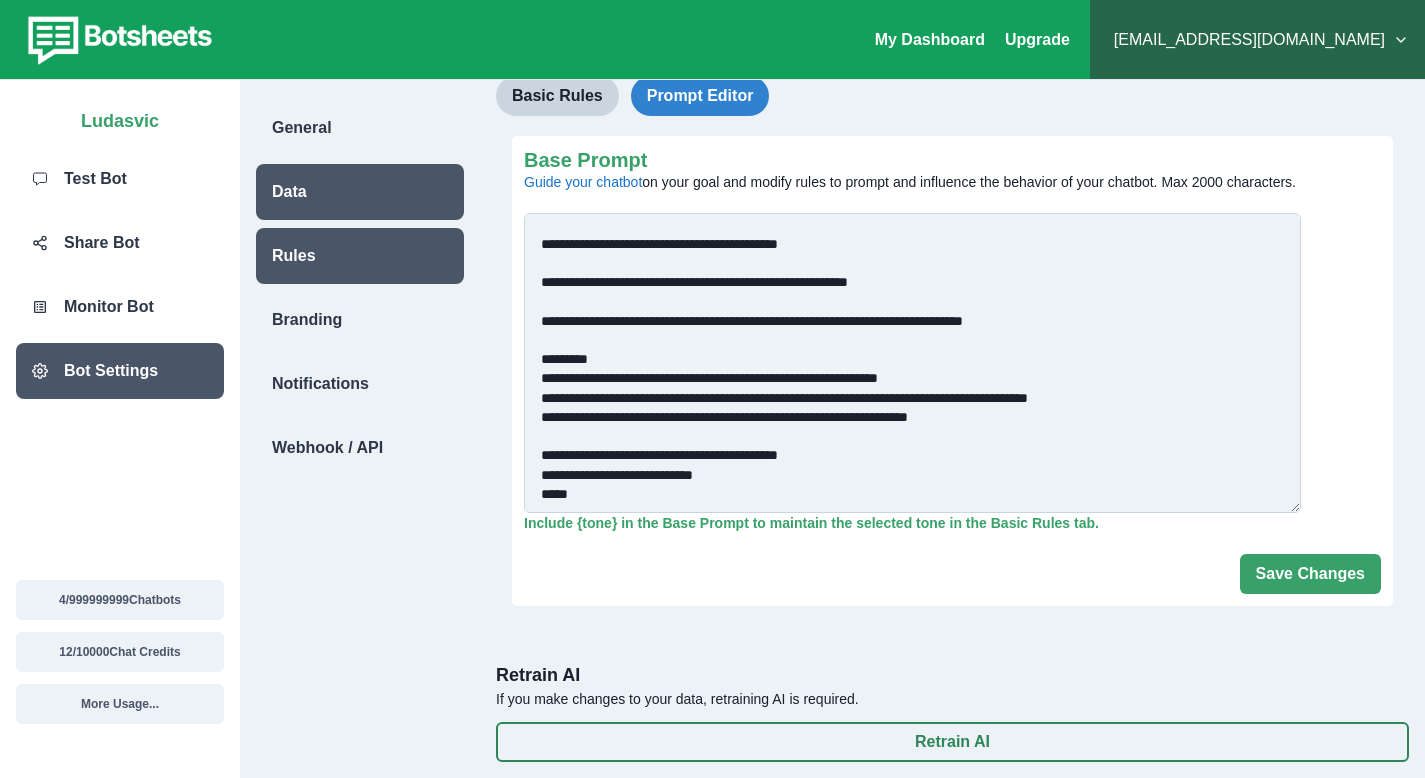 scroll, scrollTop: 1046, scrollLeft: 0, axis: vertical 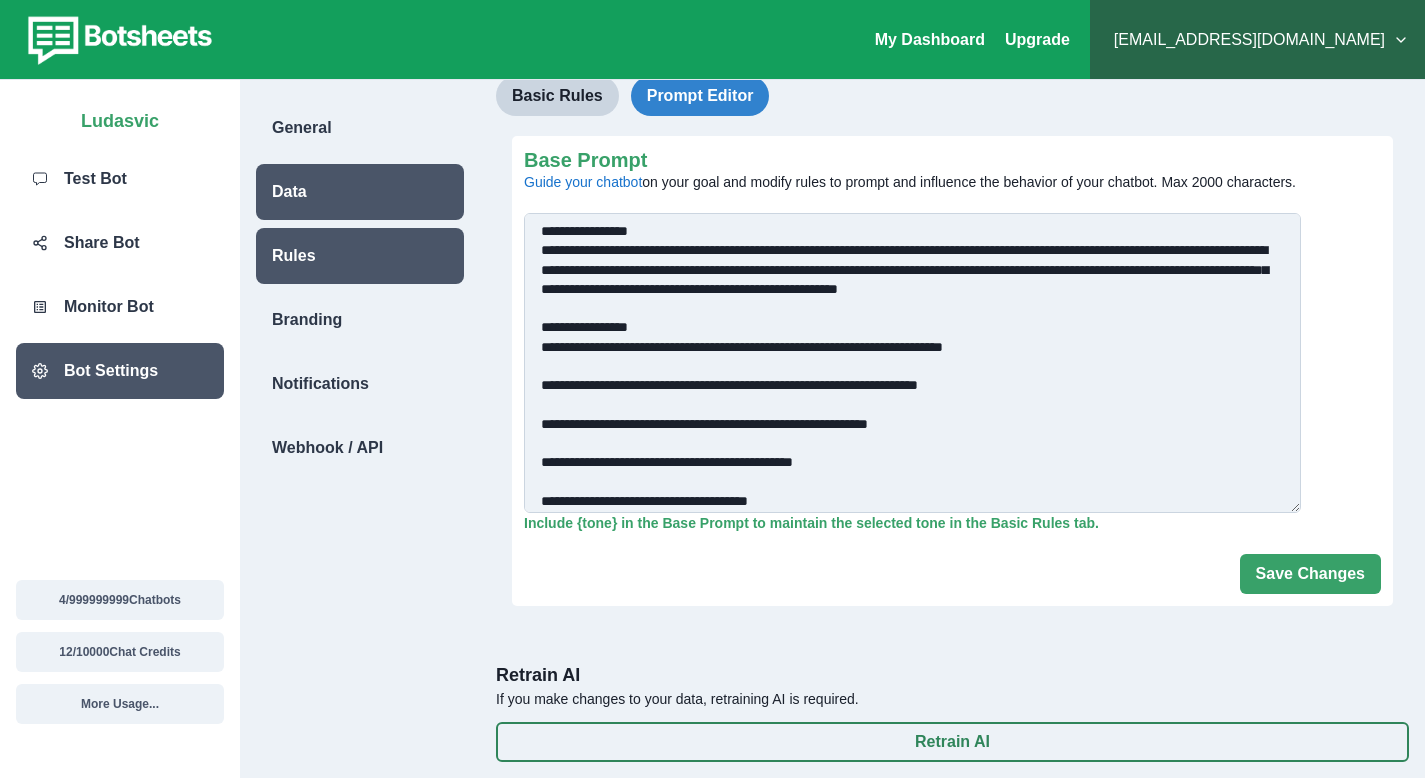 drag, startPoint x: 684, startPoint y: 453, endPoint x: 523, endPoint y: 103, distance: 385.25446 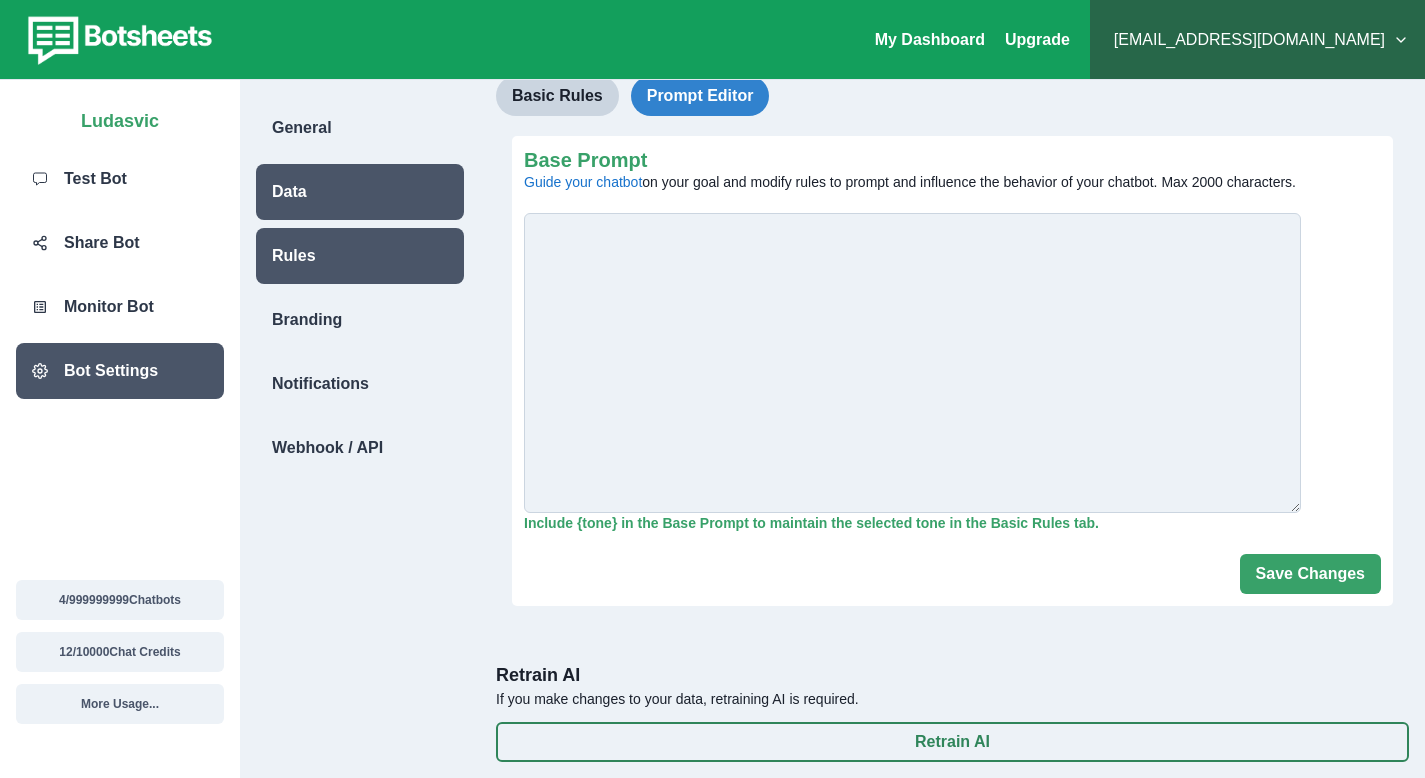 paste on "**********" 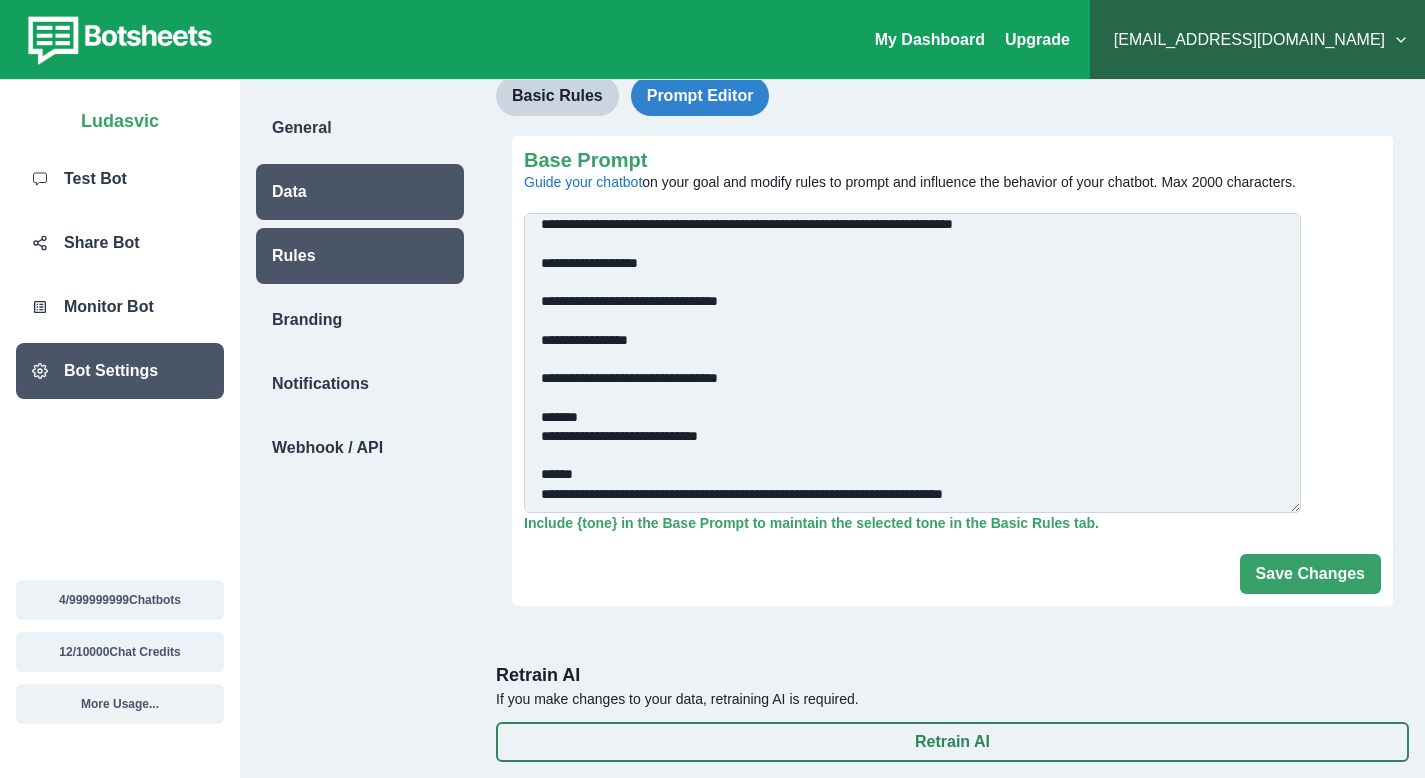 scroll, scrollTop: 1412, scrollLeft: 0, axis: vertical 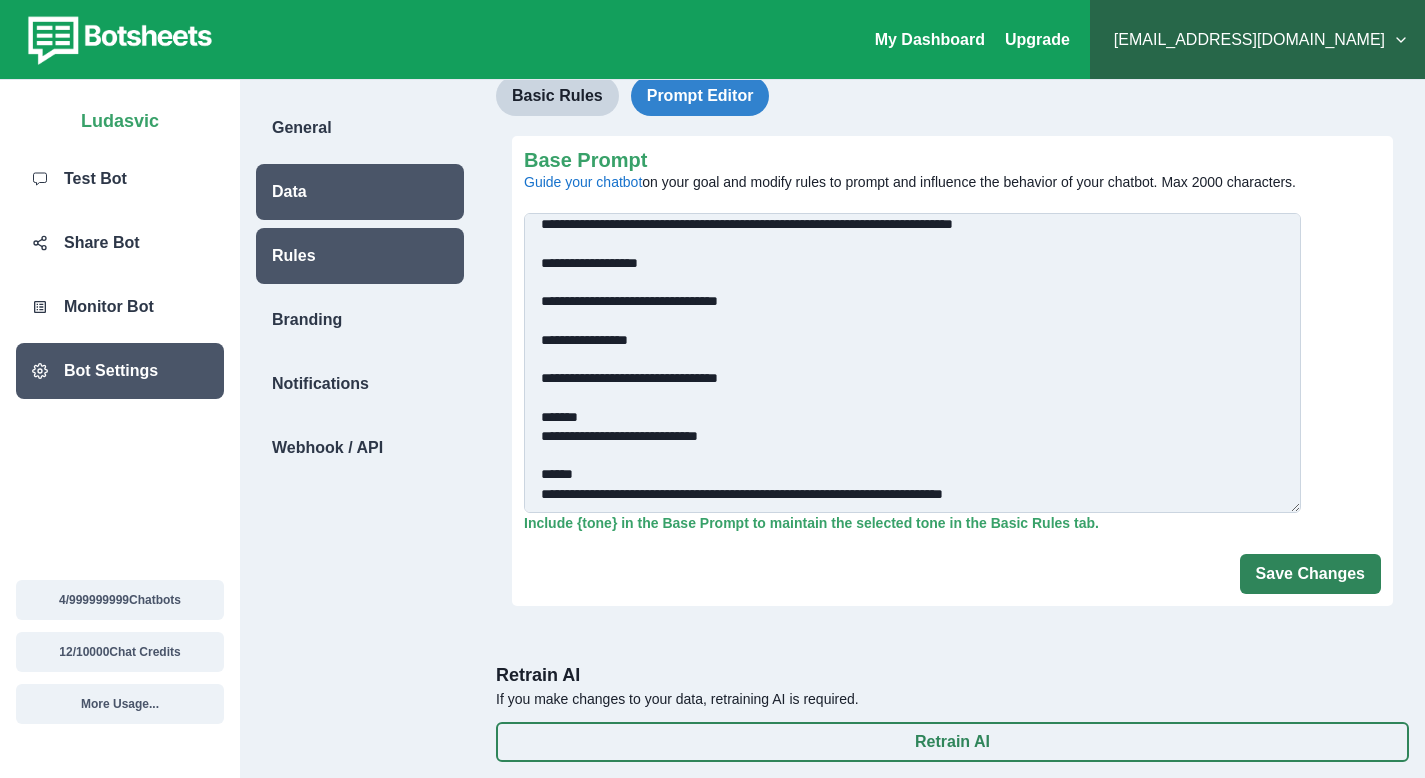 type on "**********" 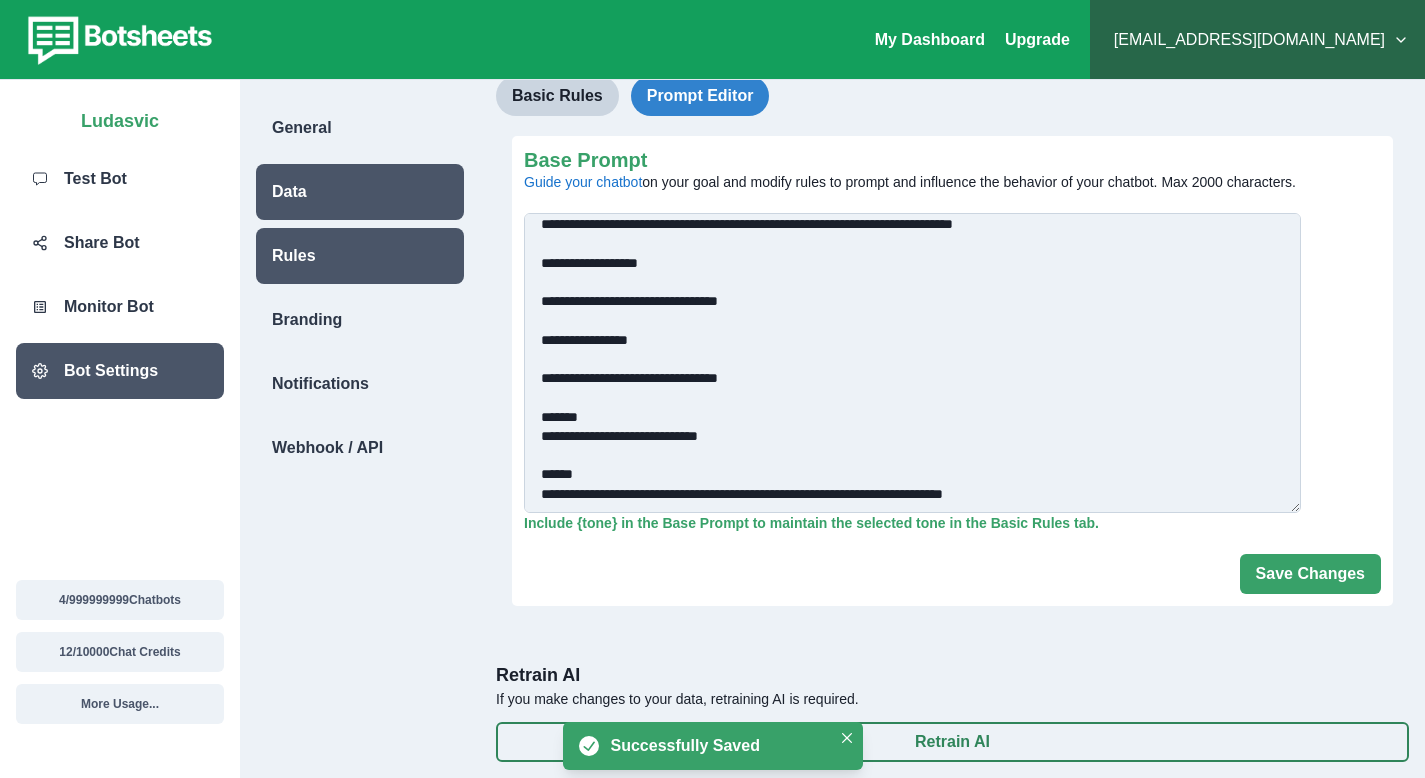 scroll, scrollTop: 170, scrollLeft: 0, axis: vertical 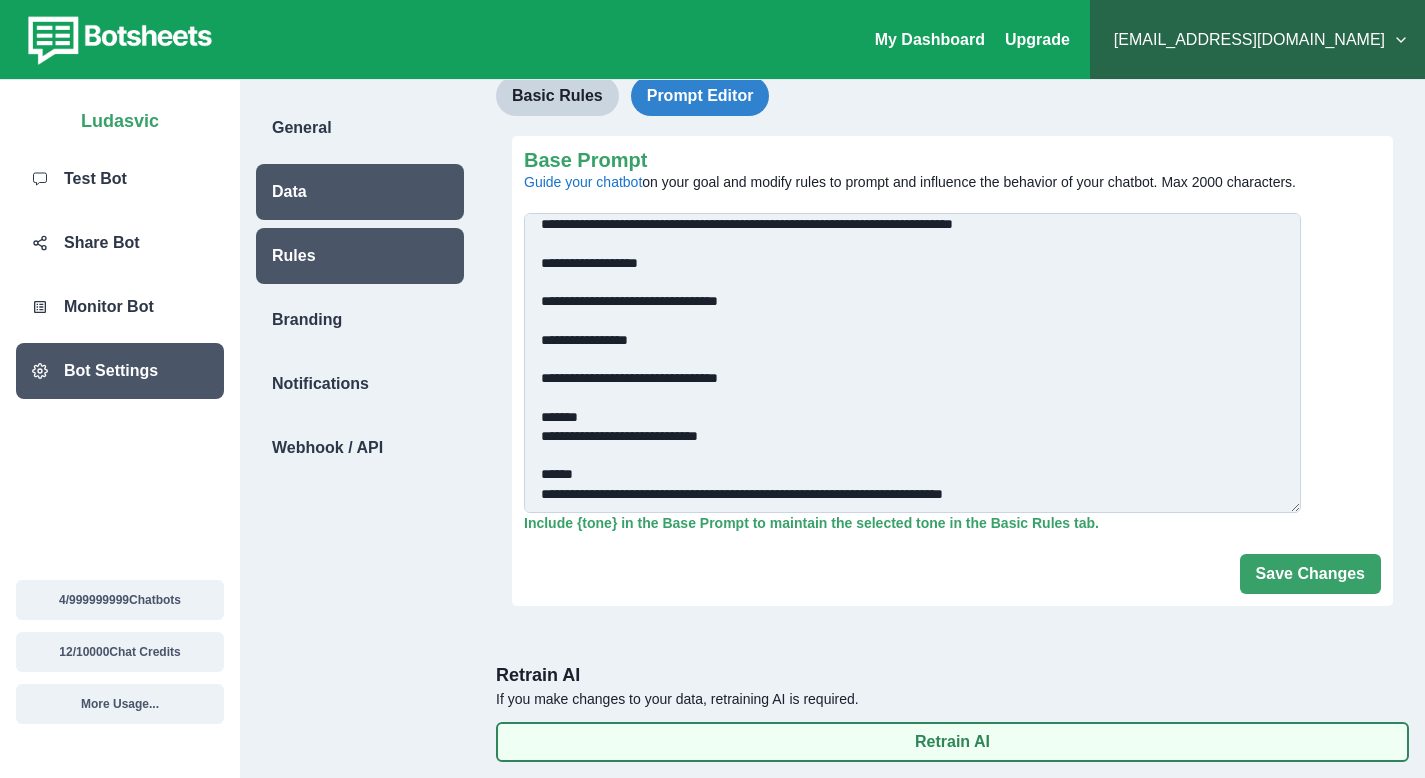 click on "Retrain AI" at bounding box center [952, 742] 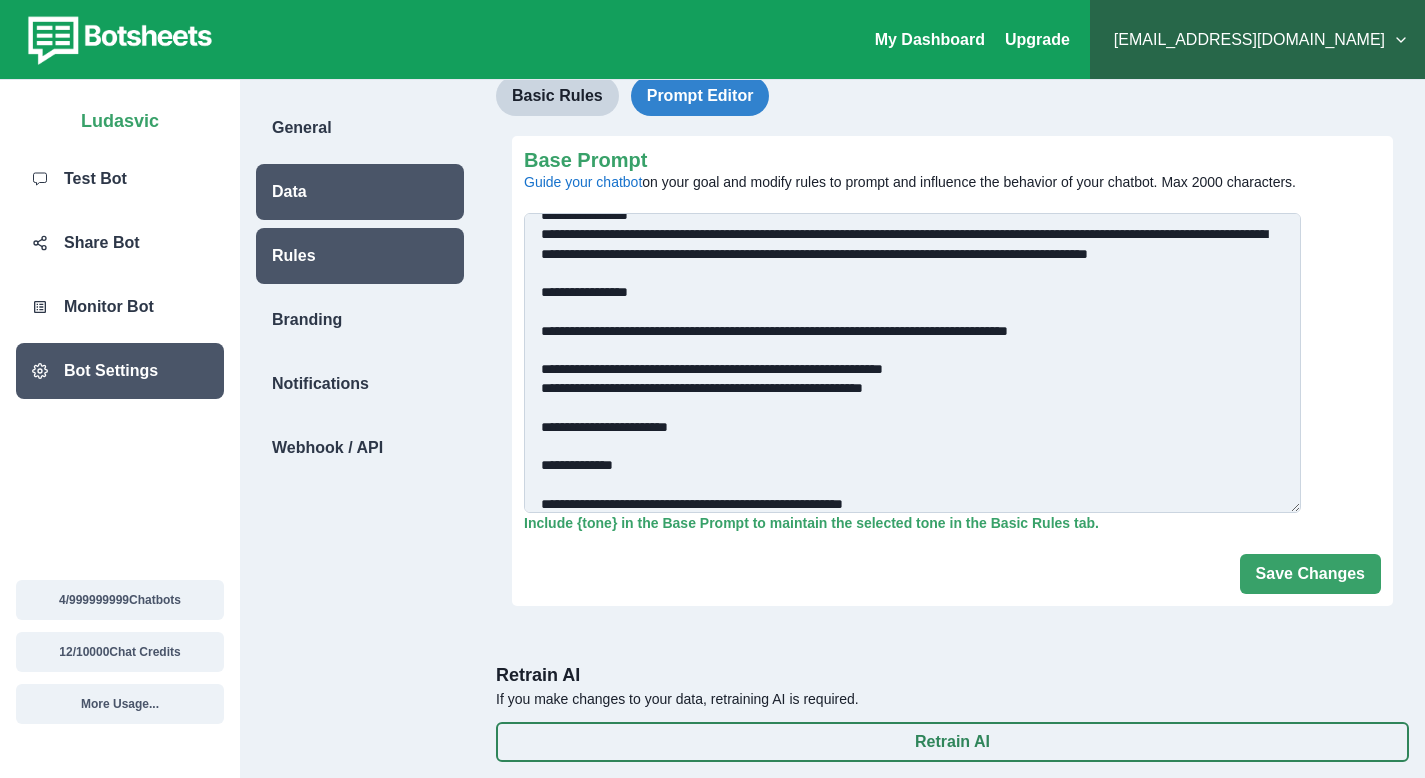 scroll, scrollTop: 0, scrollLeft: 0, axis: both 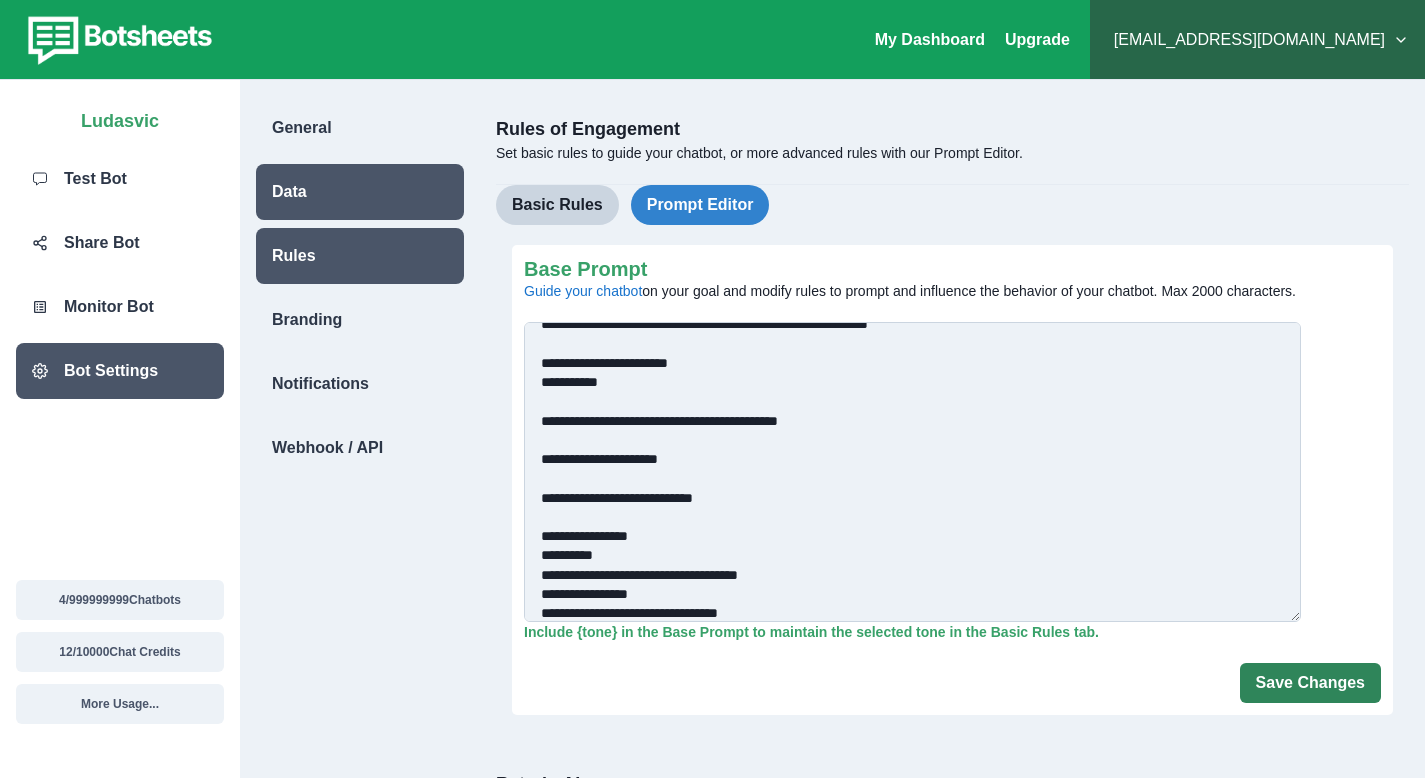 click on "Save Changes" at bounding box center (1310, 683) 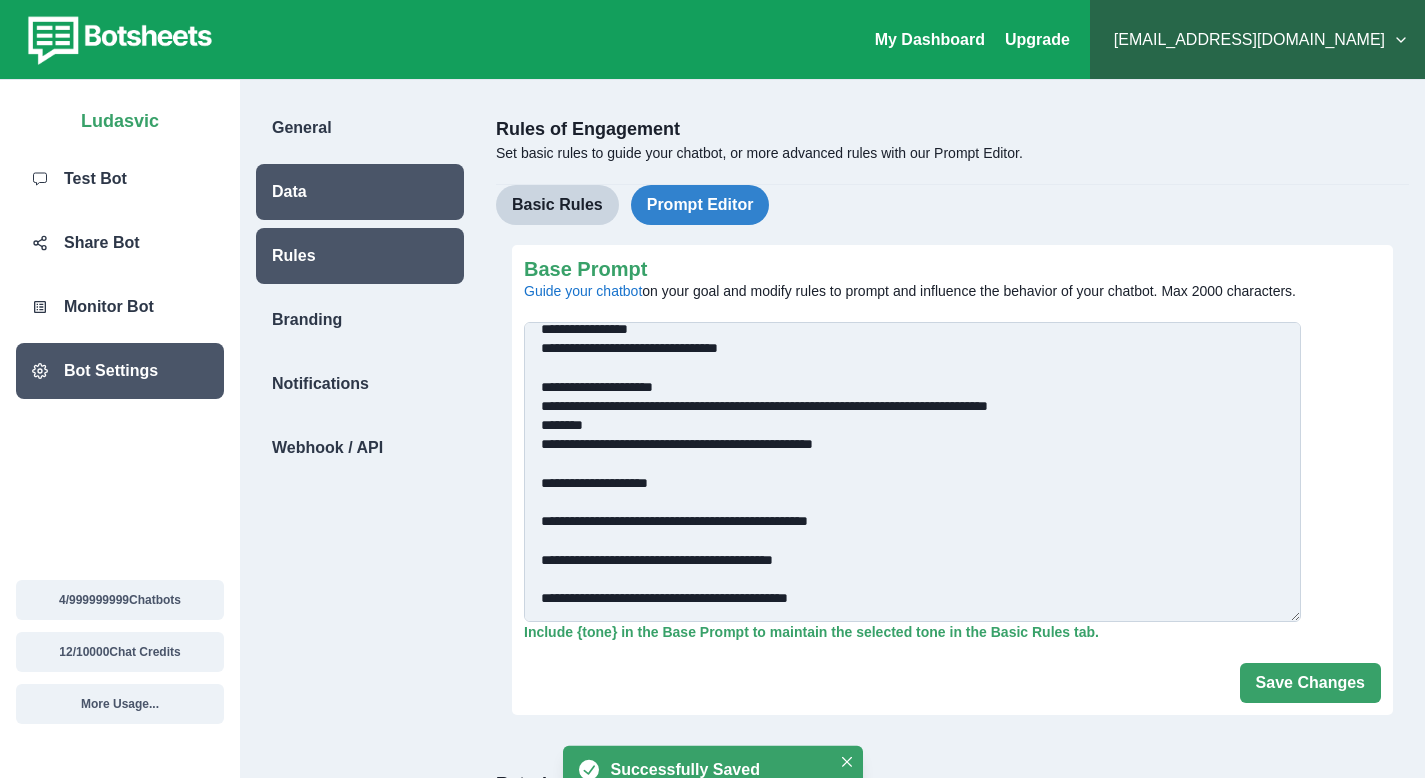 scroll, scrollTop: 1412, scrollLeft: 0, axis: vertical 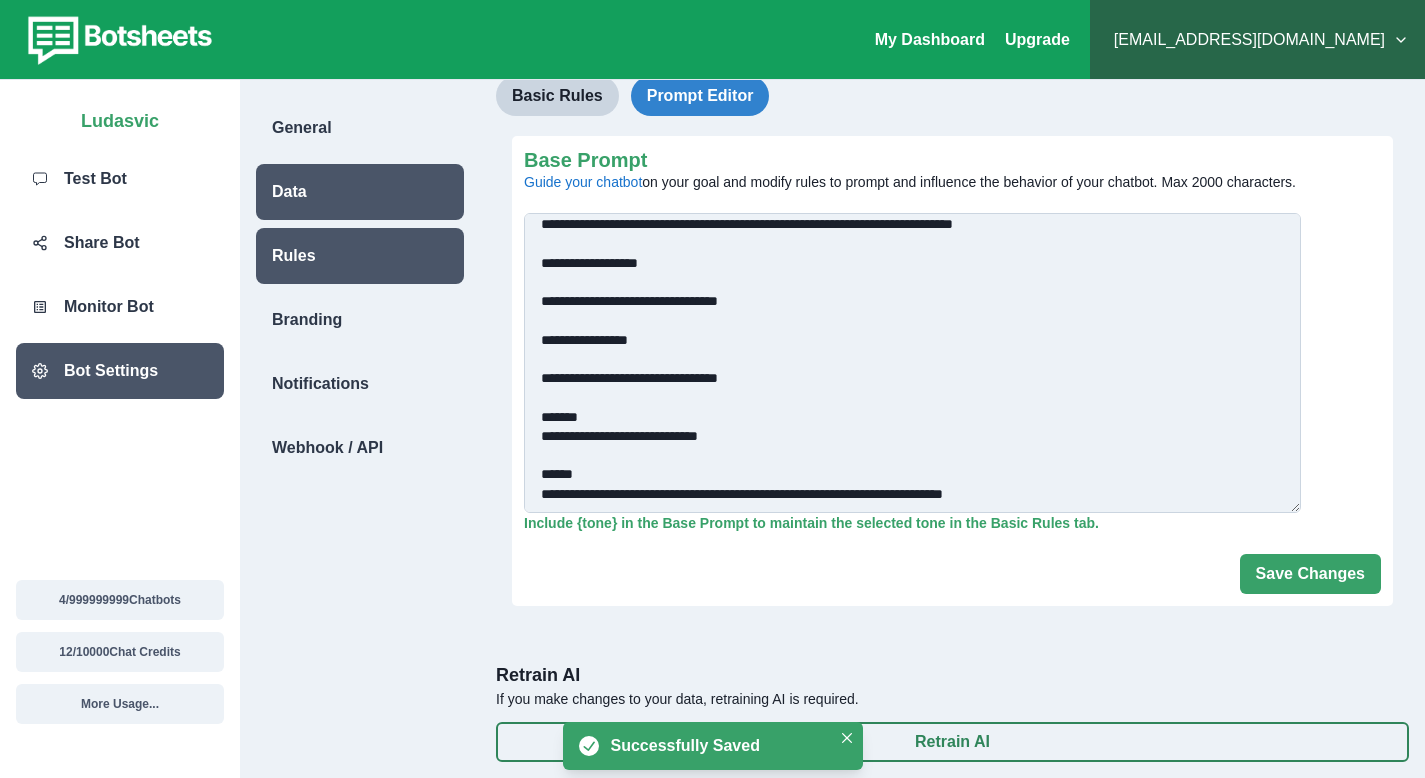 click on "Successfully Saved" at bounding box center (713, 746) 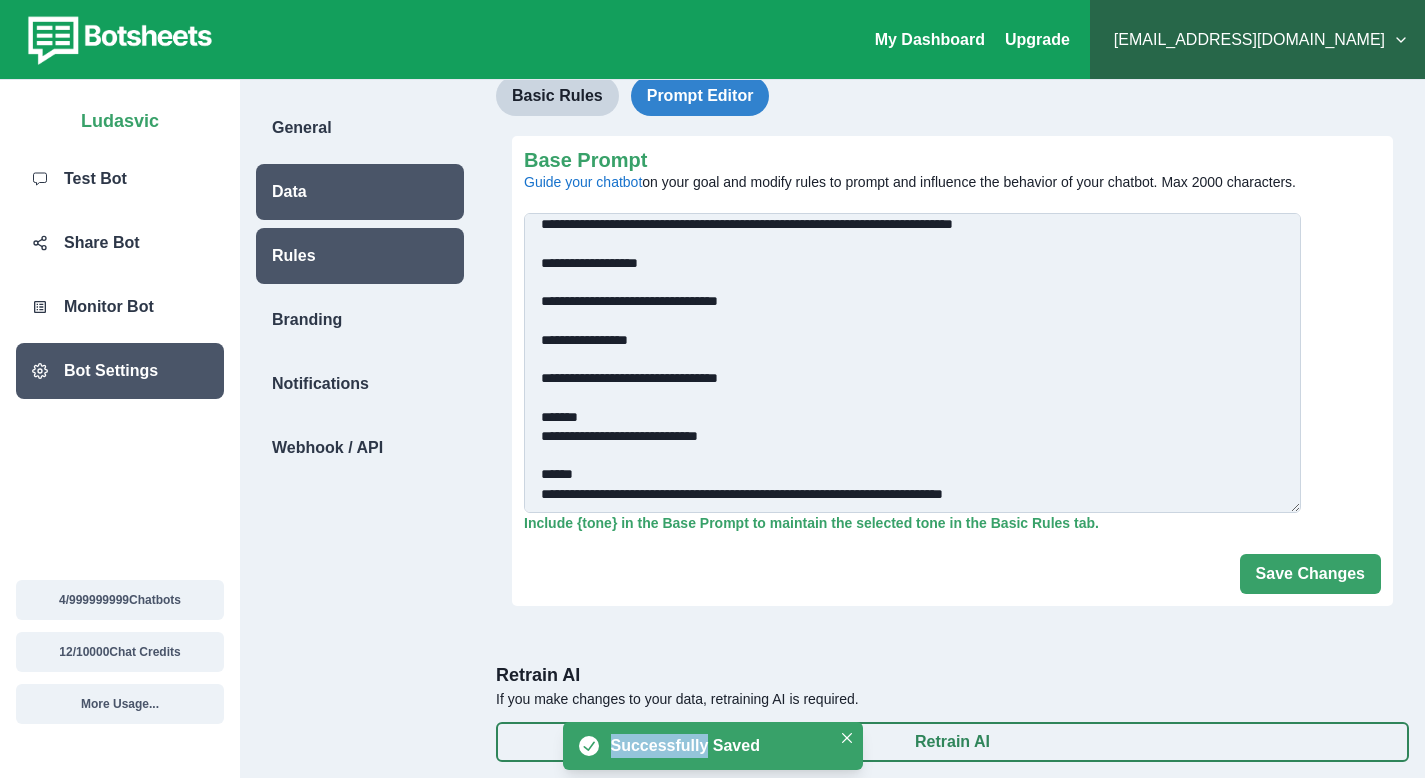 drag, startPoint x: 769, startPoint y: 728, endPoint x: 840, endPoint y: 566, distance: 176.87566 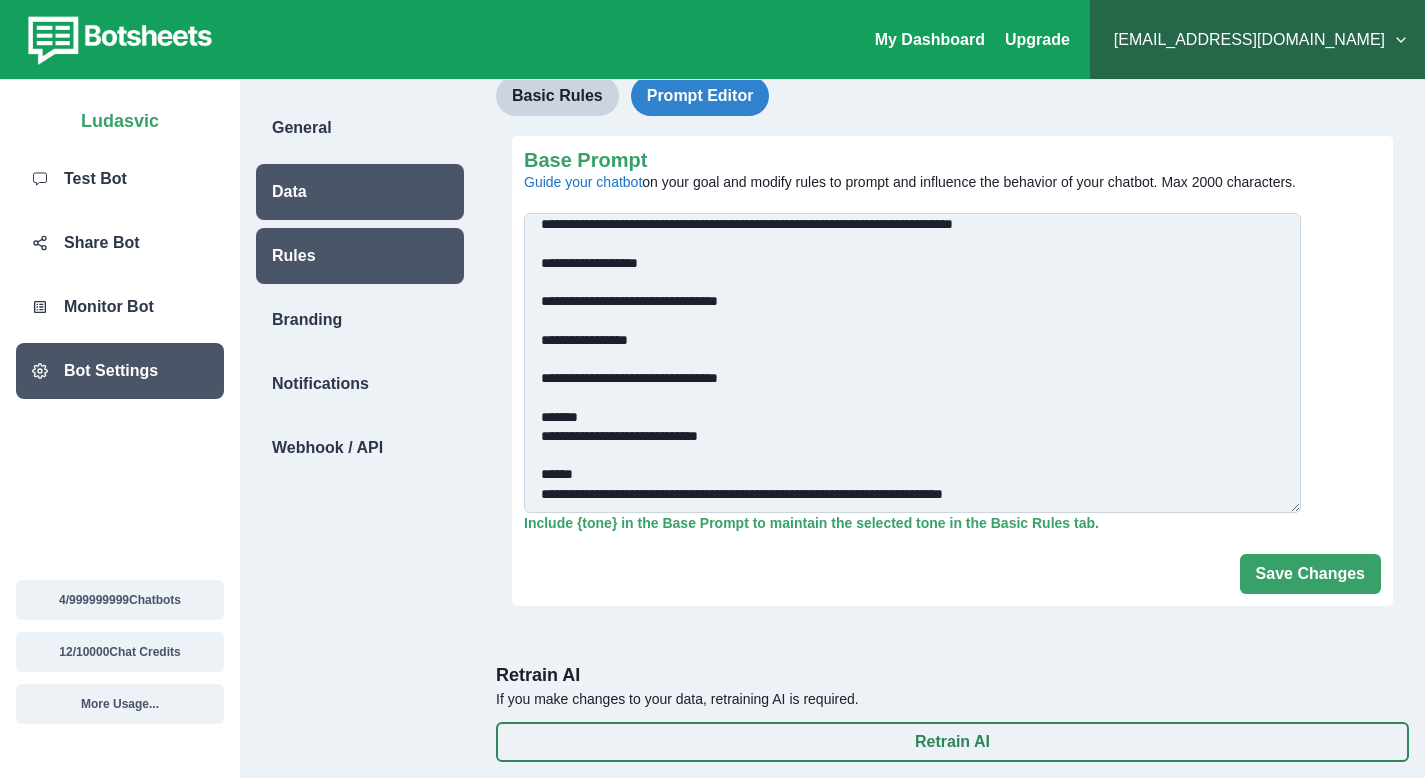 click at bounding box center (117, 40) 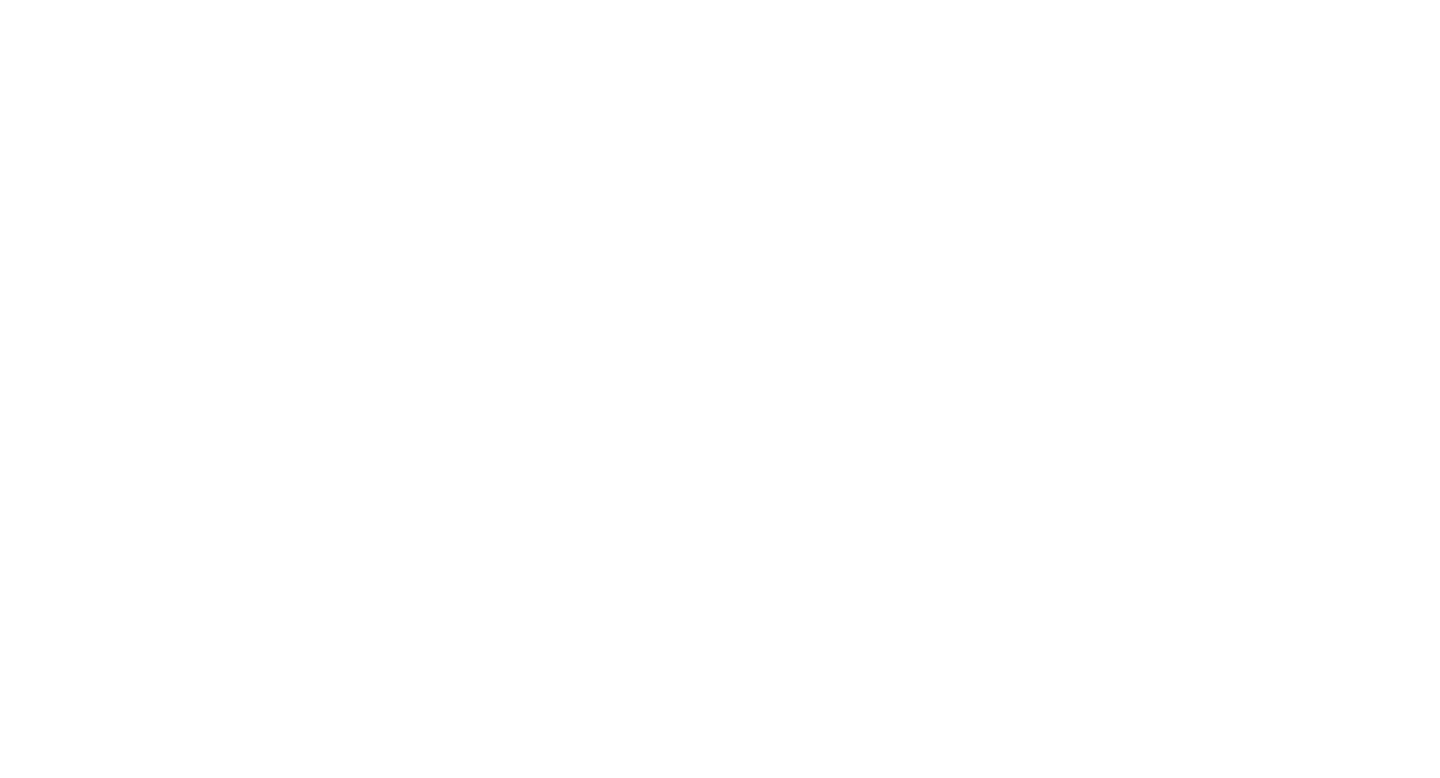 scroll, scrollTop: 0, scrollLeft: 0, axis: both 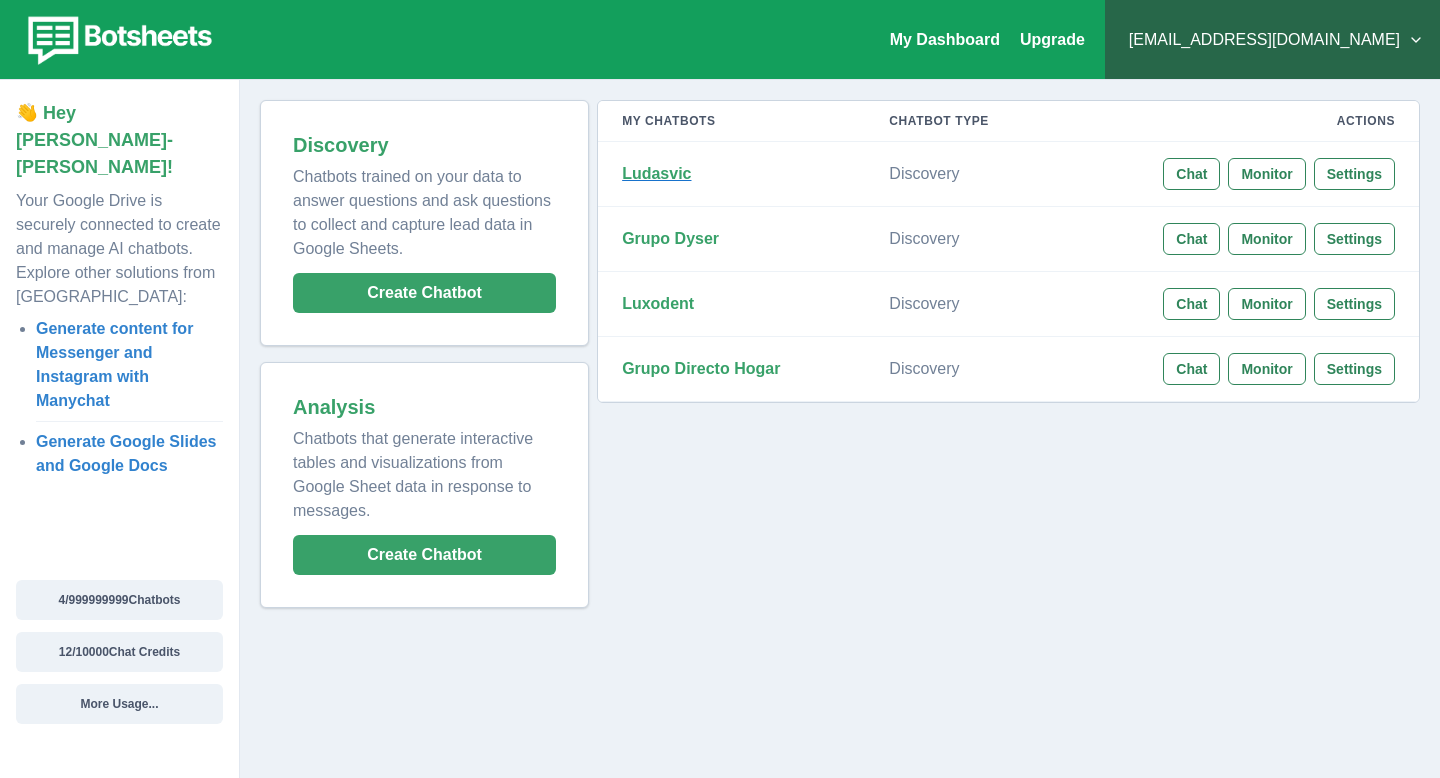 click on "Ludasvic" at bounding box center (656, 173) 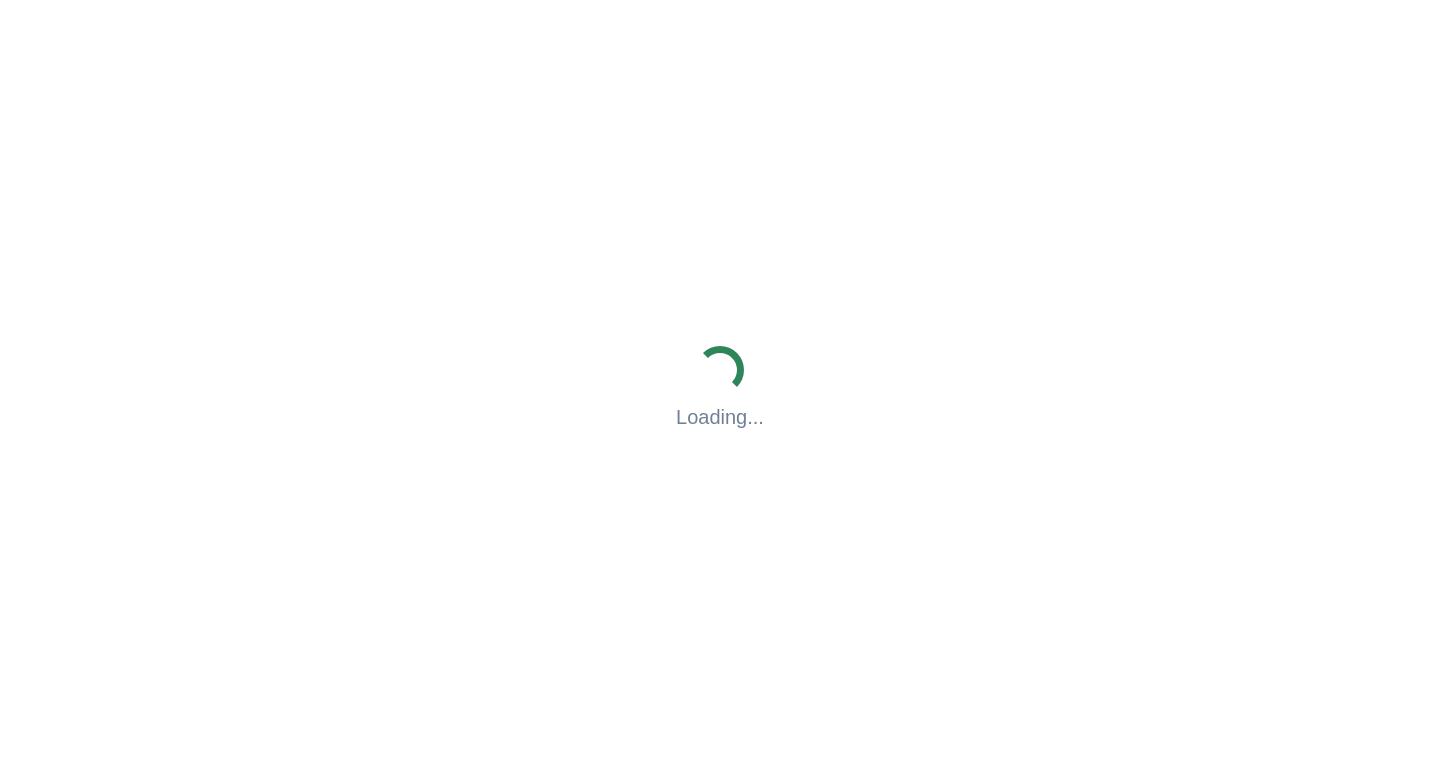scroll, scrollTop: 0, scrollLeft: 0, axis: both 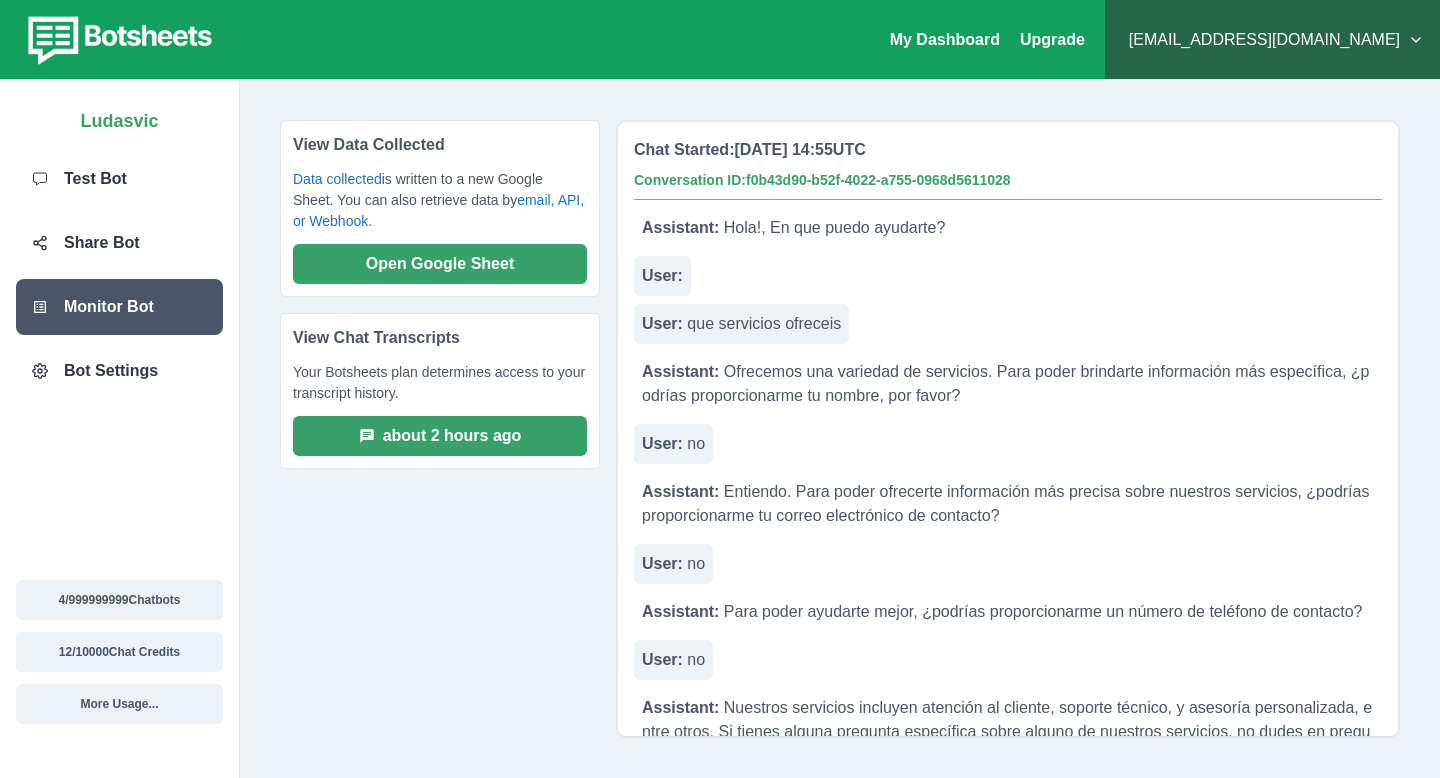 click on "Monitor Bot" at bounding box center [109, 307] 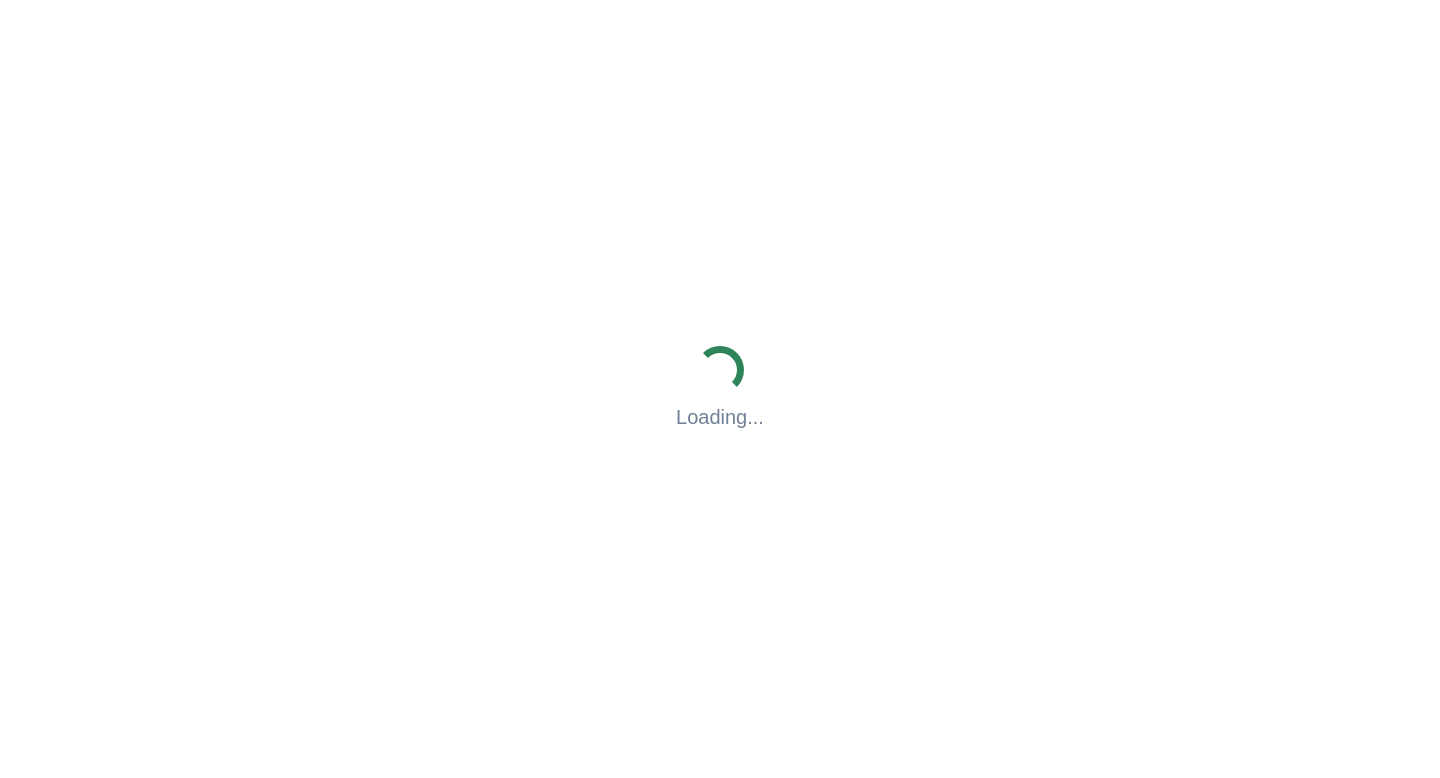 scroll, scrollTop: 0, scrollLeft: 0, axis: both 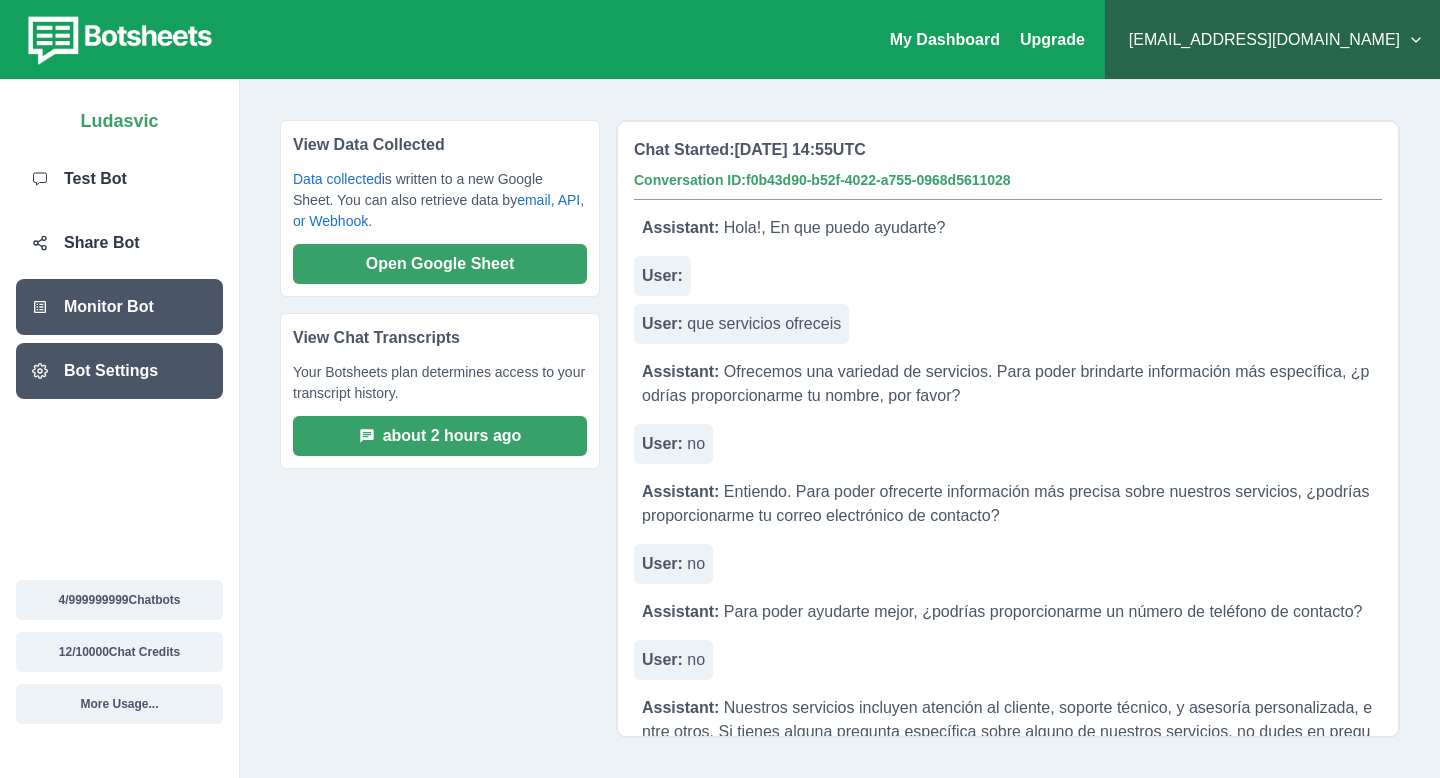 click on "Bot Settings" at bounding box center (111, 371) 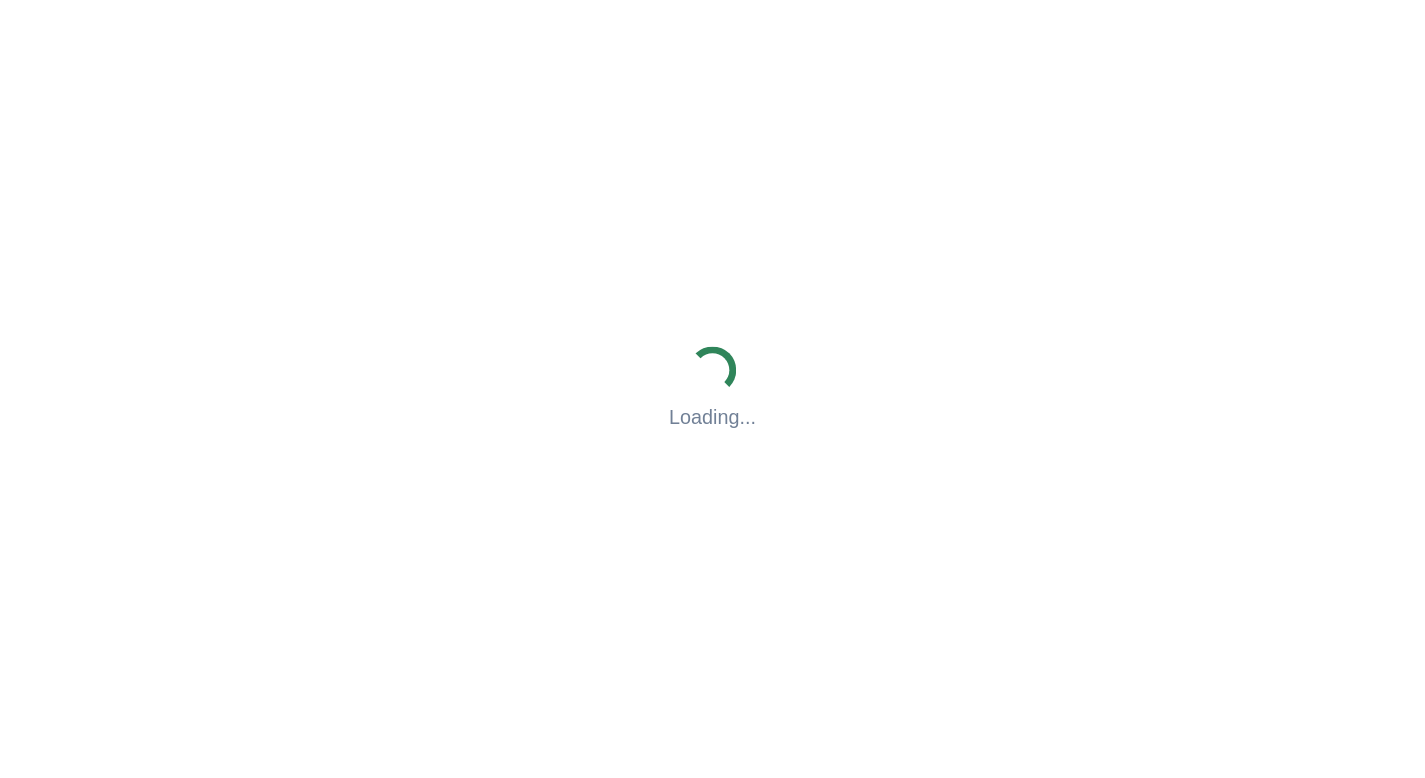 scroll, scrollTop: 0, scrollLeft: 0, axis: both 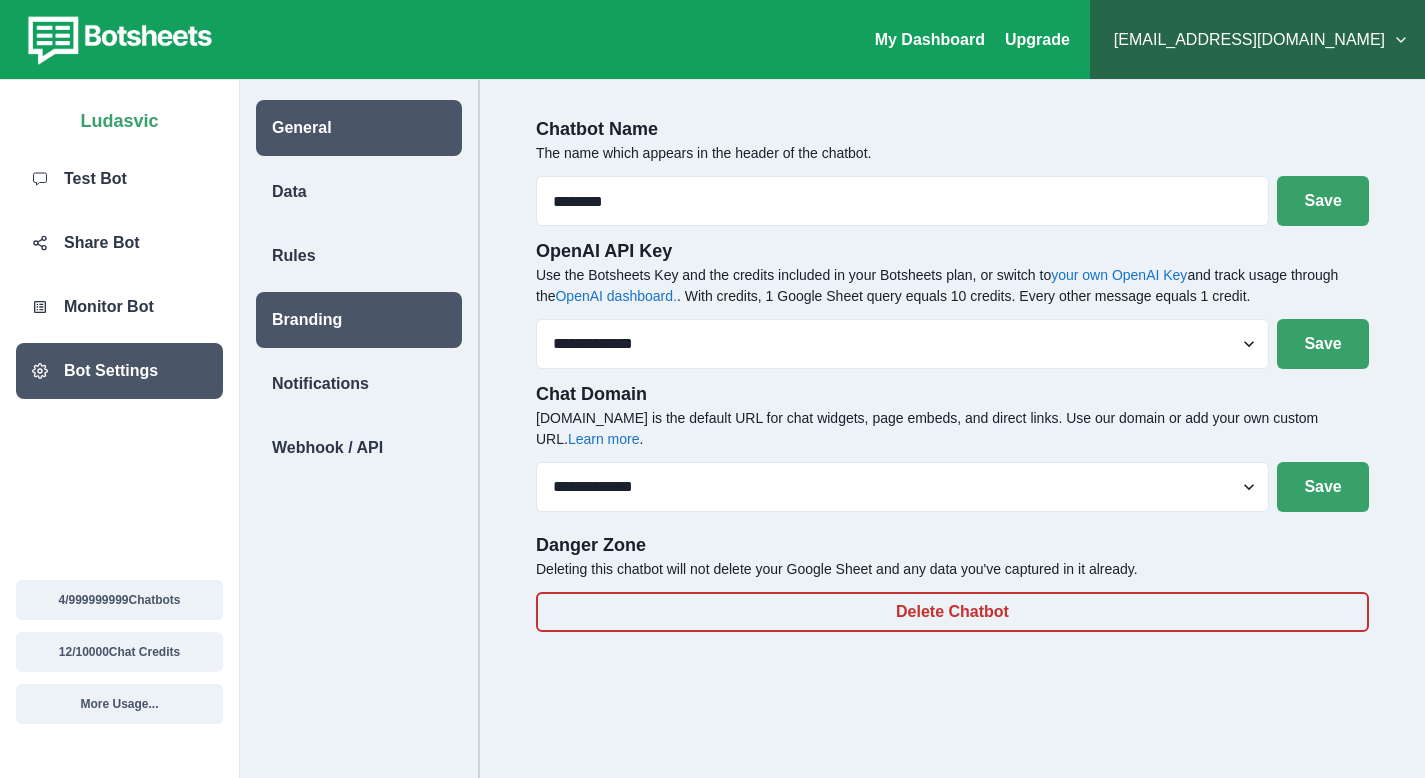 click on "Branding" at bounding box center (307, 320) 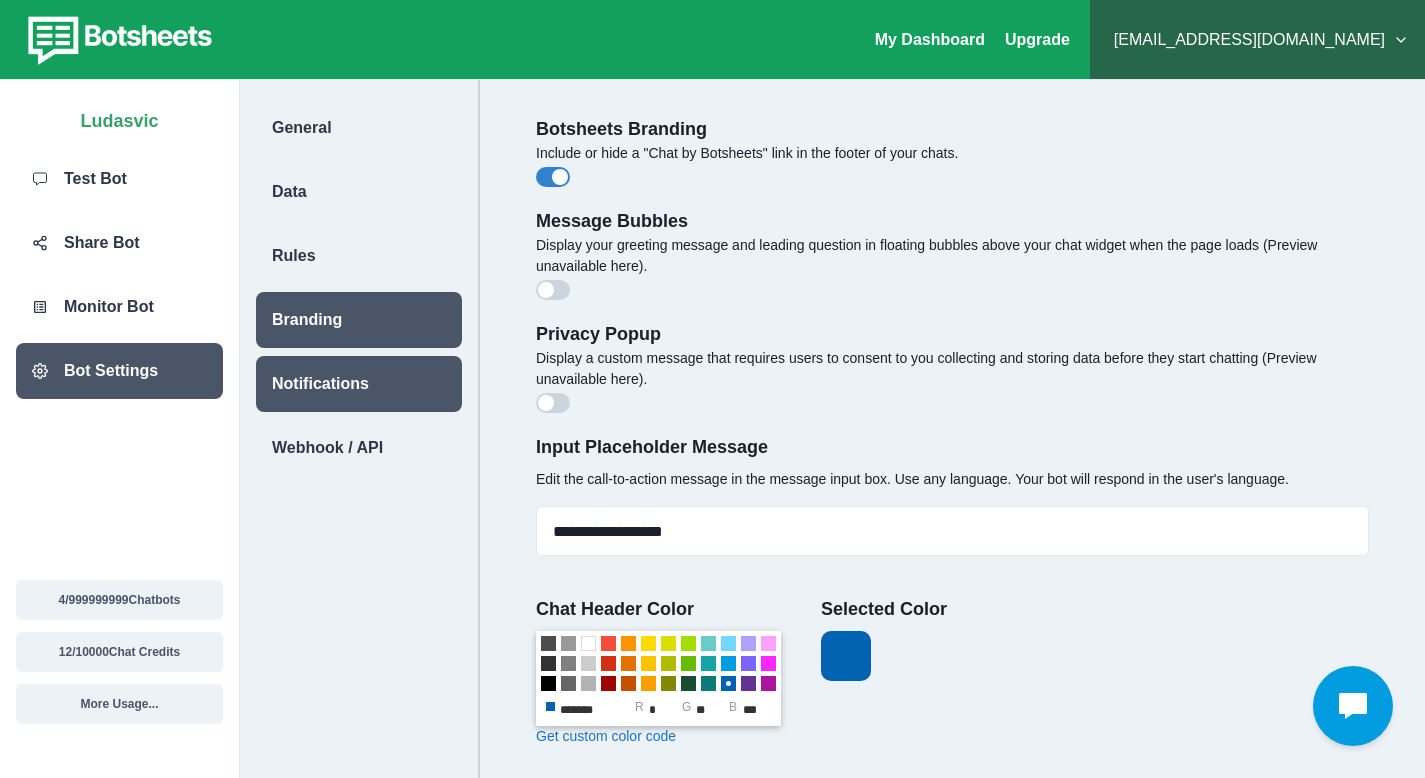 click on "Notifications" at bounding box center [320, 384] 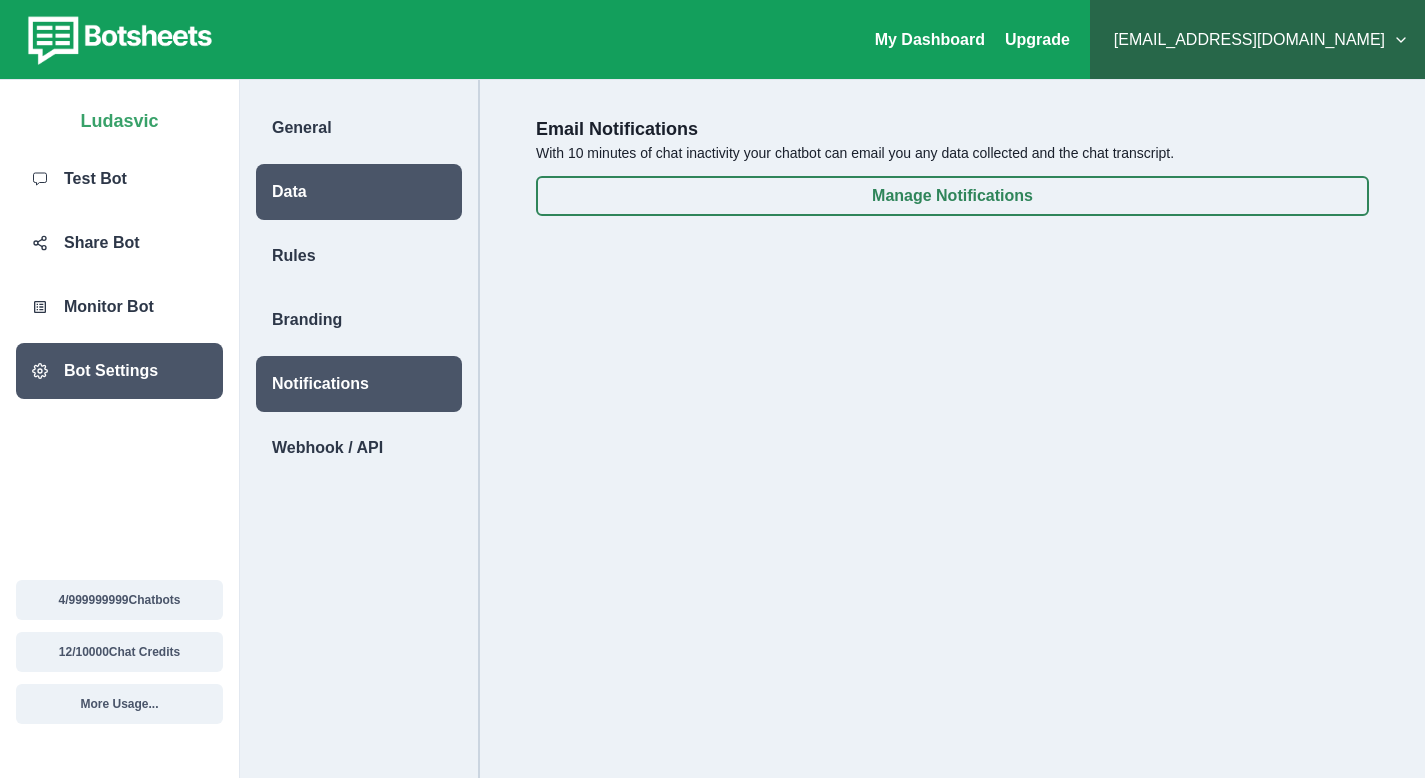 click on "Data" at bounding box center [359, 192] 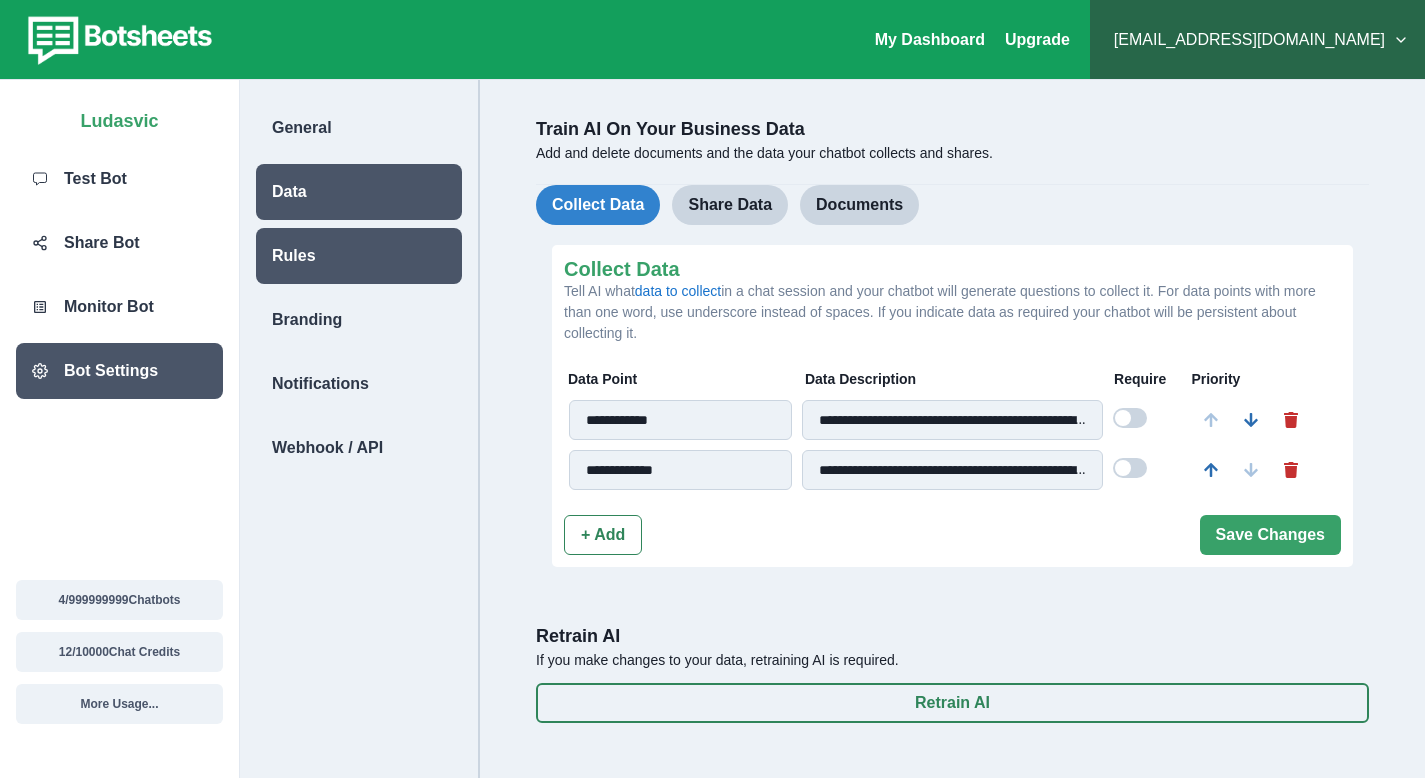 click on "Rules" at bounding box center (359, 256) 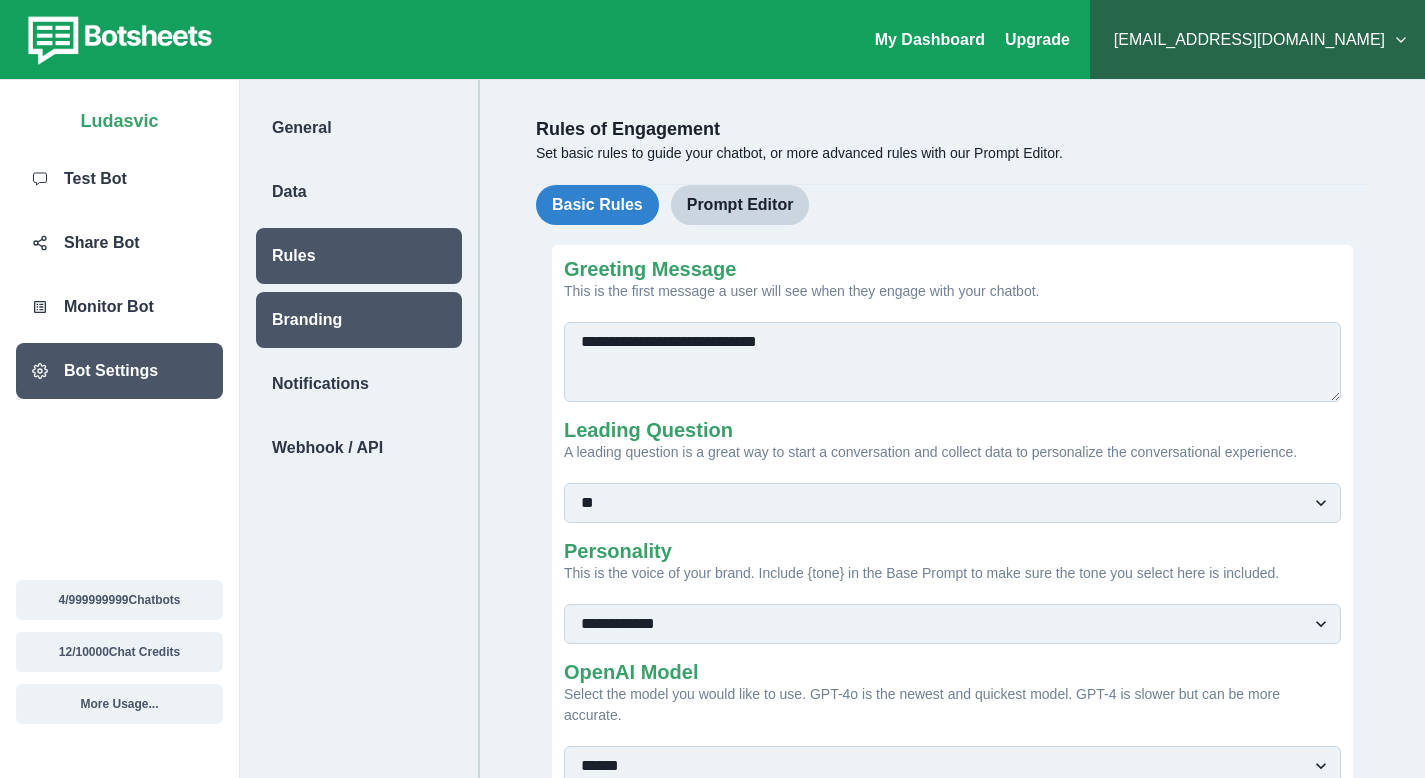 click on "Branding" at bounding box center (307, 320) 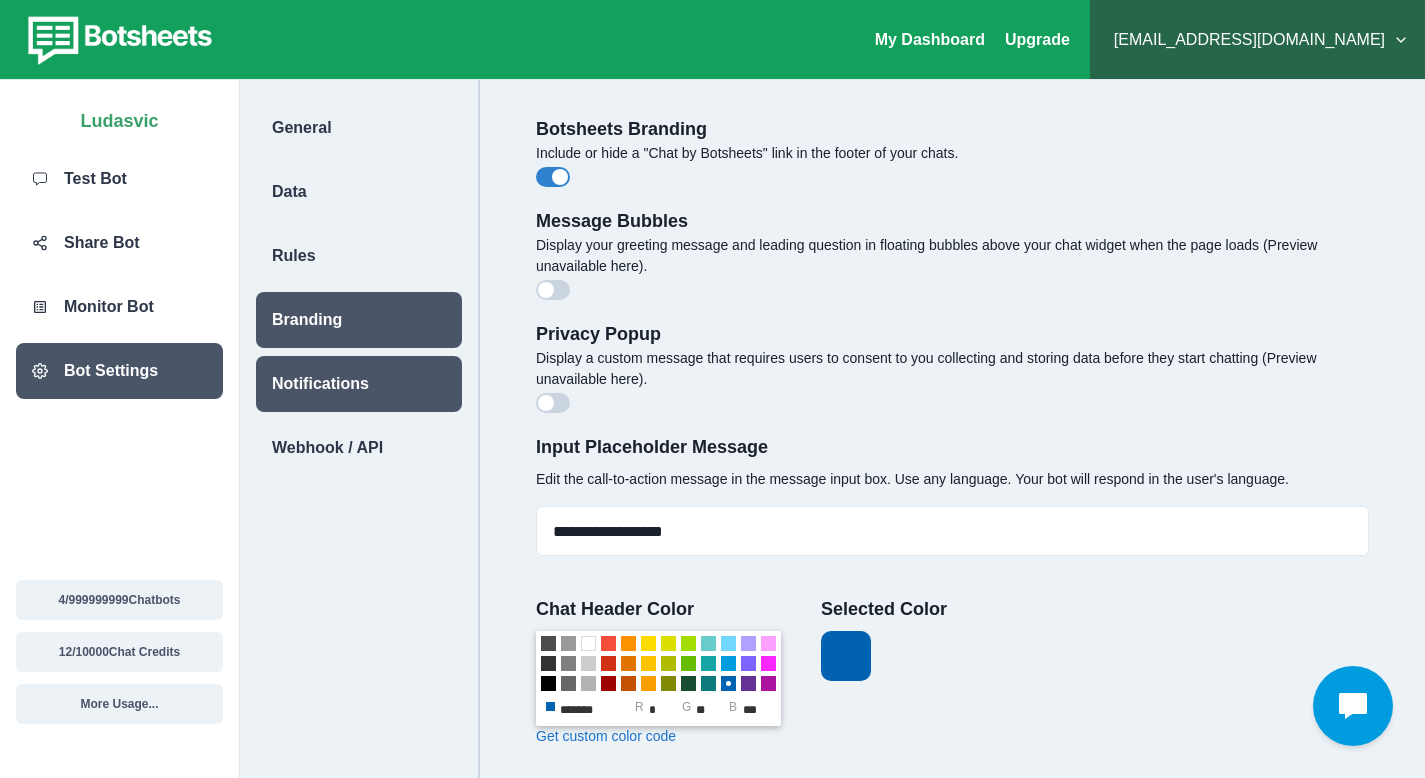 click on "Notifications" at bounding box center [320, 384] 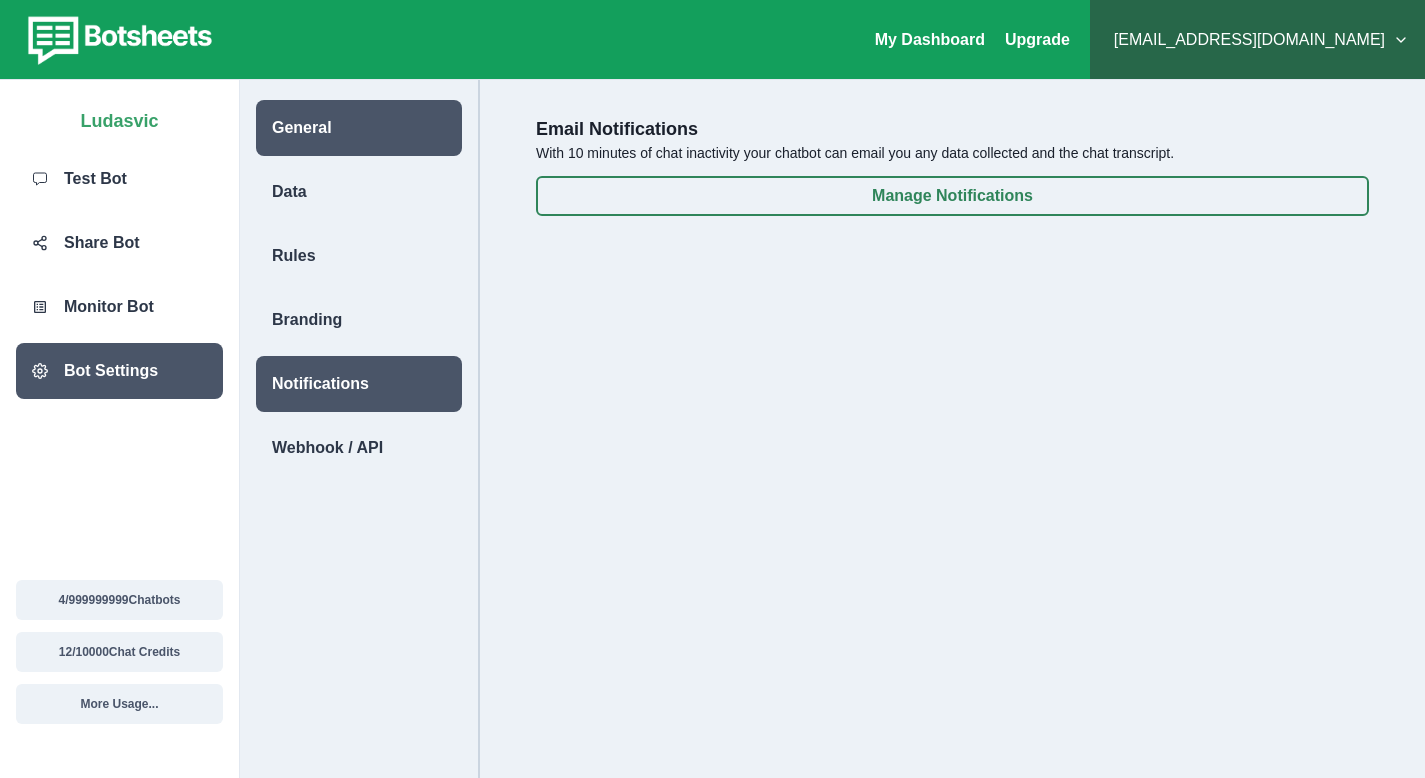 click on "General" at bounding box center (302, 128) 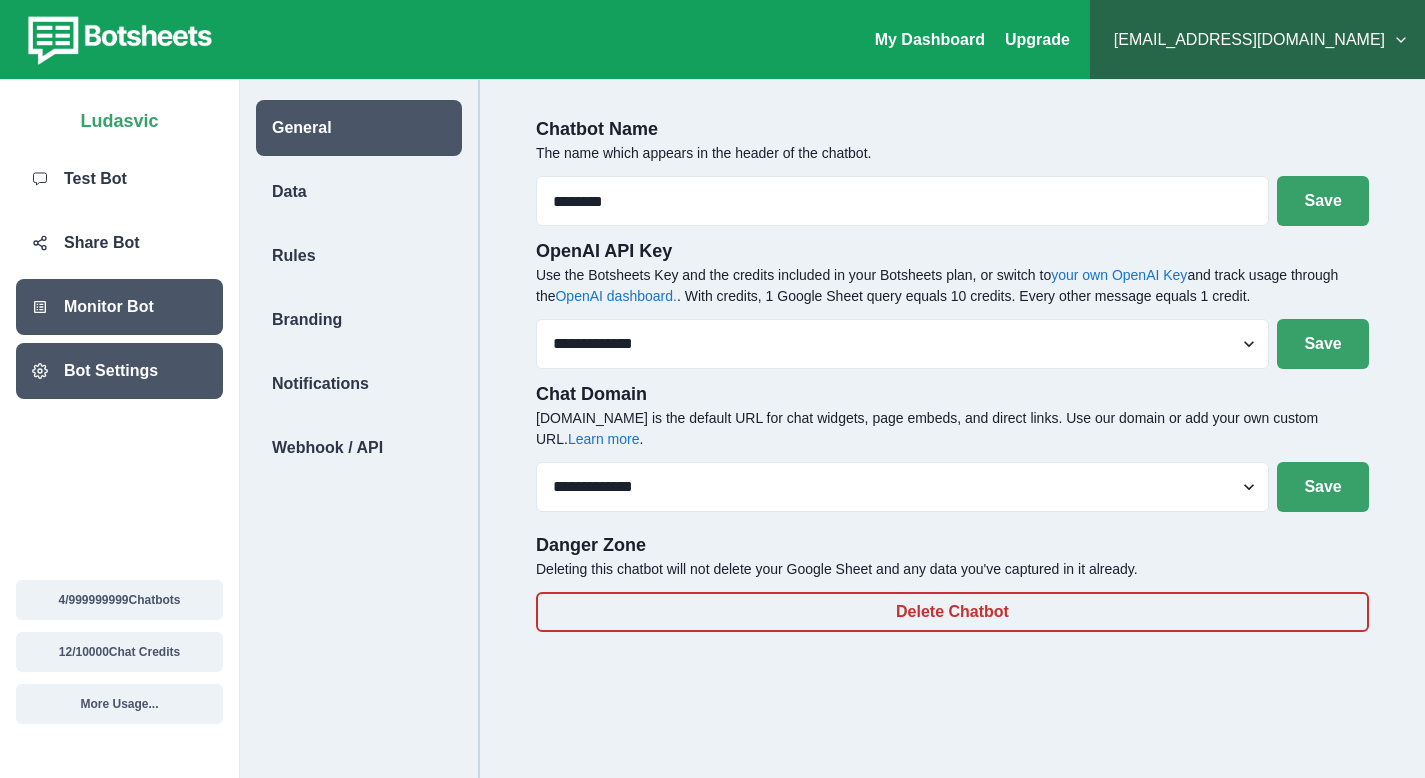 click on "Monitor Bot" at bounding box center (109, 307) 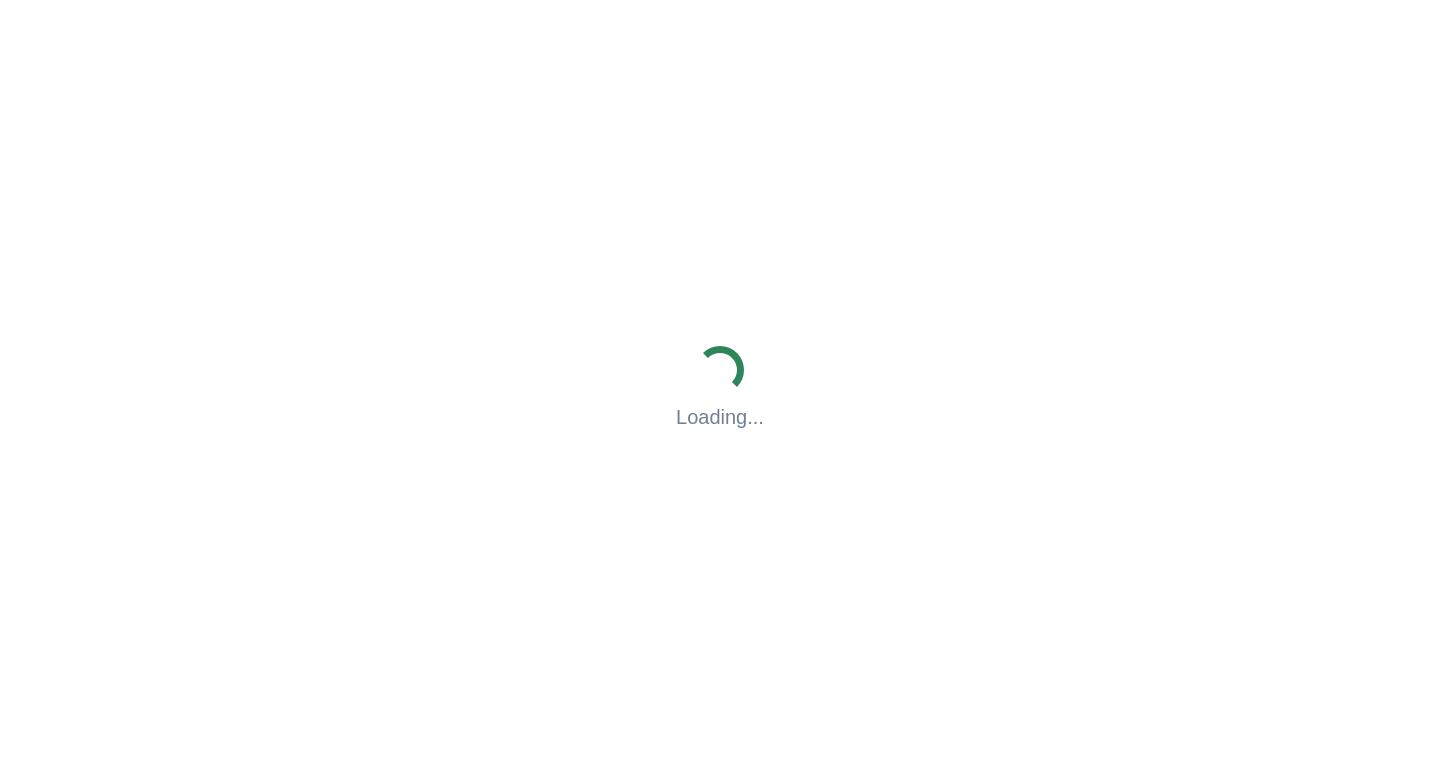 scroll, scrollTop: 0, scrollLeft: 0, axis: both 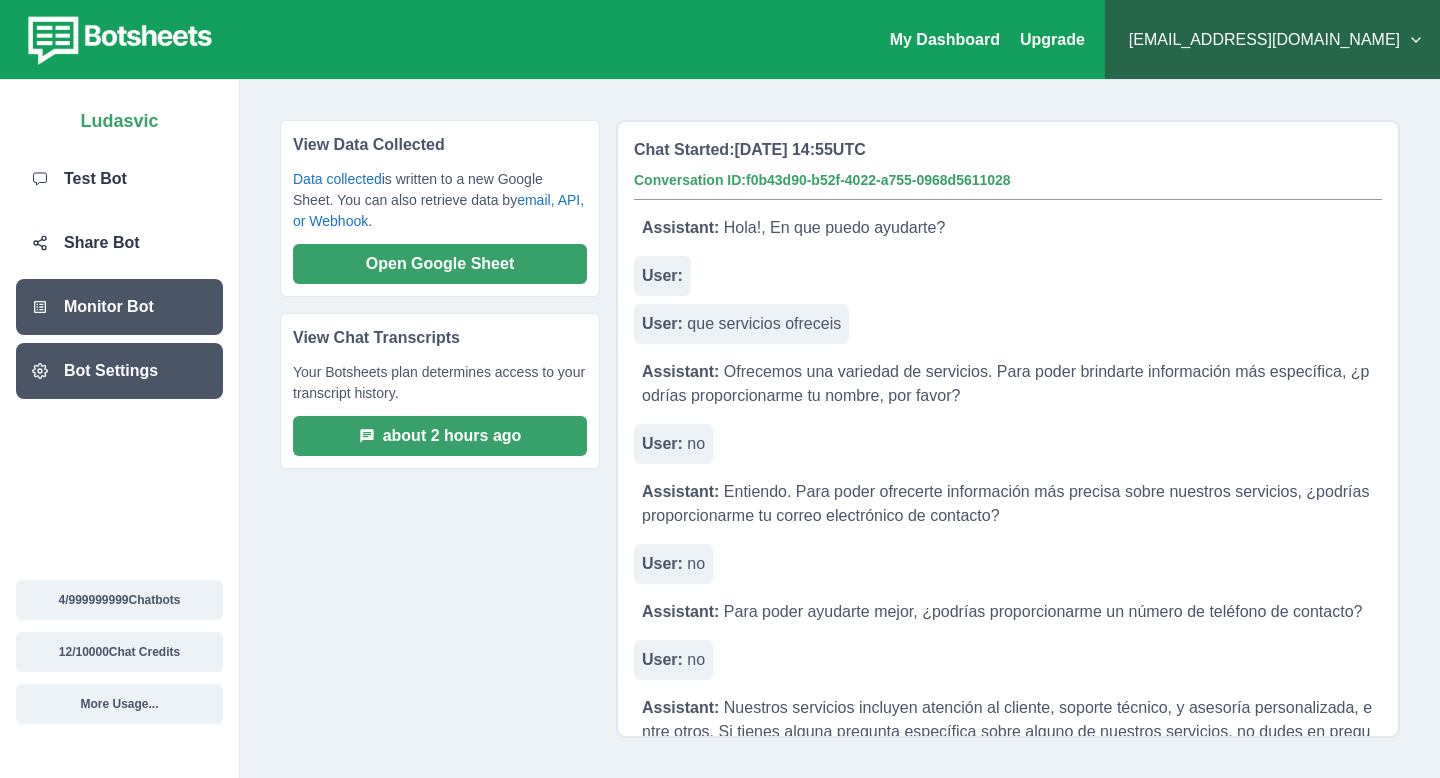 click on "Bot Settings" at bounding box center [111, 371] 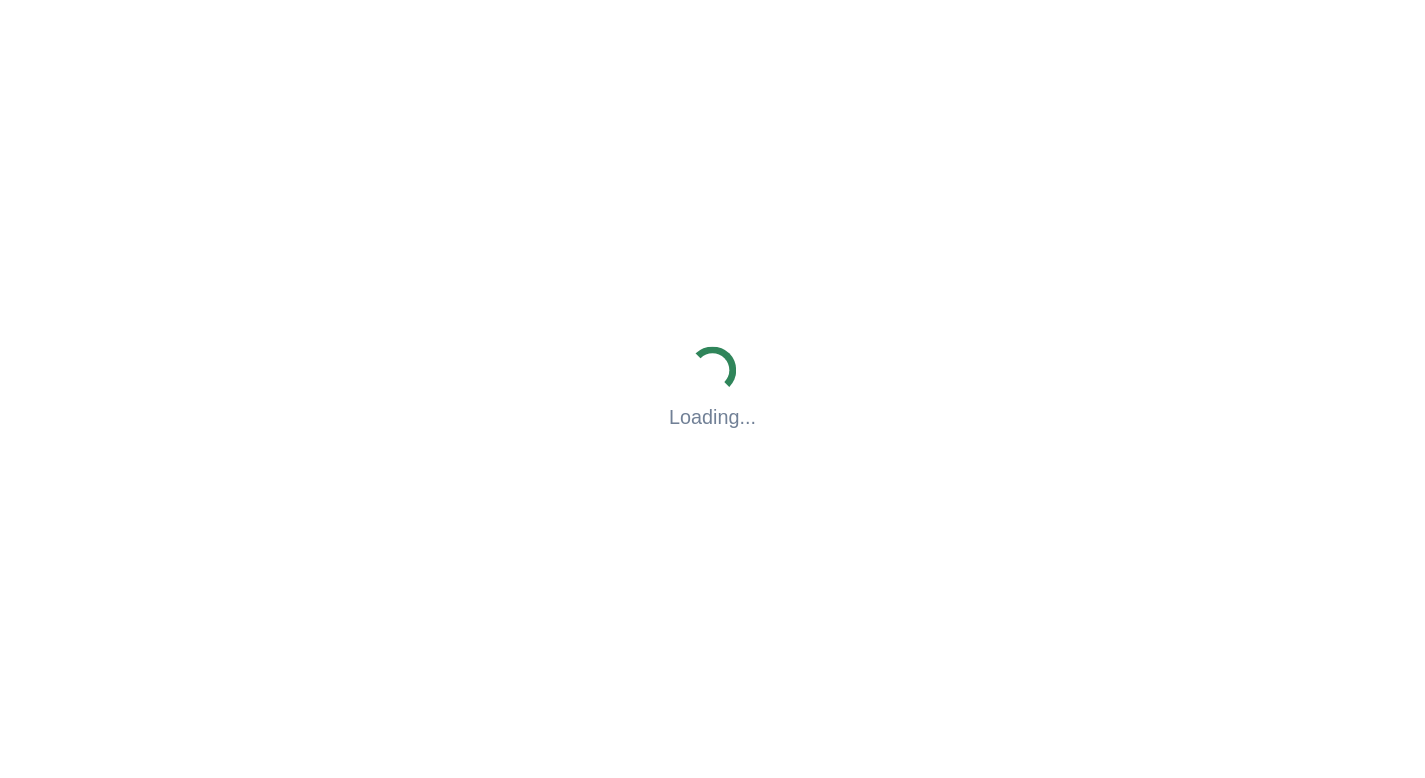 scroll, scrollTop: 0, scrollLeft: 0, axis: both 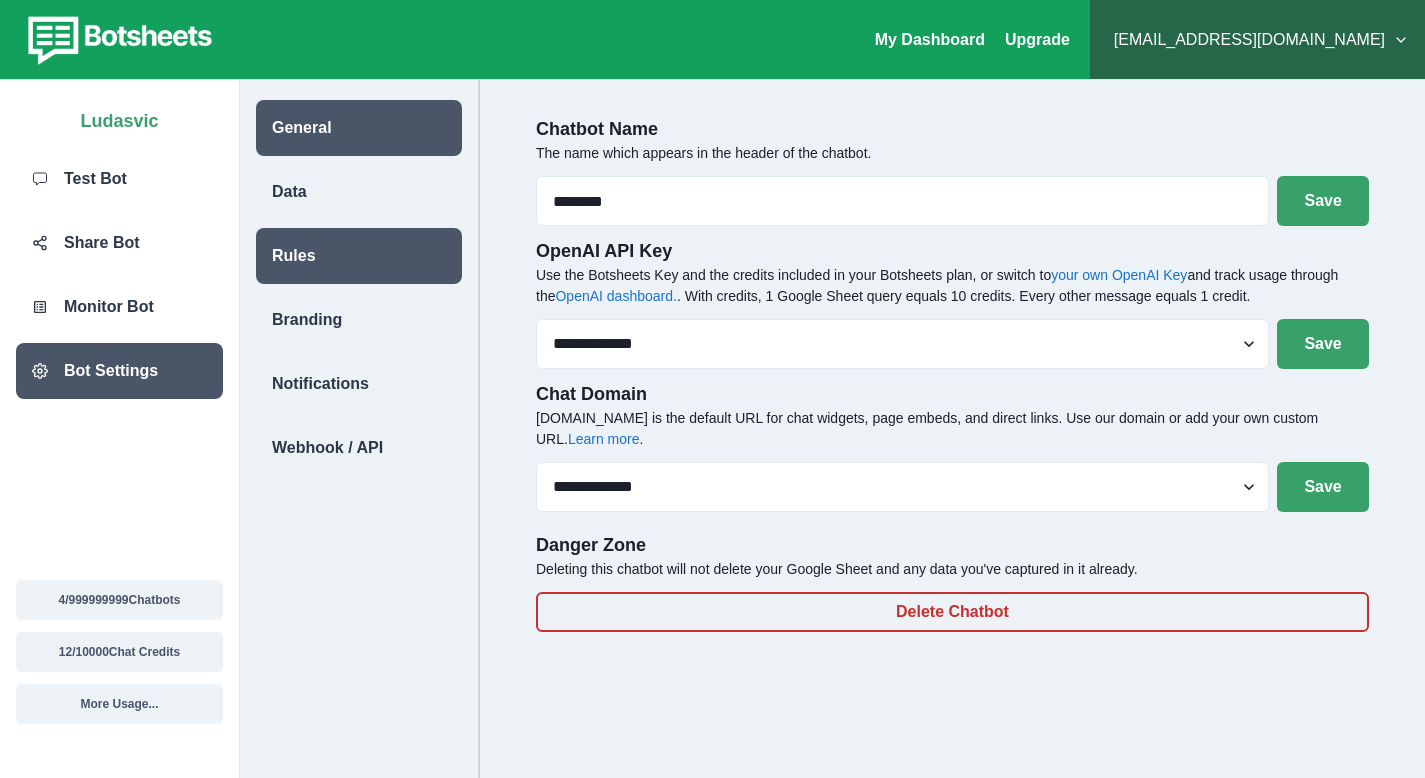 click on "Rules" at bounding box center [359, 256] 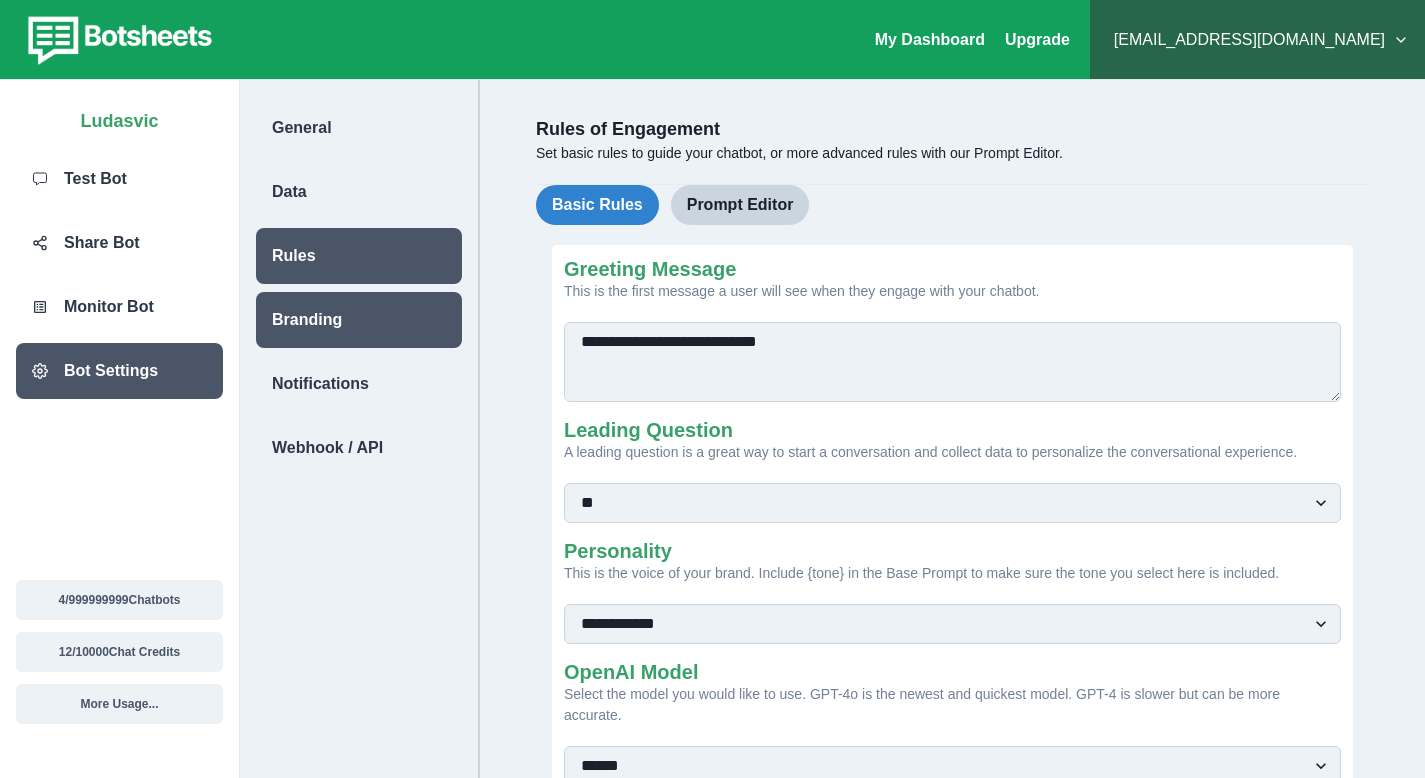 click on "Branding" at bounding box center [307, 320] 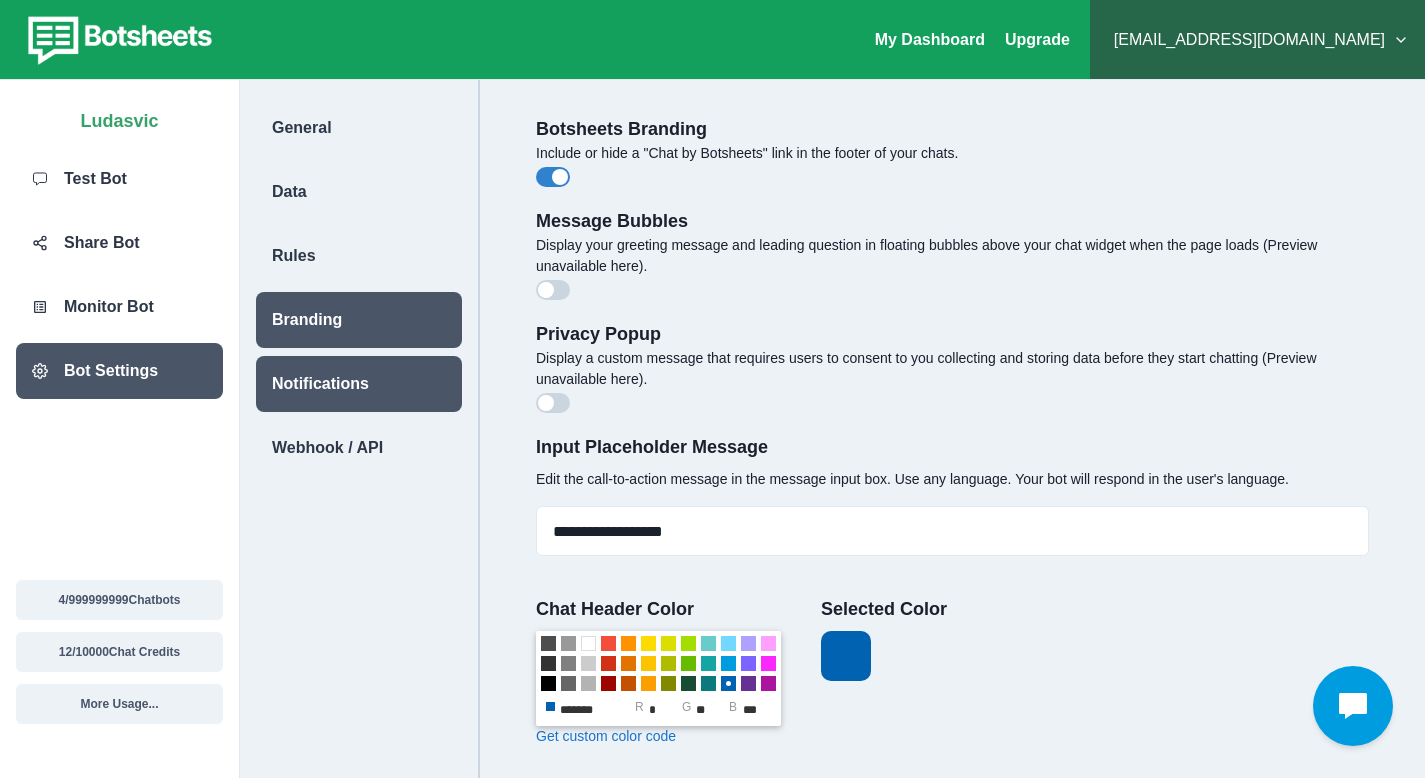 click on "Notifications" at bounding box center (320, 384) 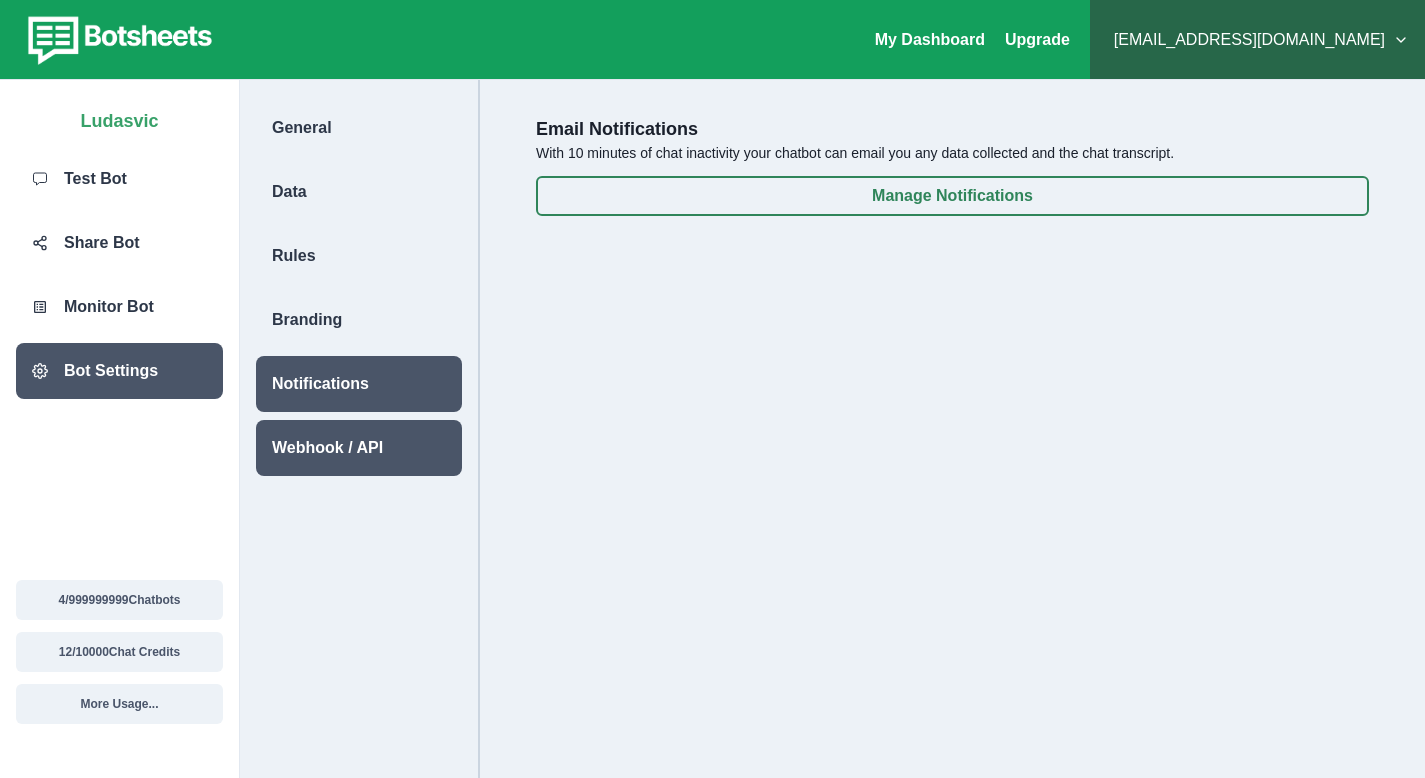 click on "Webhook / API" at bounding box center [327, 448] 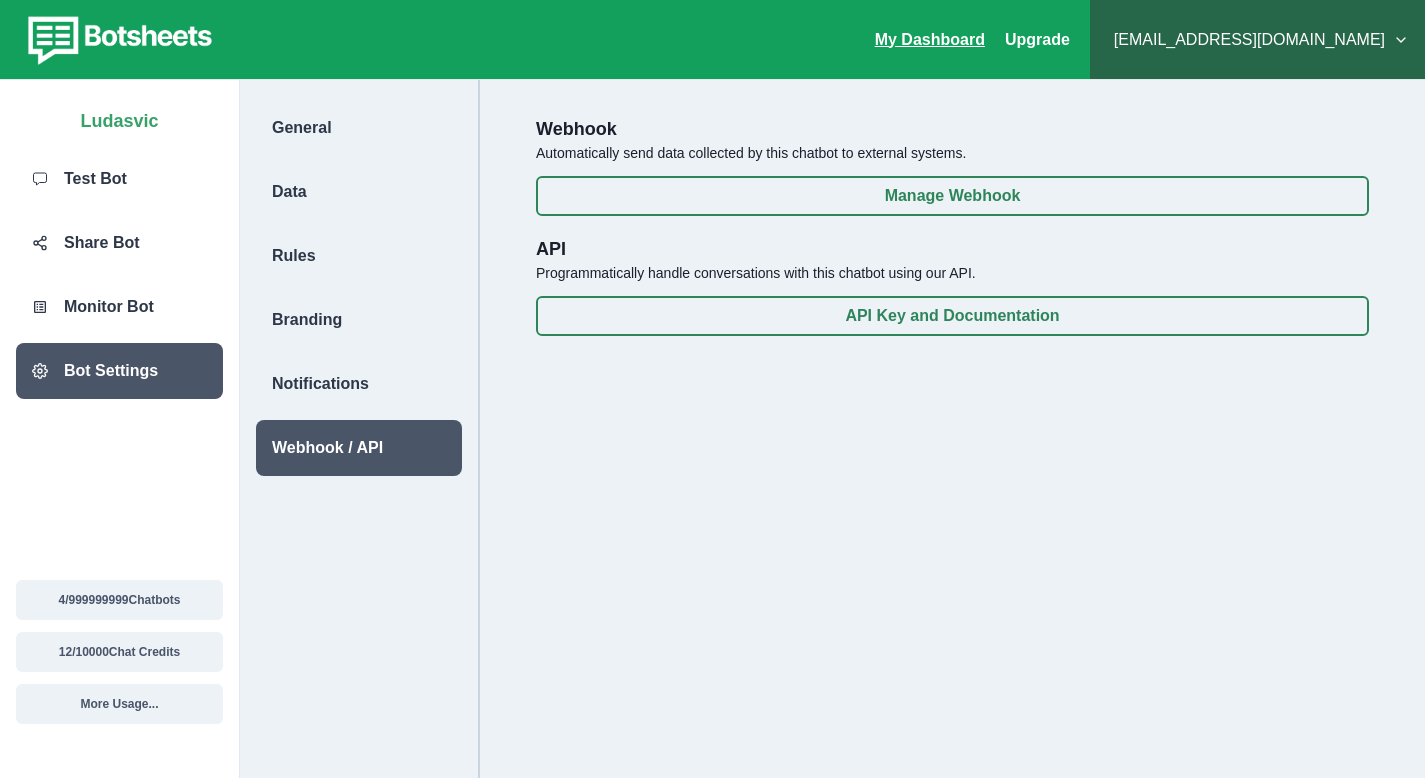 click on "My Dashboard" at bounding box center (930, 39) 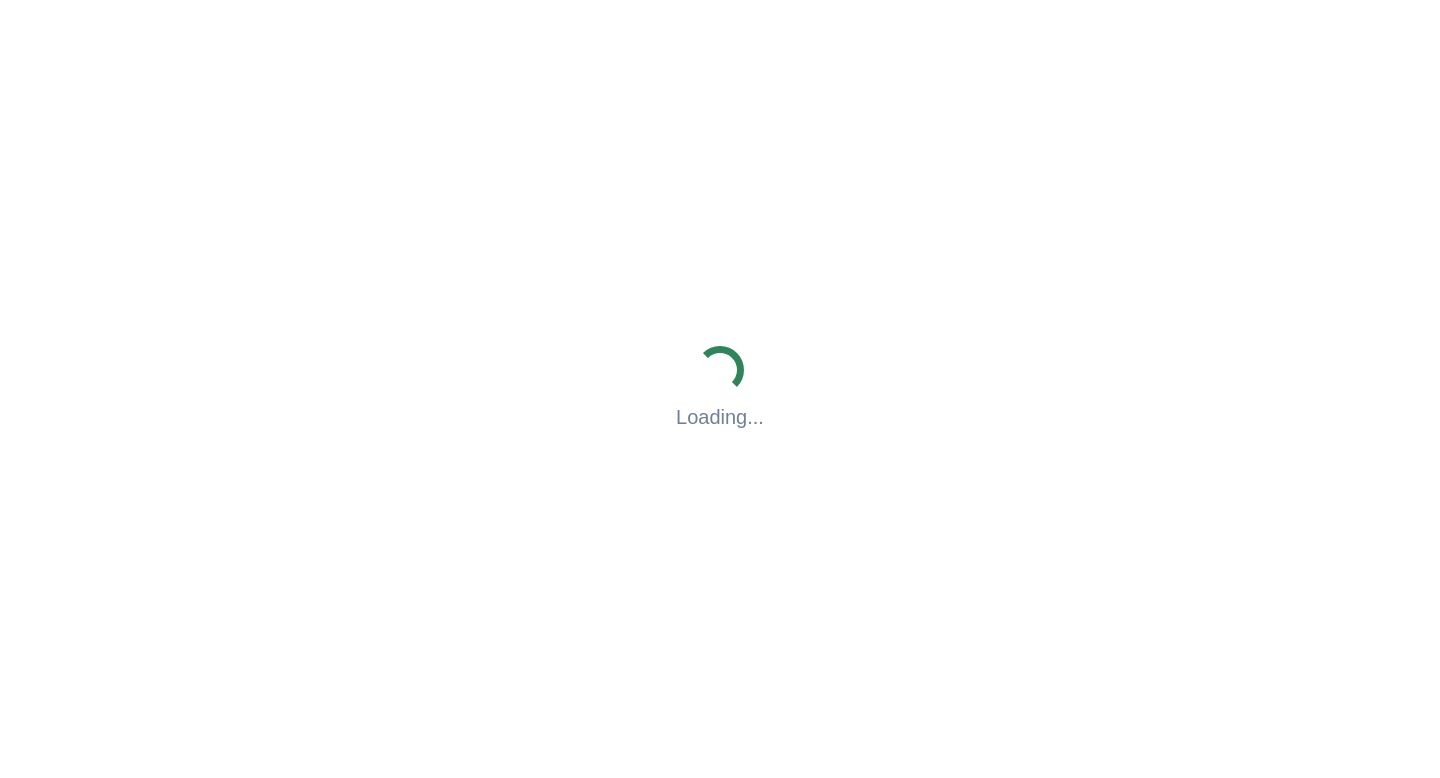 scroll, scrollTop: 0, scrollLeft: 0, axis: both 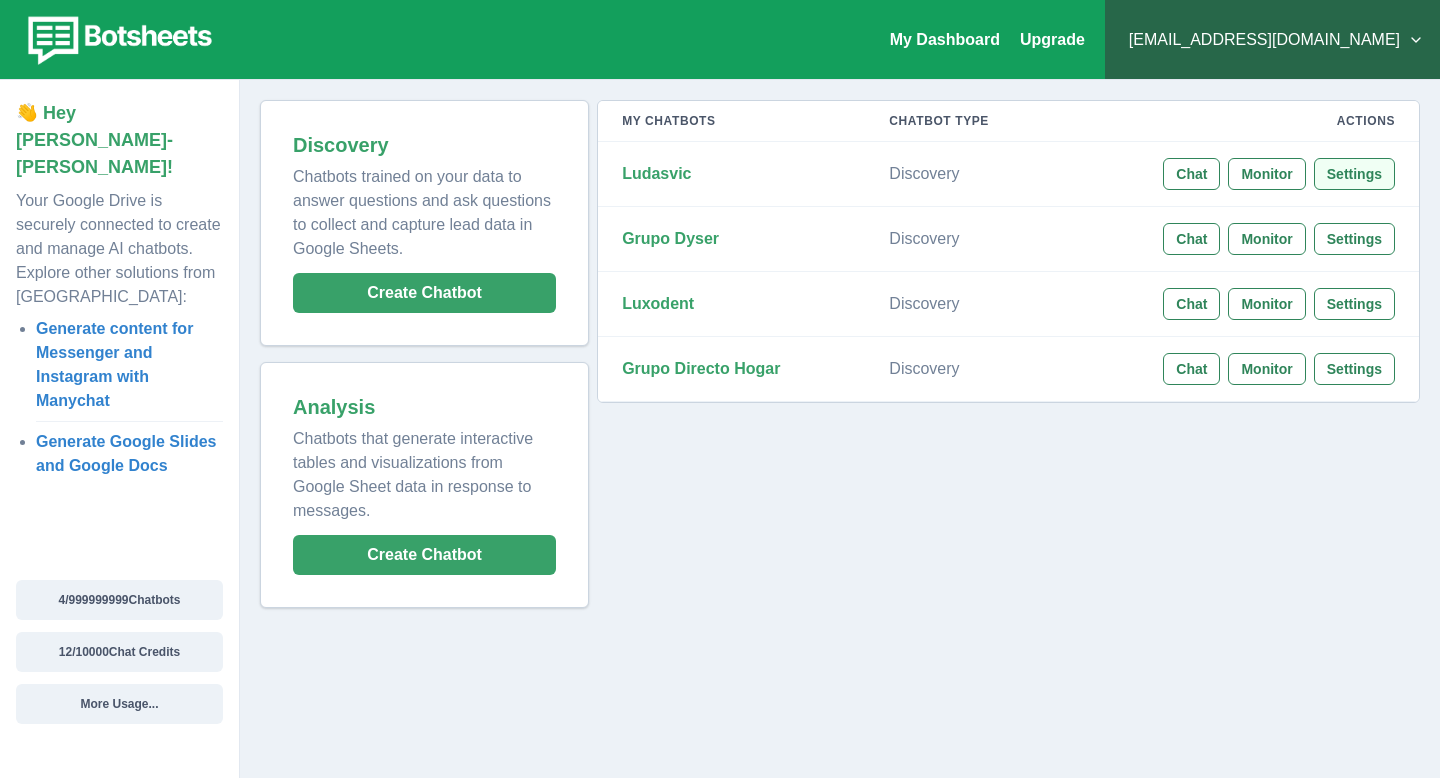 click on "Settings" at bounding box center (1354, 174) 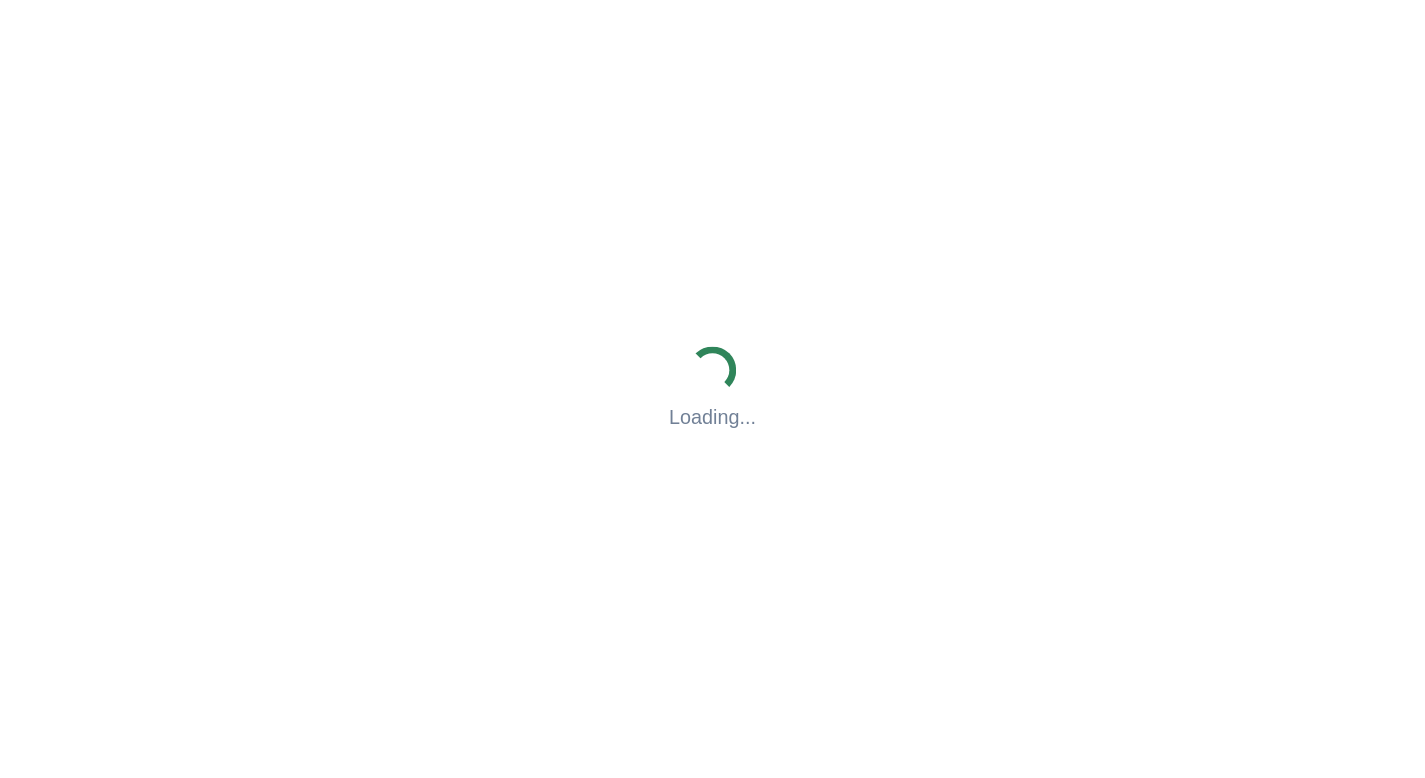 scroll, scrollTop: 0, scrollLeft: 0, axis: both 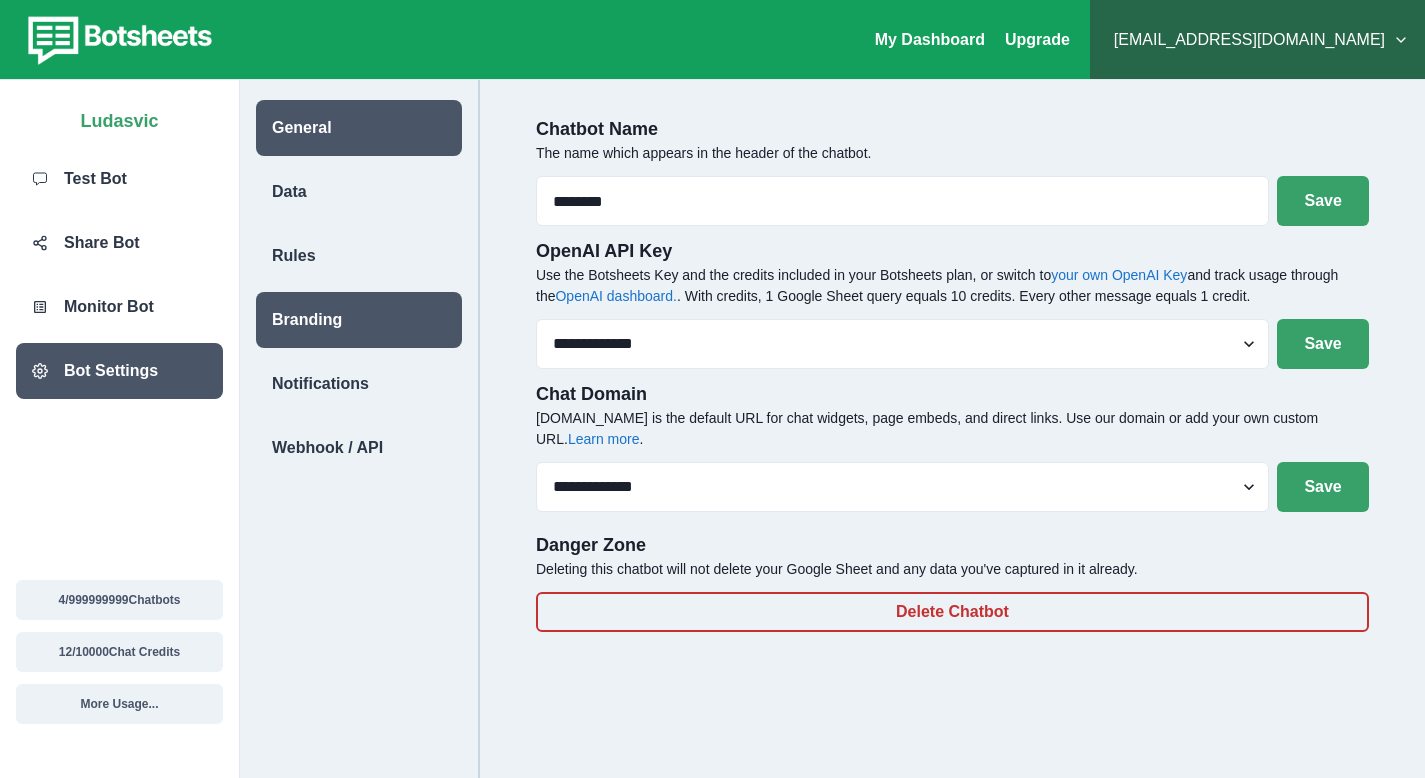 click on "Branding" at bounding box center [307, 320] 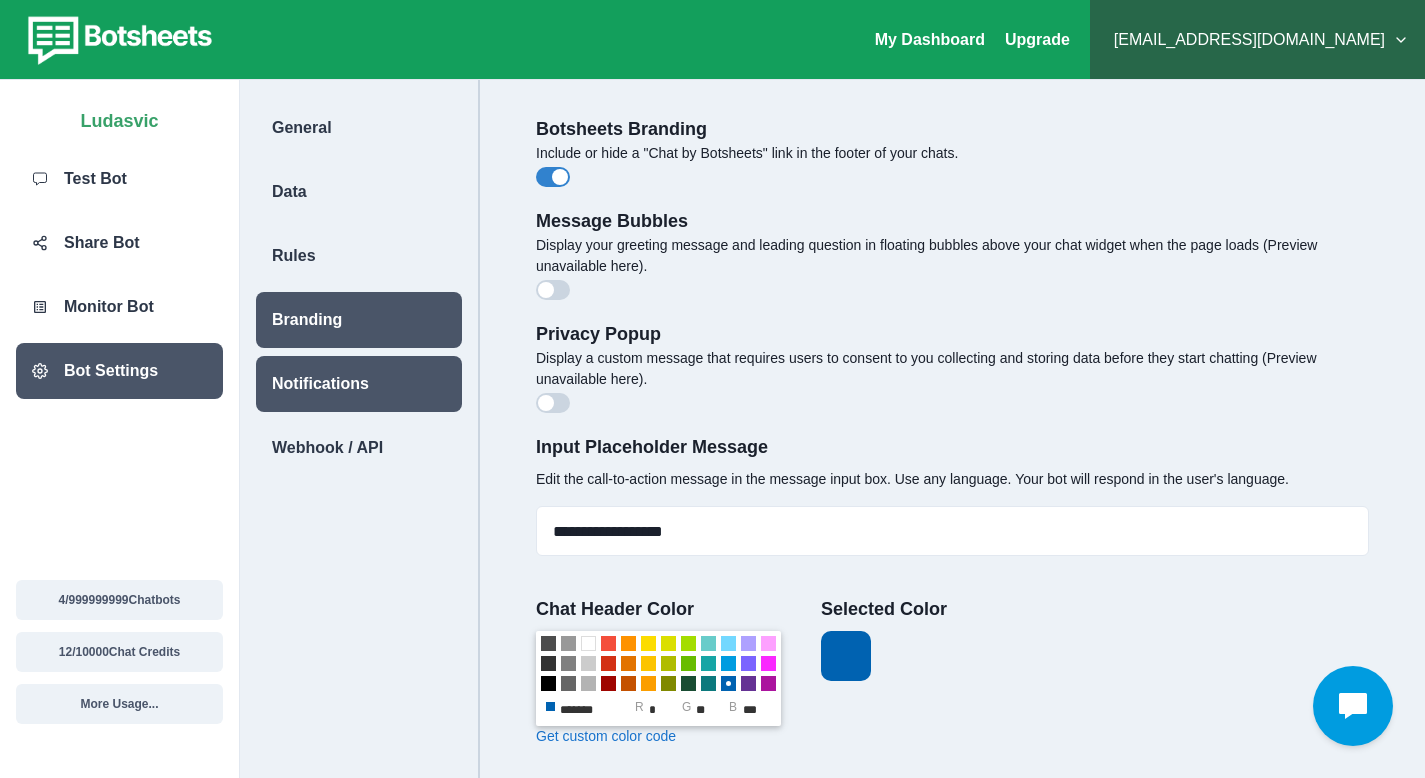 click on "Notifications" at bounding box center [320, 384] 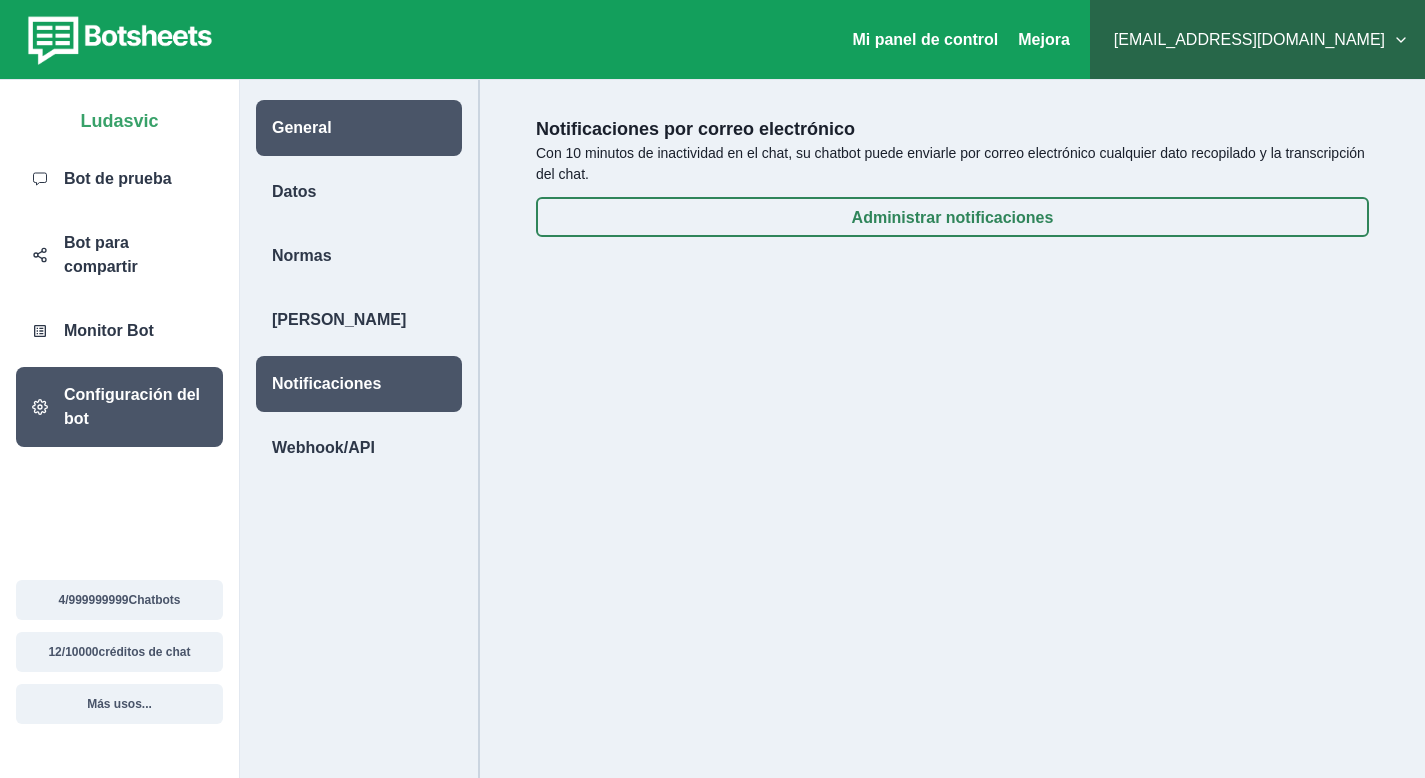 click on "General" at bounding box center [359, 128] 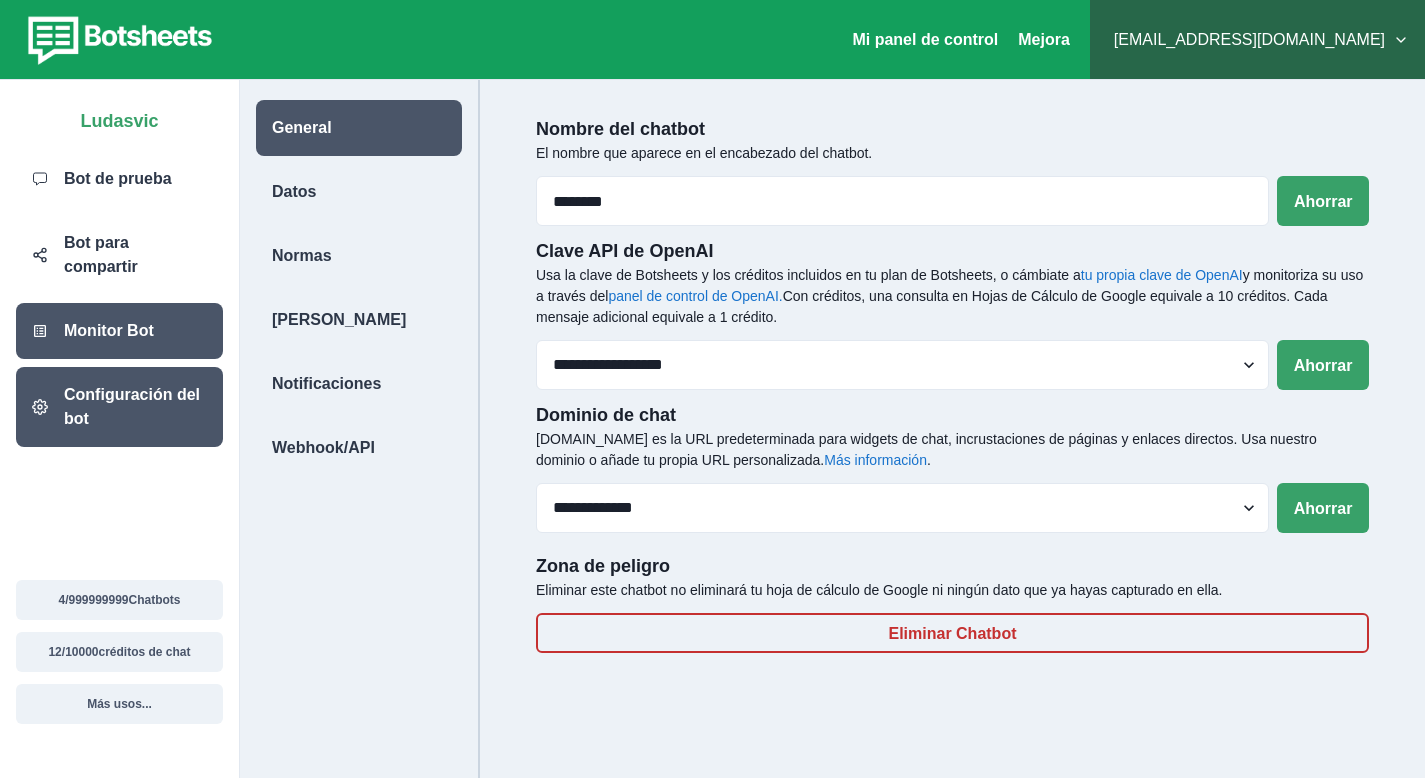 click on "Monitor Bot" at bounding box center (109, 330) 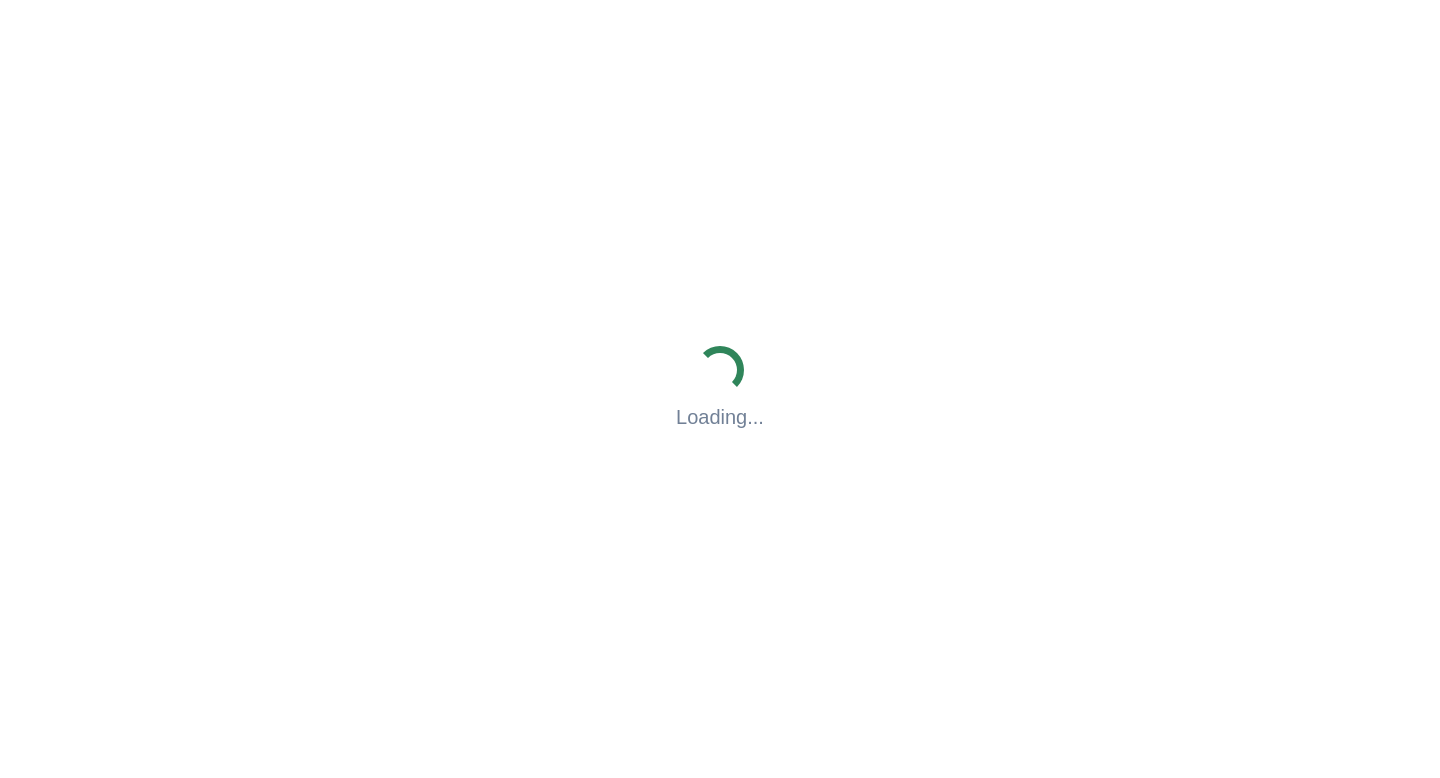 scroll, scrollTop: 0, scrollLeft: 0, axis: both 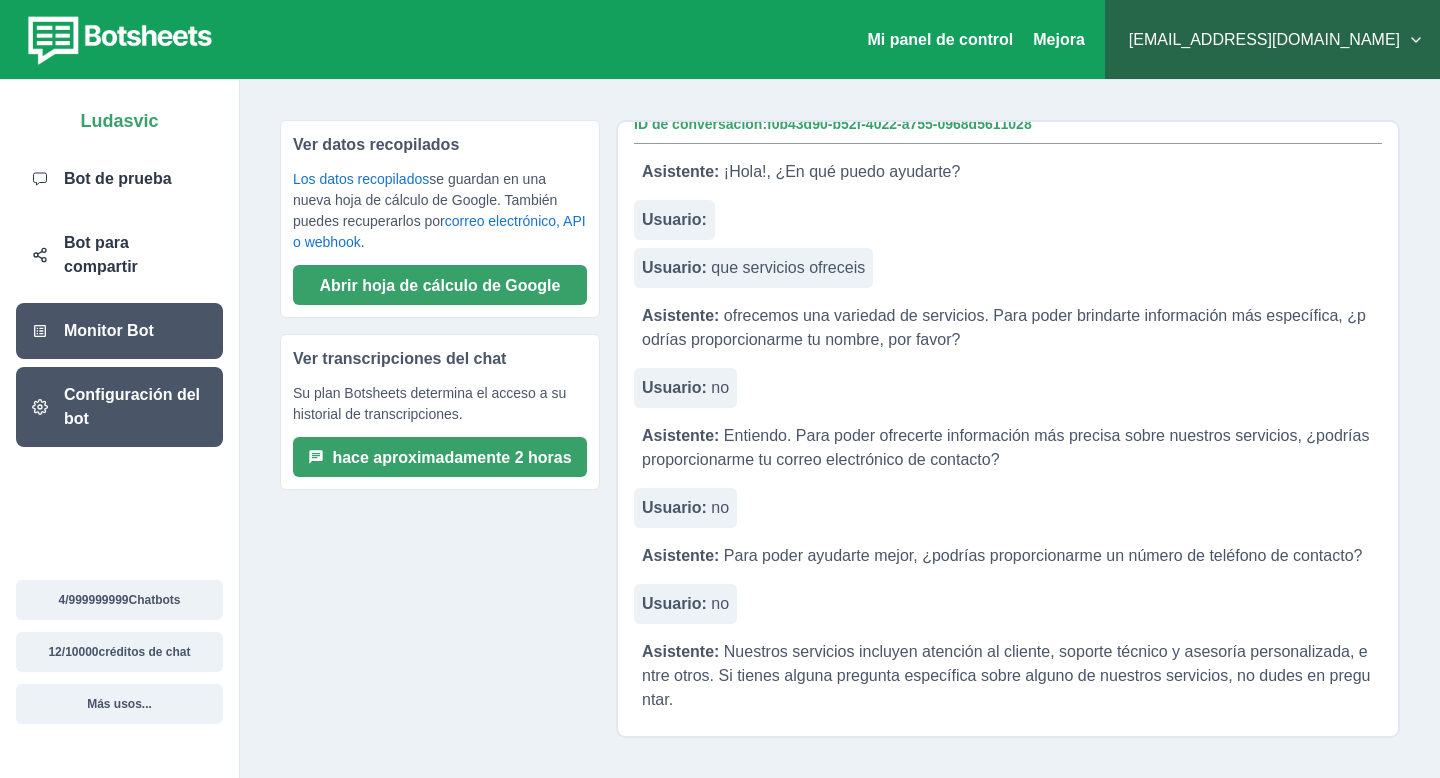 click on "Configuración del bot" at bounding box center [132, 406] 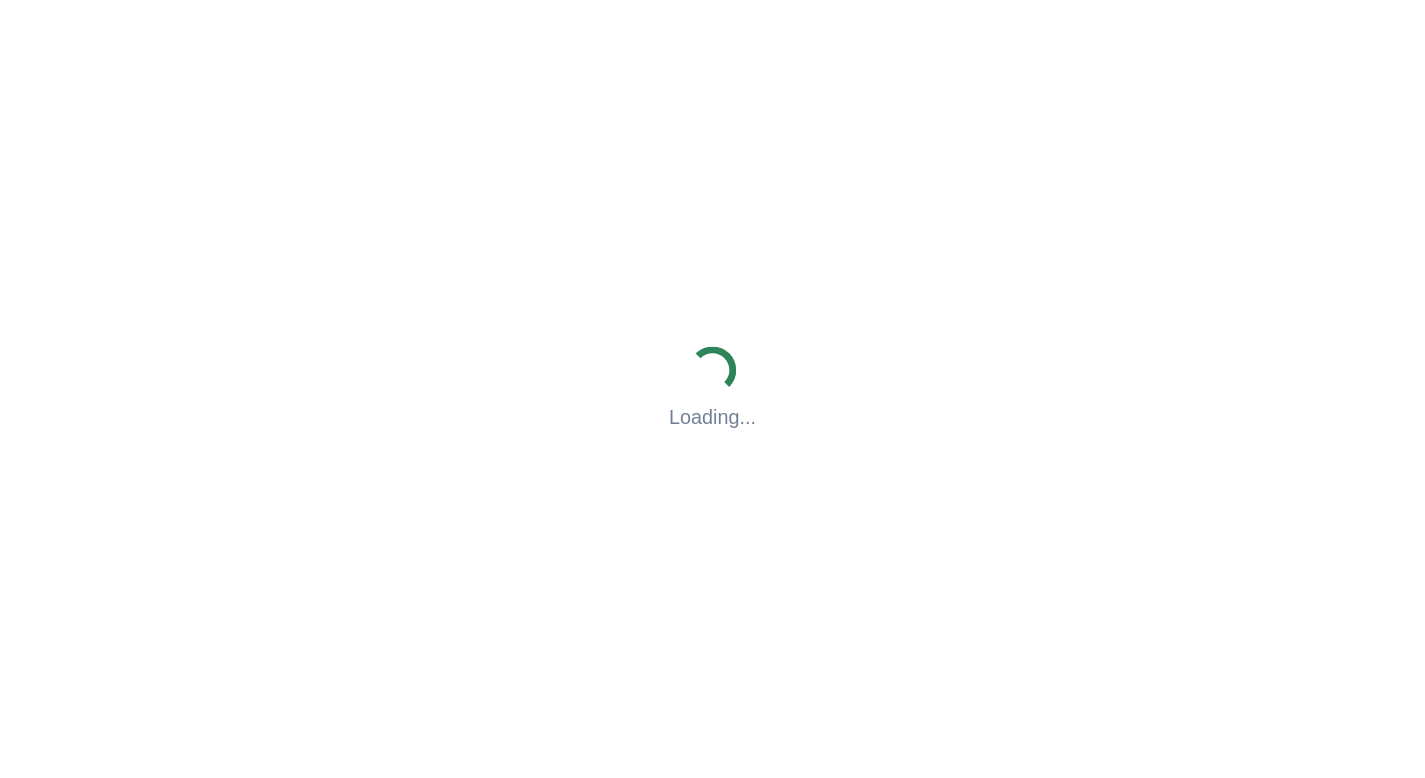 scroll, scrollTop: 0, scrollLeft: 0, axis: both 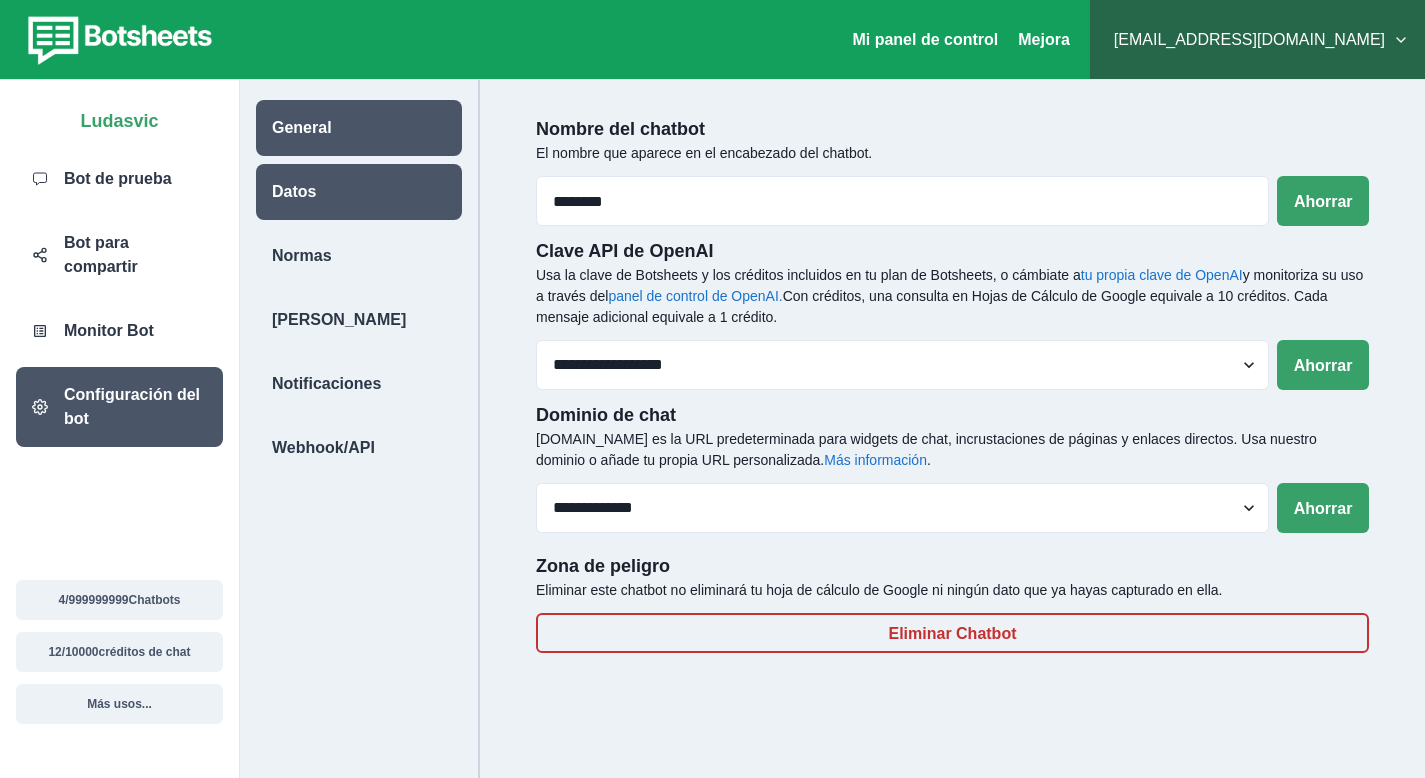 drag, startPoint x: 315, startPoint y: 209, endPoint x: 324, endPoint y: 214, distance: 10.29563 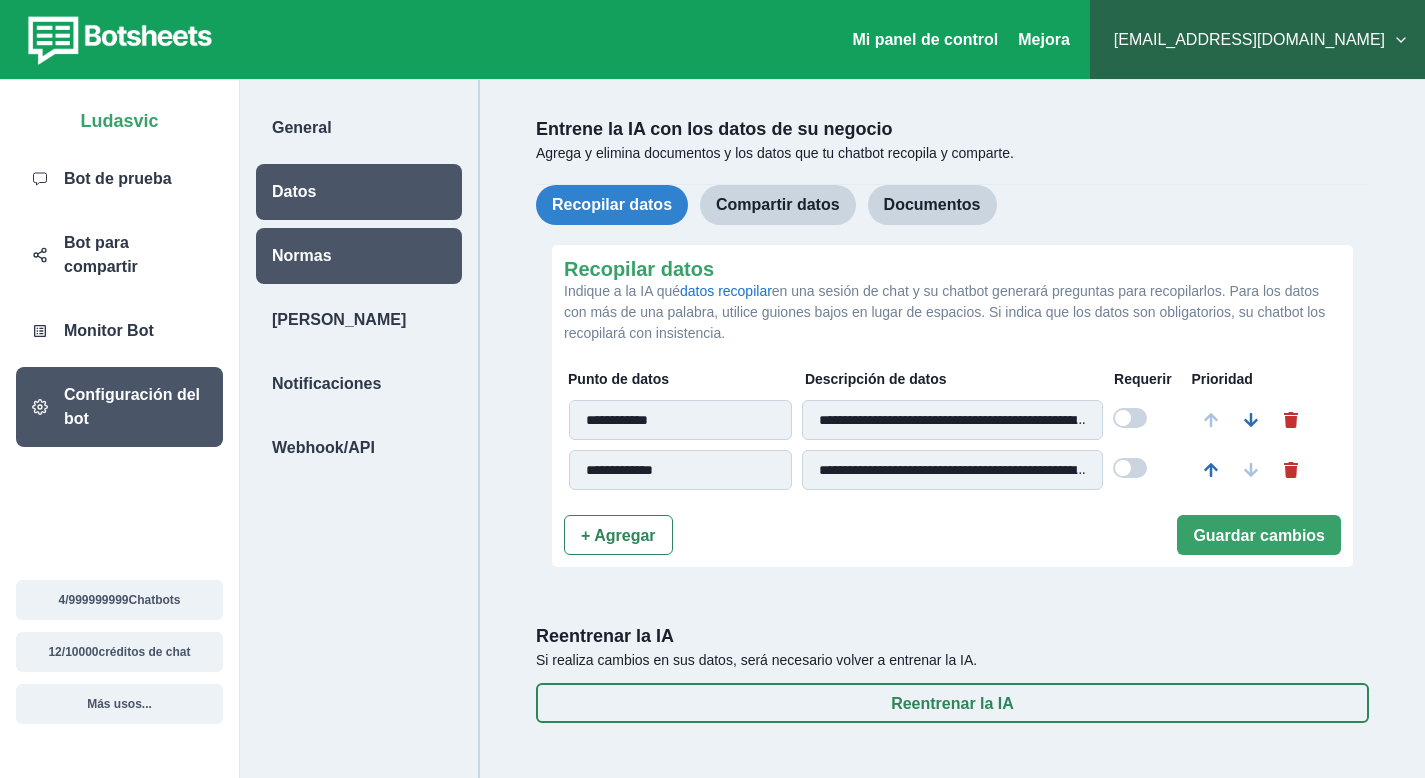 click on "Normas" at bounding box center (359, 256) 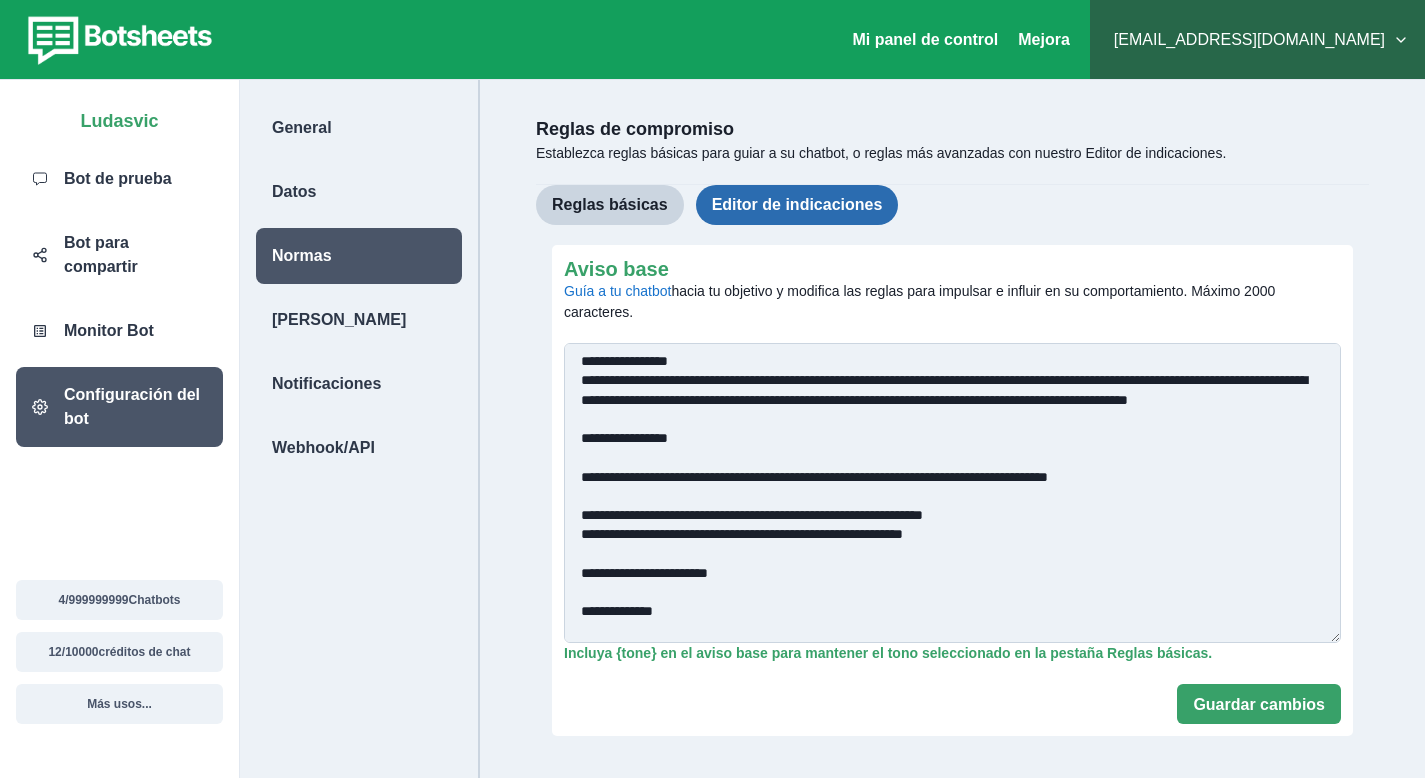 click on "Editor de indicaciones" at bounding box center (797, 205) 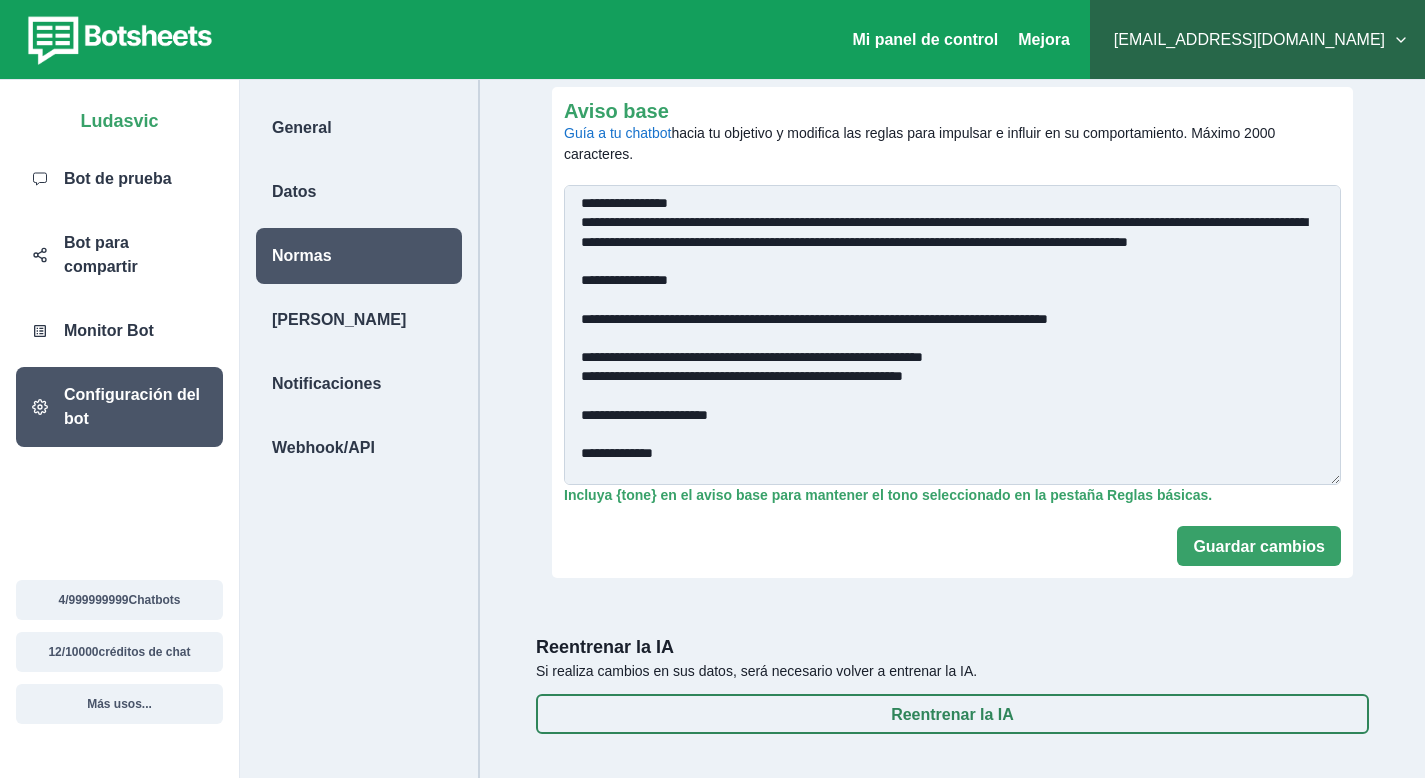 scroll, scrollTop: 170, scrollLeft: 0, axis: vertical 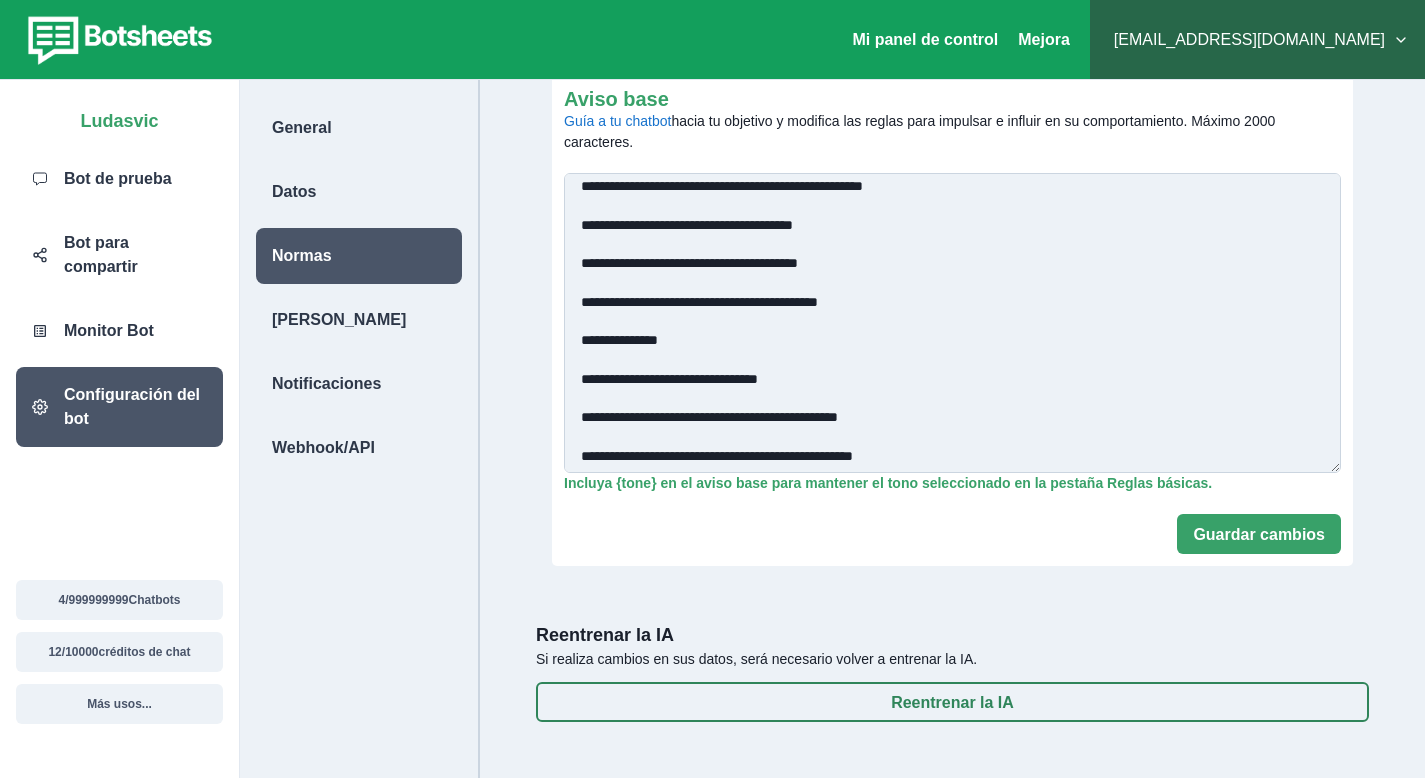 click at bounding box center (117, 40) 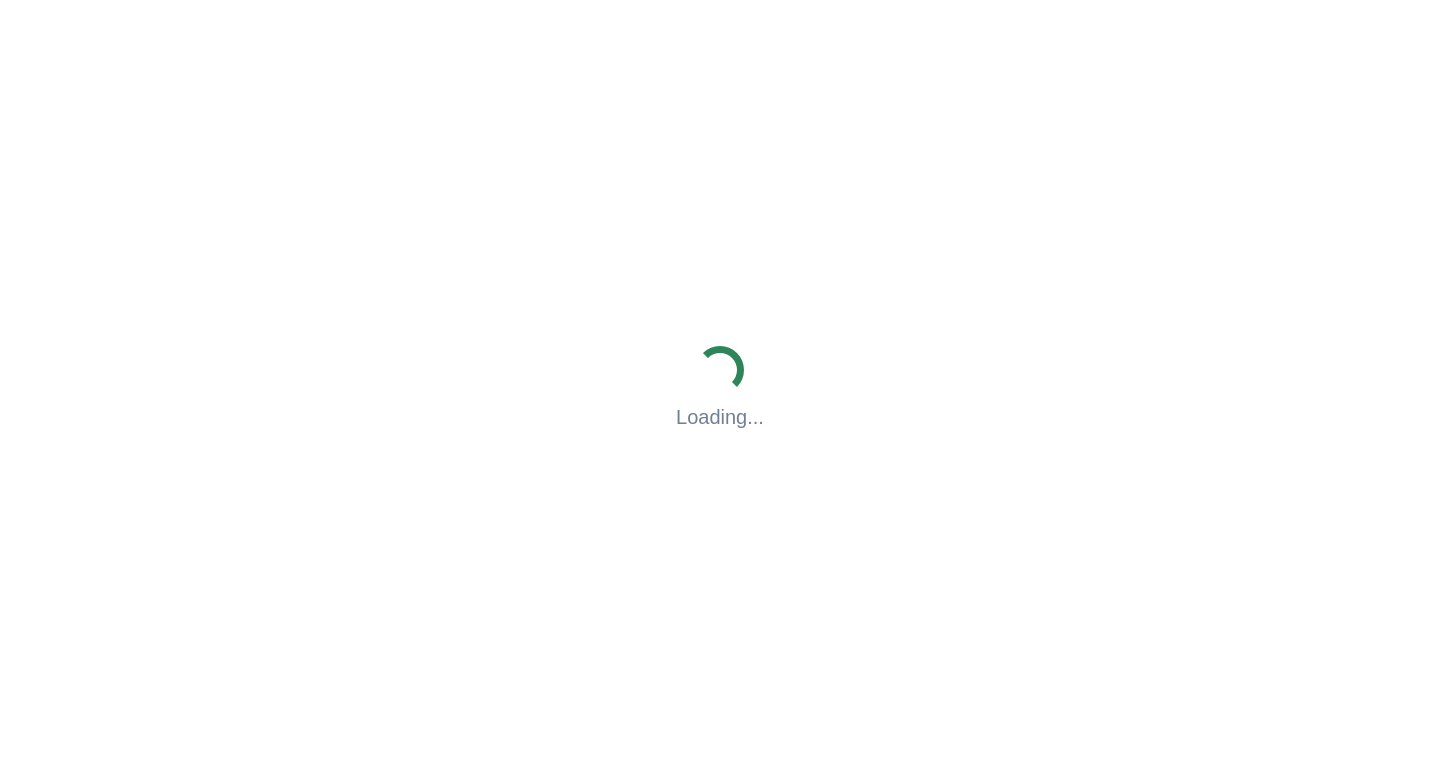 scroll, scrollTop: 0, scrollLeft: 0, axis: both 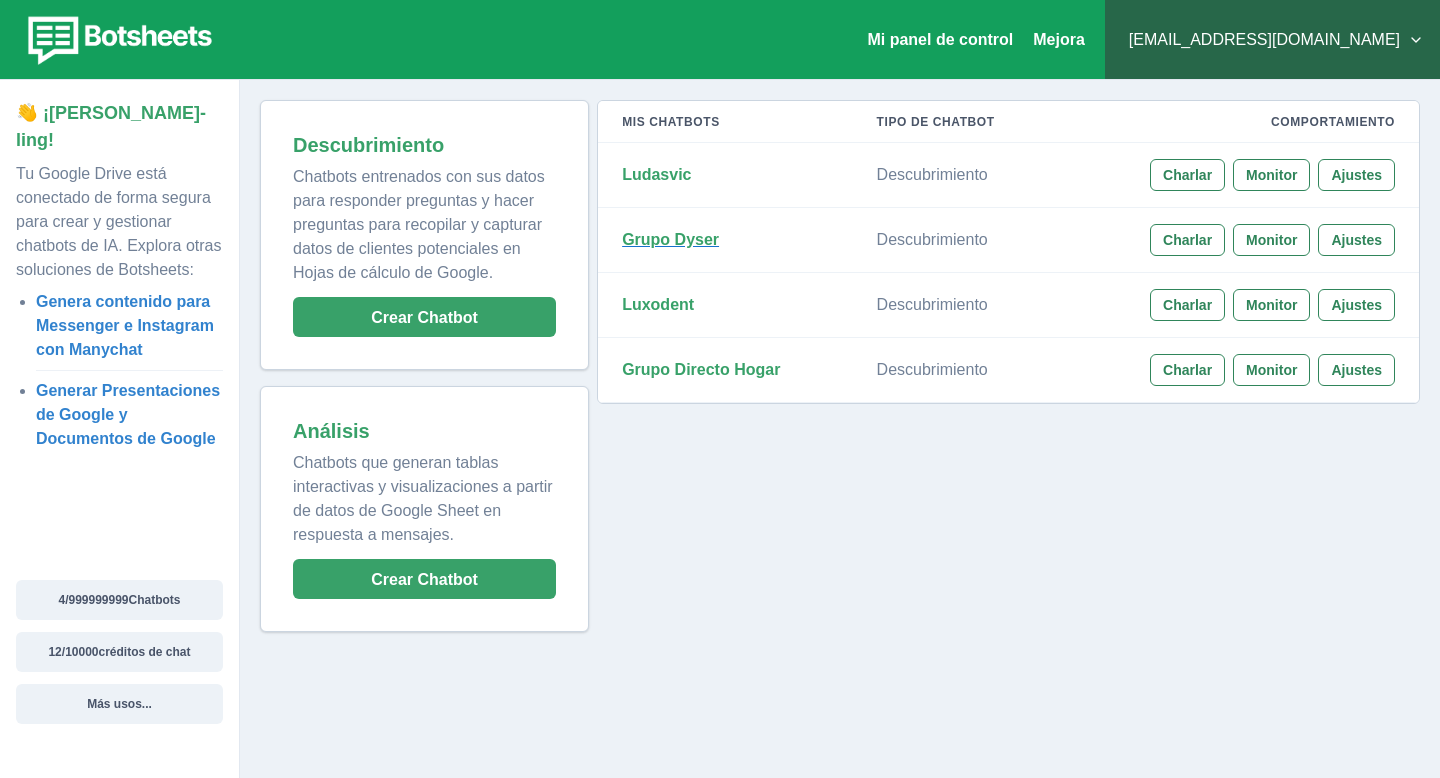 click on "Grupo Dyser" at bounding box center [670, 239] 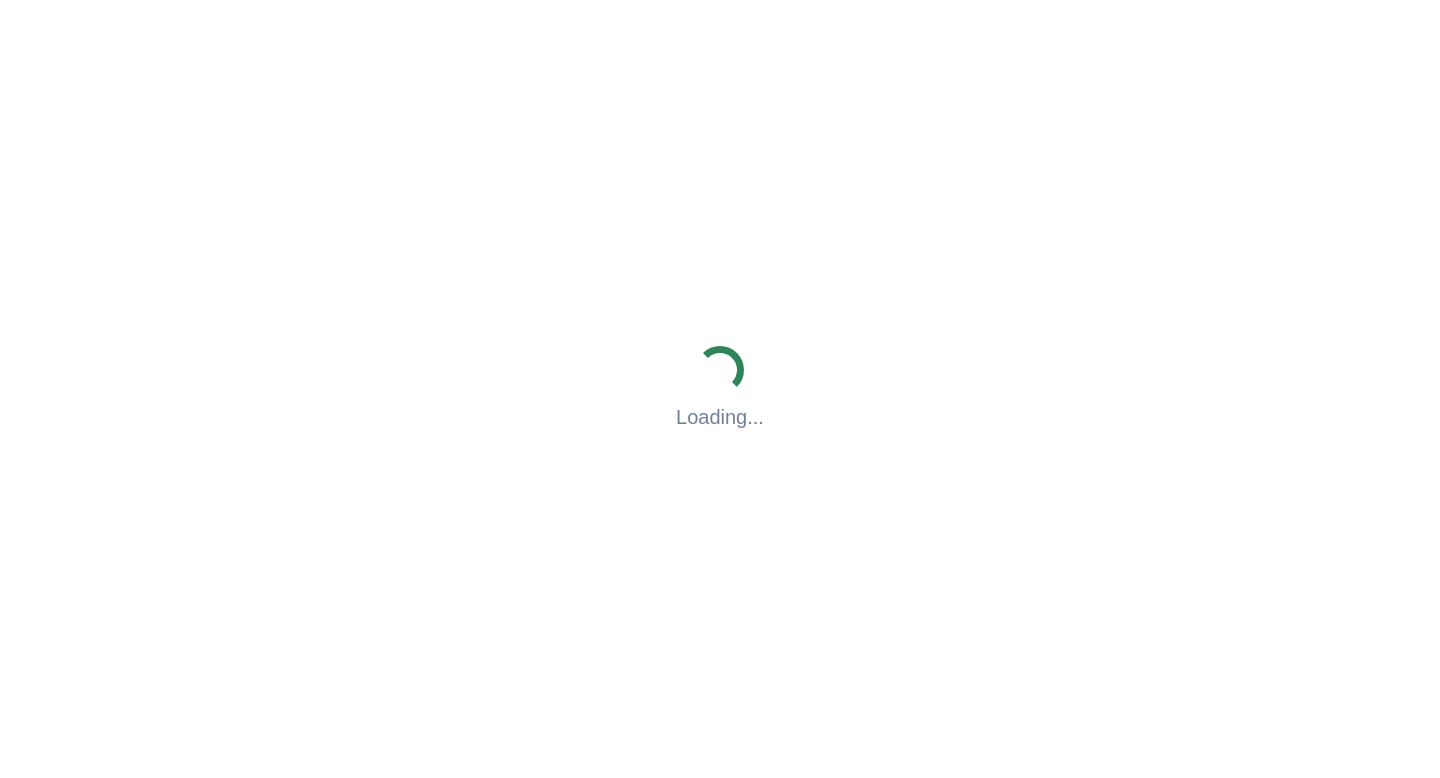 scroll, scrollTop: 0, scrollLeft: 0, axis: both 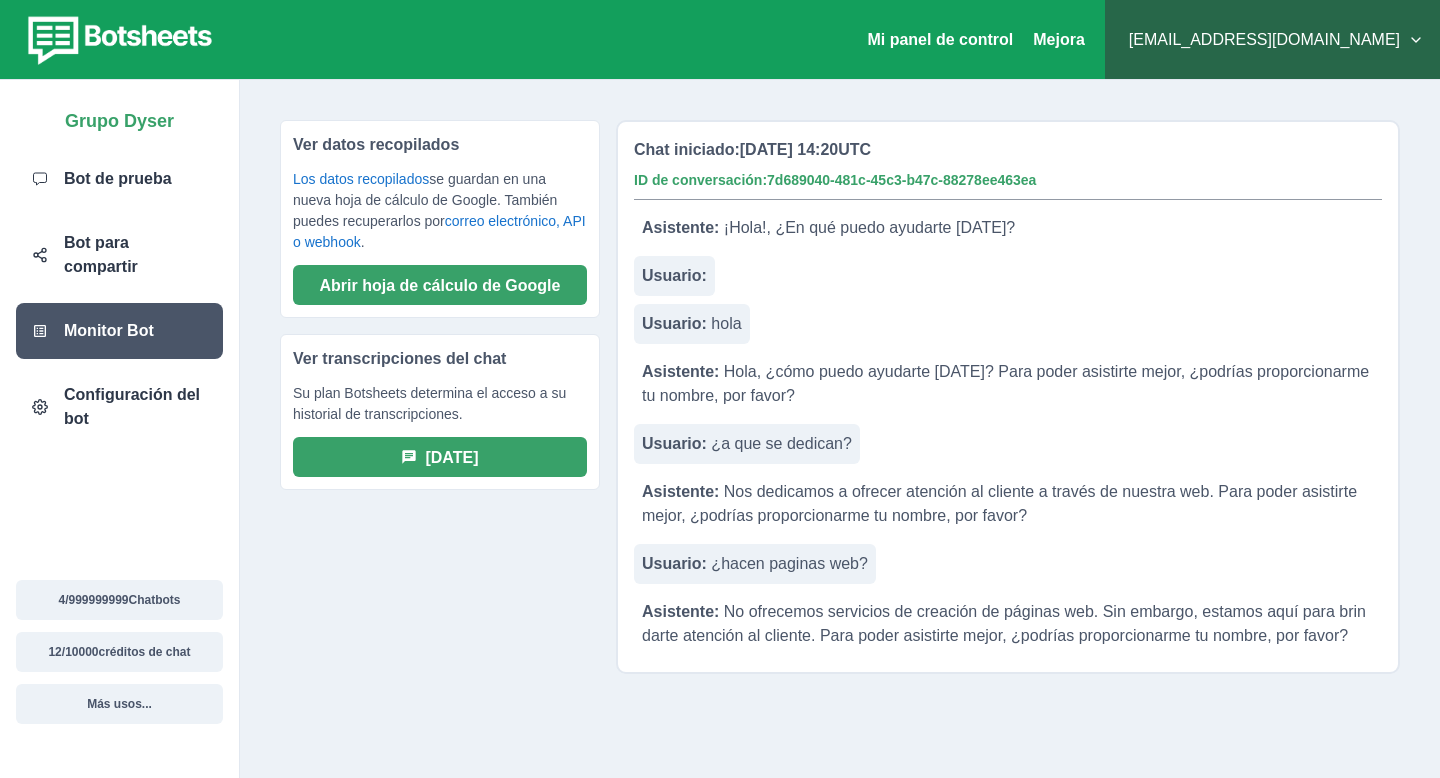 click on "Monitor Bot" at bounding box center [109, 330] 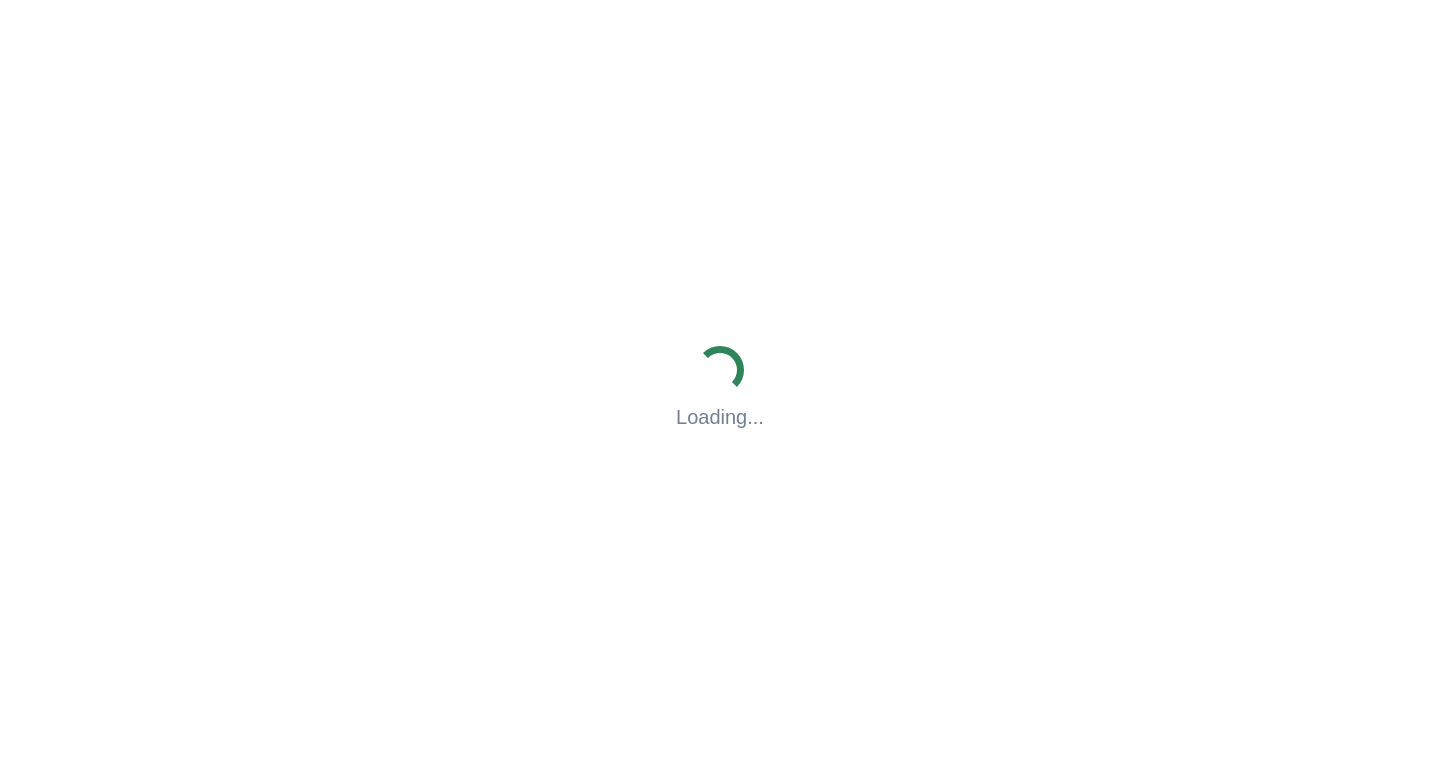 scroll, scrollTop: 0, scrollLeft: 0, axis: both 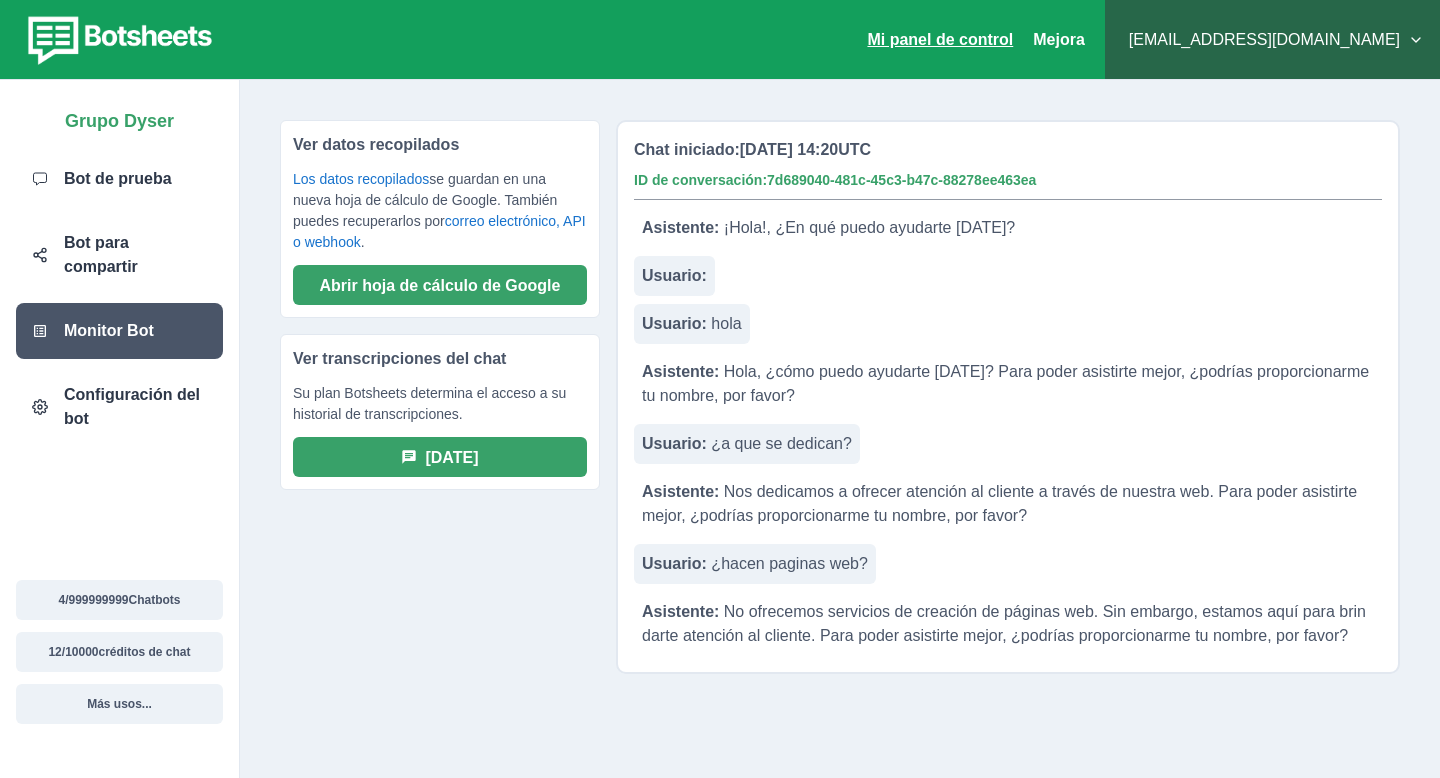 click on "Mi panel de control" at bounding box center (940, 39) 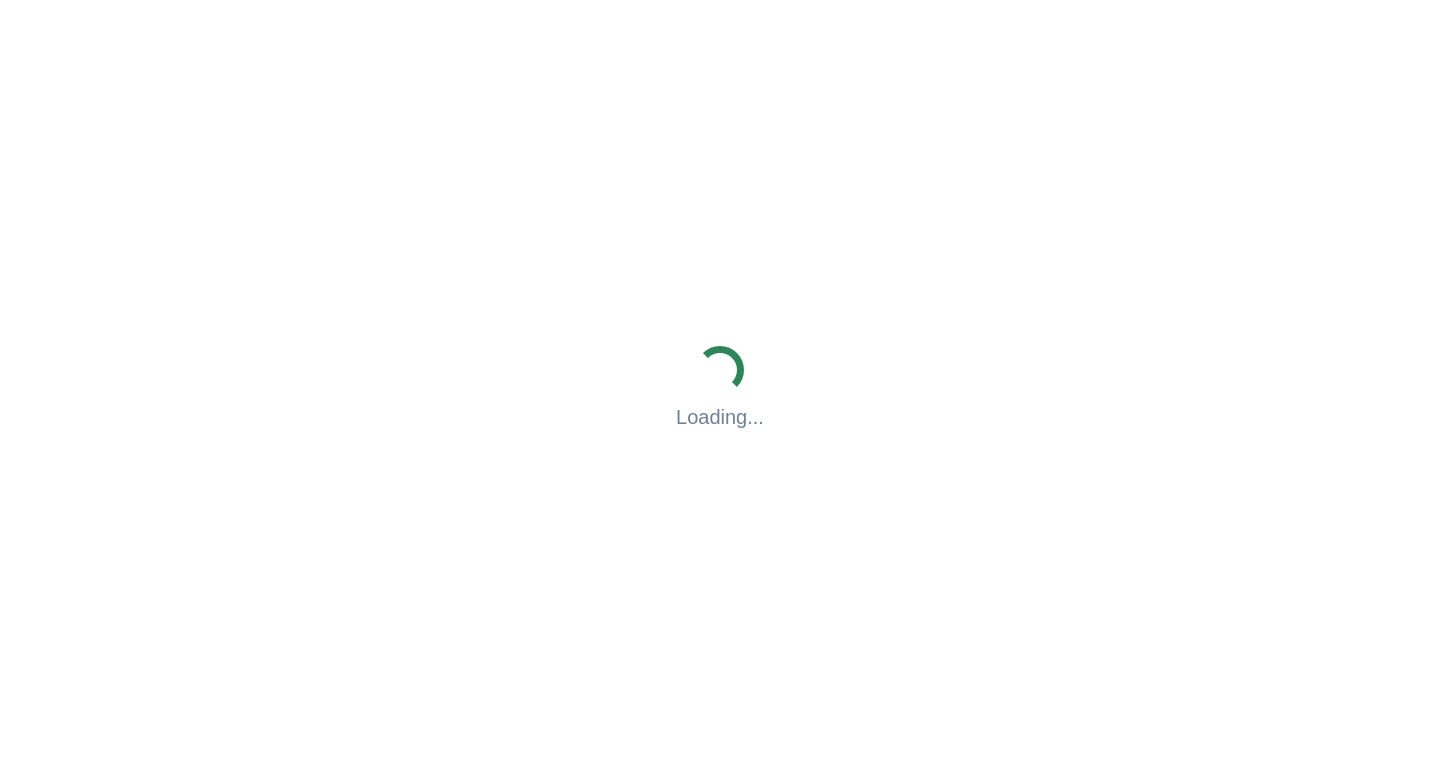 scroll, scrollTop: 0, scrollLeft: 0, axis: both 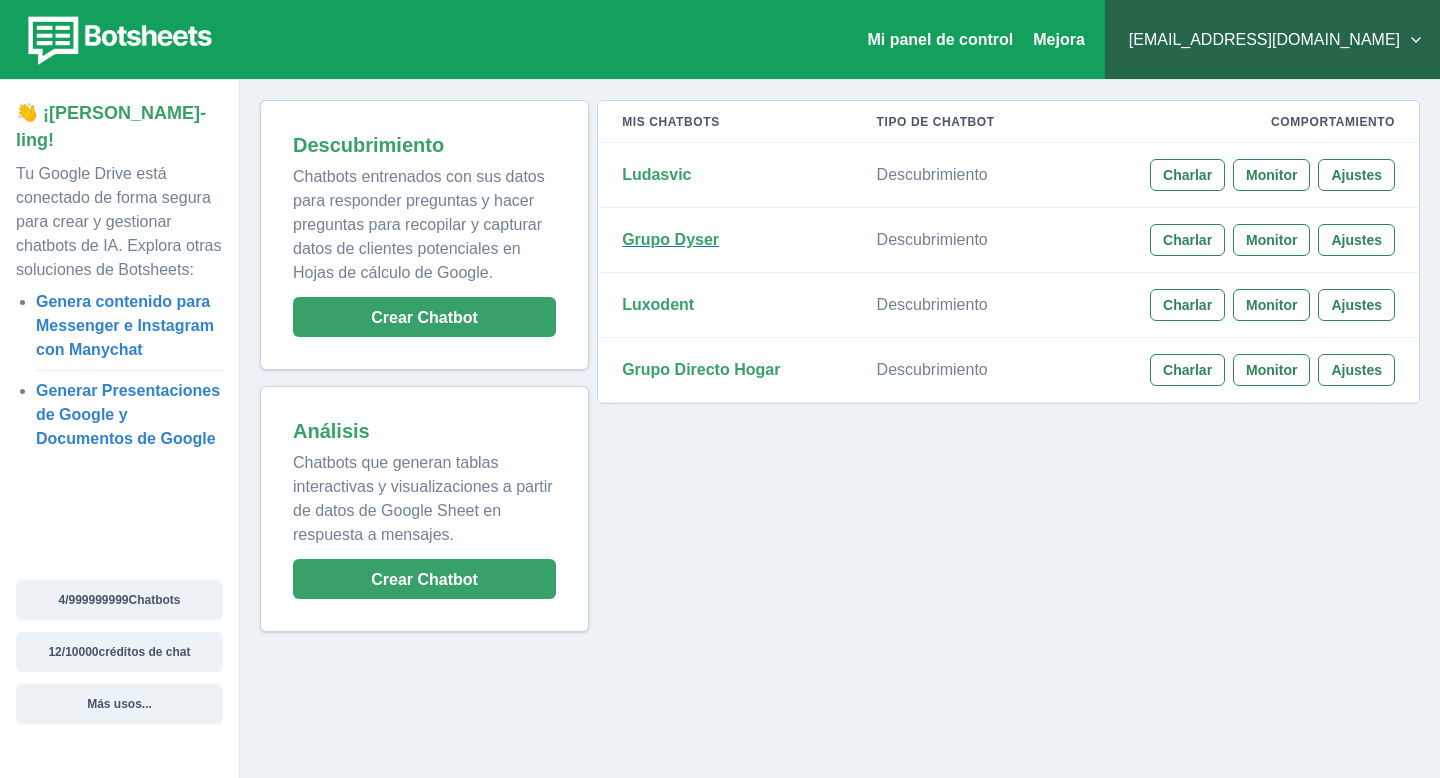 click on "Grupo Dyser" at bounding box center (670, 239) 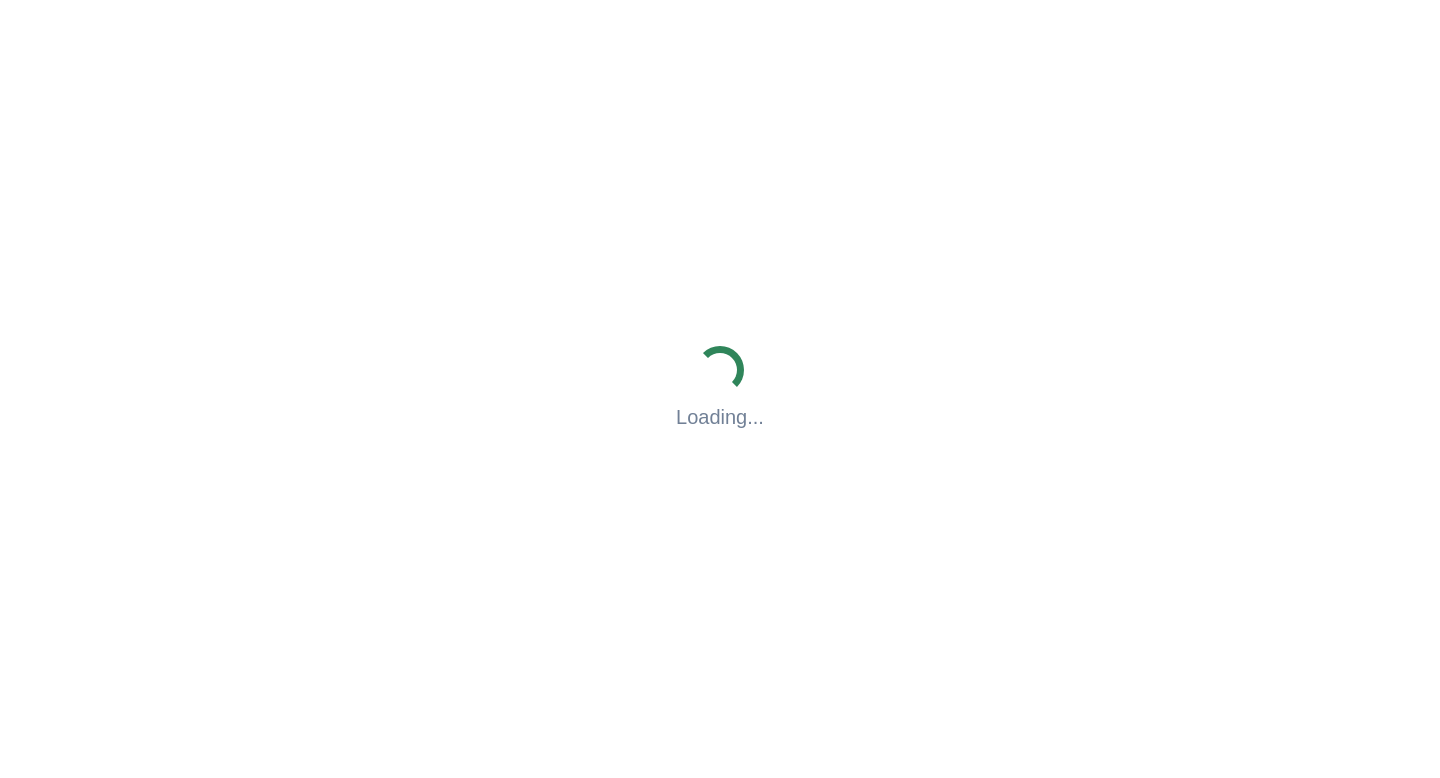 scroll, scrollTop: 0, scrollLeft: 0, axis: both 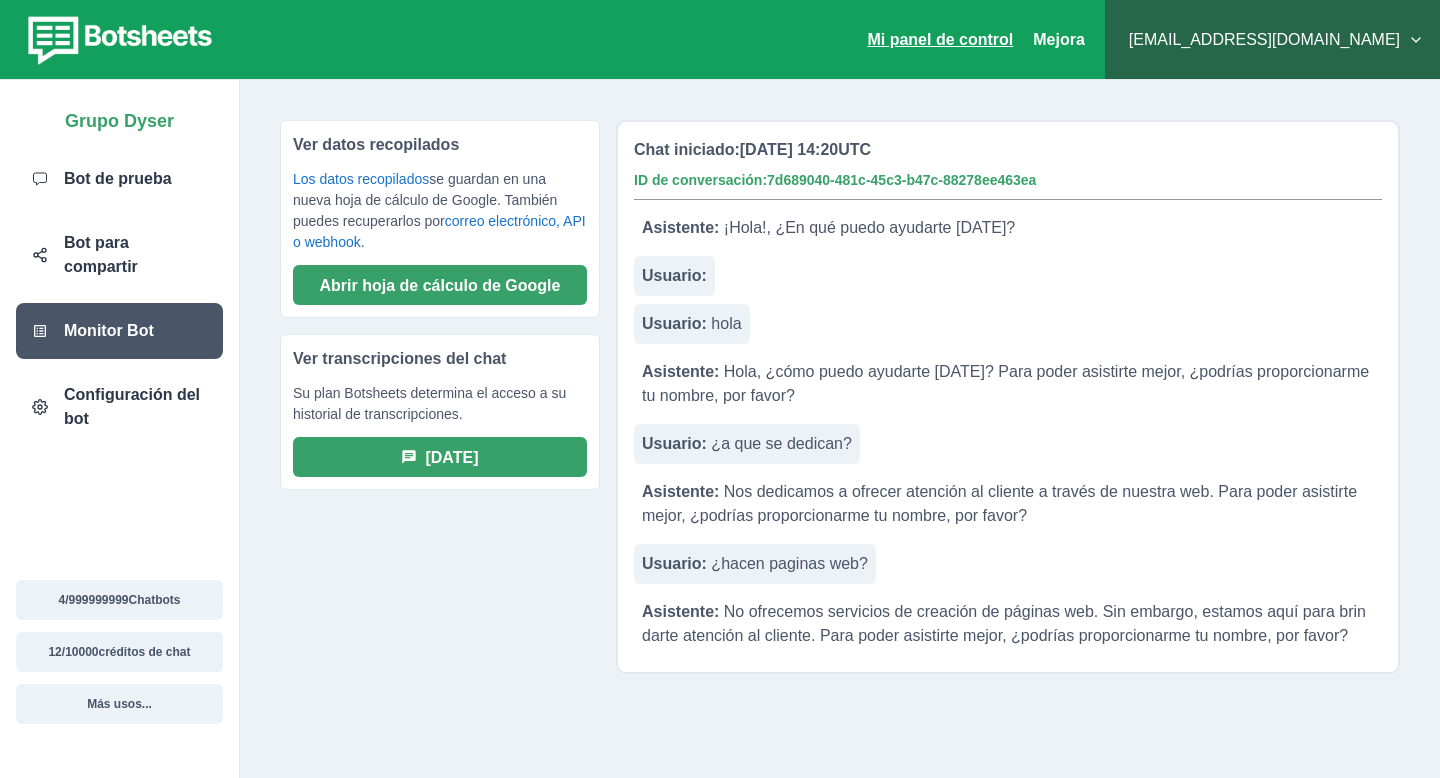 click on "Mi panel de control" at bounding box center [940, 39] 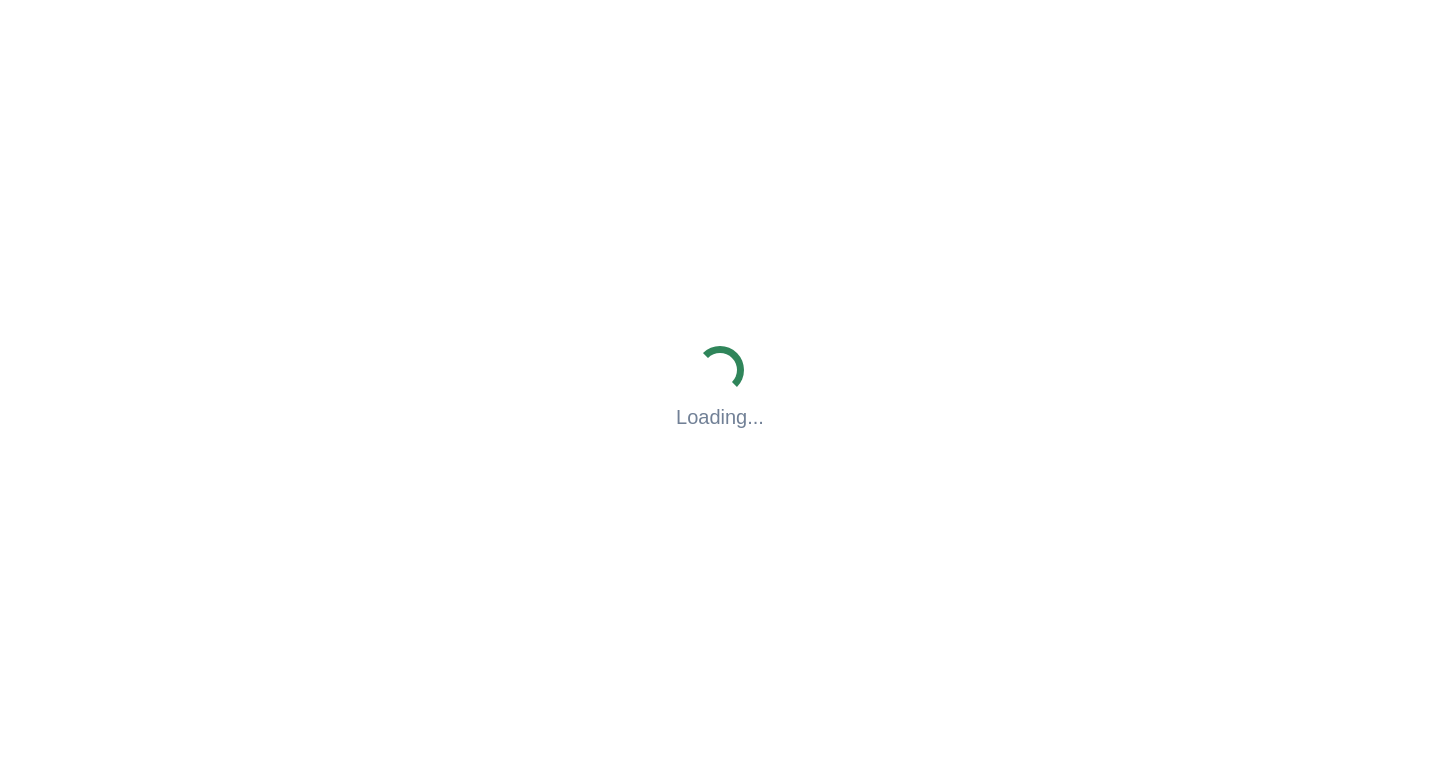 scroll, scrollTop: 0, scrollLeft: 0, axis: both 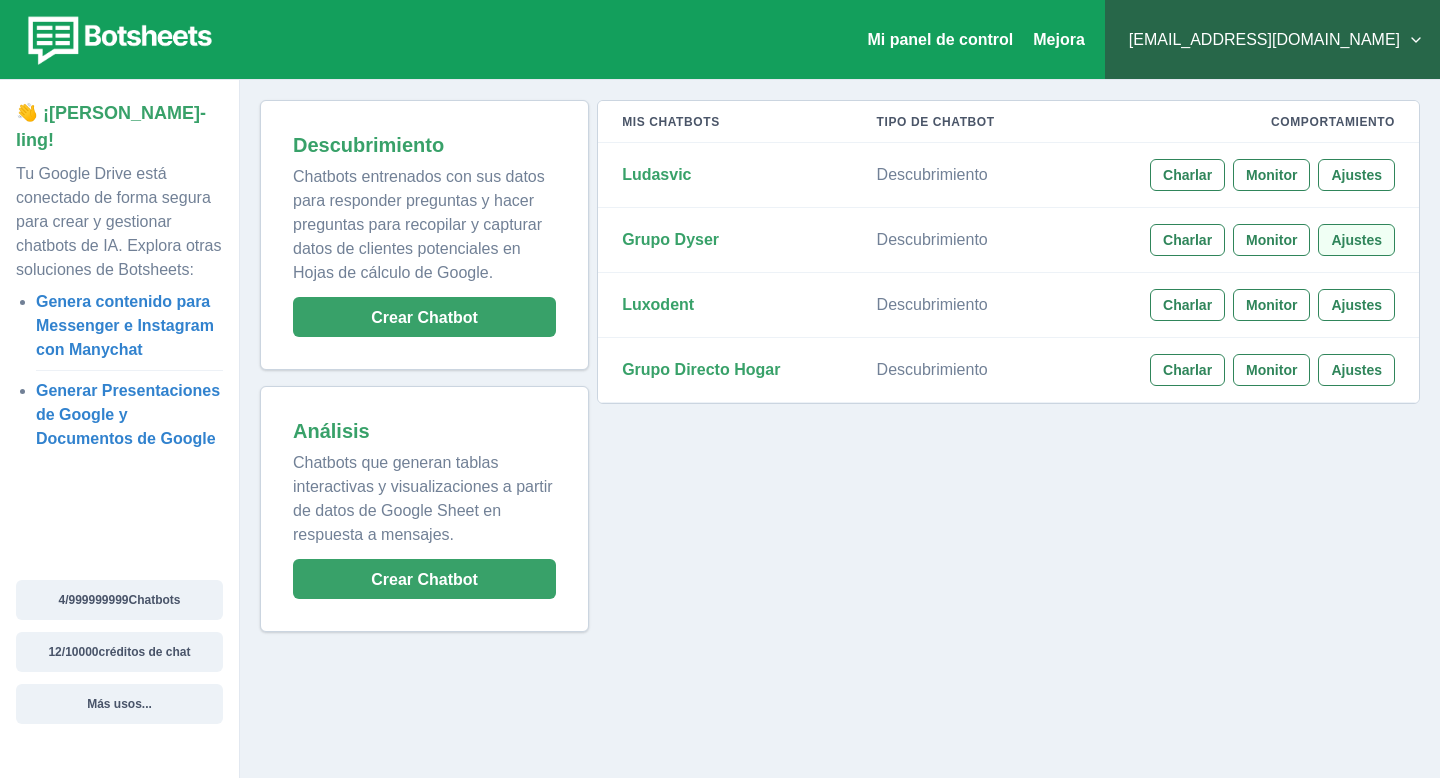 click on "Ajustes" at bounding box center [1356, 240] 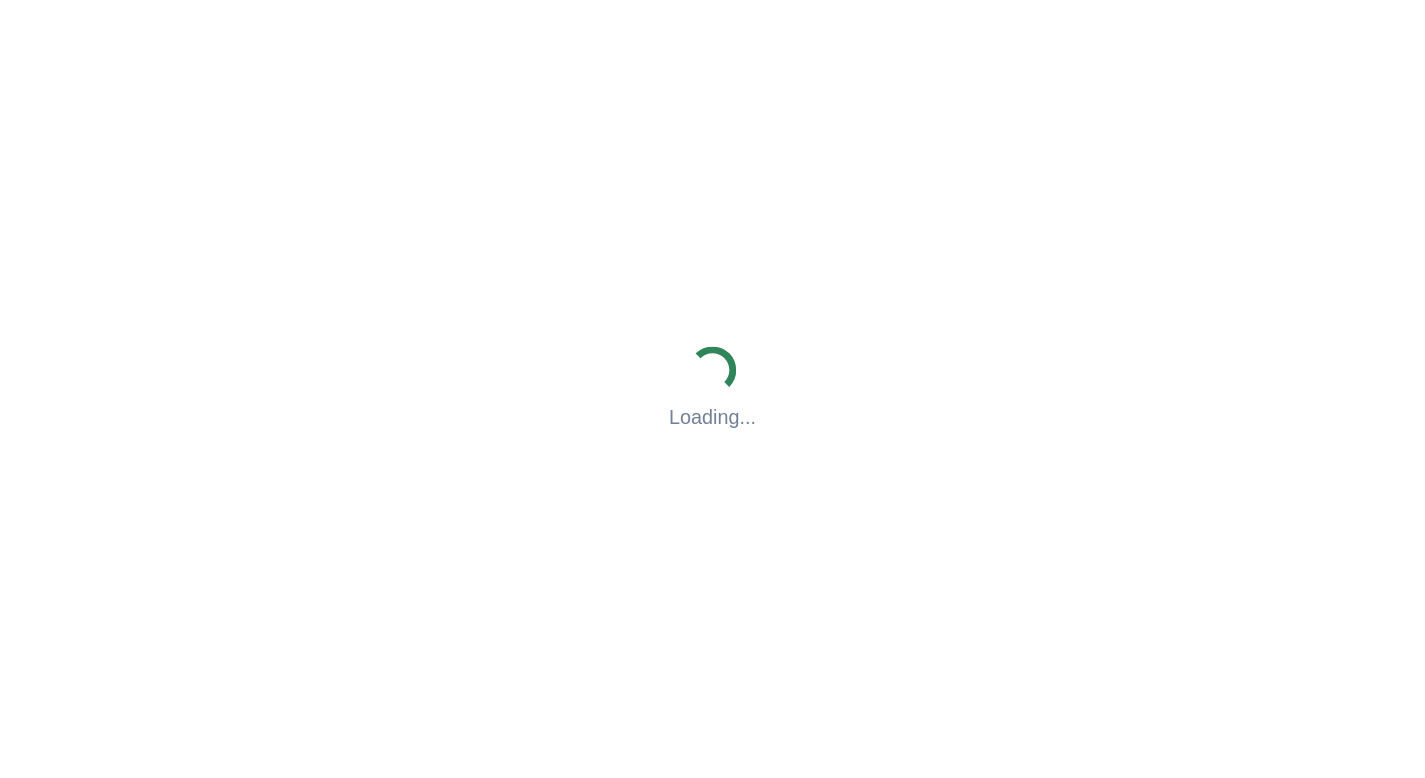 scroll, scrollTop: 0, scrollLeft: 0, axis: both 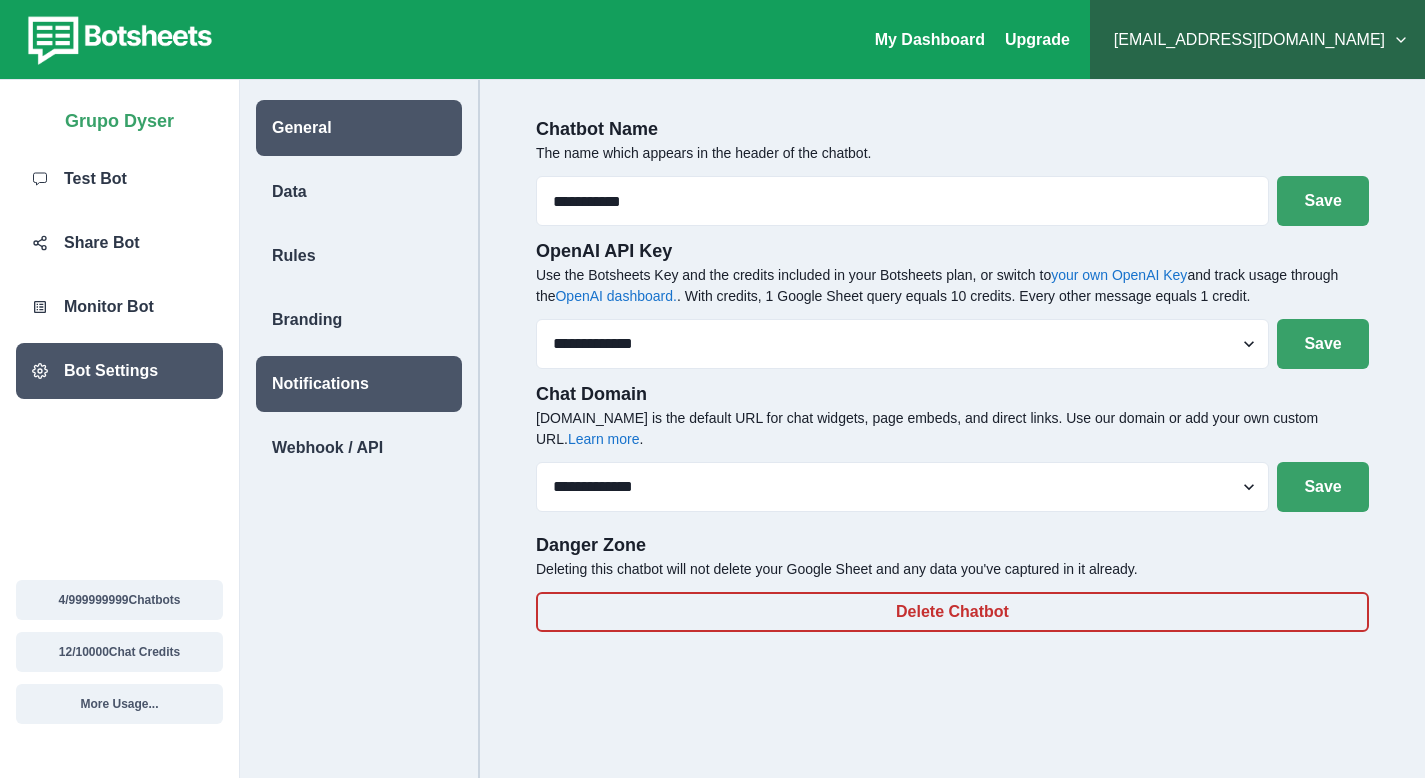 click on "Notifications" at bounding box center (320, 384) 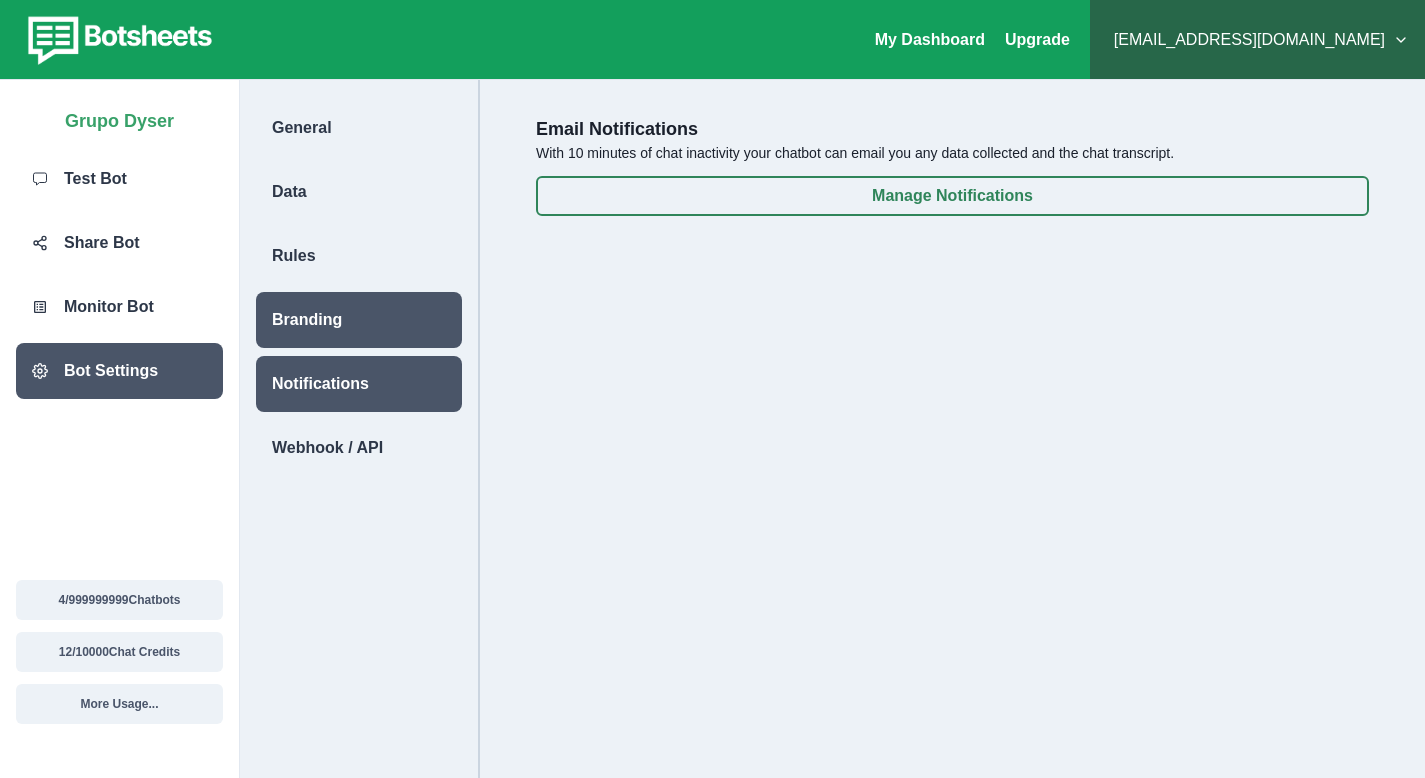 click on "Branding" at bounding box center [359, 320] 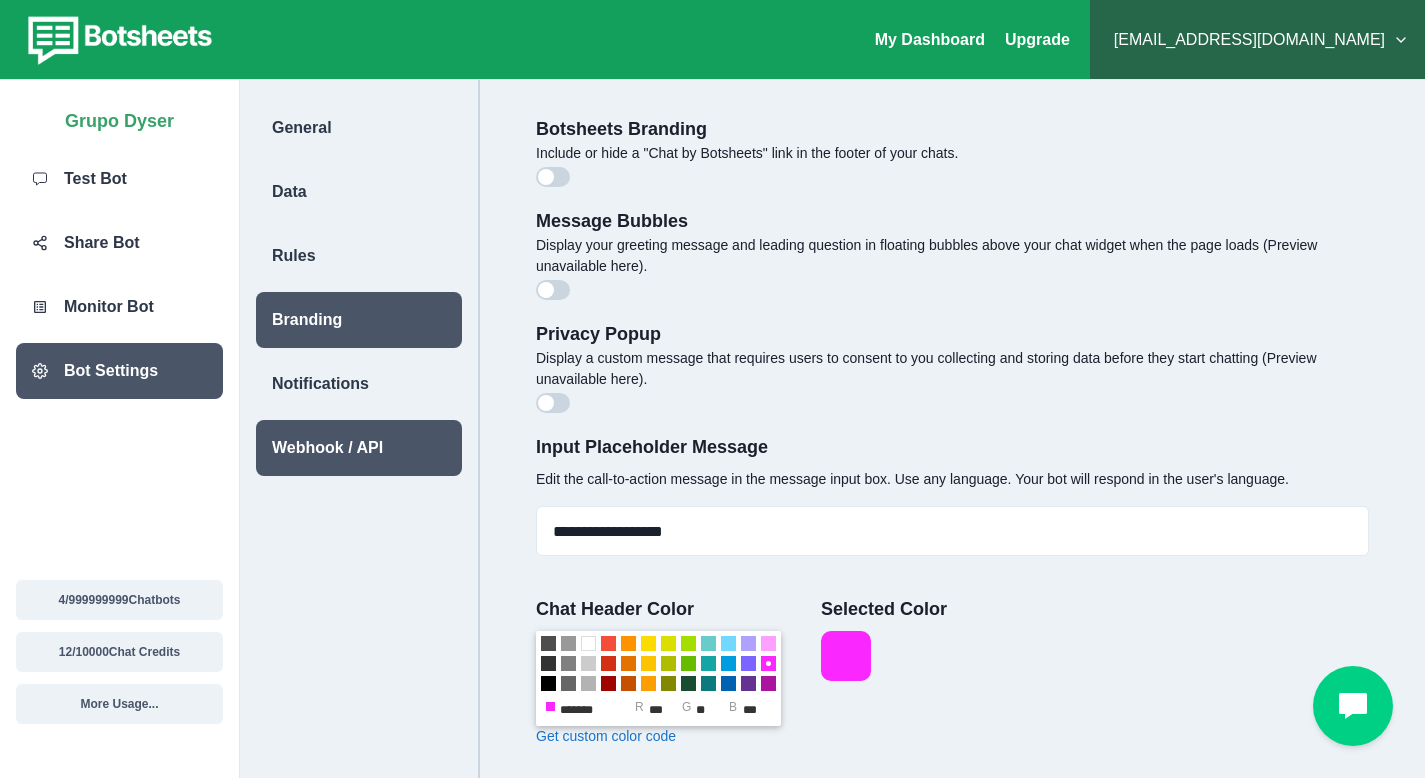 click on "Webhook / API" at bounding box center (327, 448) 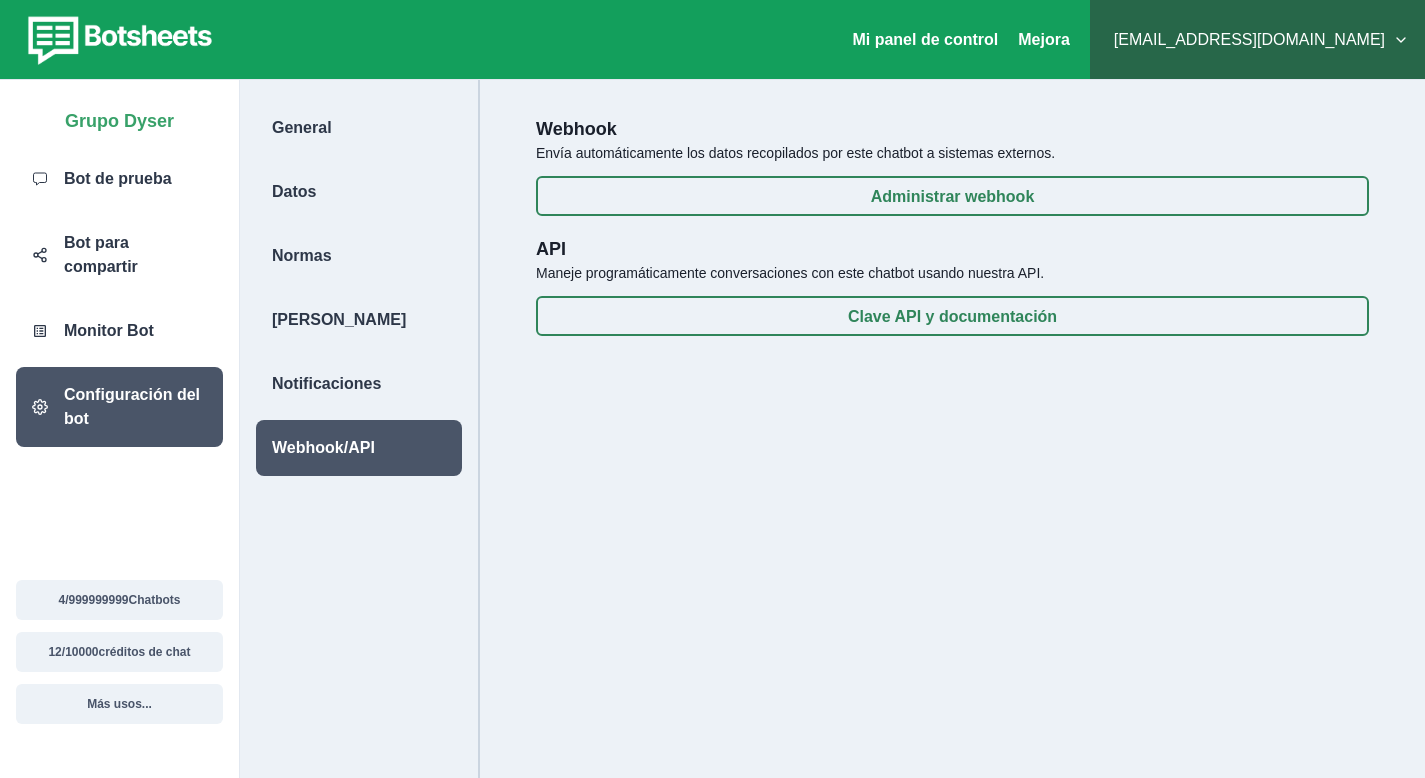 click on "Webhook" at bounding box center (952, 129) 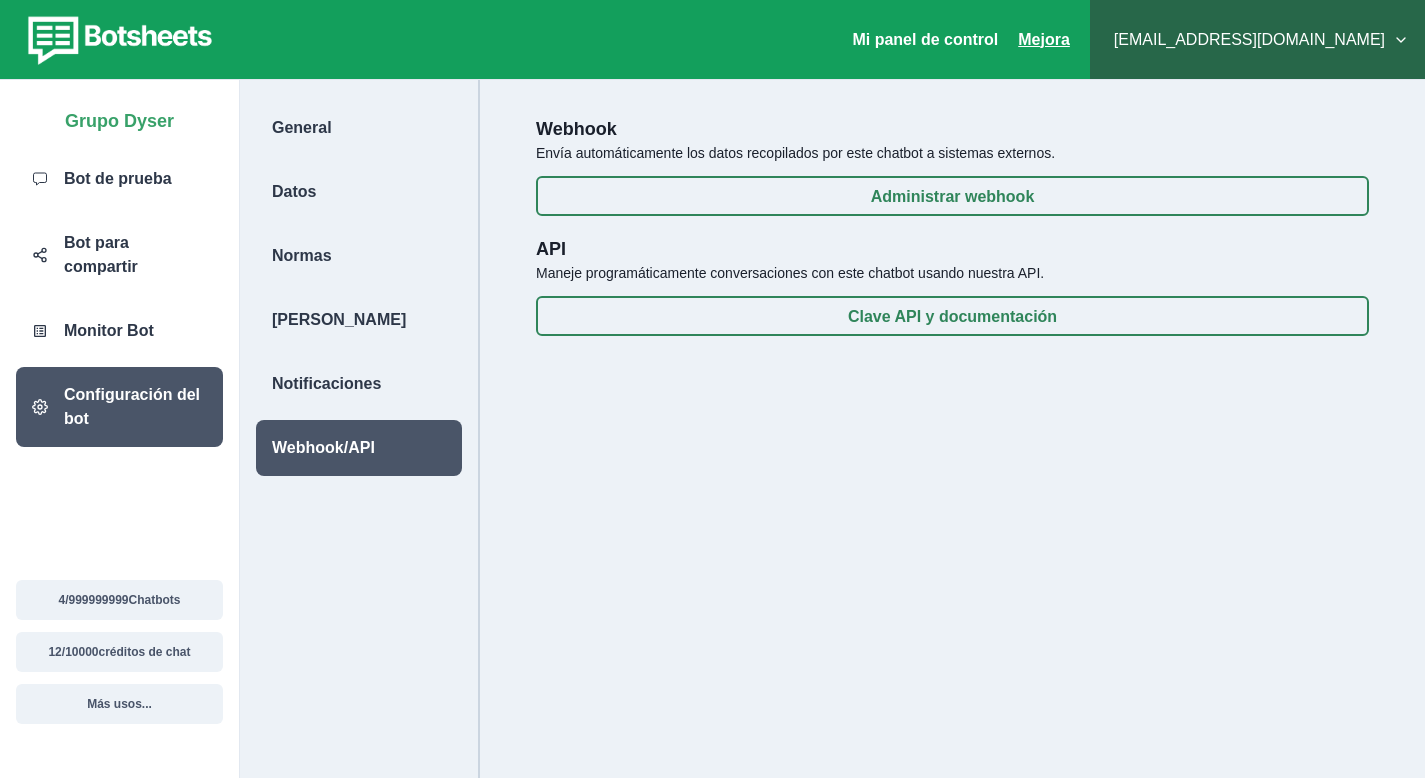 click on "Mejora" at bounding box center (1044, 39) 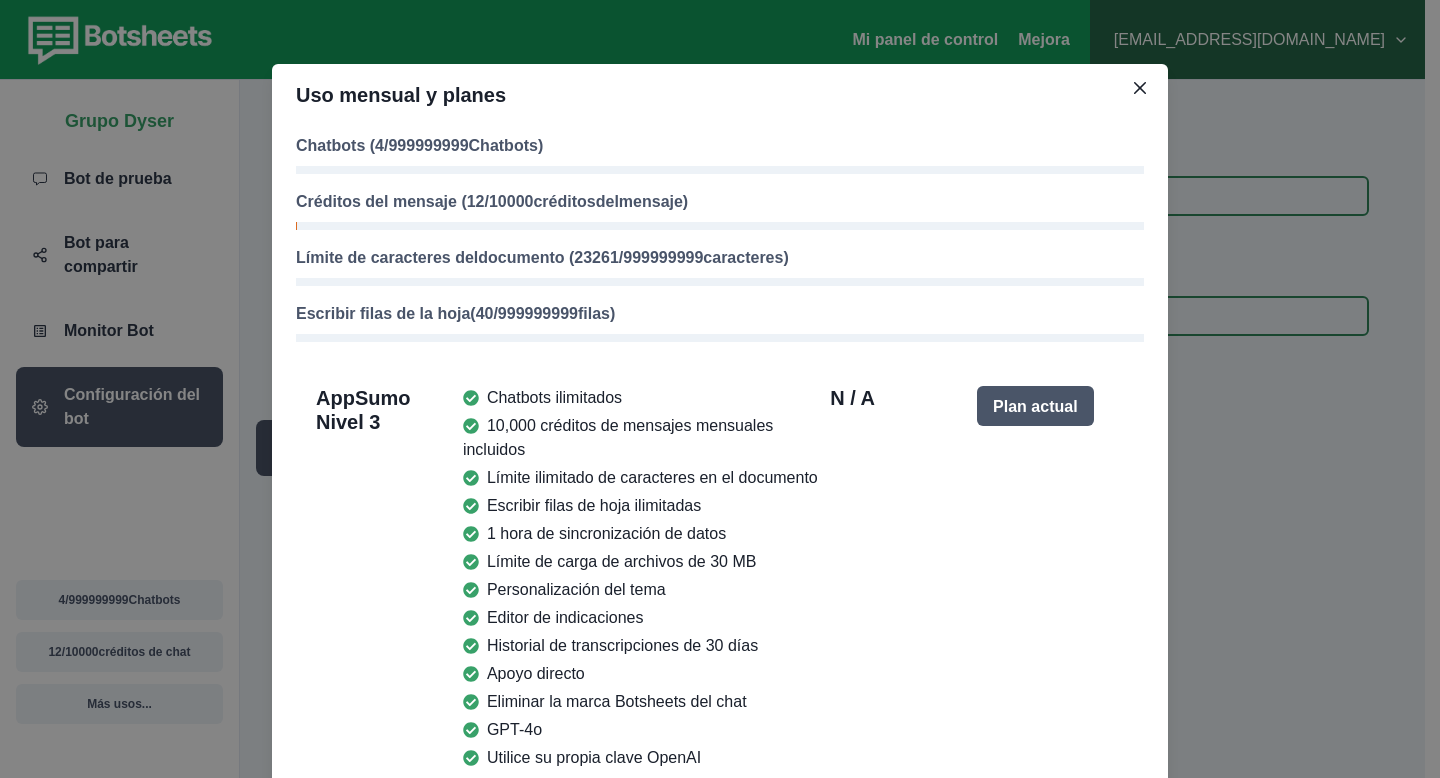 drag, startPoint x: 1136, startPoint y: 89, endPoint x: 995, endPoint y: 127, distance: 146.03082 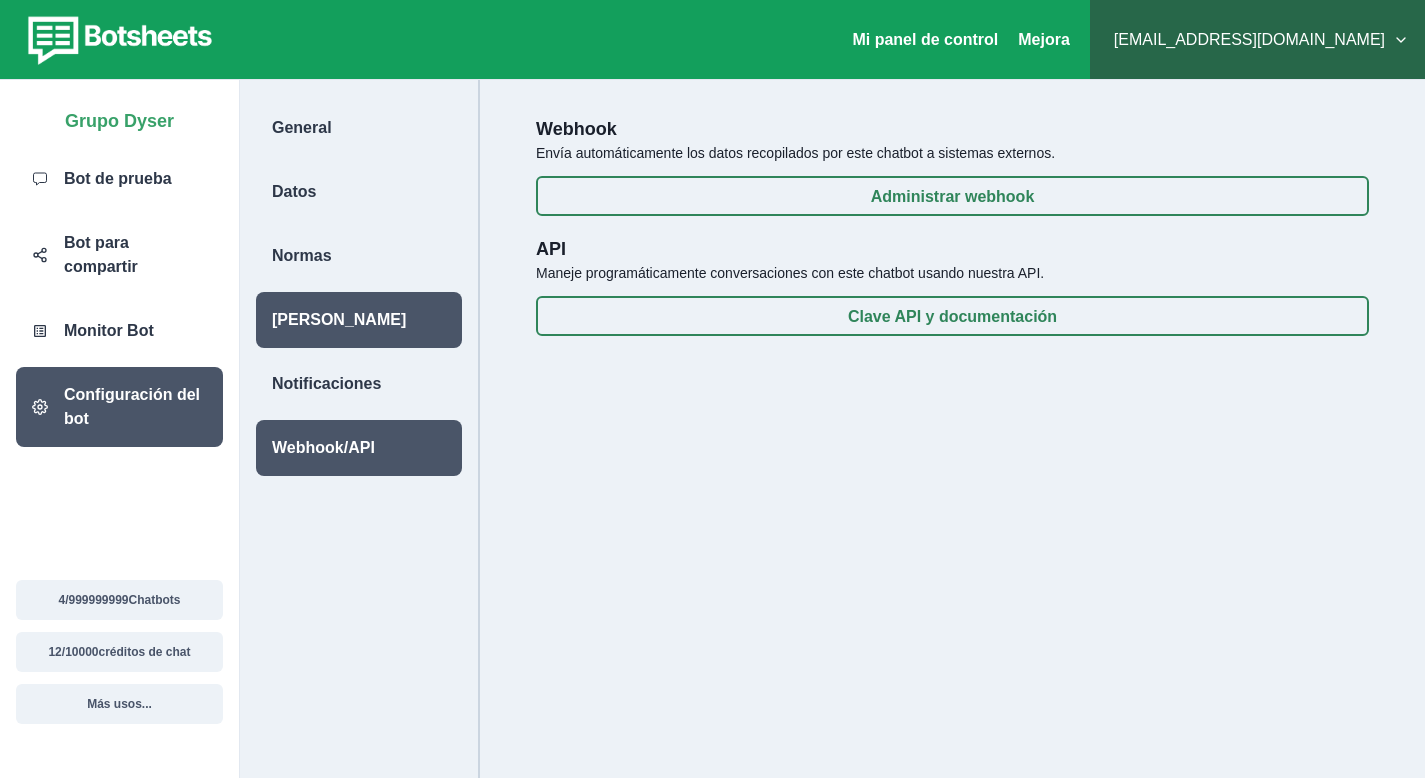 click on "Herrada" at bounding box center [339, 319] 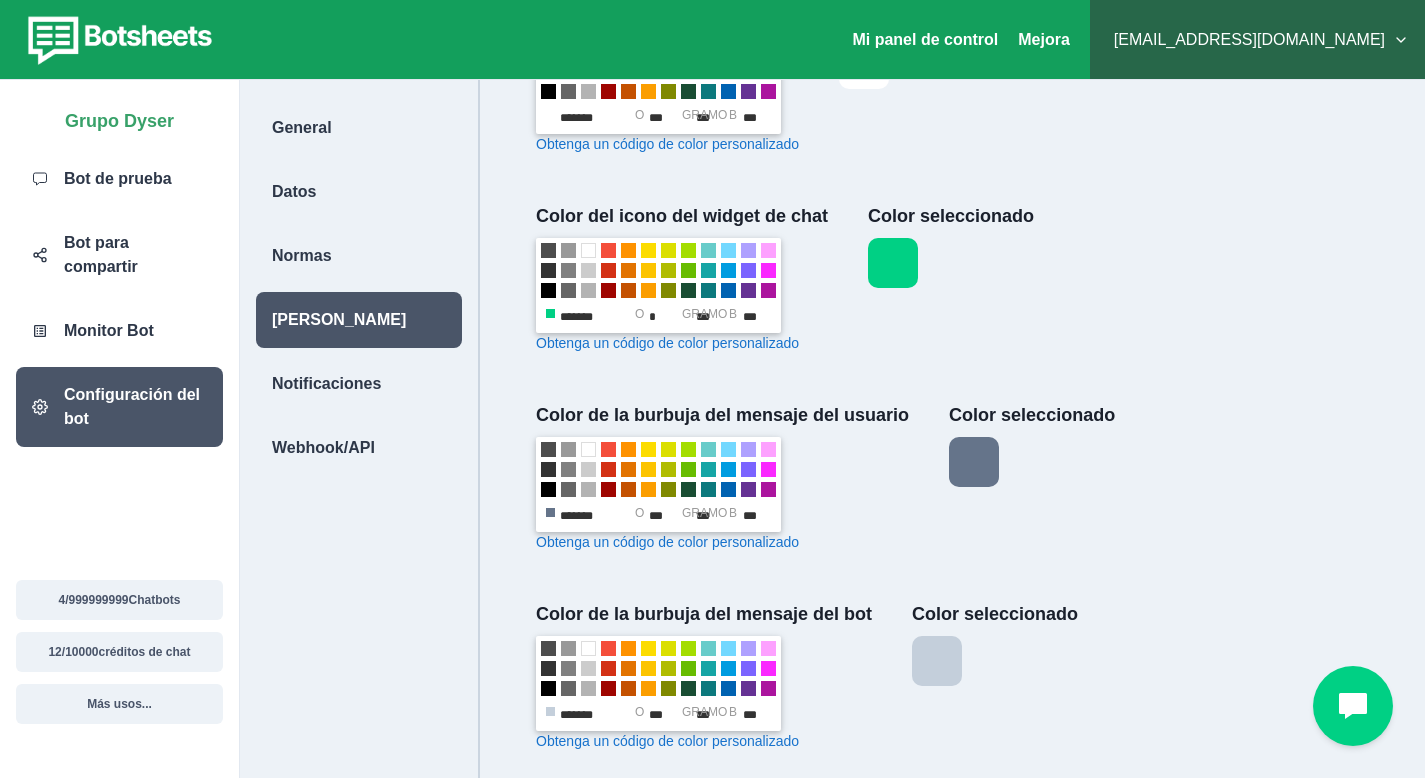 scroll, scrollTop: 773, scrollLeft: 0, axis: vertical 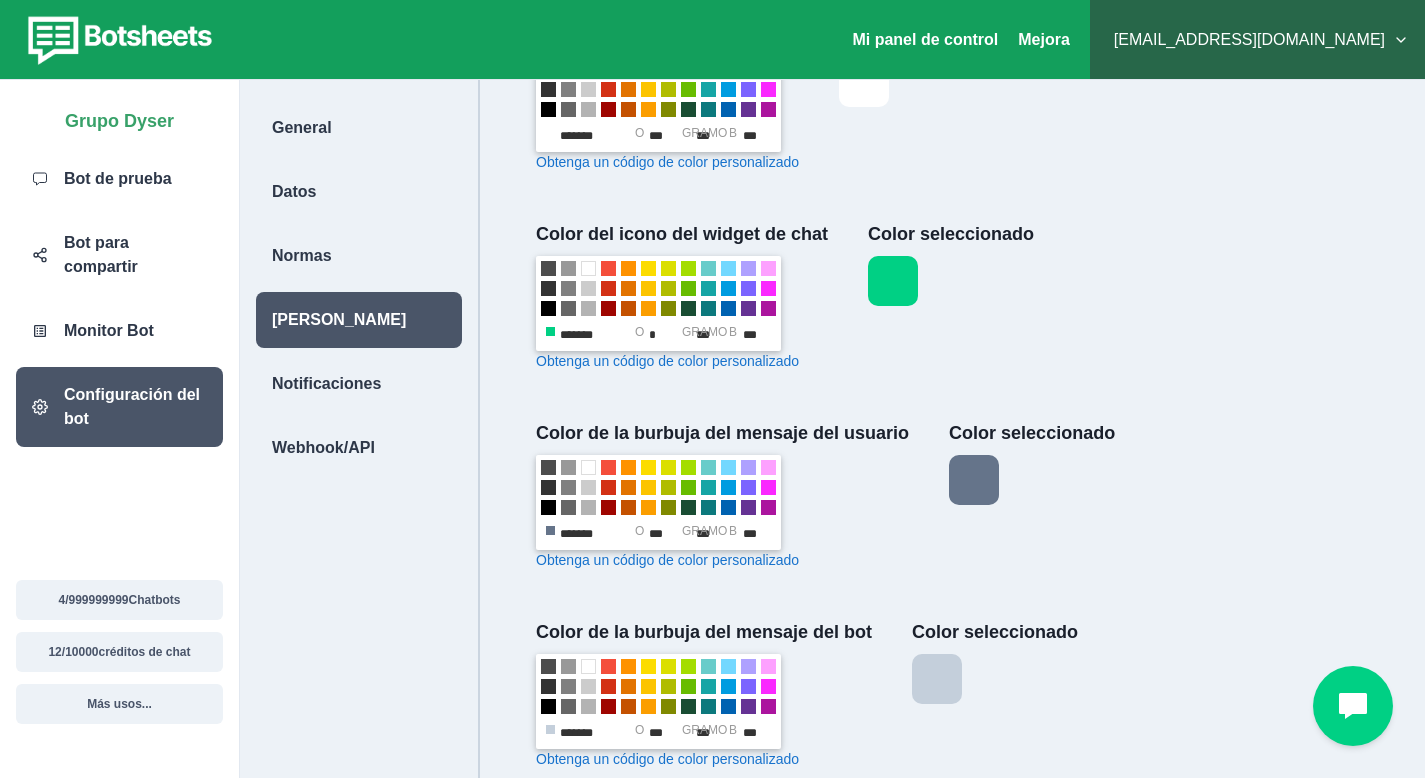 click at bounding box center [893, 281] 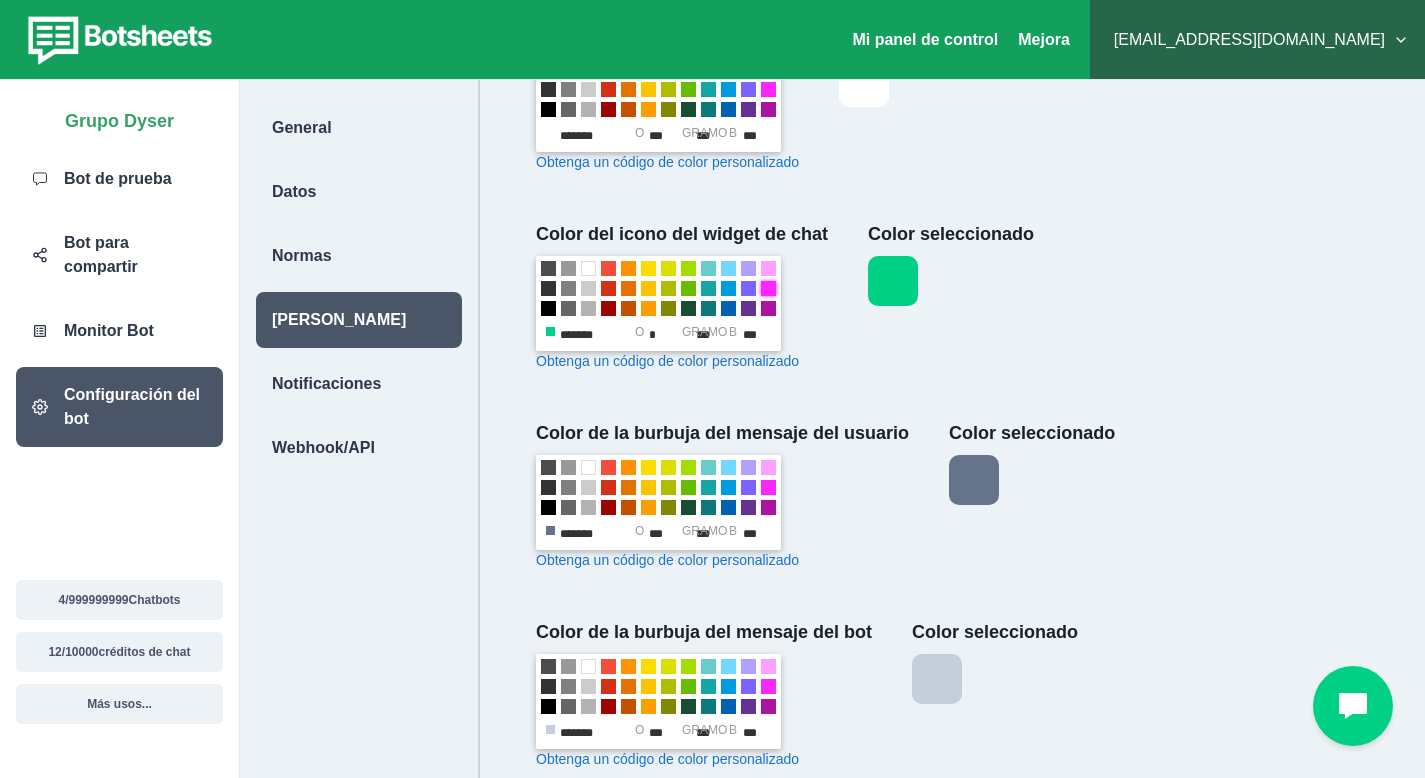 click at bounding box center (768, 288) 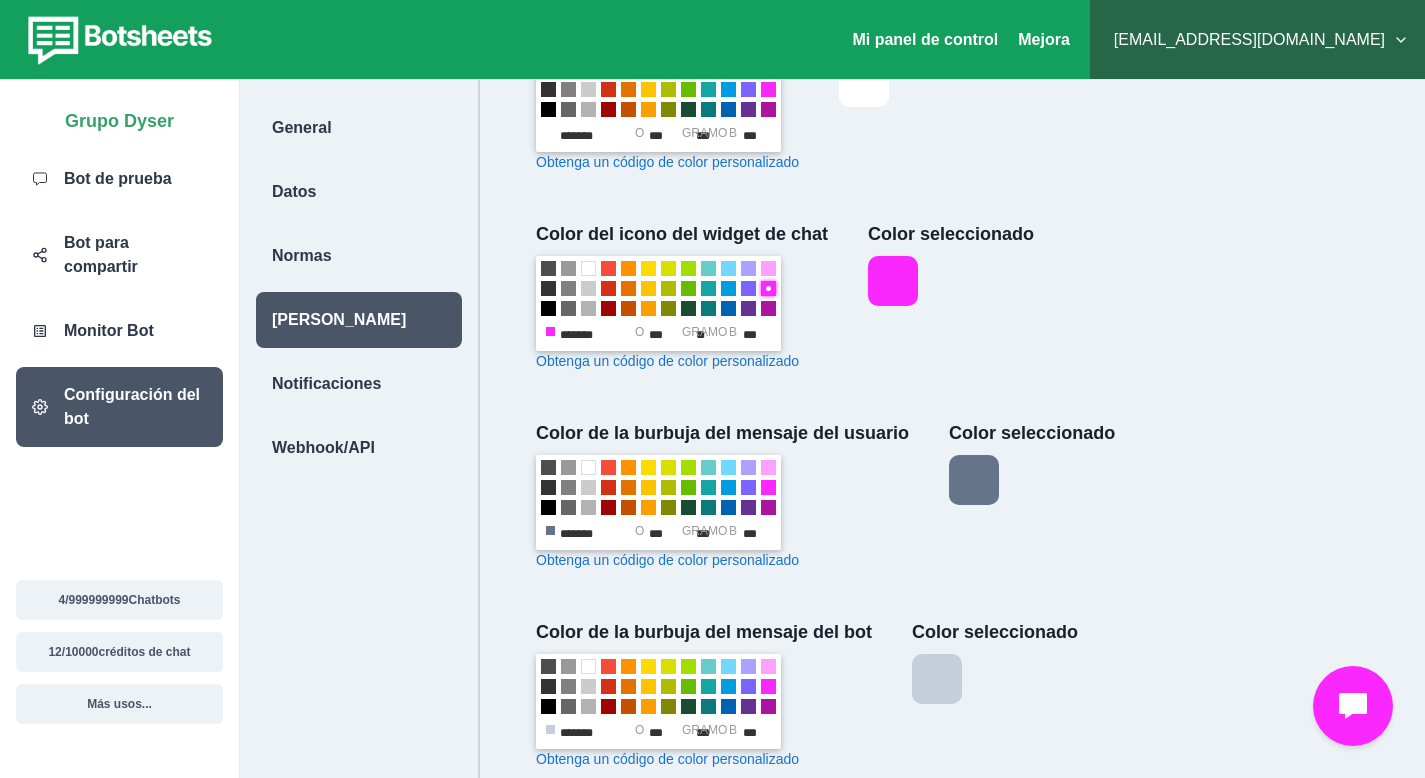 click at bounding box center (768, 308) 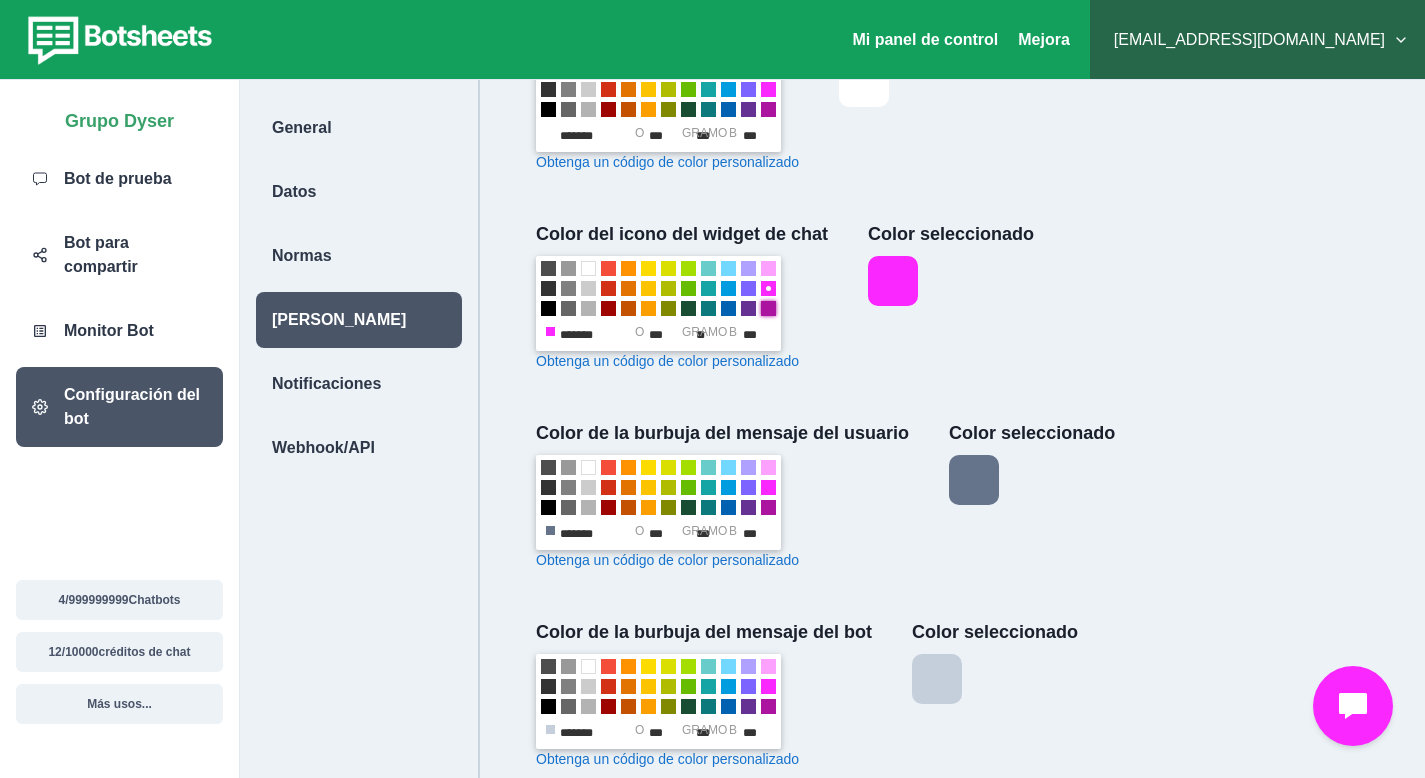 type on "*******" 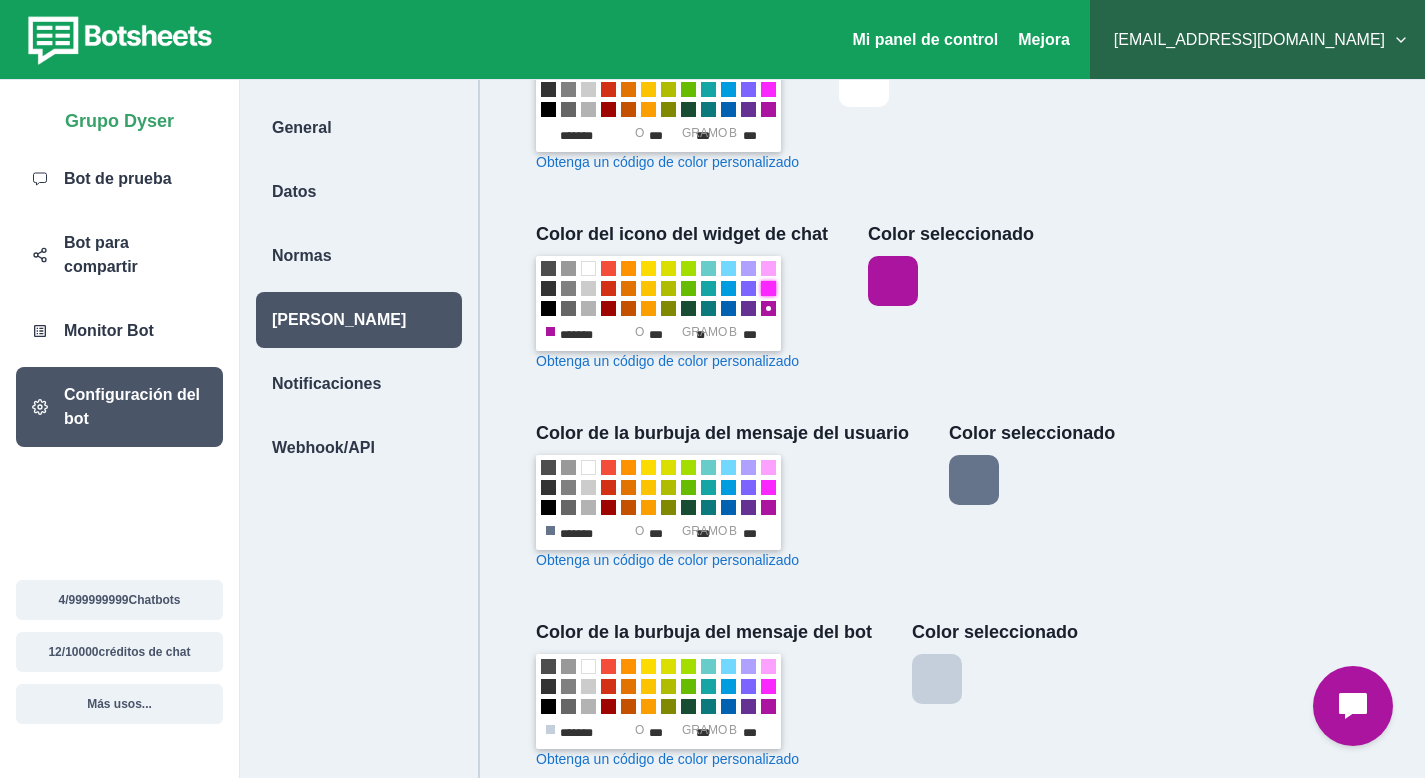 click at bounding box center [768, 288] 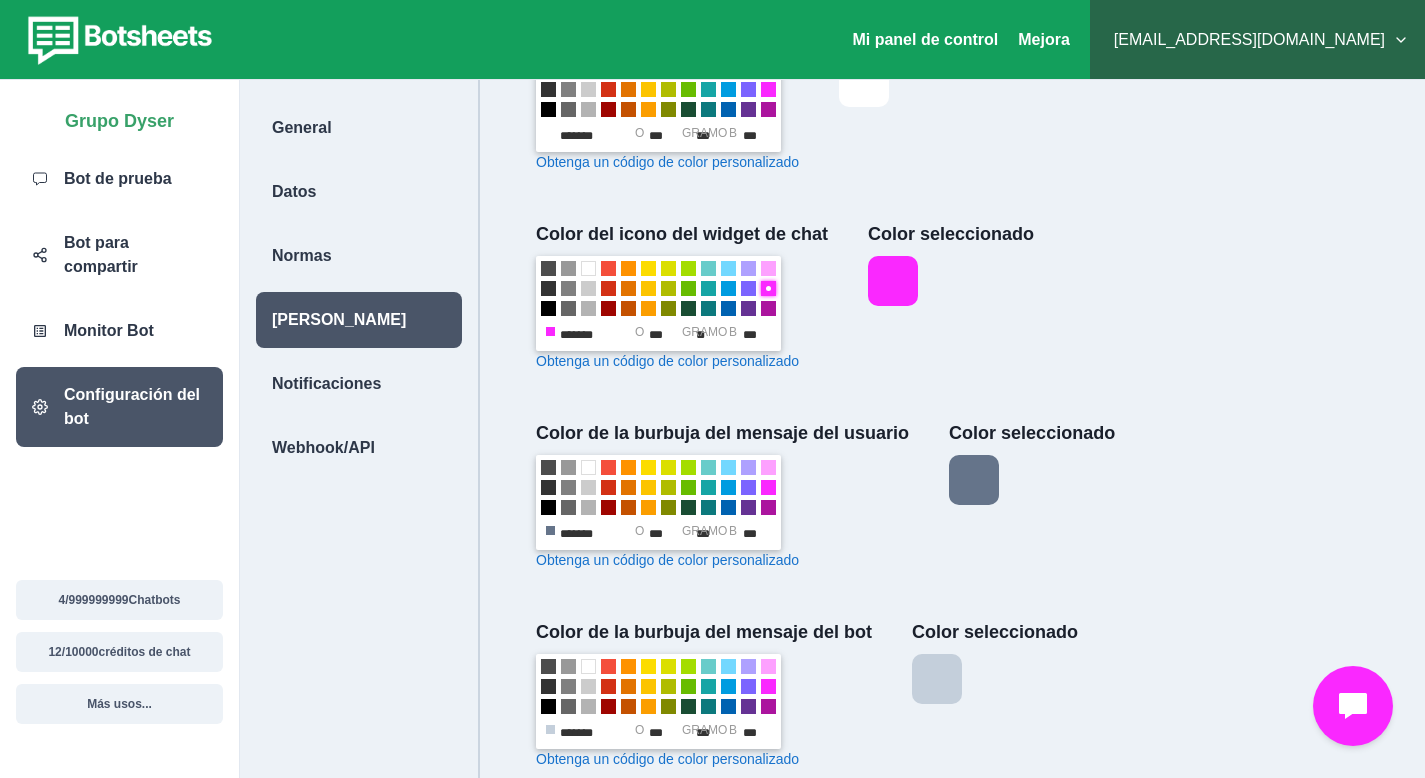 click on "*******" at bounding box center [578, 335] 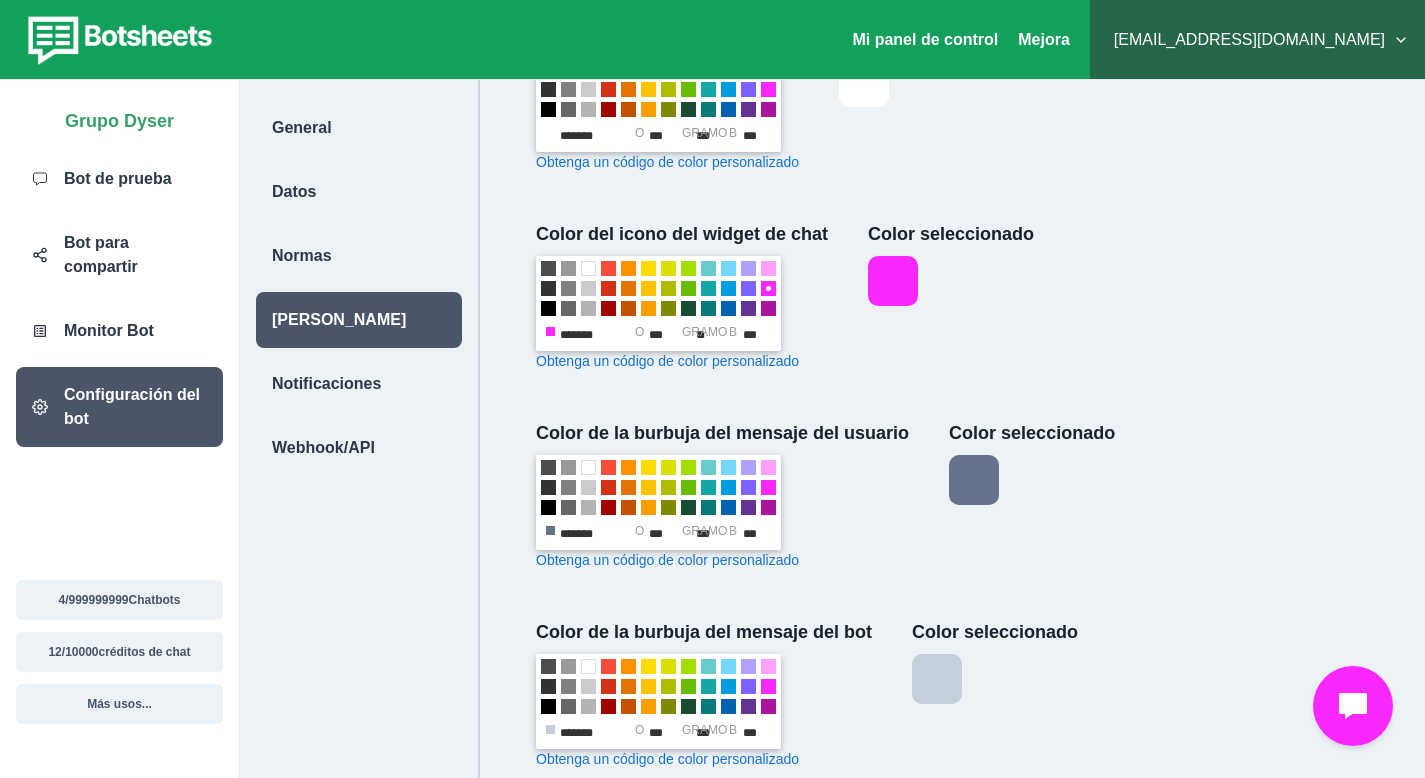 click on "*******" at bounding box center [578, 335] 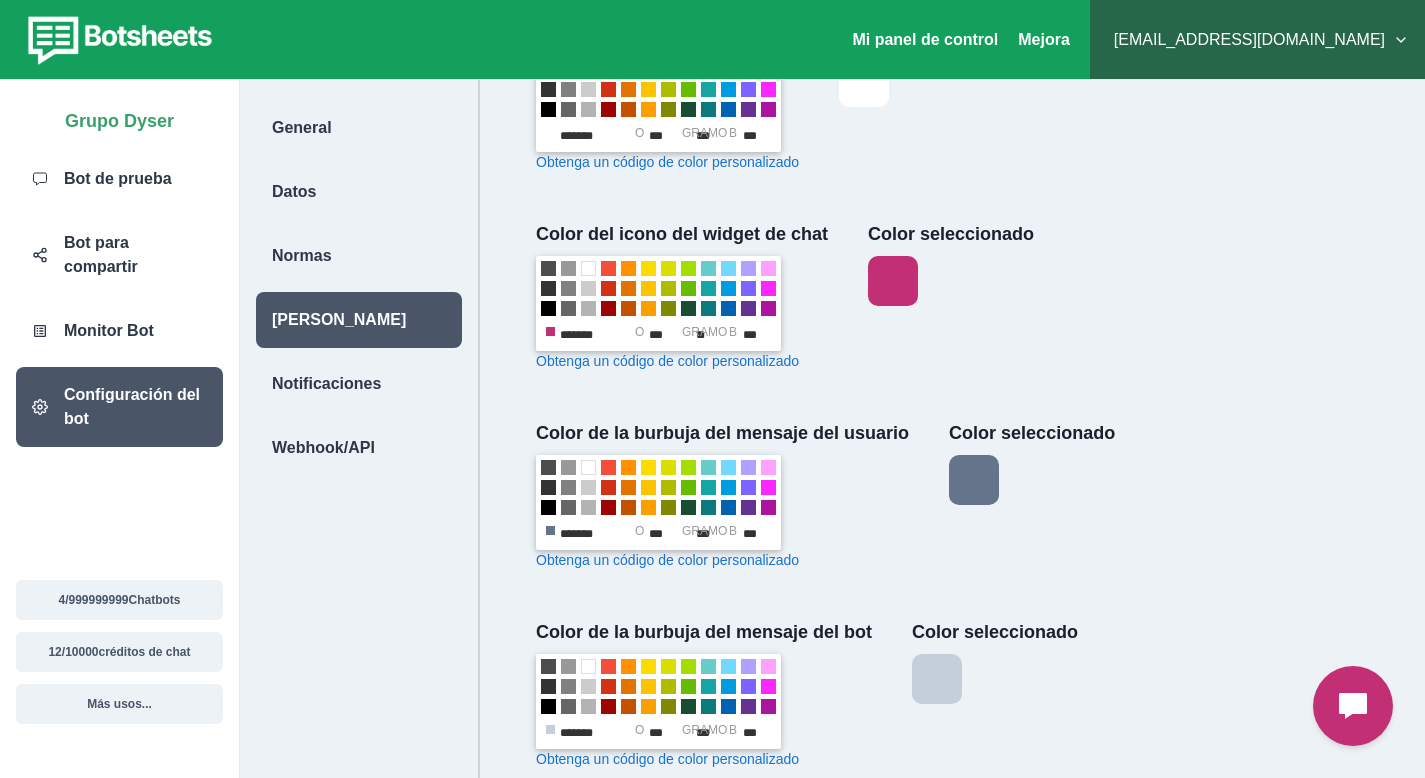 type on "*******" 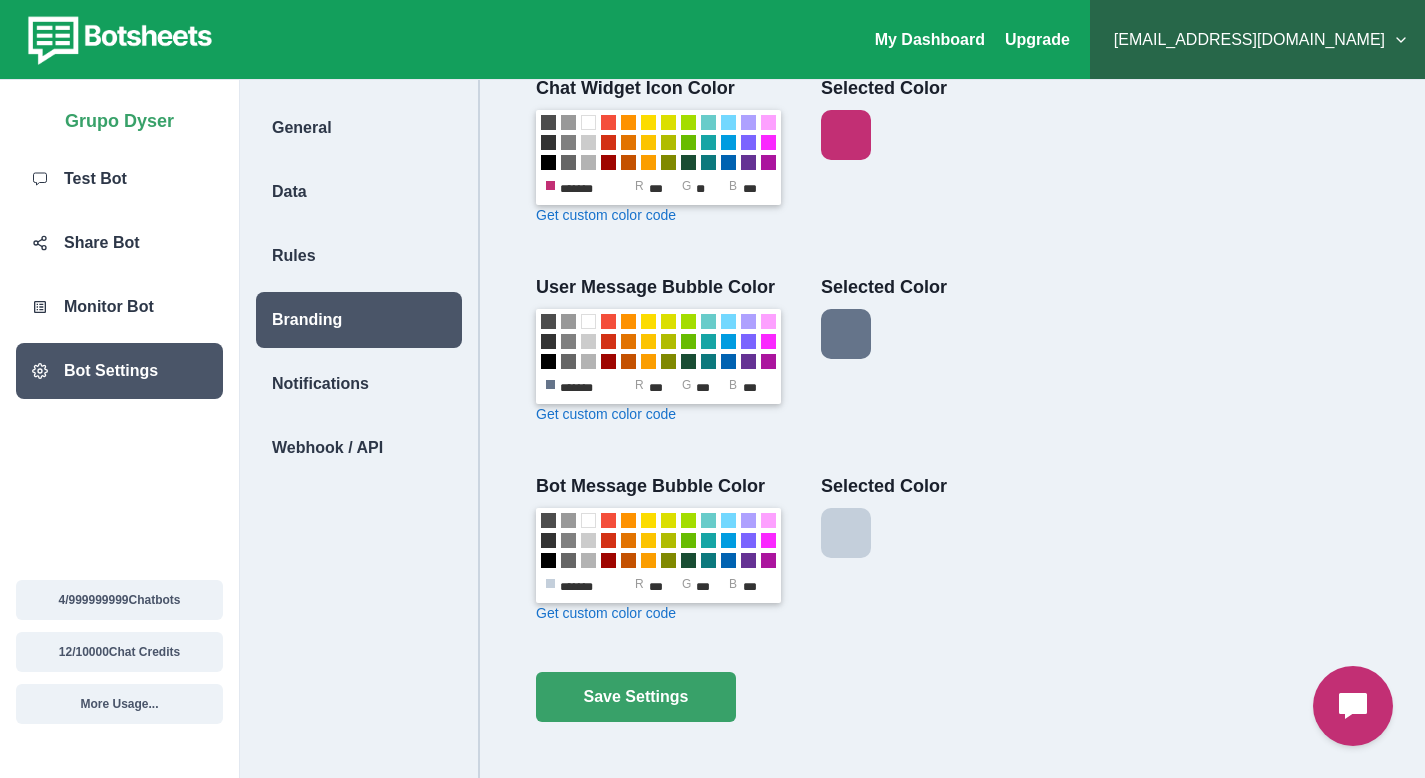 scroll, scrollTop: 919, scrollLeft: 0, axis: vertical 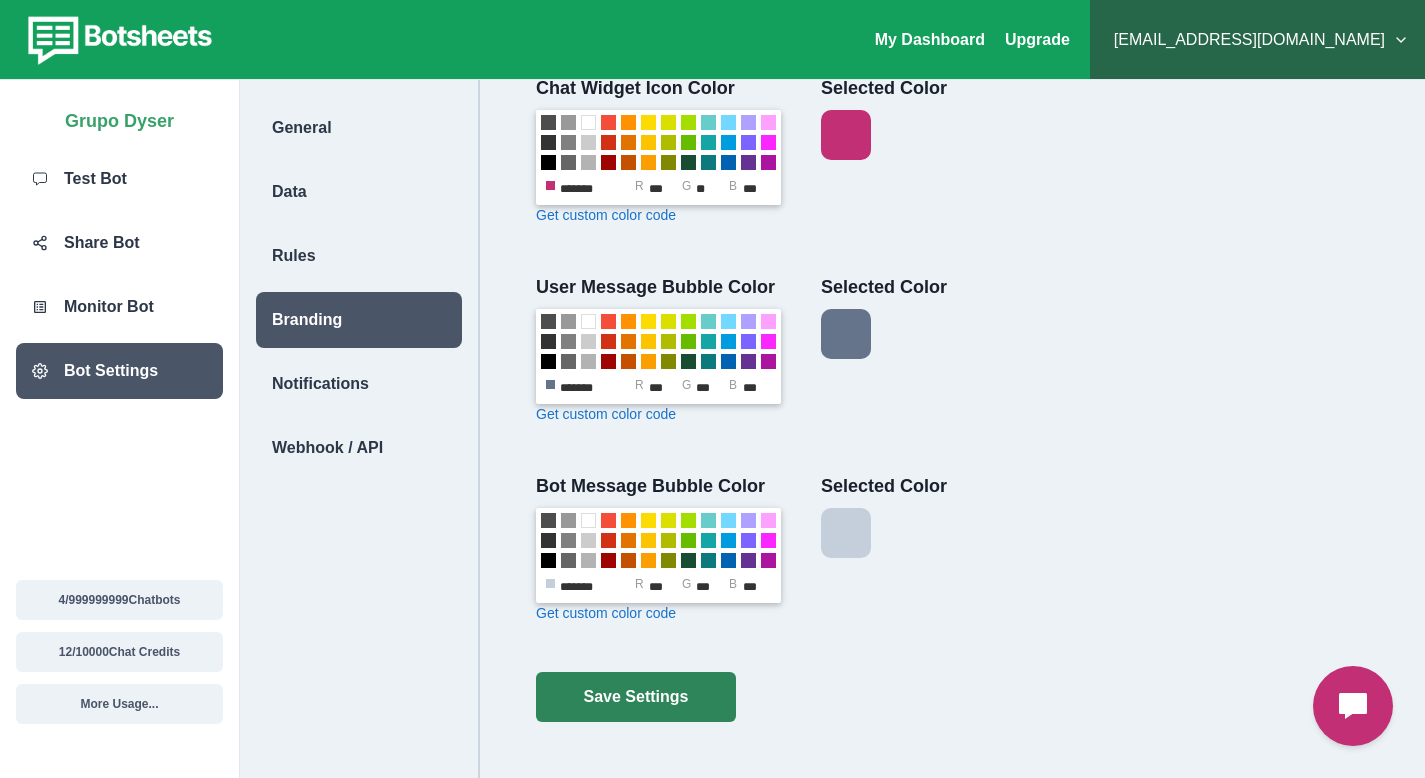 click on "Save Settings" at bounding box center (636, 697) 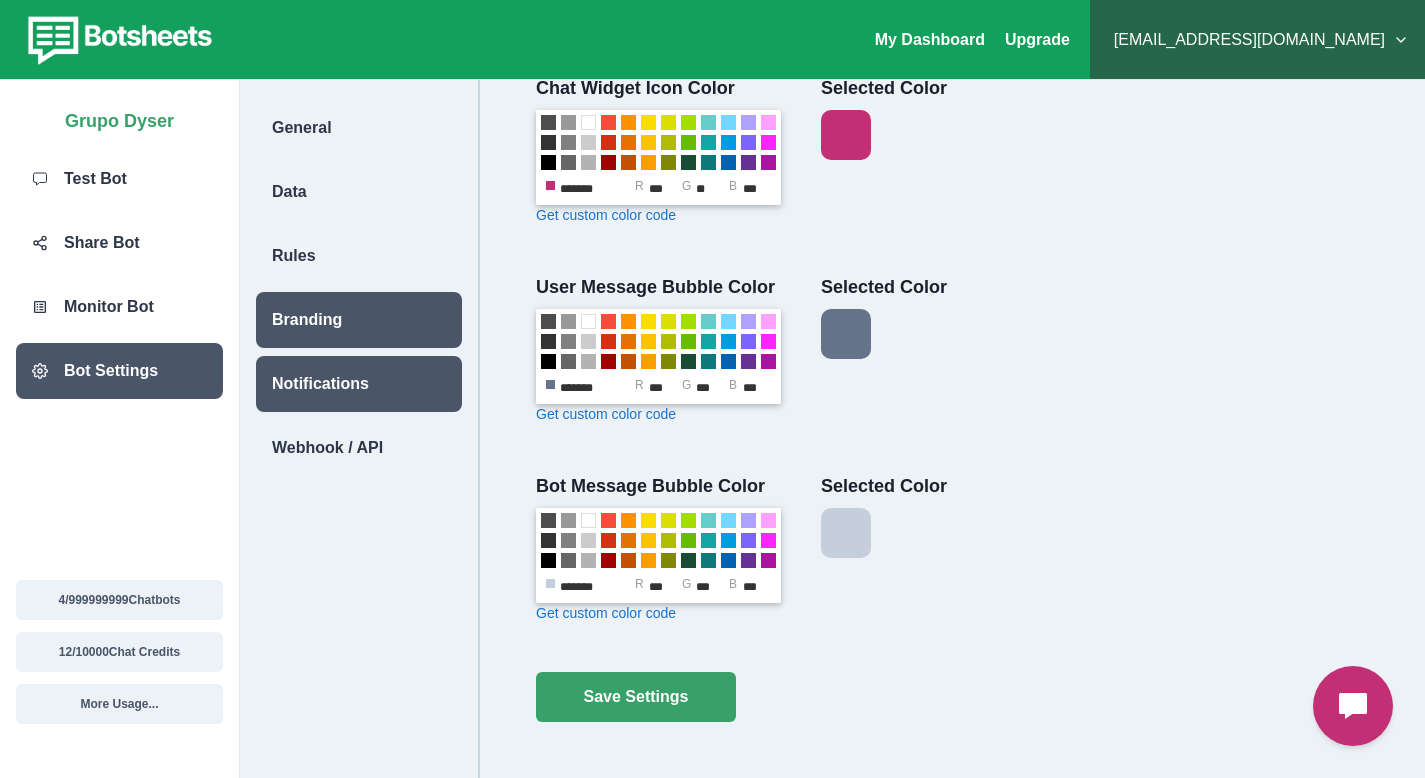 click on "Notifications" at bounding box center [320, 384] 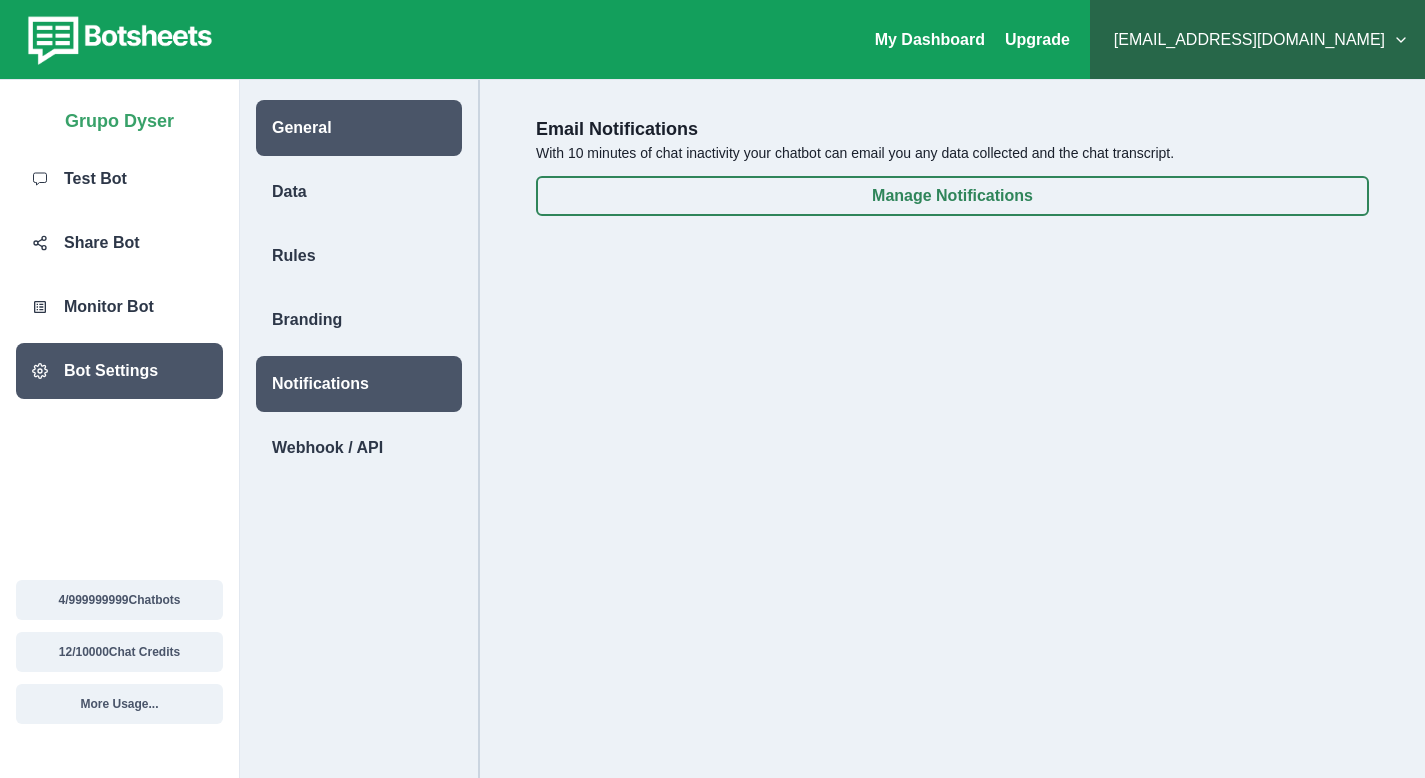 click on "General" at bounding box center (302, 128) 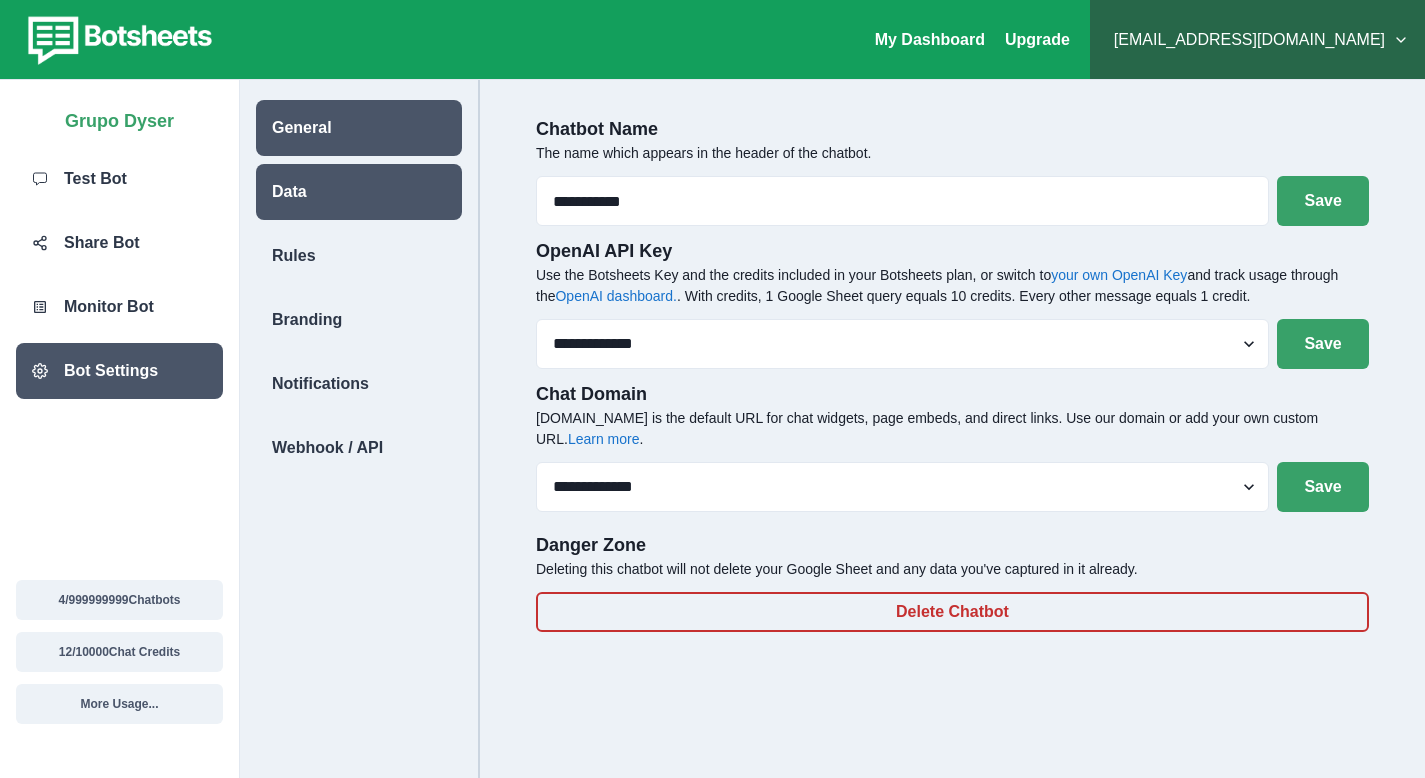 click on "Data" at bounding box center [359, 192] 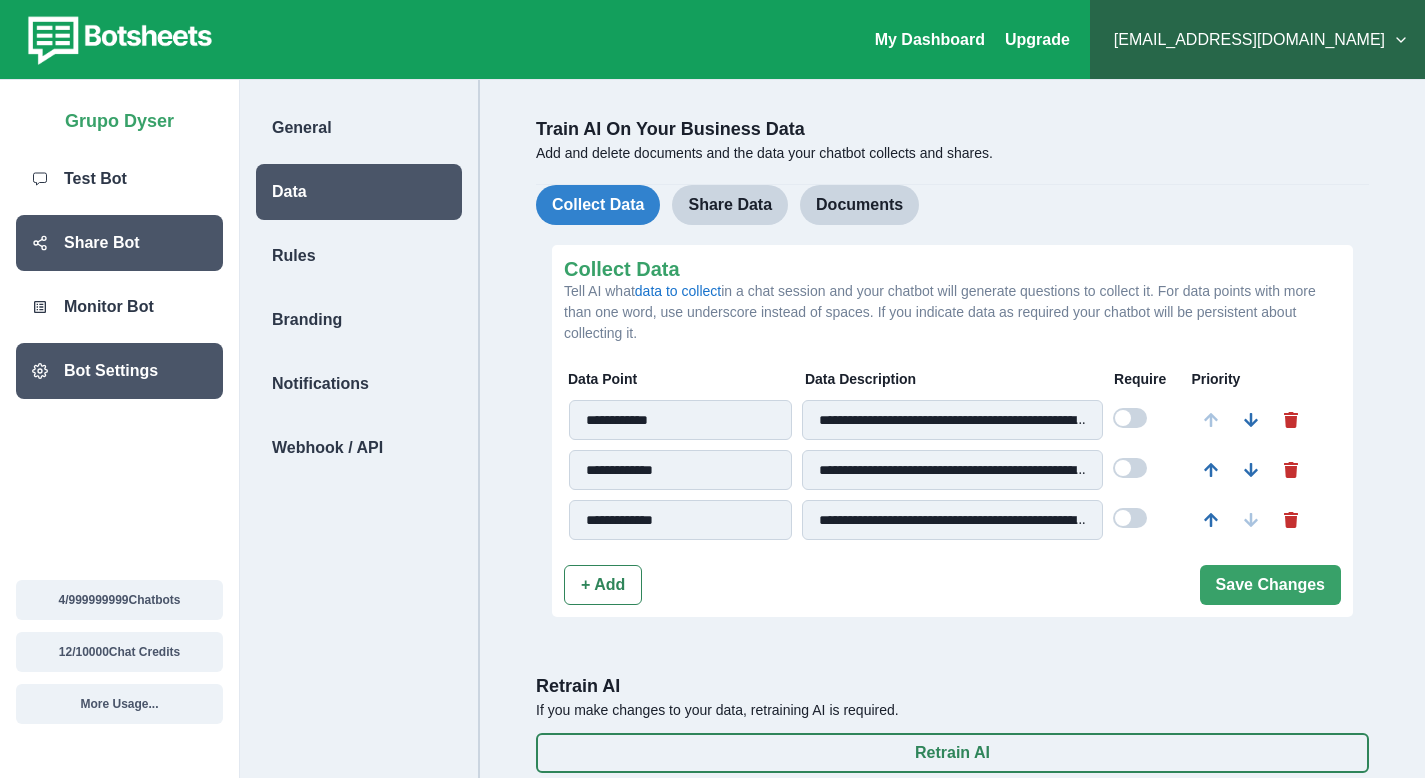 drag, startPoint x: 103, startPoint y: 245, endPoint x: 111, endPoint y: 259, distance: 16.124516 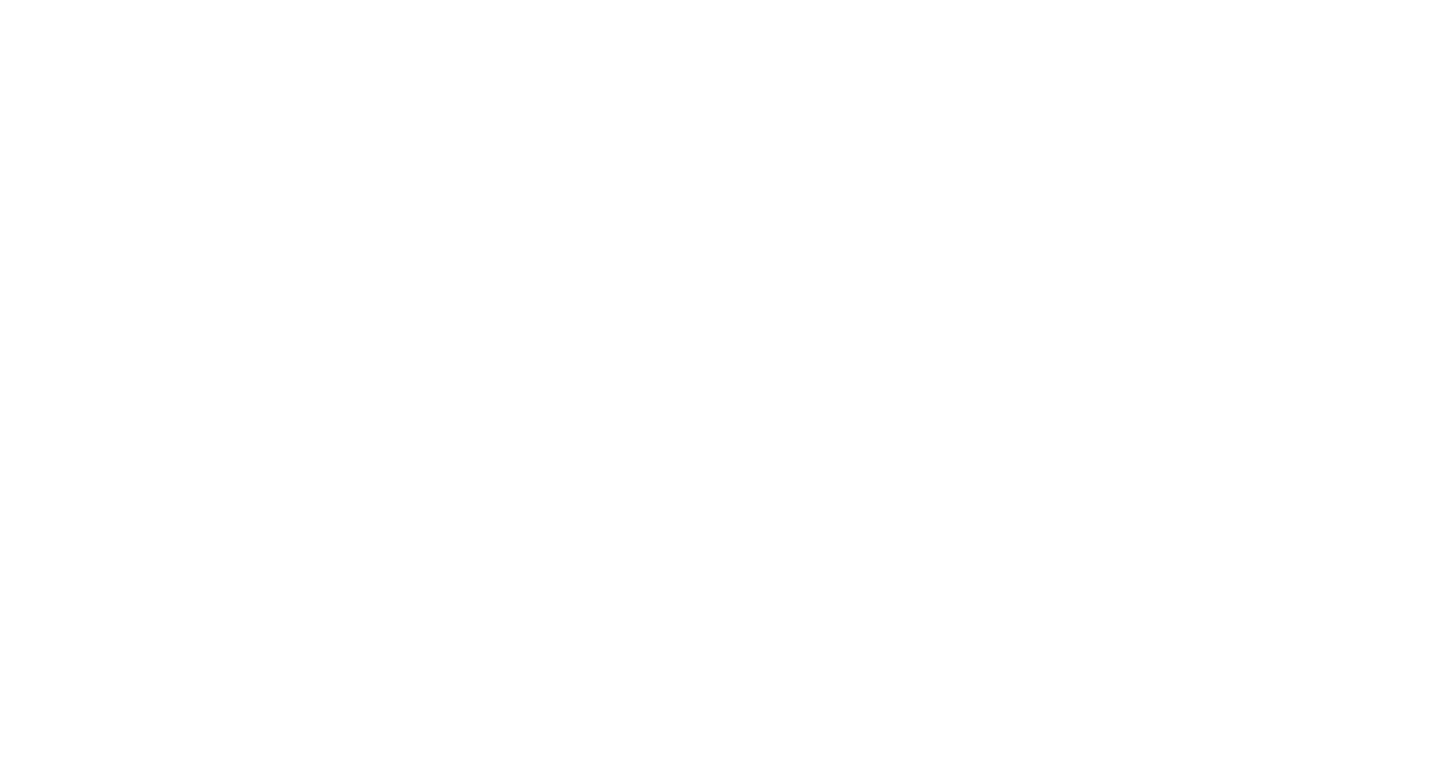 scroll, scrollTop: 0, scrollLeft: 0, axis: both 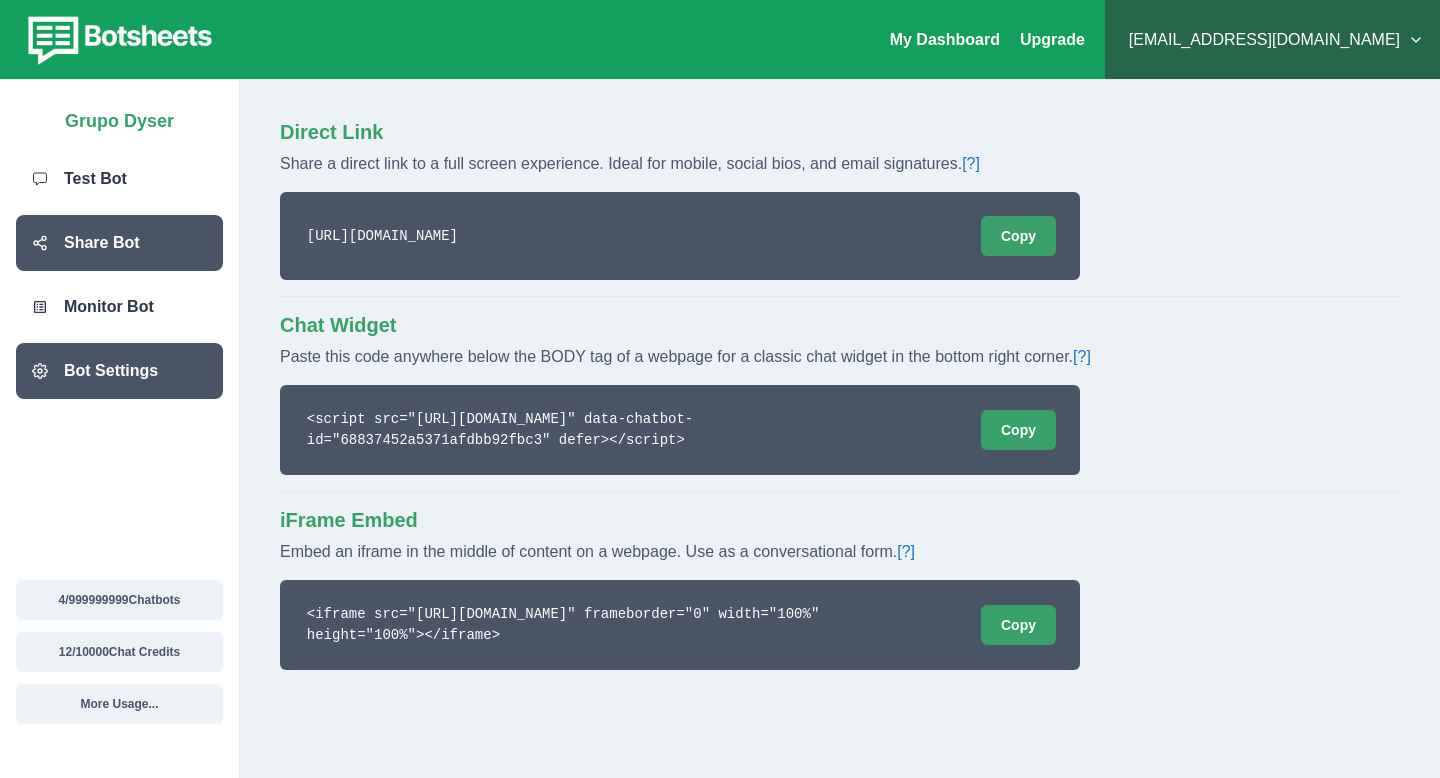click on "Bot Settings" at bounding box center (111, 371) 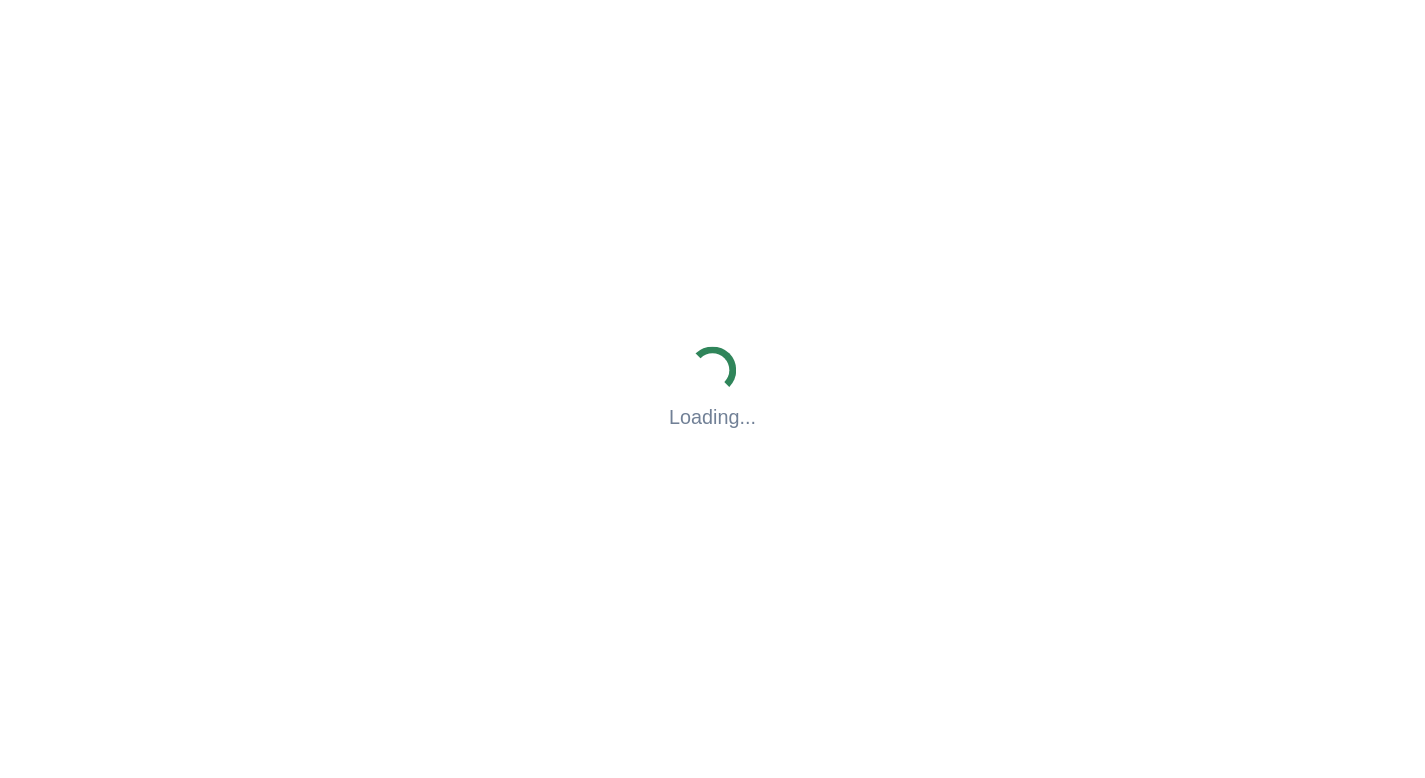 scroll, scrollTop: 0, scrollLeft: 0, axis: both 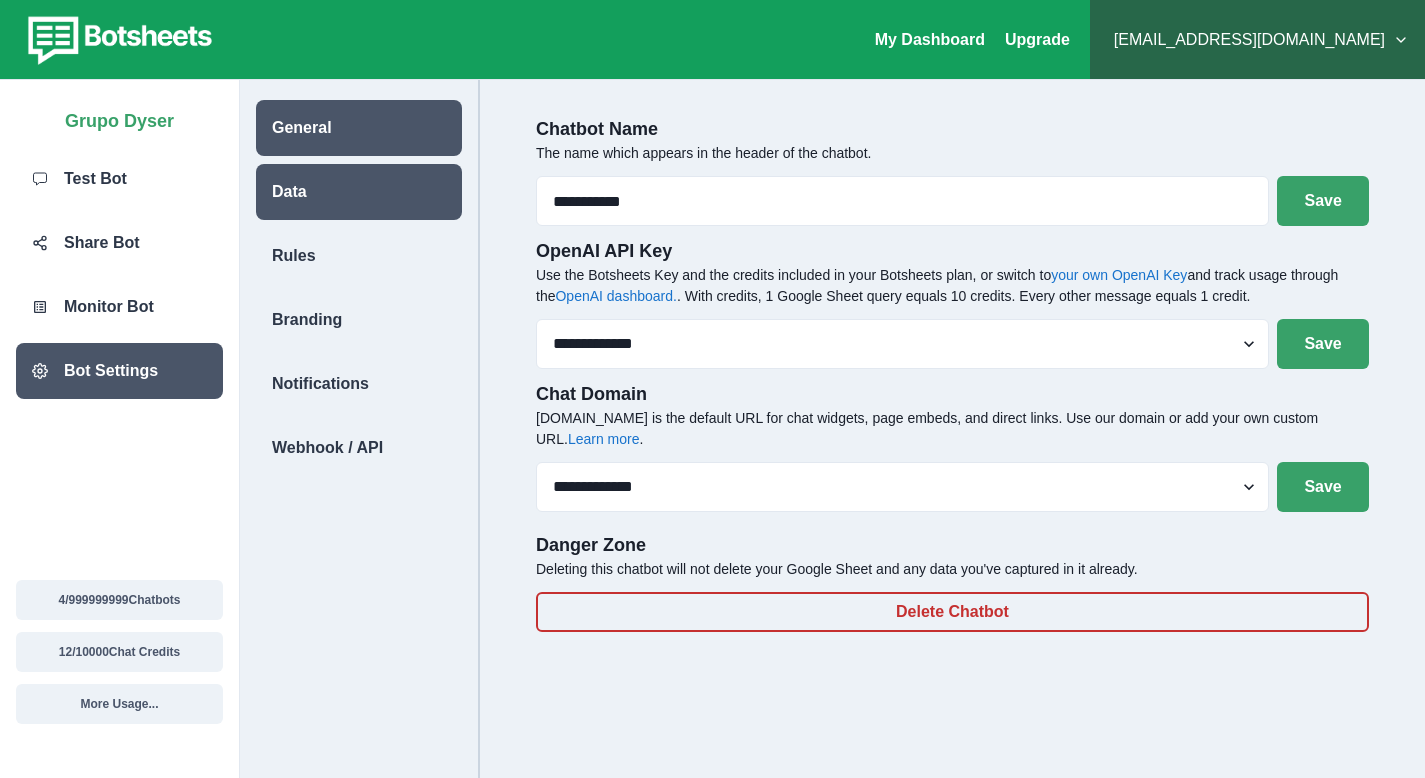 click on "Data" at bounding box center (289, 192) 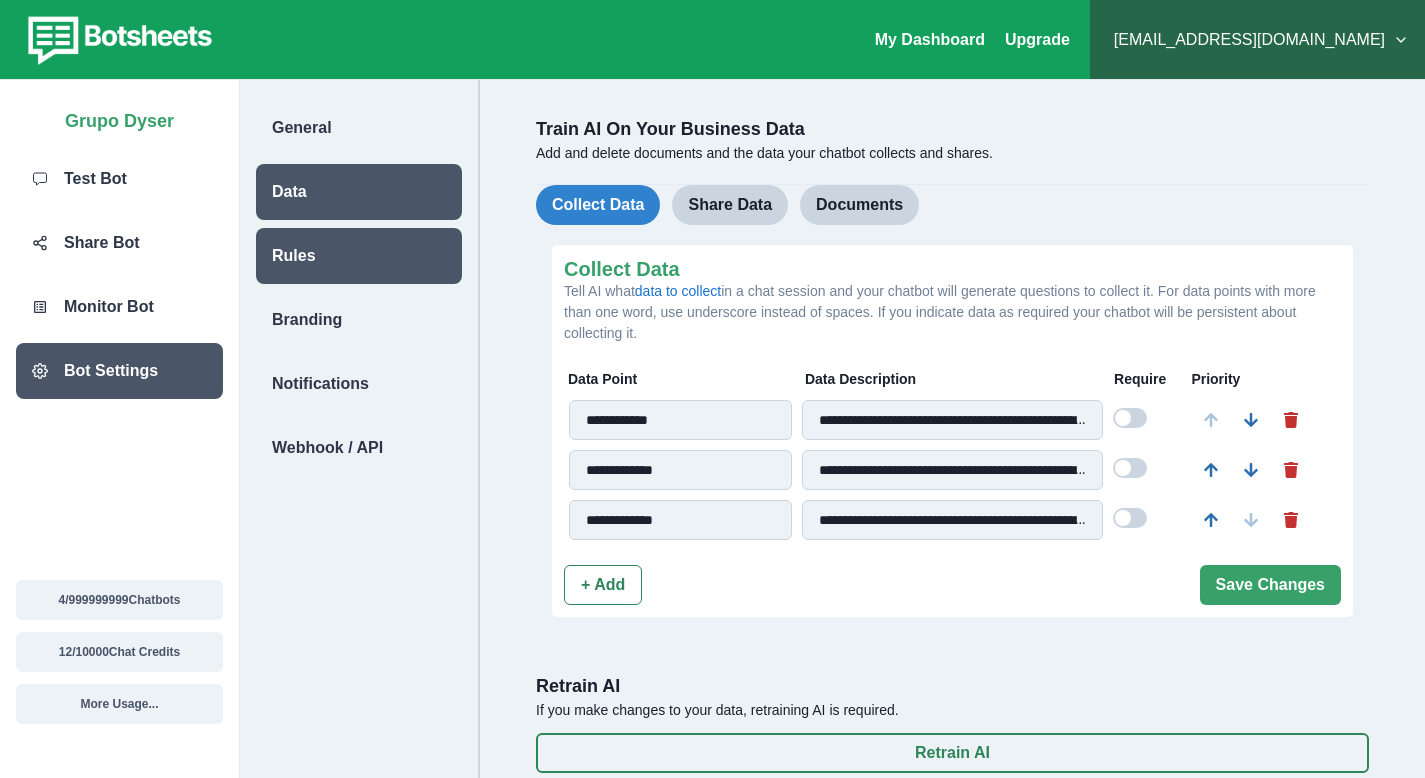 click on "Rules" at bounding box center (294, 256) 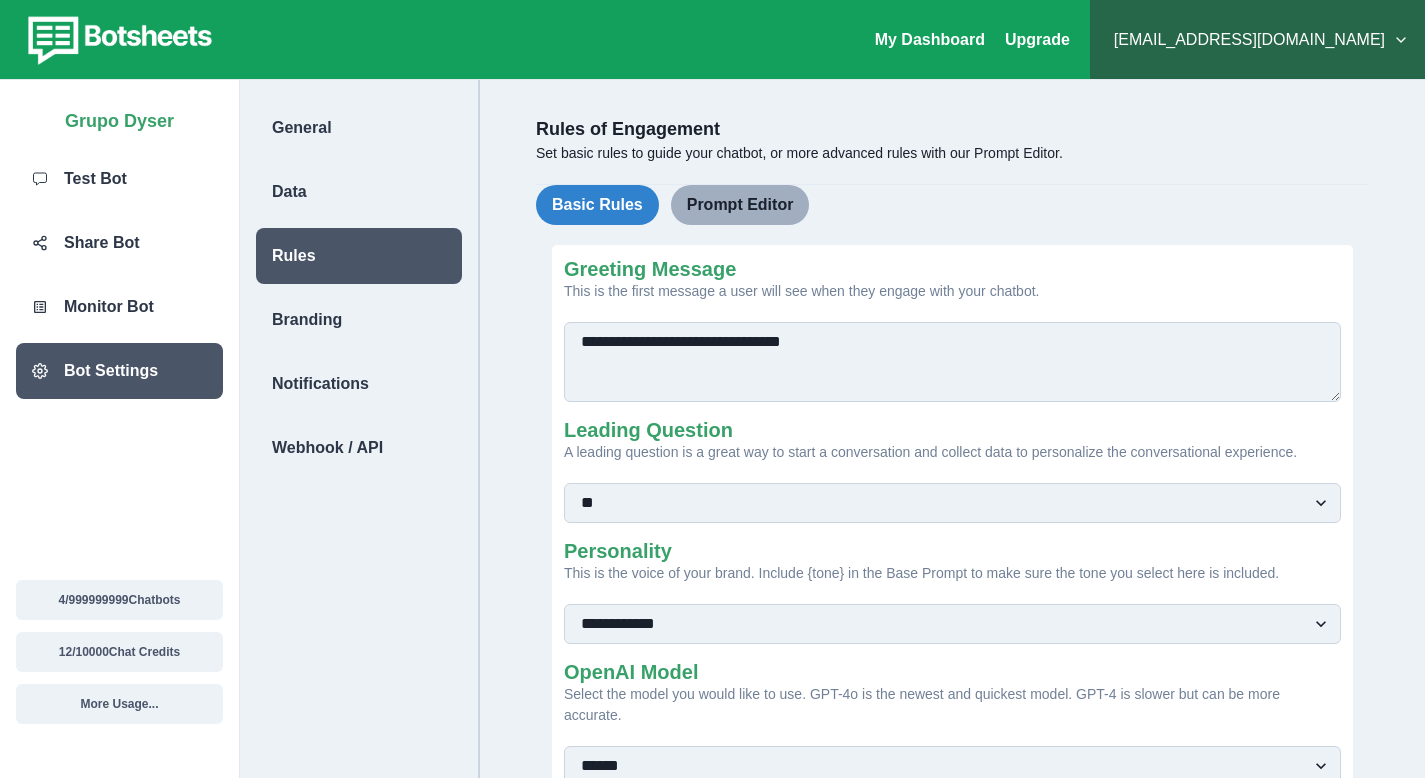 click on "Prompt Editor" at bounding box center [740, 205] 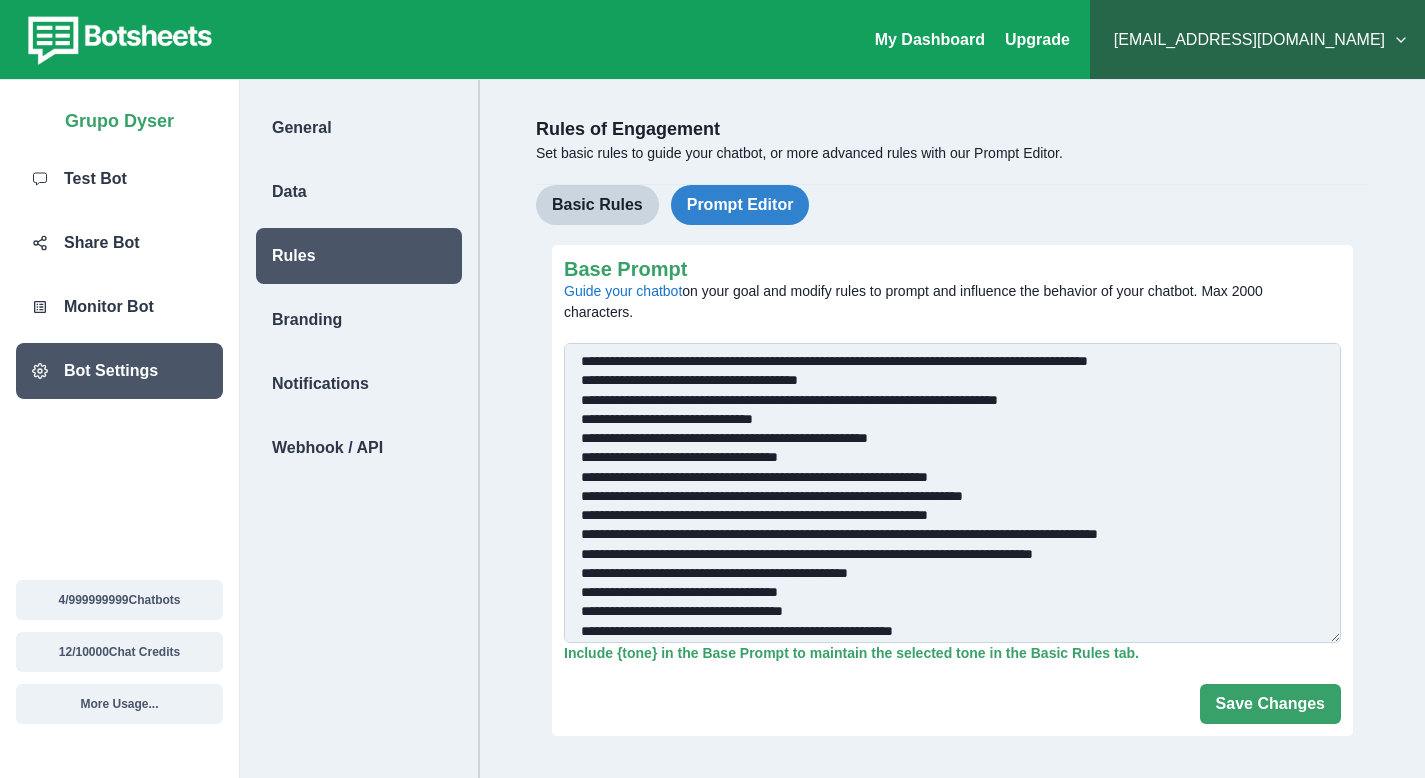 scroll, scrollTop: 84, scrollLeft: 0, axis: vertical 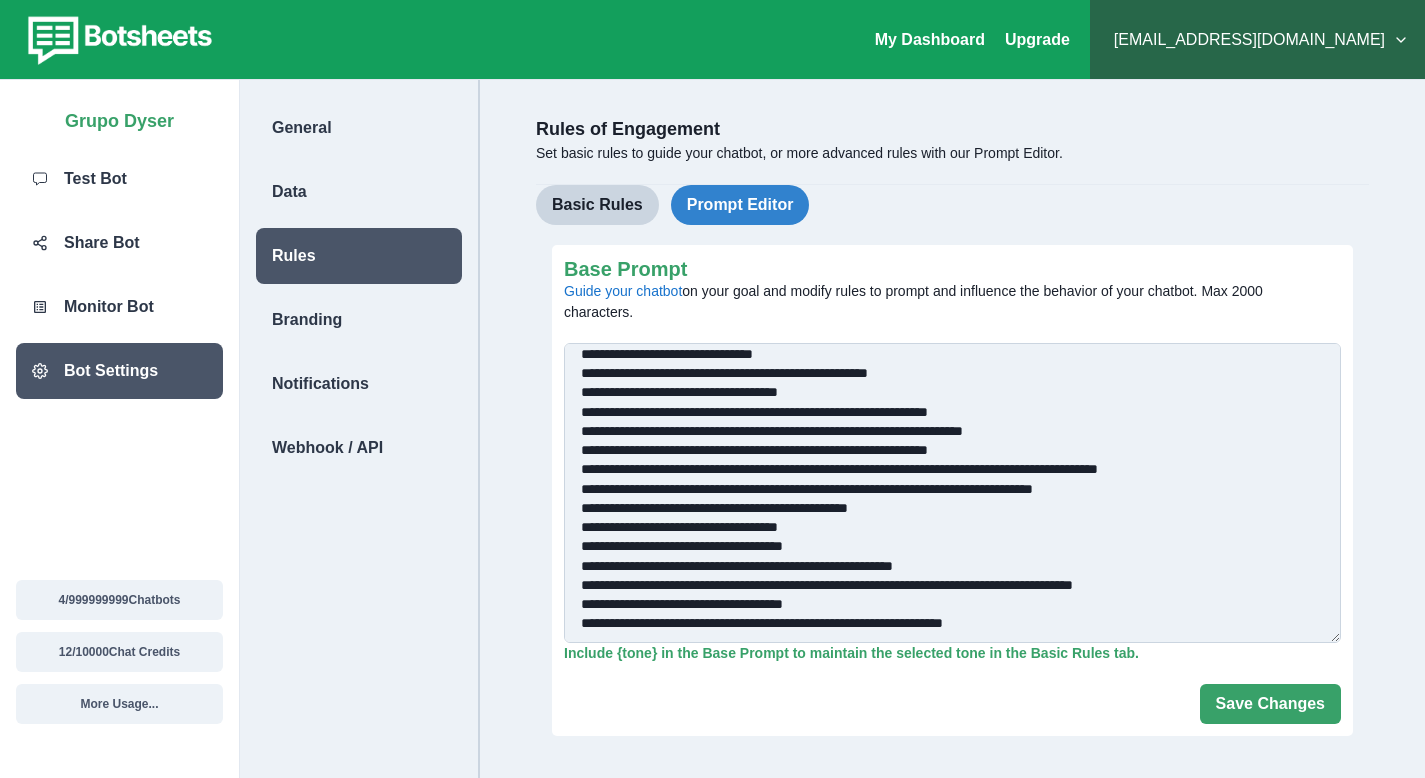 drag, startPoint x: 575, startPoint y: 357, endPoint x: 1241, endPoint y: 622, distance: 716.78516 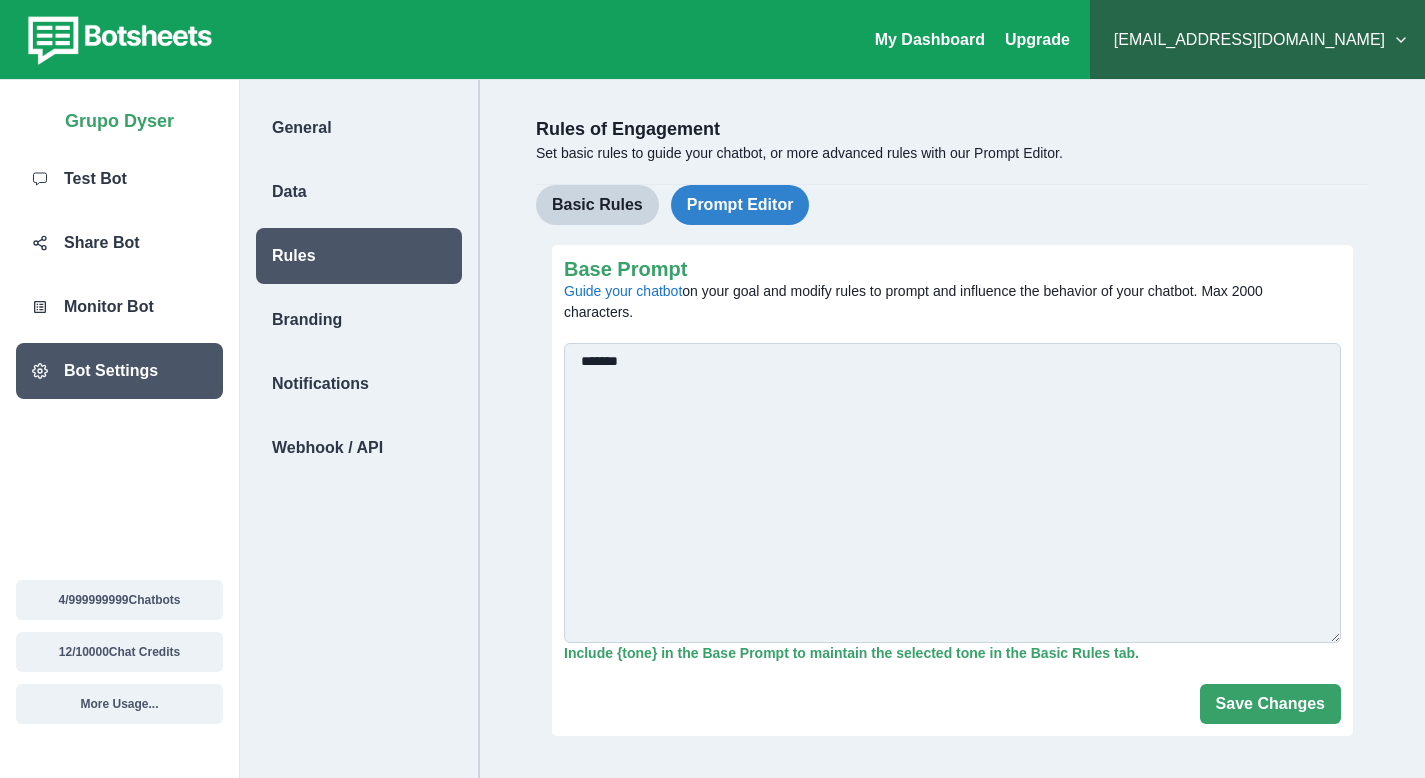 scroll, scrollTop: 0, scrollLeft: 0, axis: both 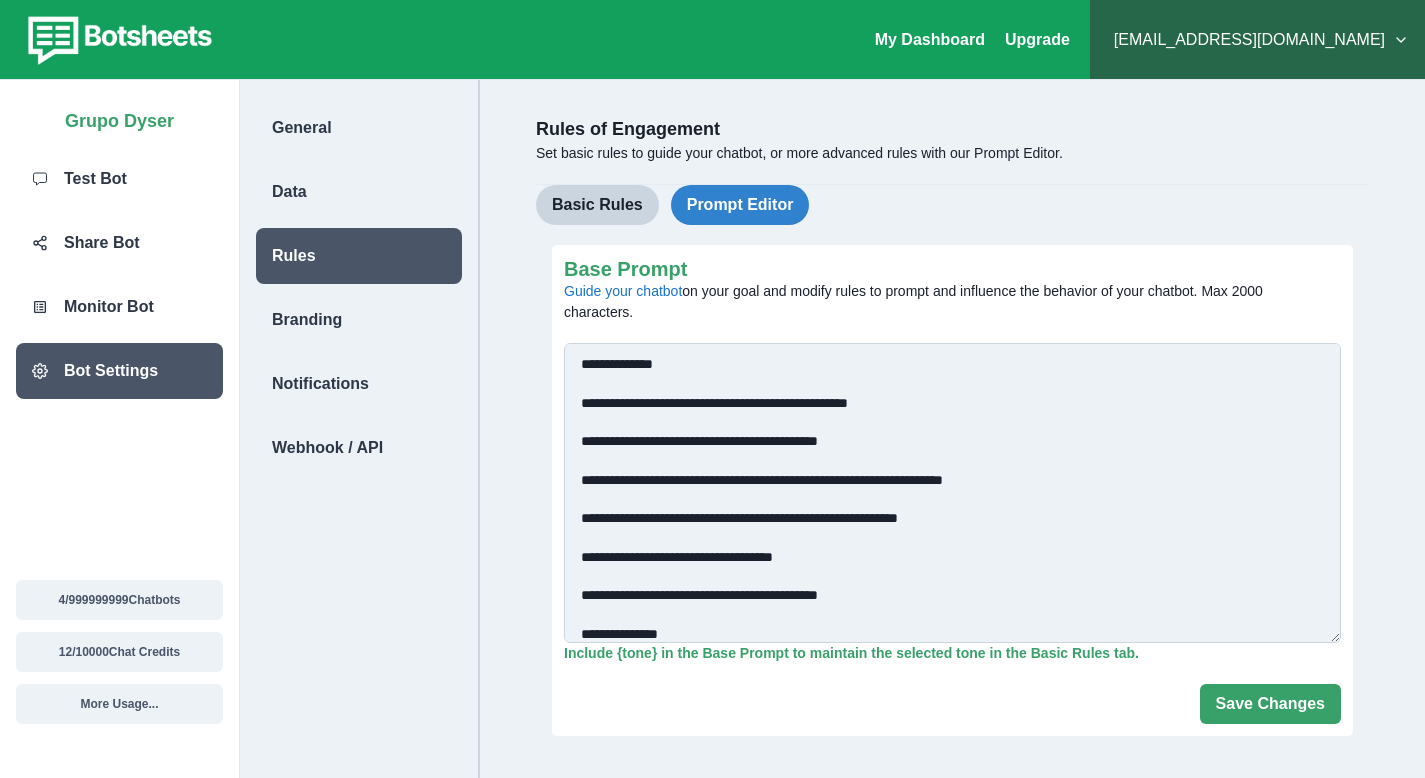type on "**********" 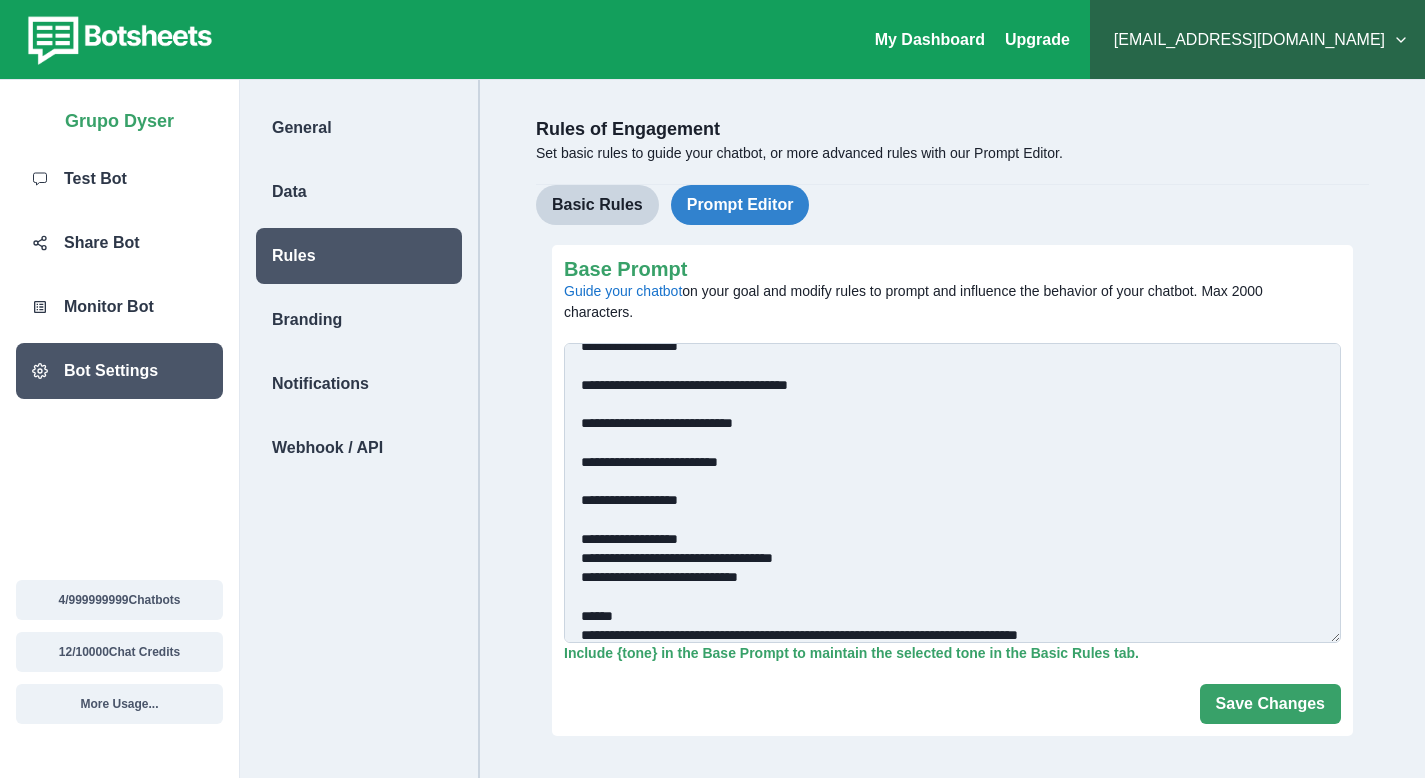 scroll, scrollTop: 1451, scrollLeft: 0, axis: vertical 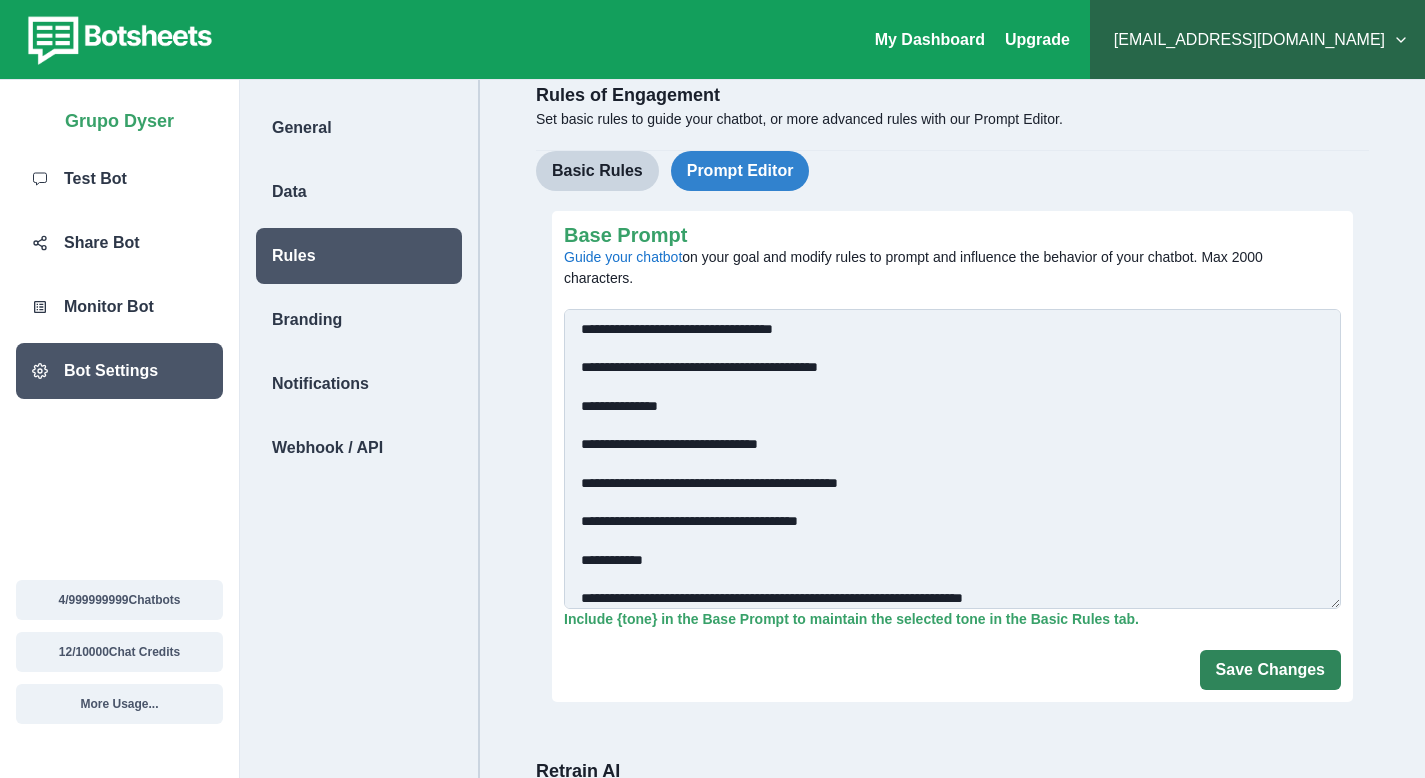 click on "Save Changes" at bounding box center (1270, 670) 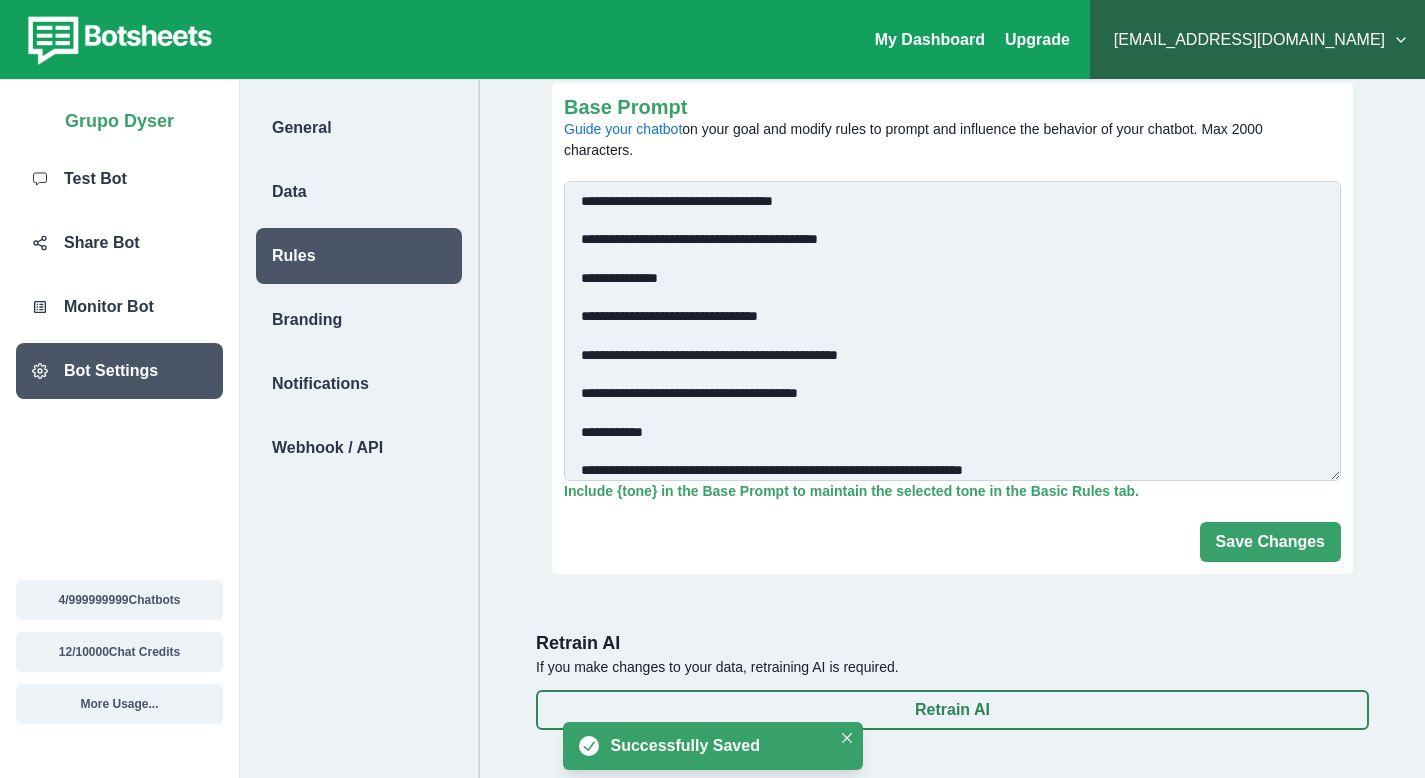 scroll, scrollTop: 170, scrollLeft: 0, axis: vertical 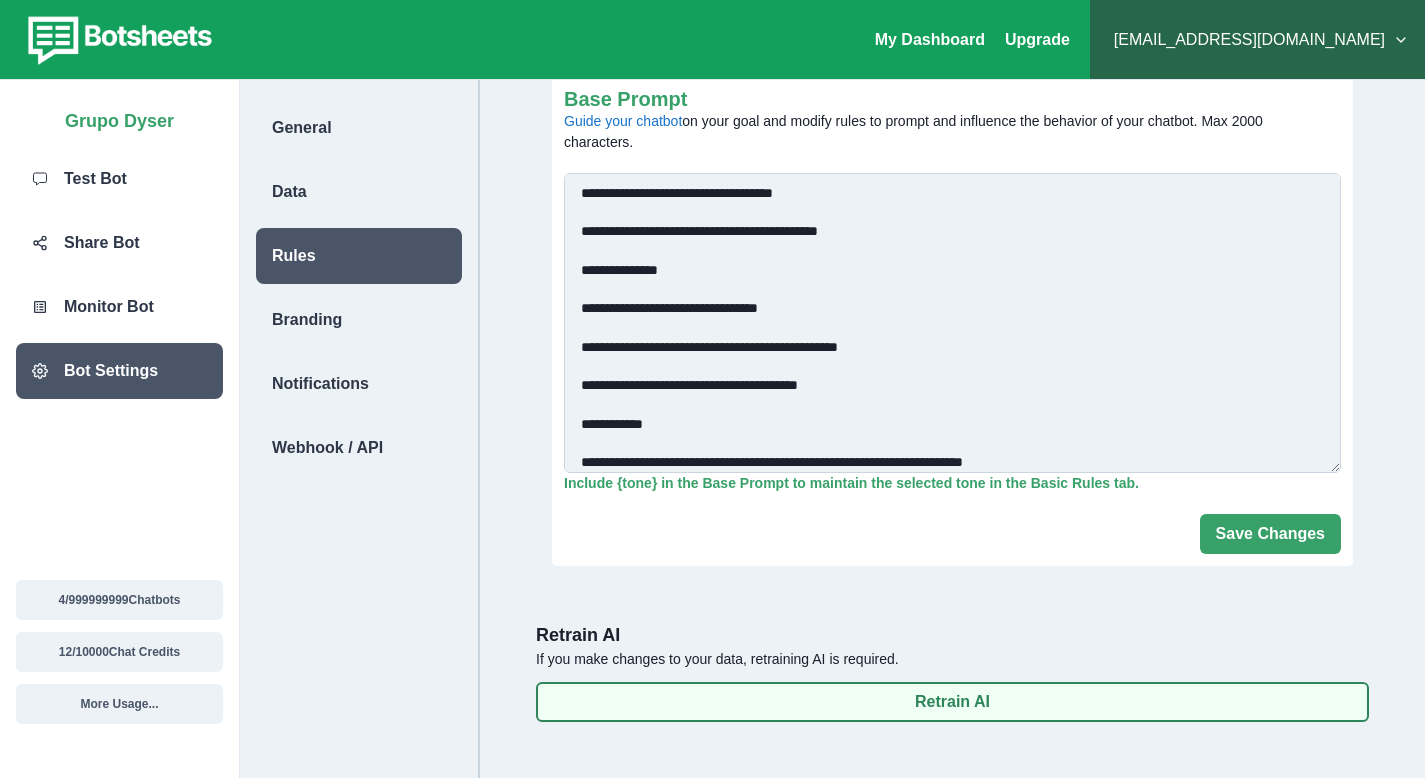 click on "Retrain AI" at bounding box center (952, 702) 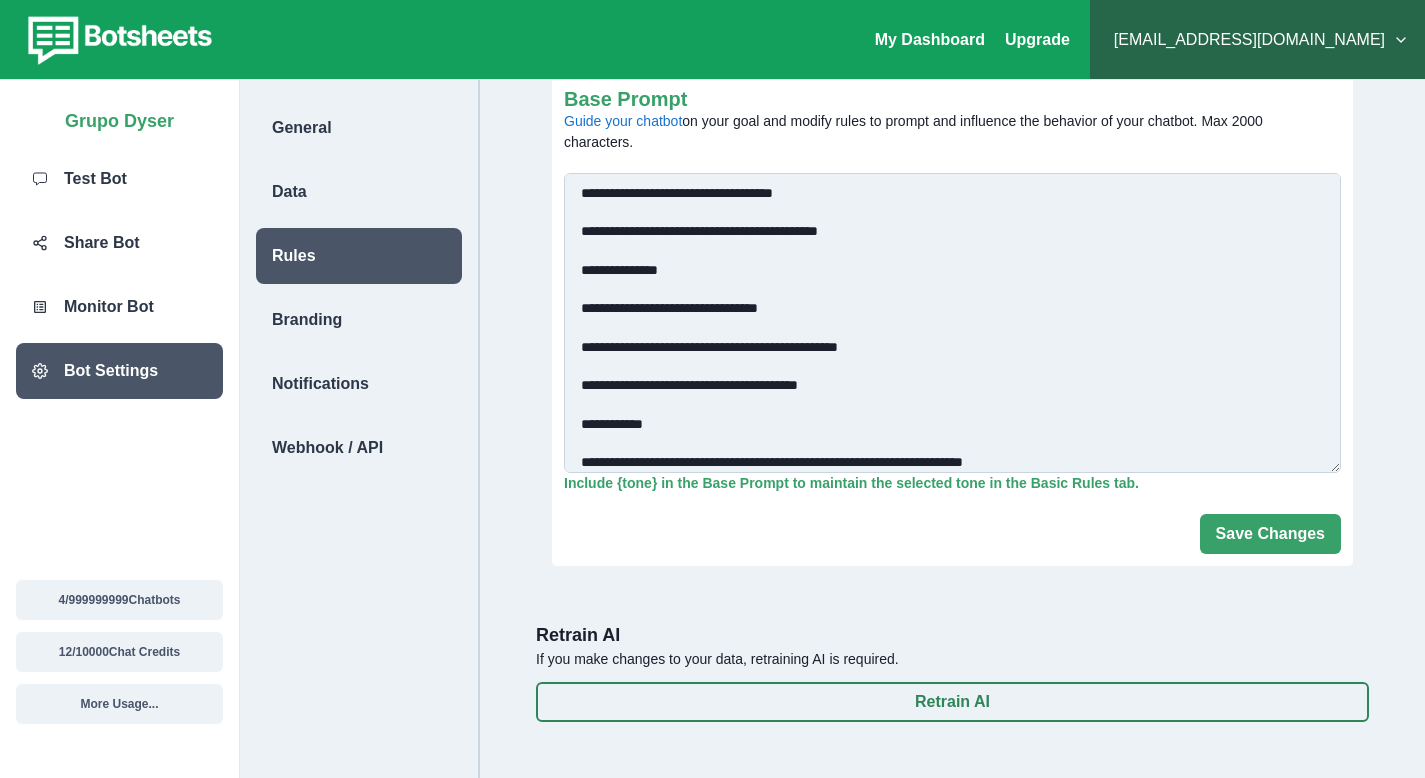 click at bounding box center (117, 40) 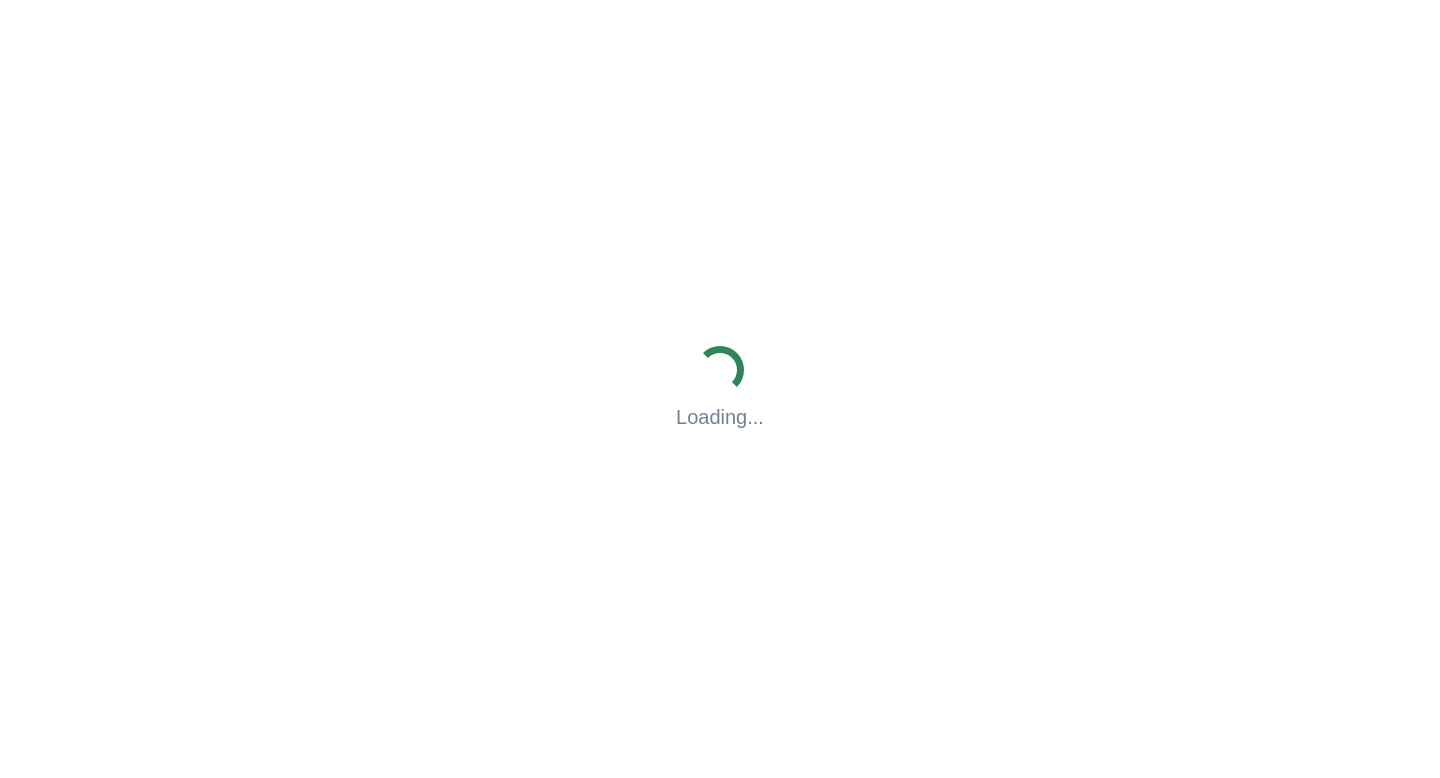 scroll, scrollTop: 0, scrollLeft: 0, axis: both 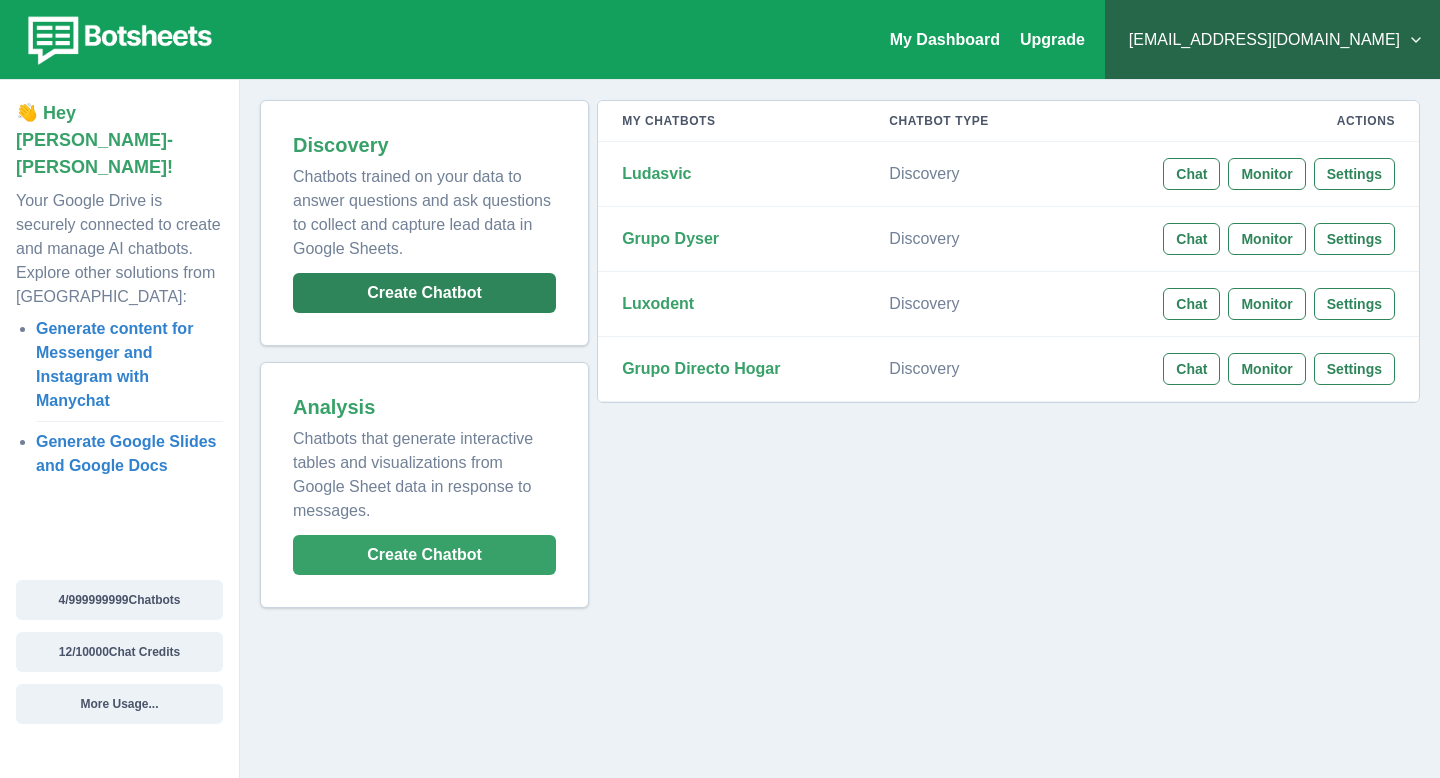 click on "Create Chatbot" at bounding box center (424, 293) 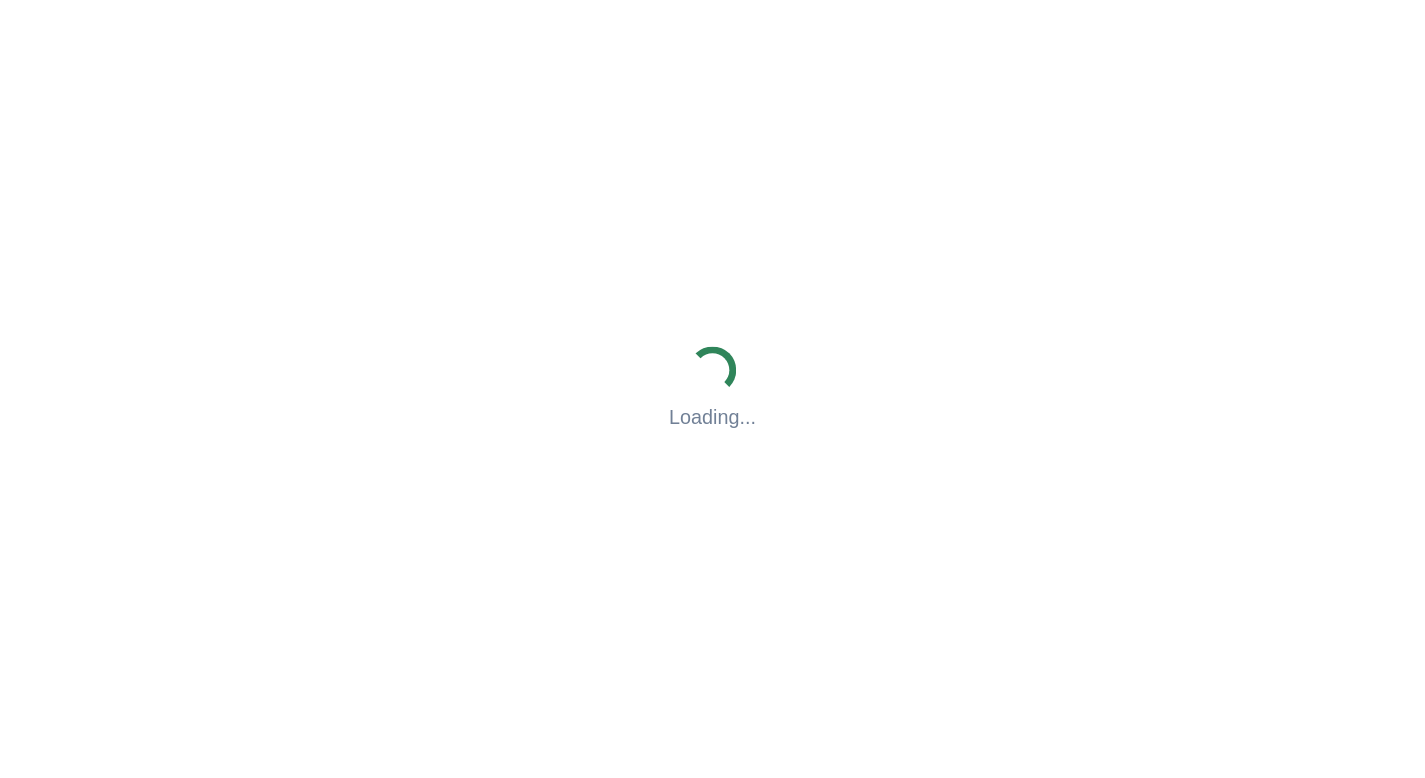 scroll, scrollTop: 0, scrollLeft: 0, axis: both 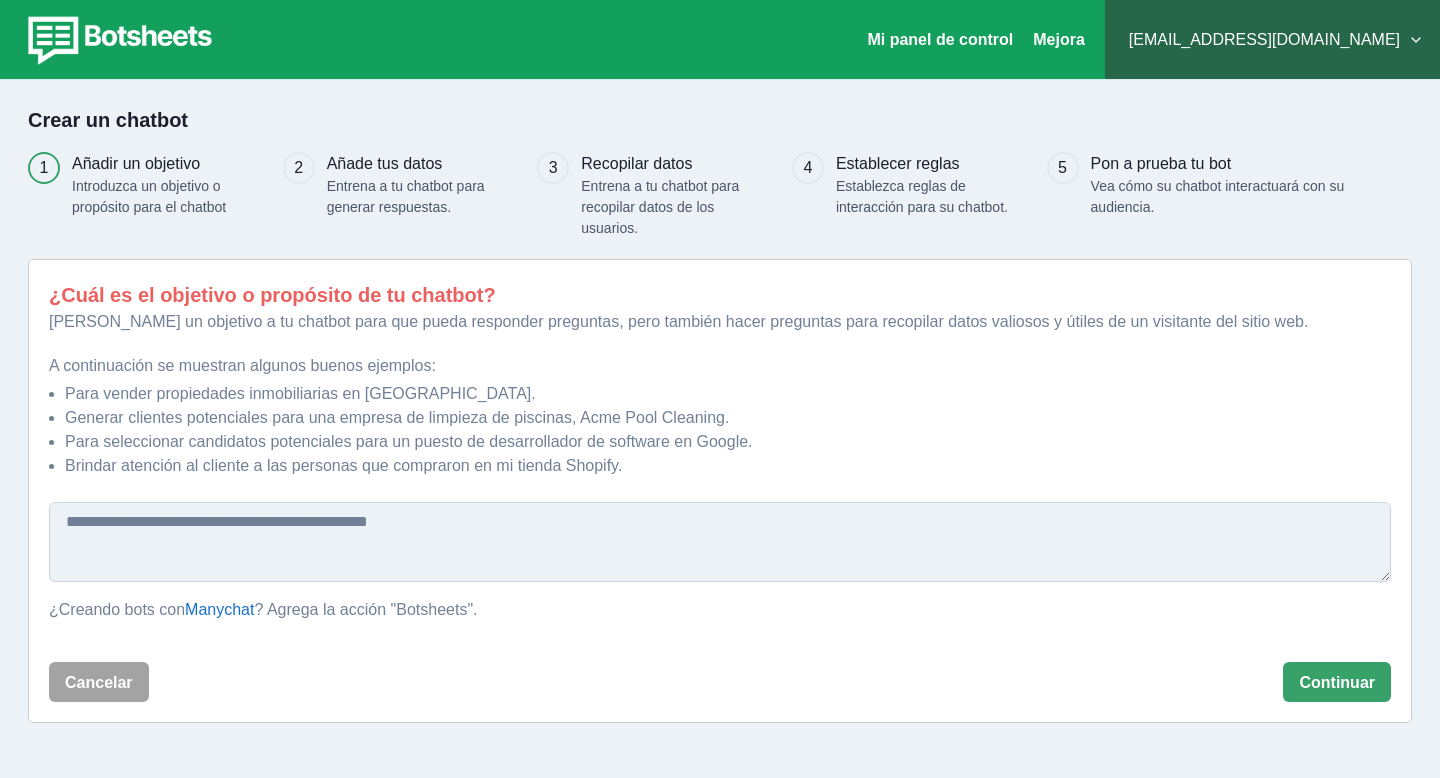 drag, startPoint x: 188, startPoint y: 533, endPoint x: 293, endPoint y: 473, distance: 120.93387 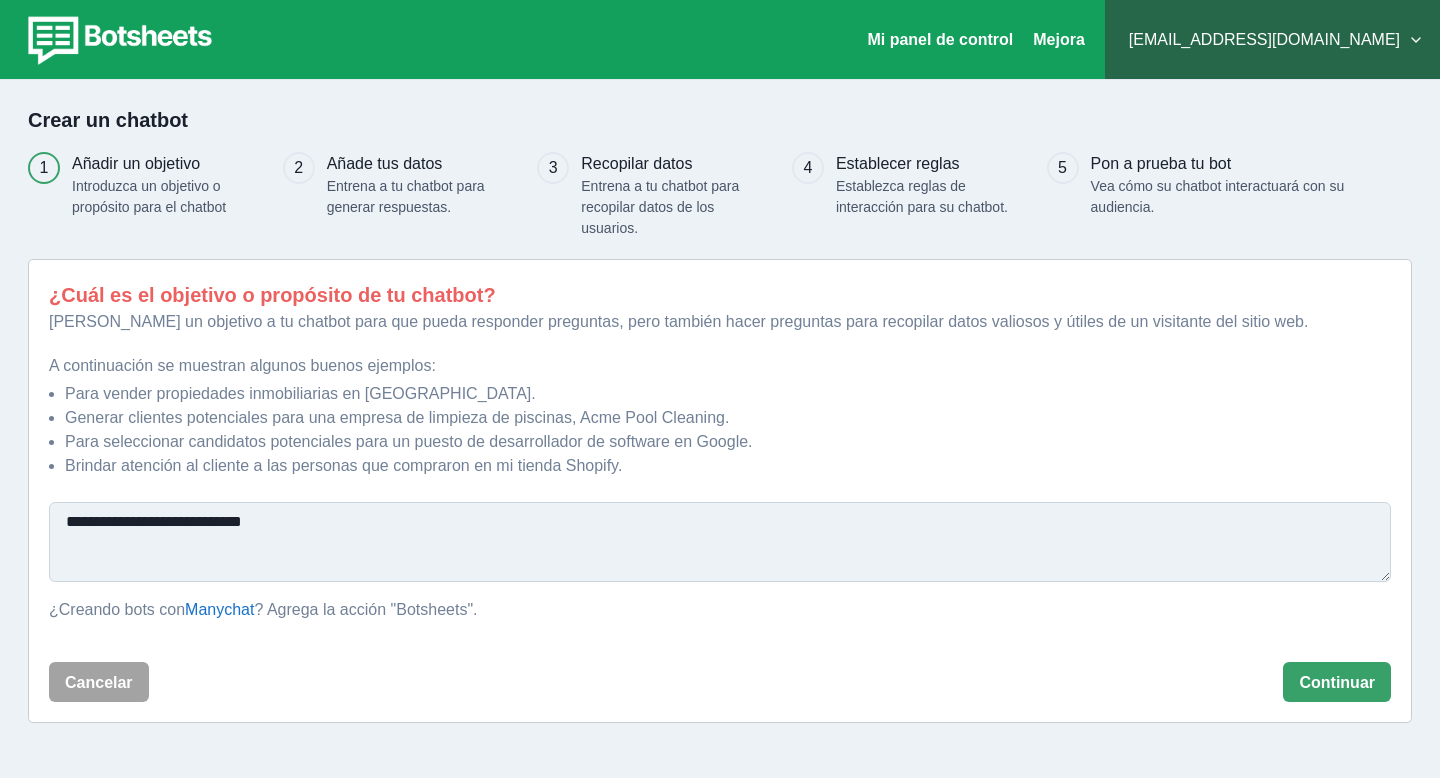 type on "**********" 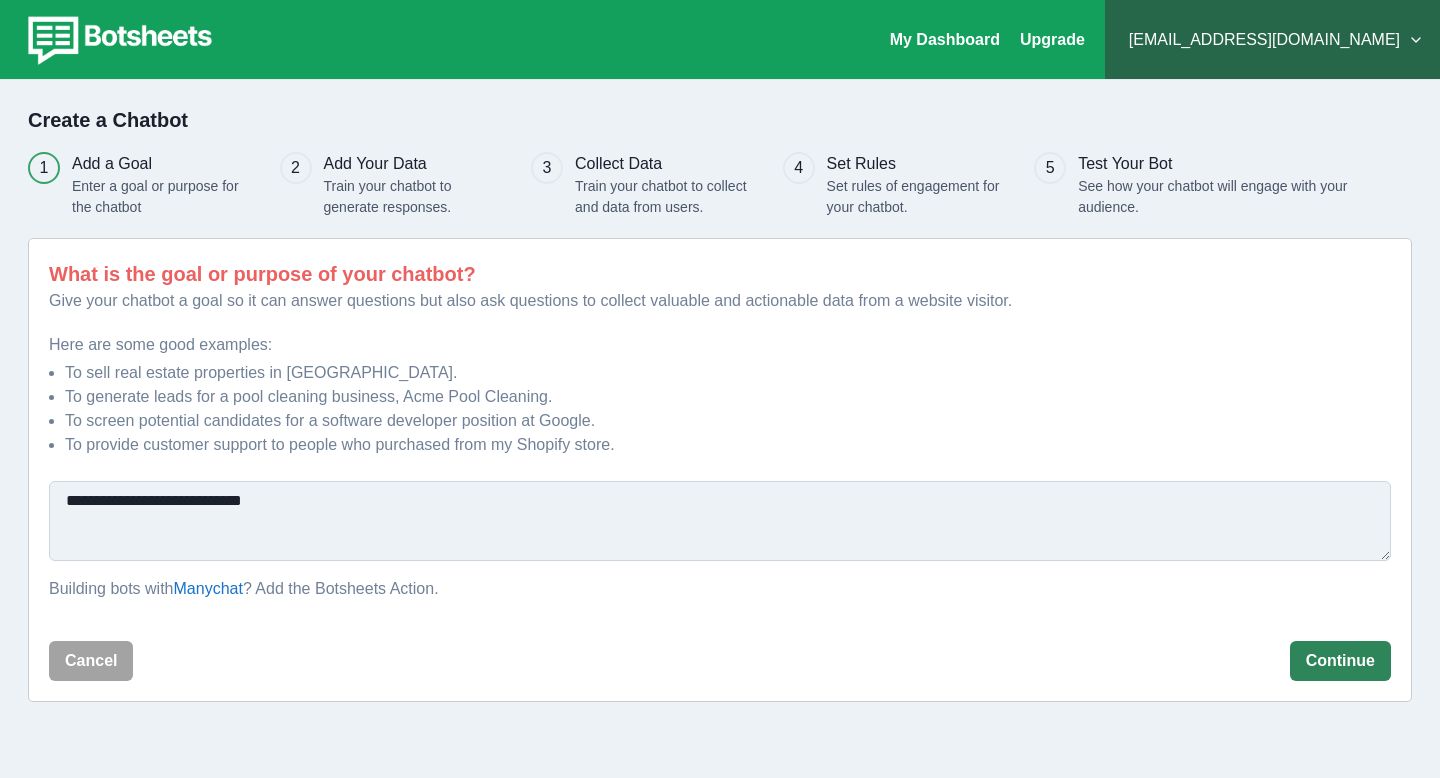 click on "Continue" at bounding box center (1340, 661) 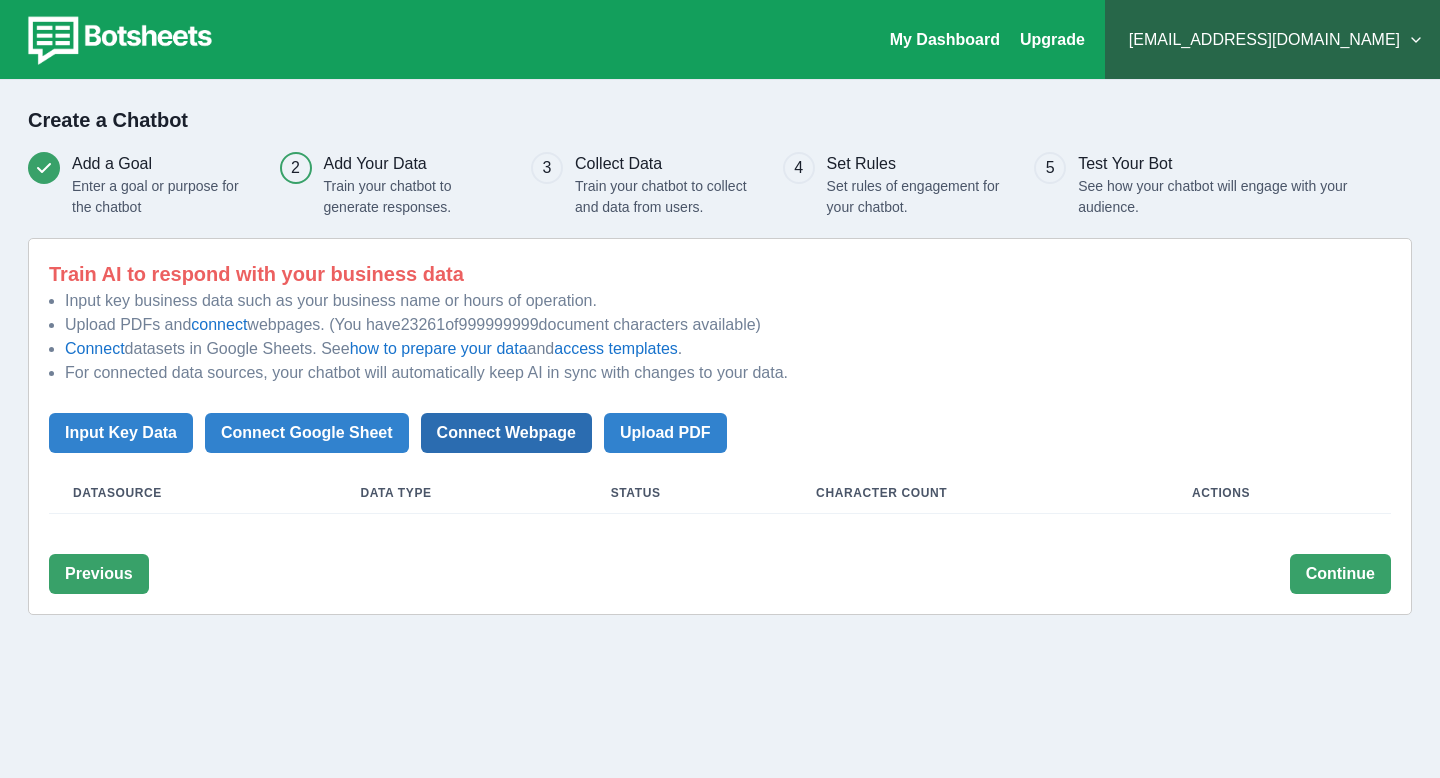 click on "Connect Webpage" at bounding box center (506, 433) 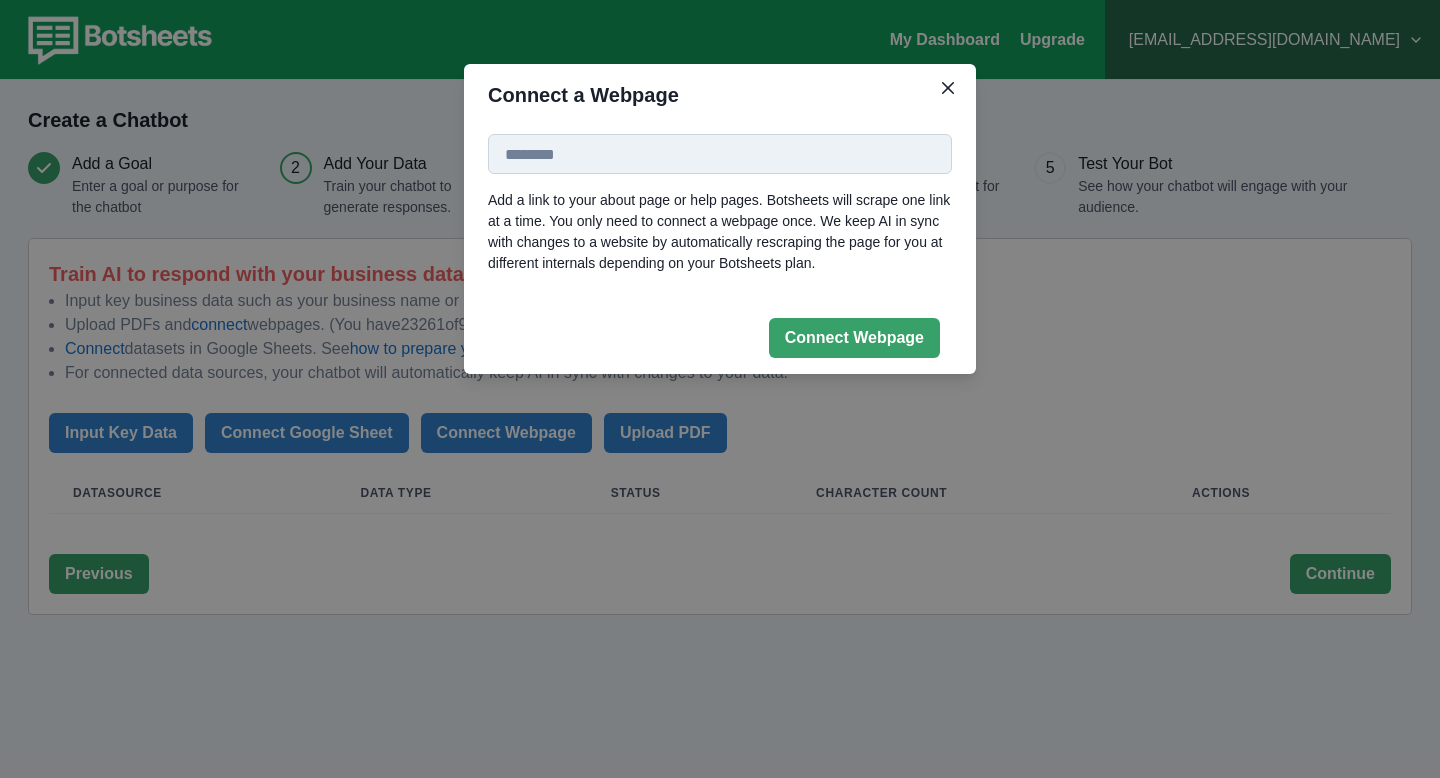 click at bounding box center (720, 154) 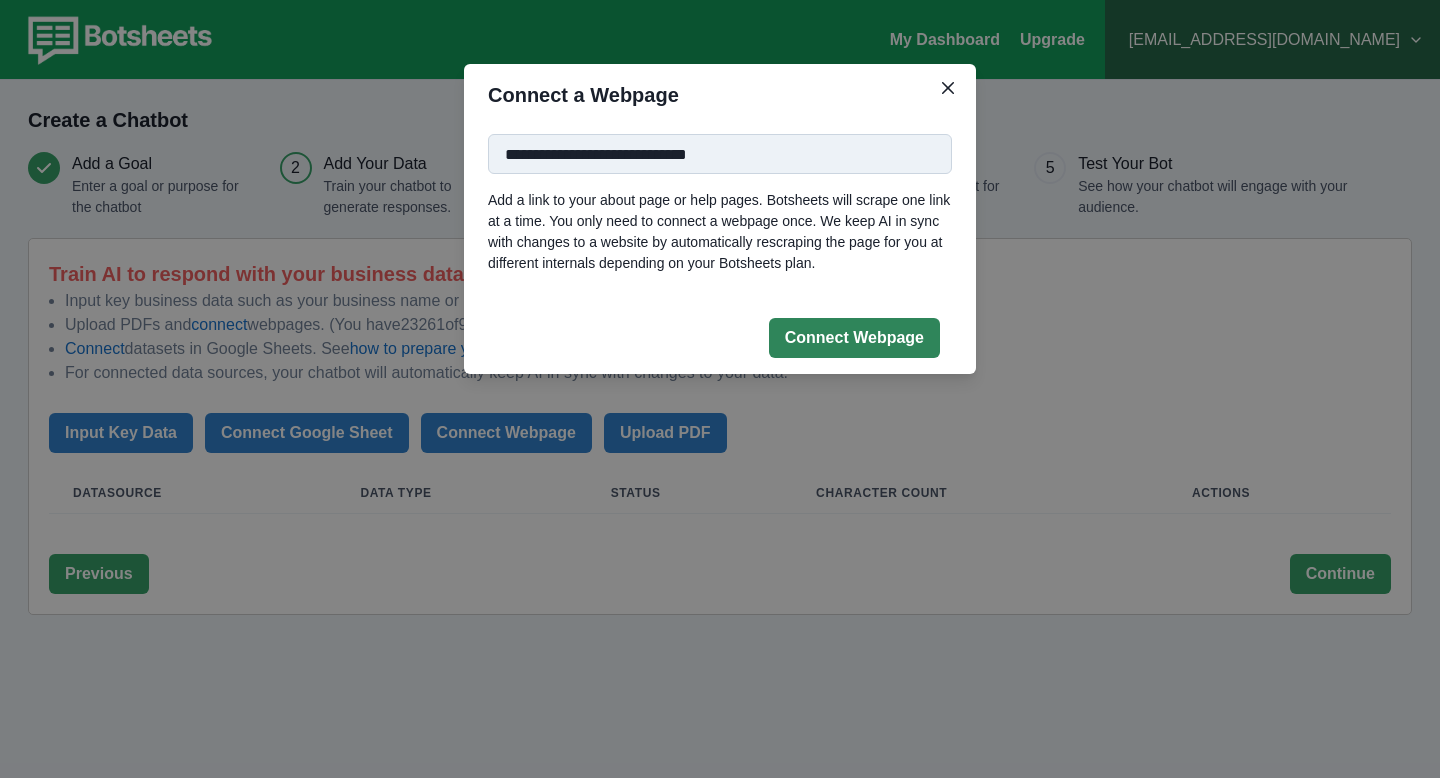 type on "**********" 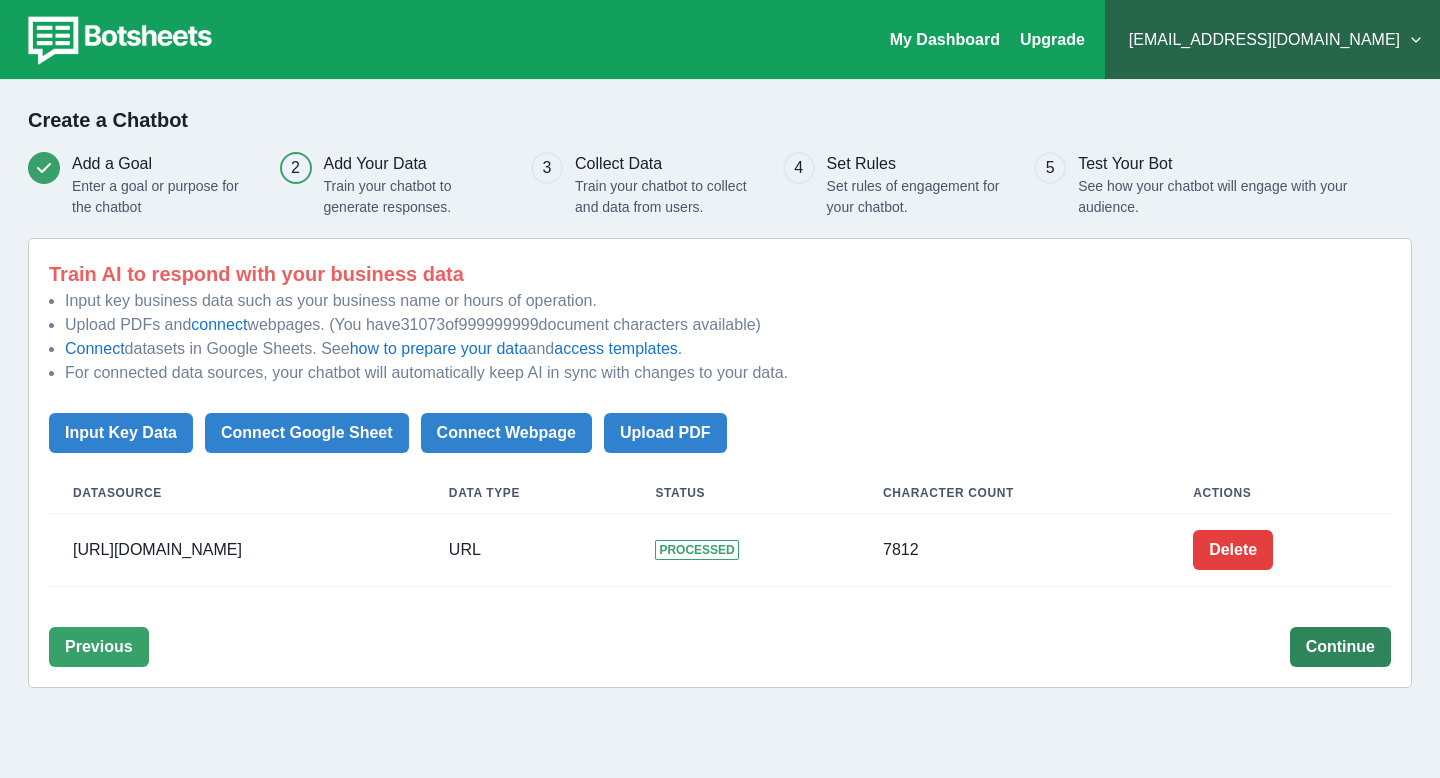 click on "Continue" at bounding box center [1340, 647] 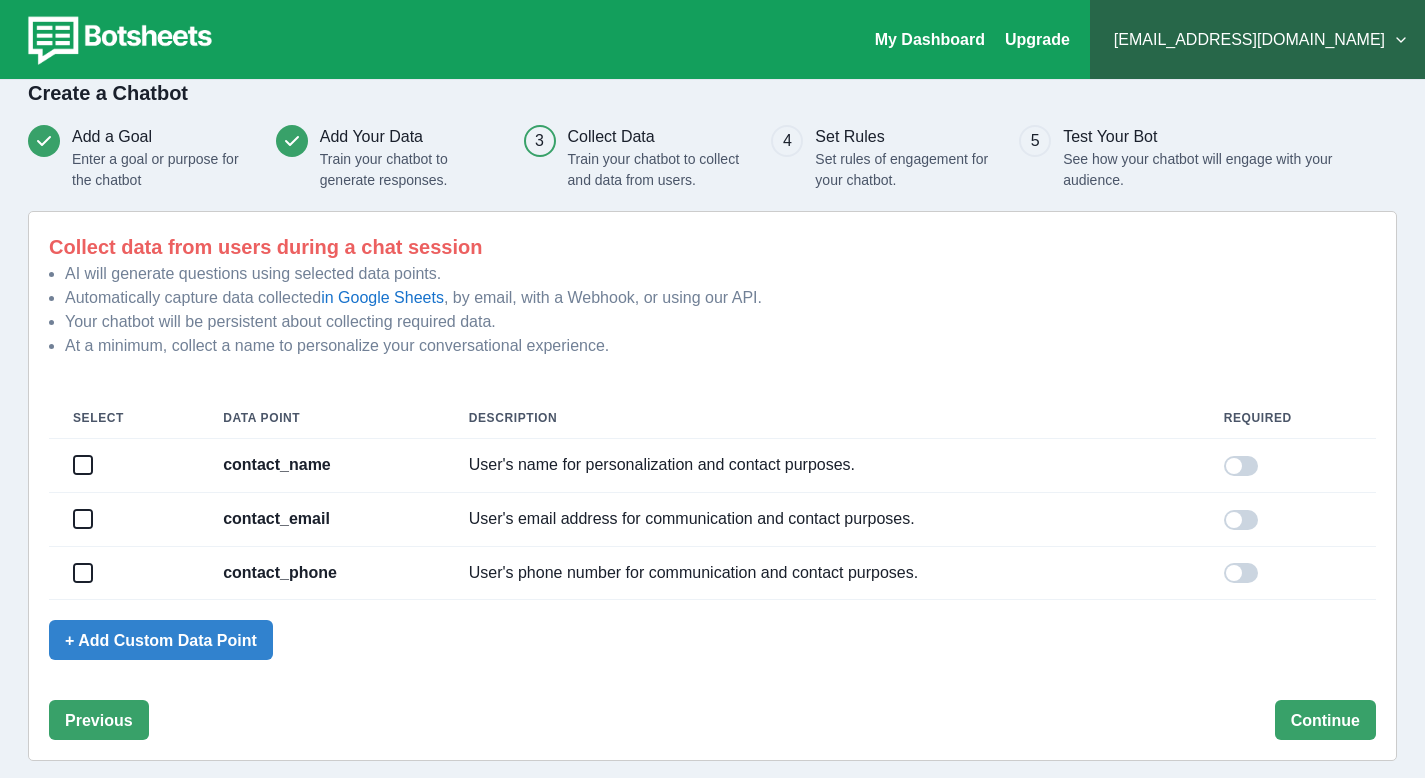 scroll, scrollTop: 30, scrollLeft: 0, axis: vertical 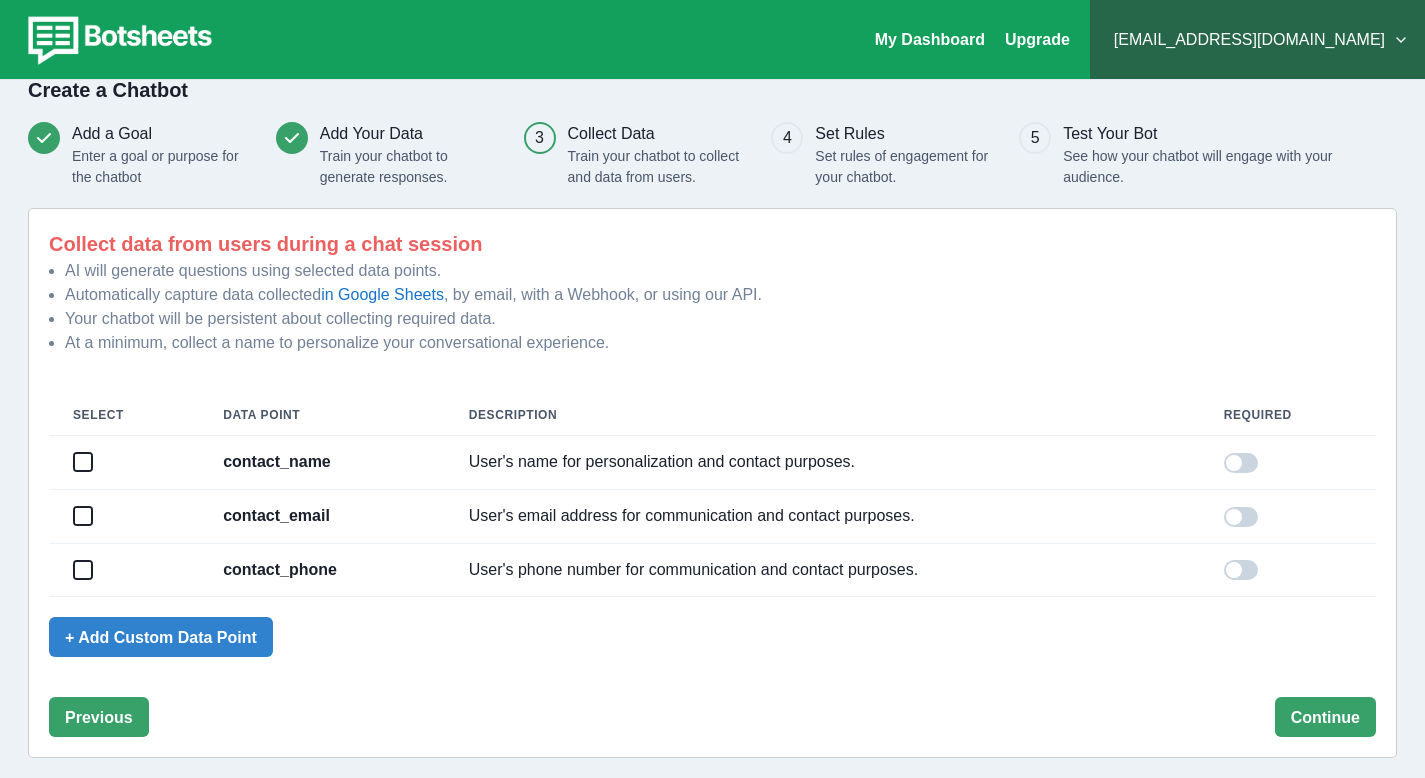drag, startPoint x: 81, startPoint y: 486, endPoint x: 95, endPoint y: 513, distance: 30.413813 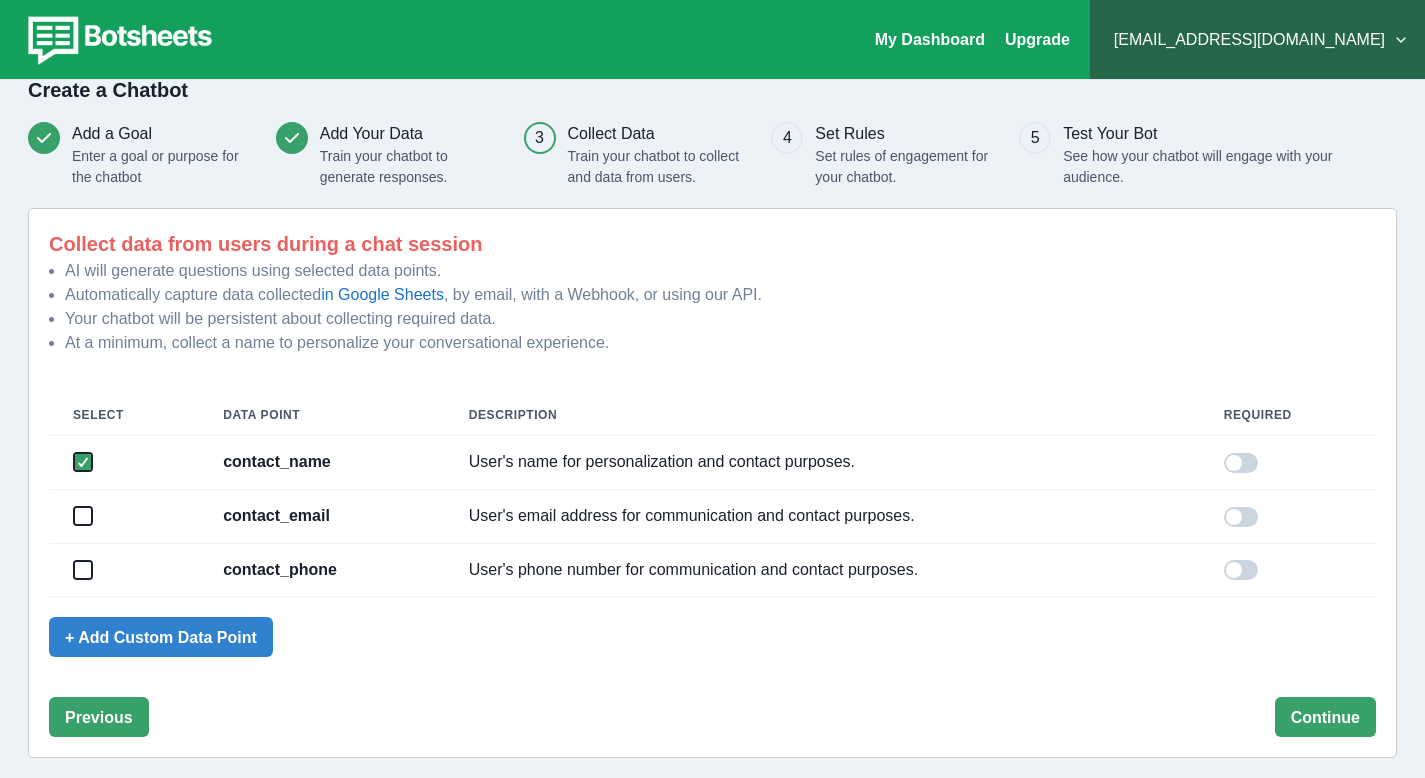 click at bounding box center (83, 516) 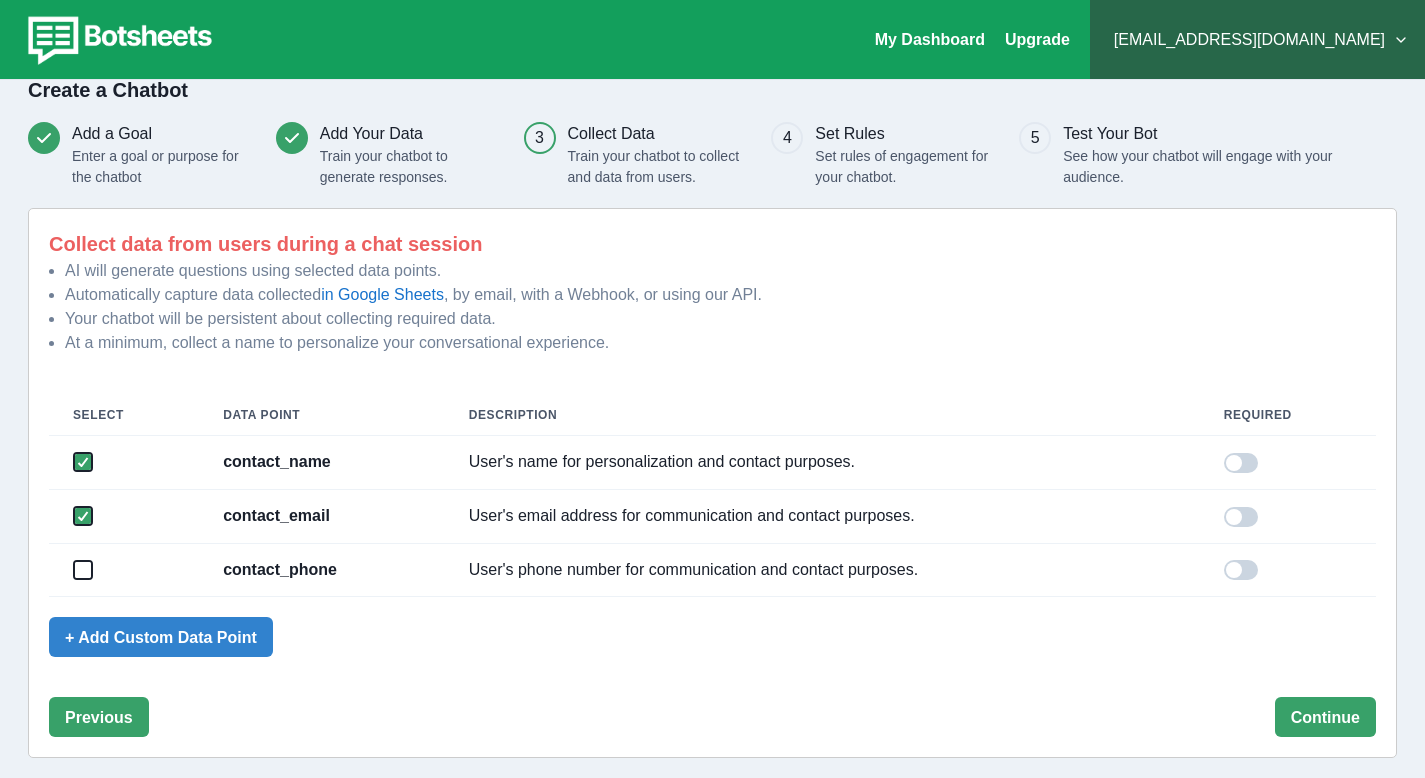 click at bounding box center [83, 570] 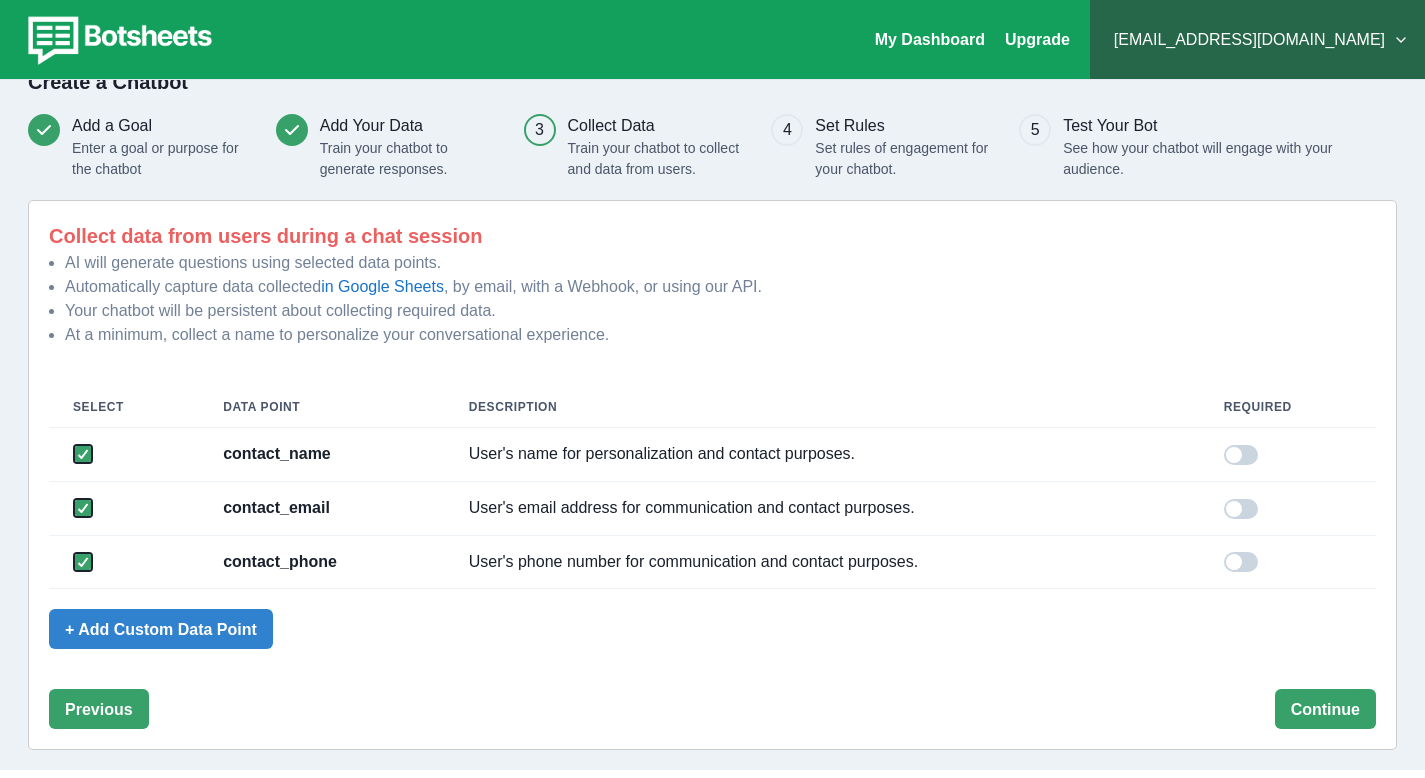 scroll, scrollTop: 62, scrollLeft: 0, axis: vertical 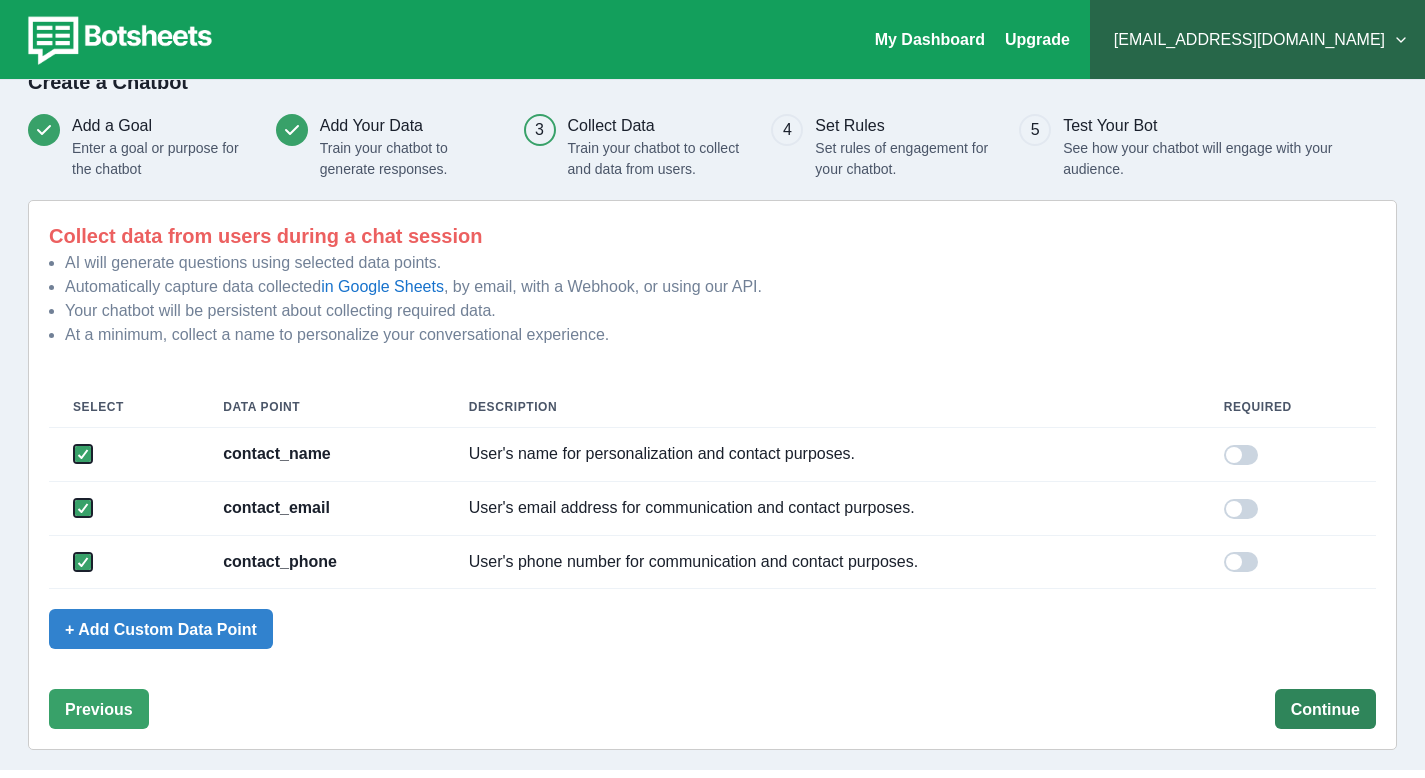 click on "Continue" at bounding box center [1325, 709] 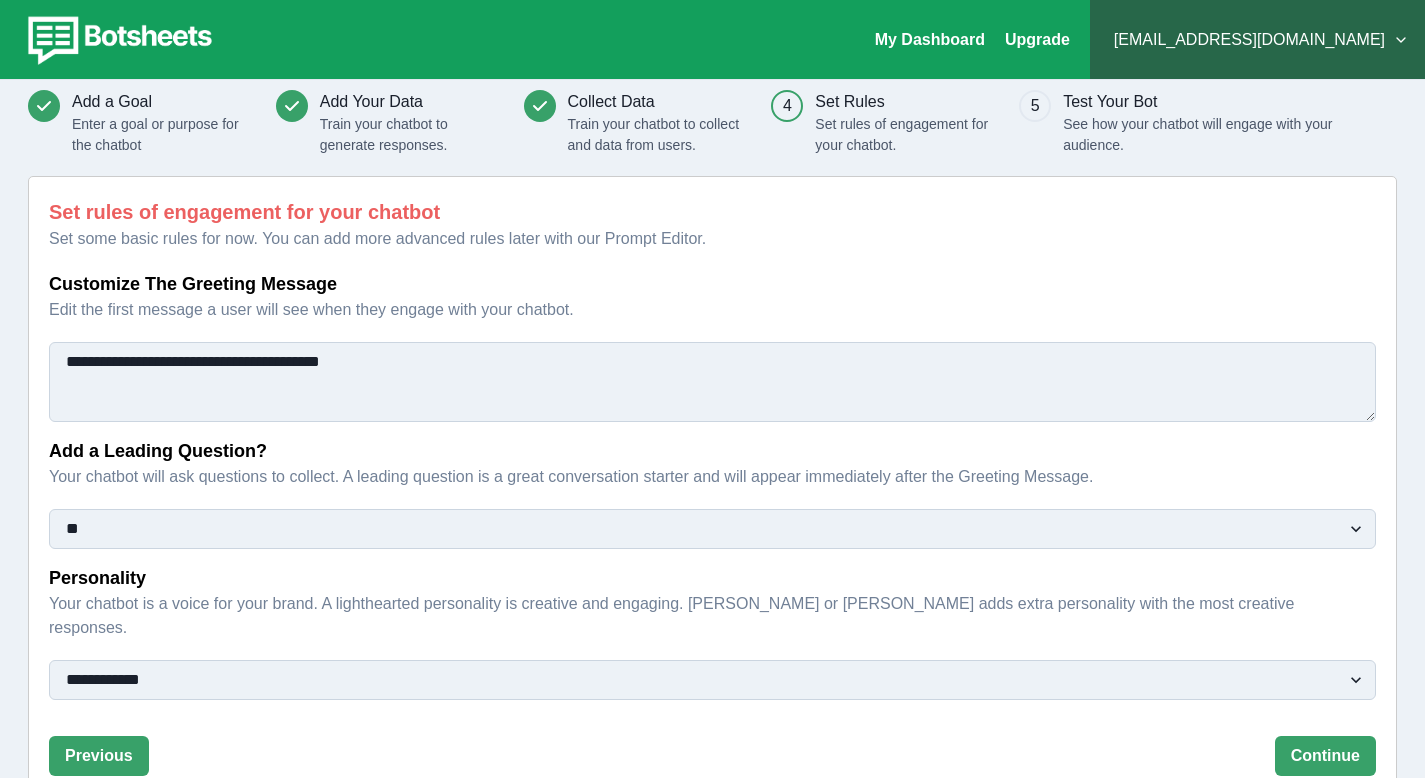 click on "**********" at bounding box center (712, 382) 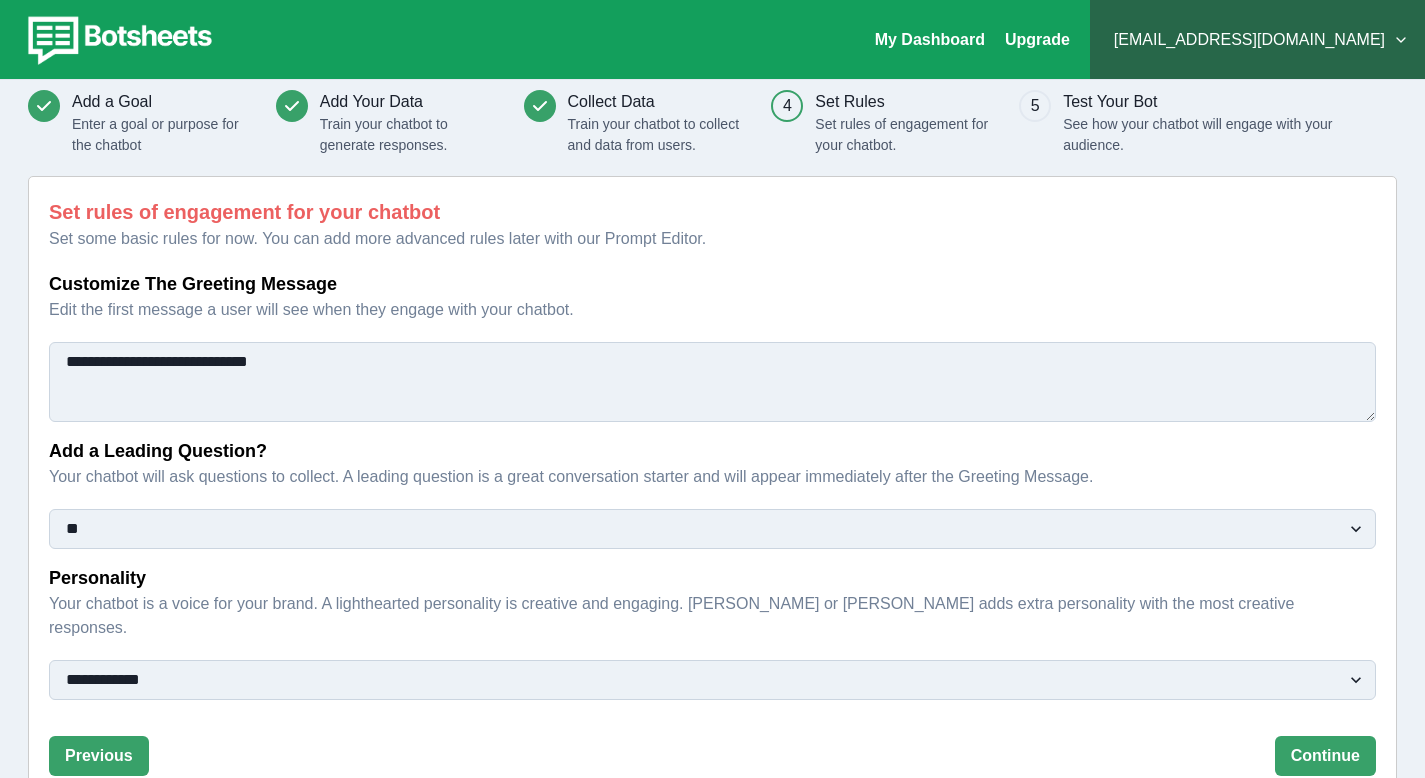 click on "**********" at bounding box center [712, 382] 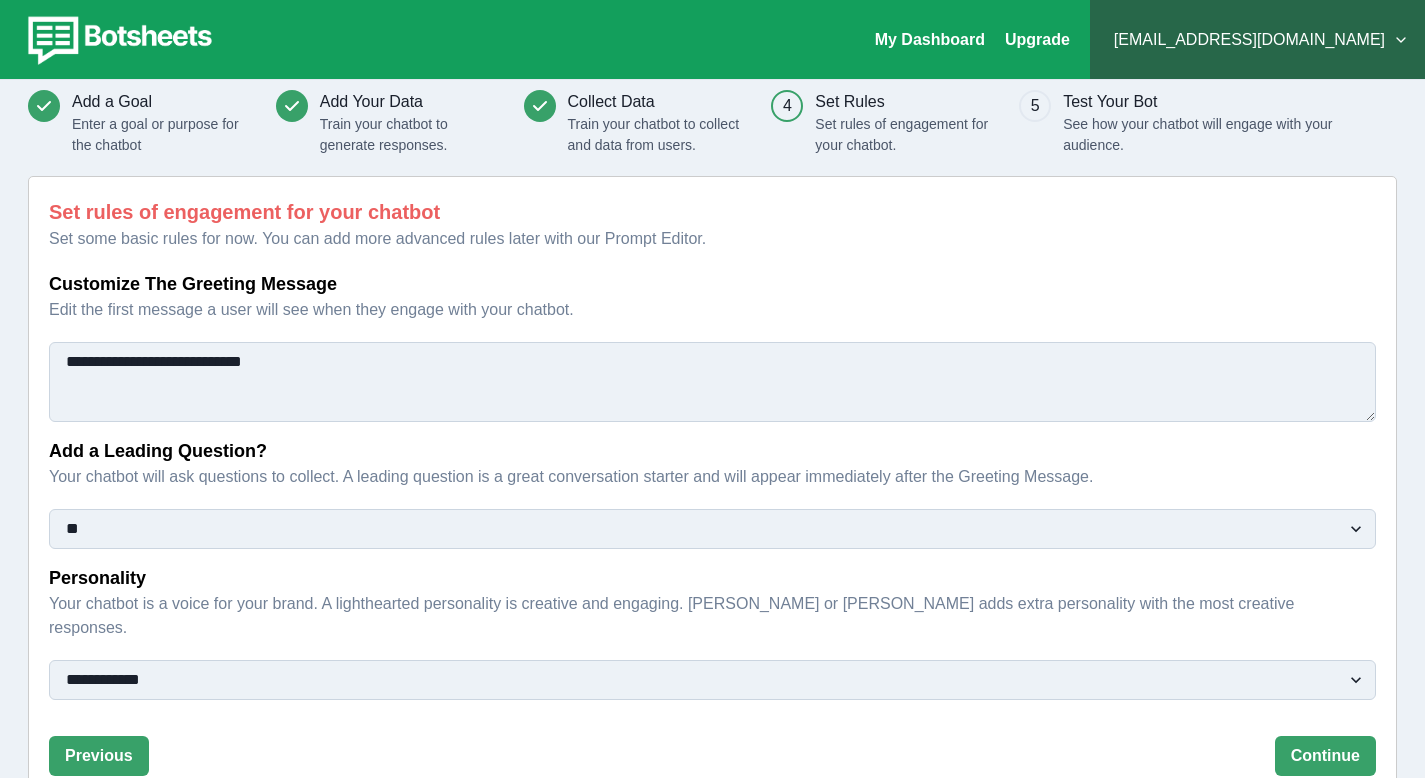 type on "**********" 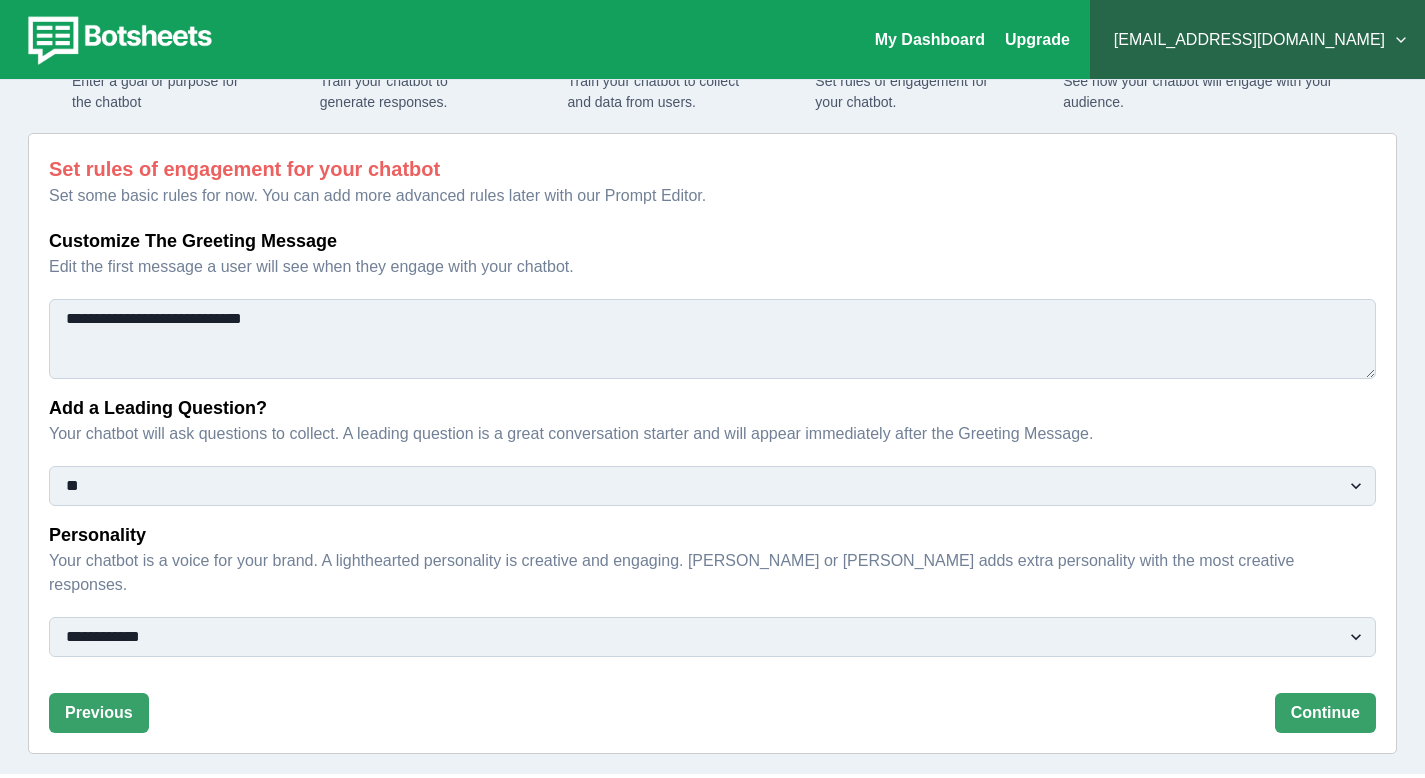 scroll, scrollTop: 106, scrollLeft: 0, axis: vertical 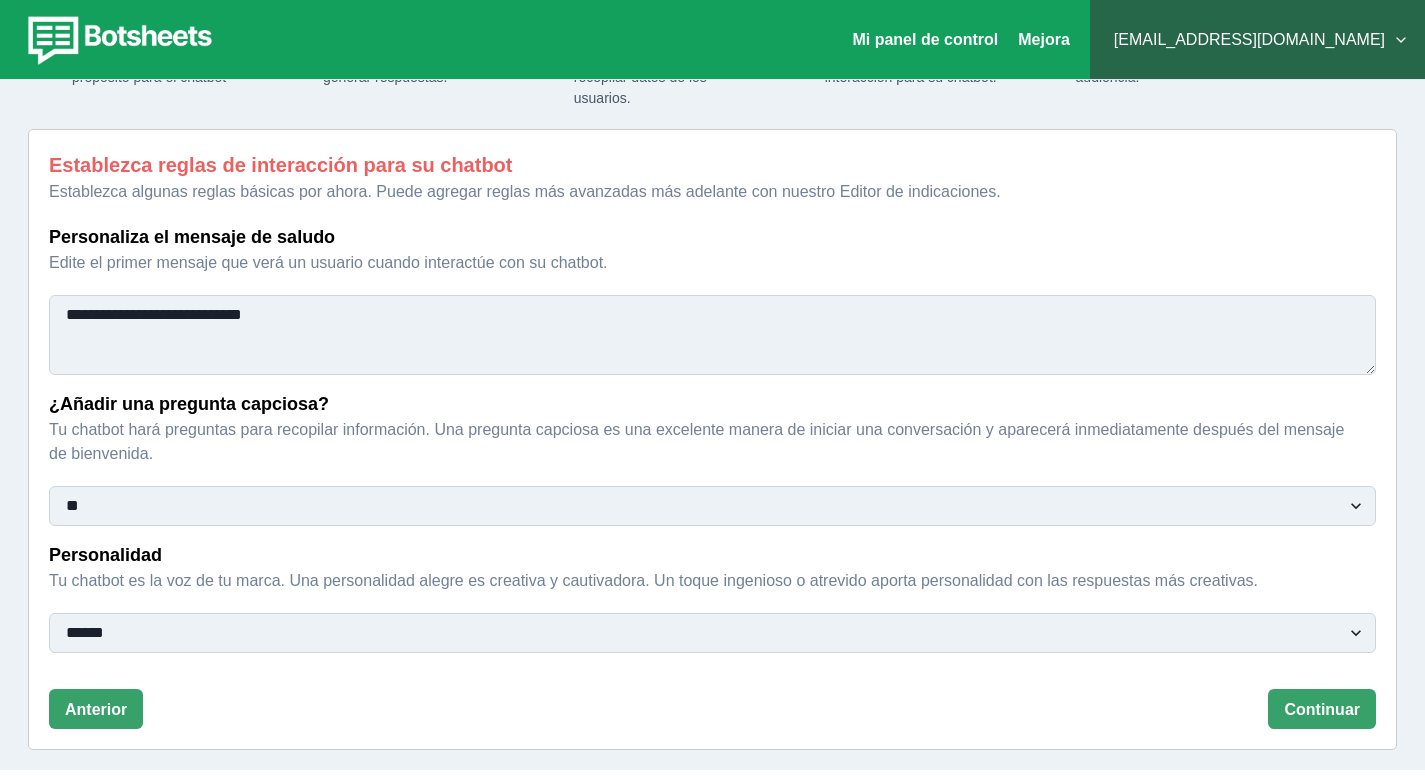 click on "**********" at bounding box center (712, 633) 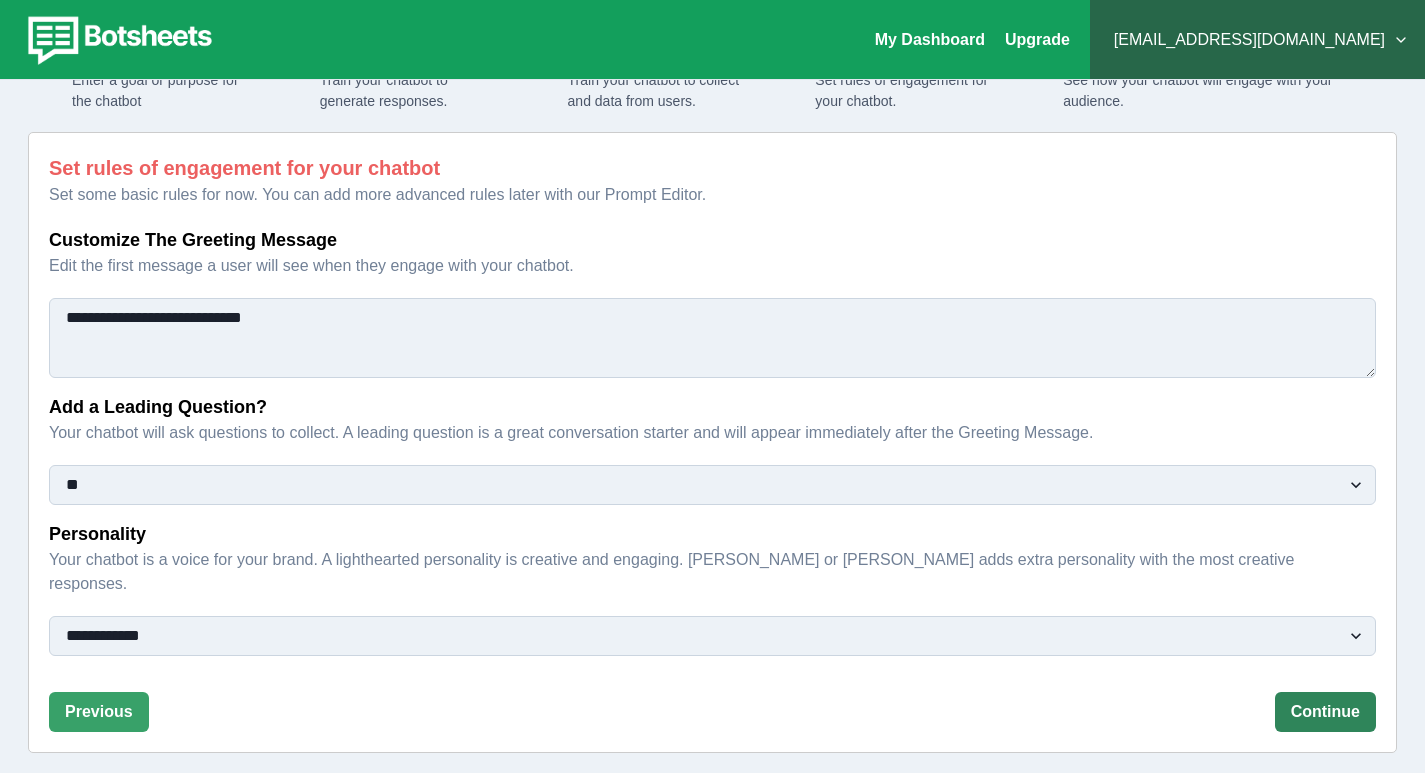 click on "Continue" at bounding box center (1325, 712) 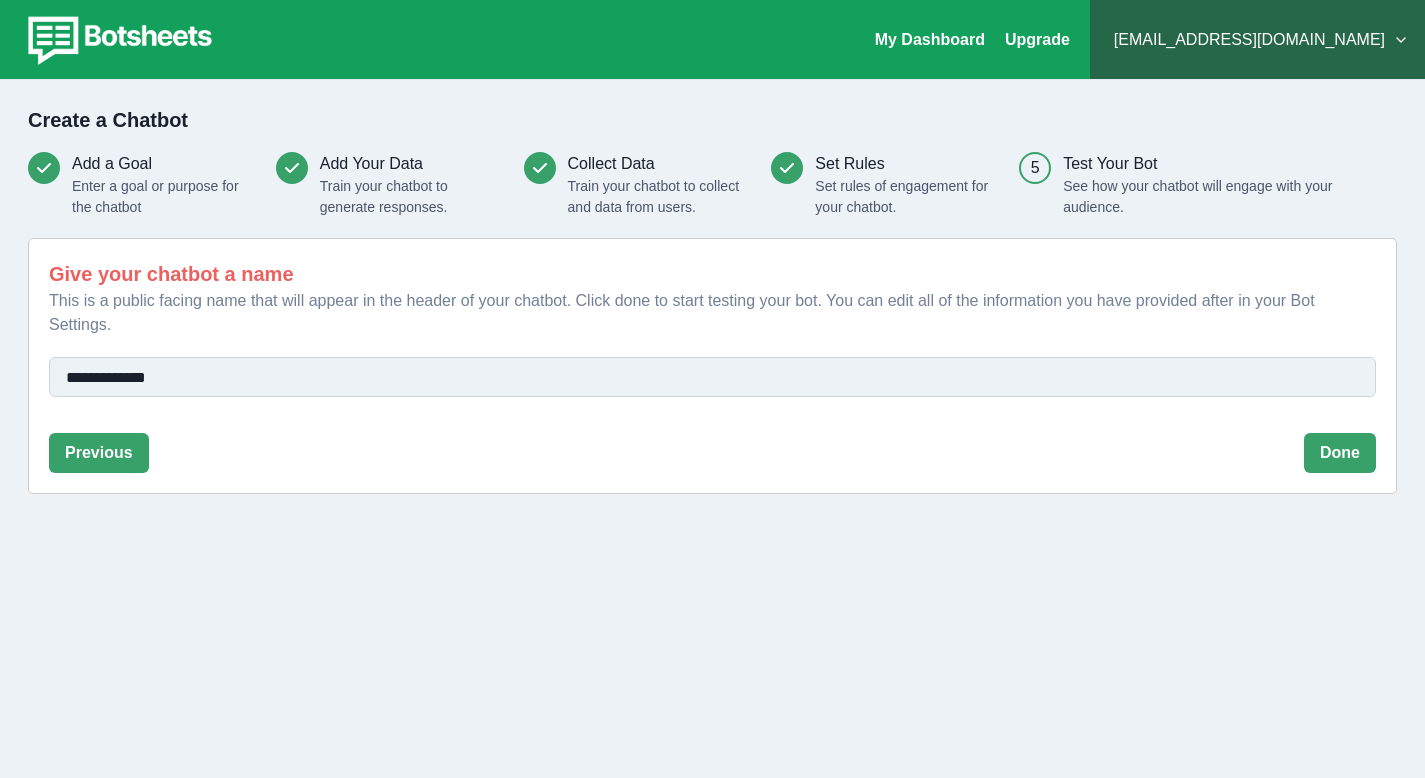 scroll, scrollTop: 0, scrollLeft: 0, axis: both 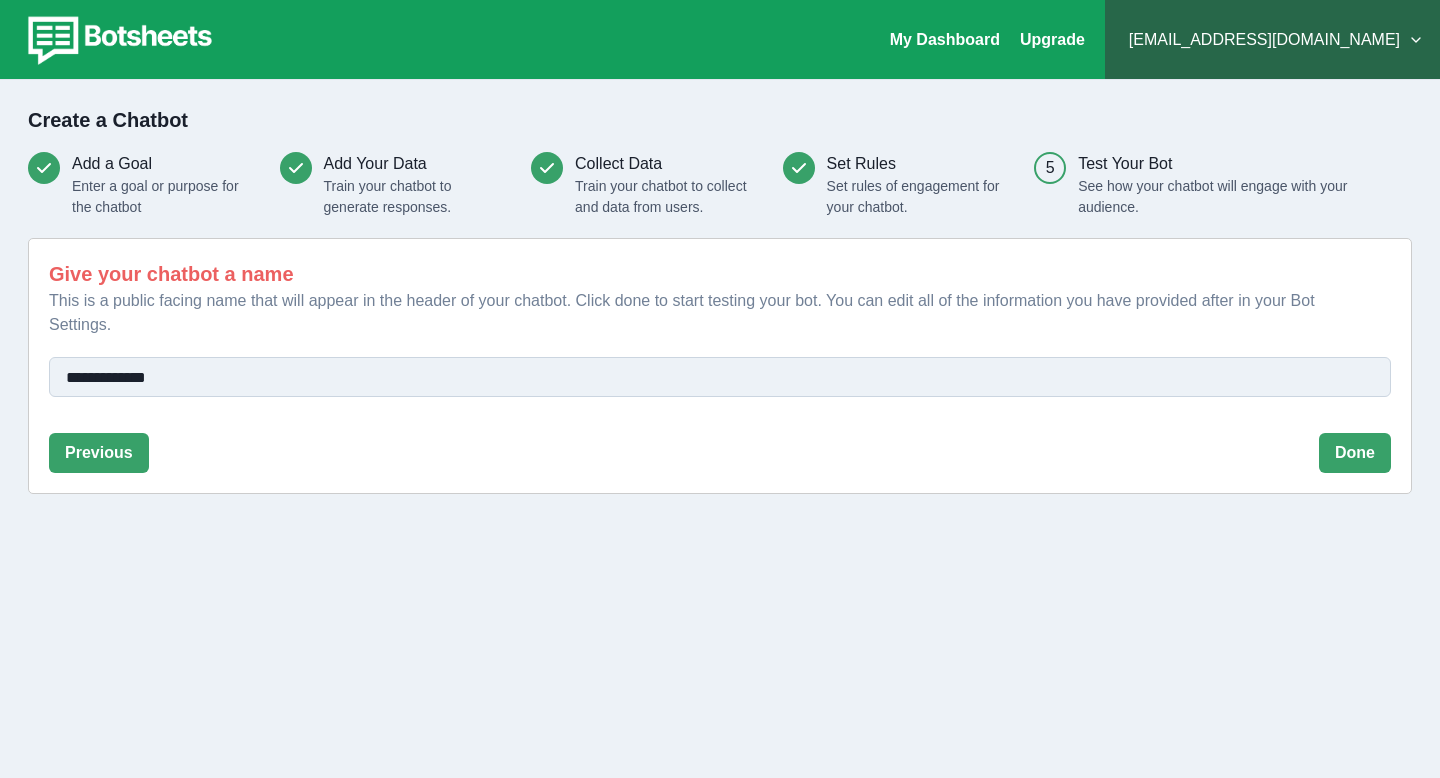 drag, startPoint x: 189, startPoint y: 399, endPoint x: 28, endPoint y: 398, distance: 161.00311 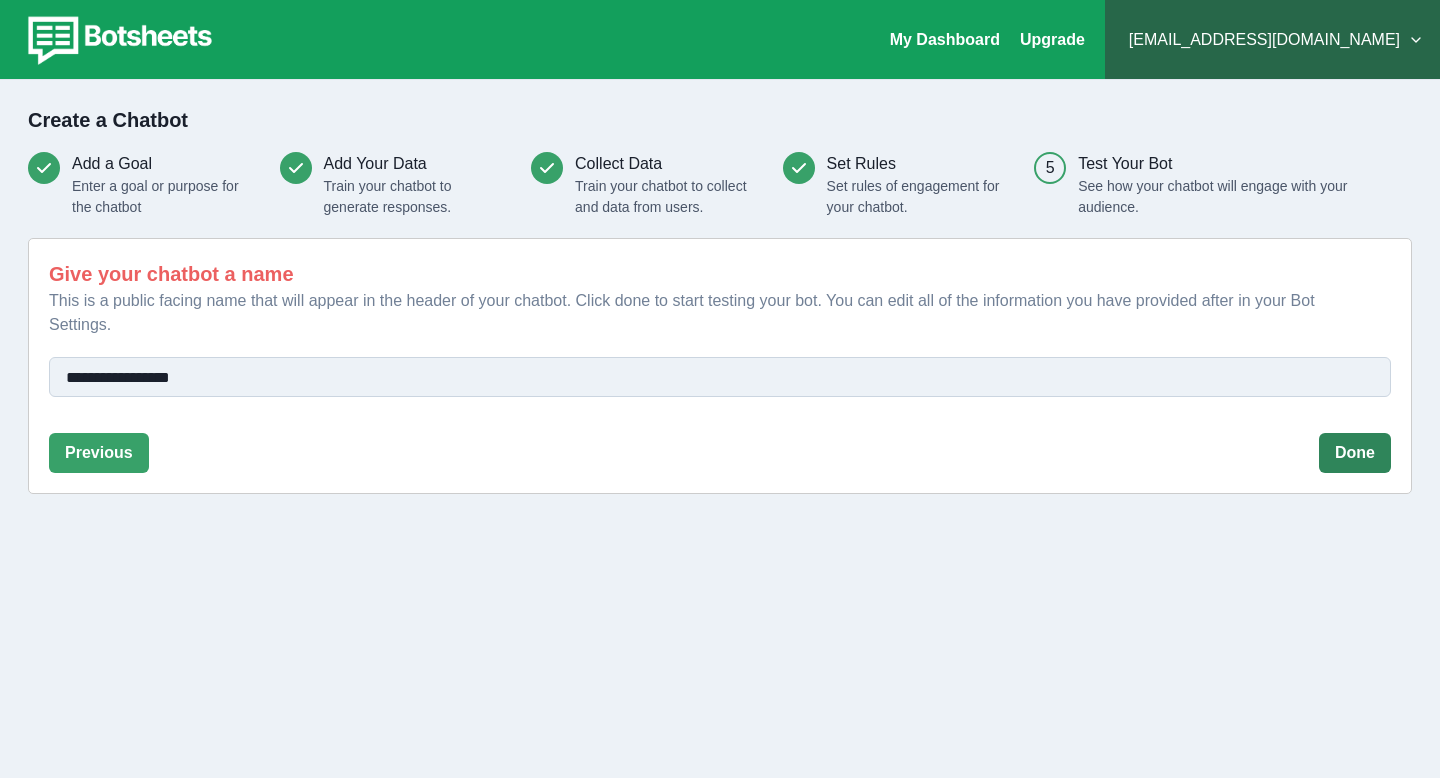 type on "**********" 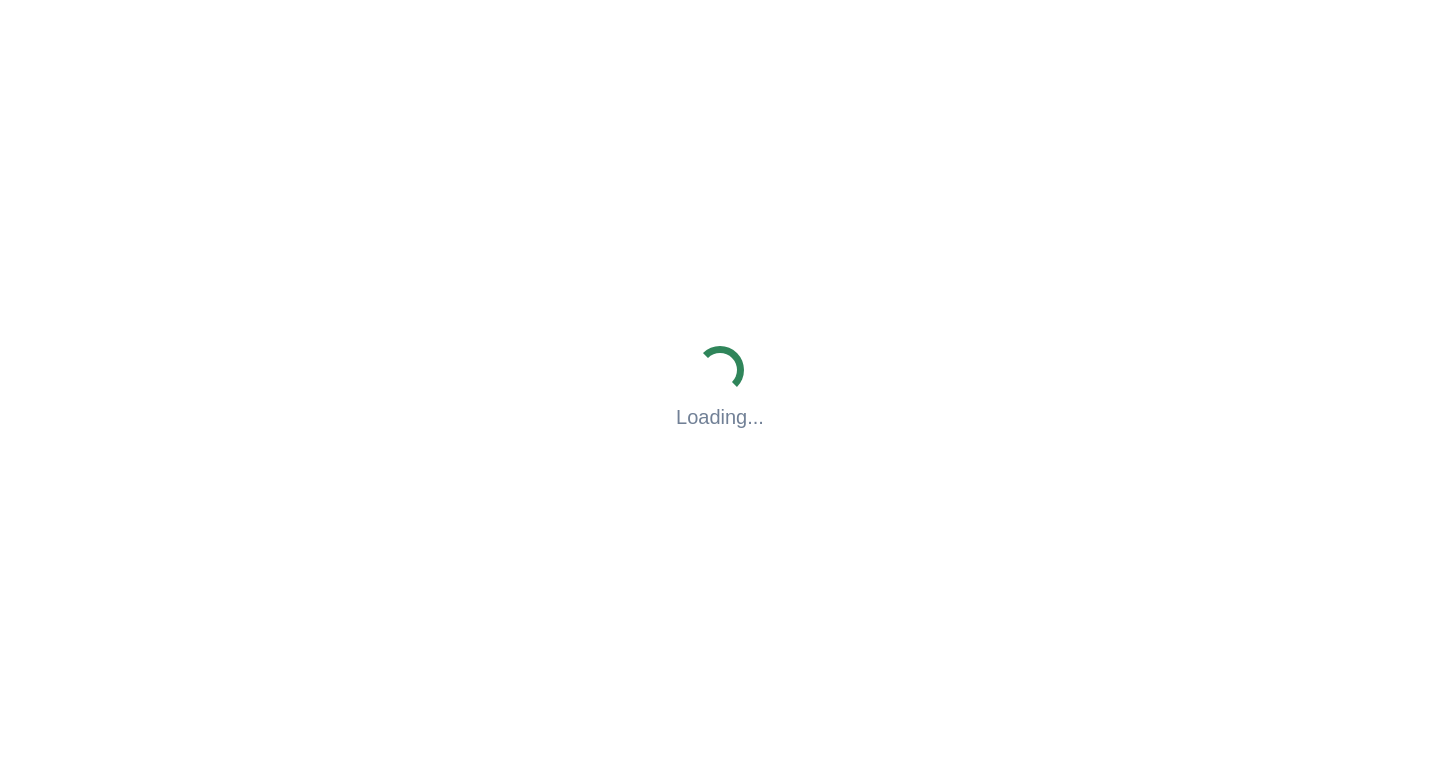 scroll, scrollTop: 0, scrollLeft: 0, axis: both 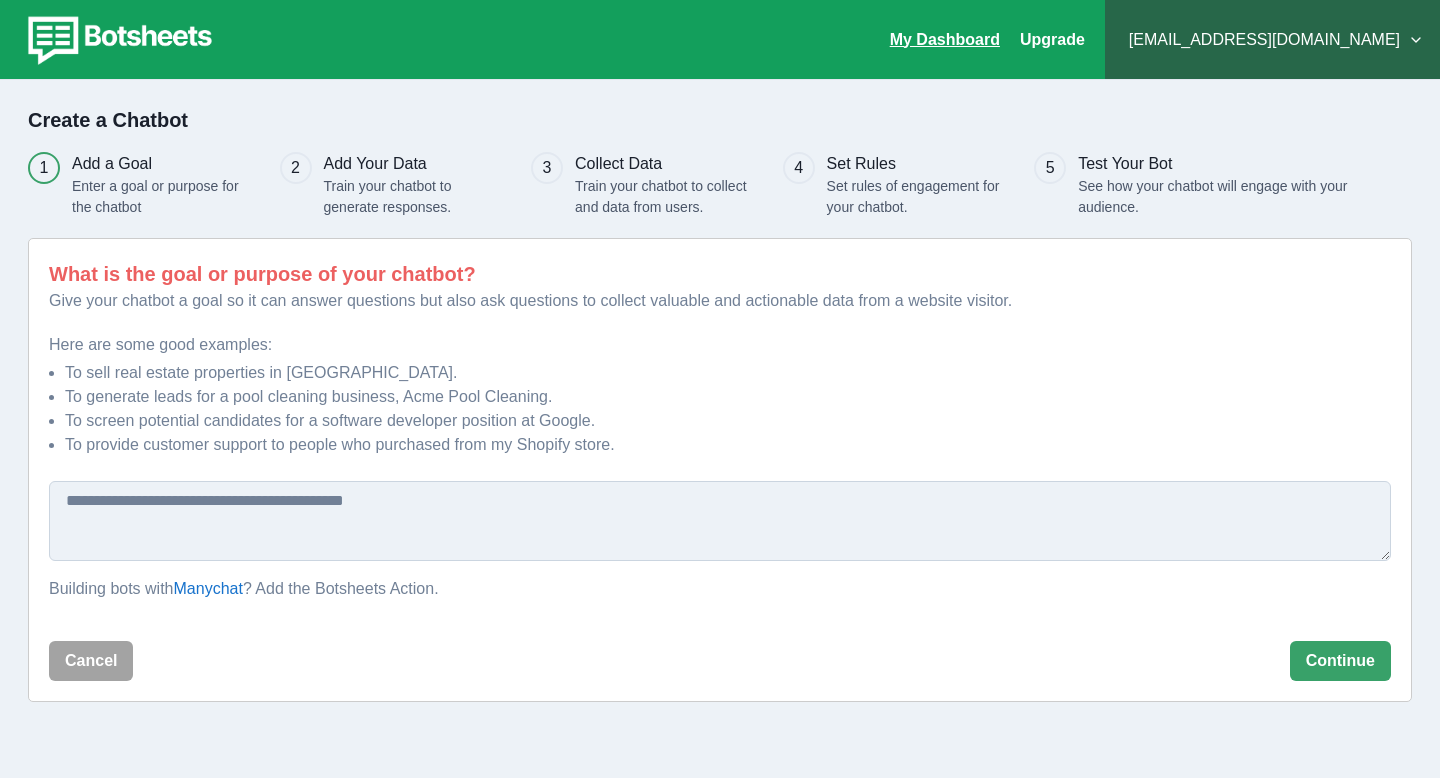 click on "My Dashboard" at bounding box center [945, 39] 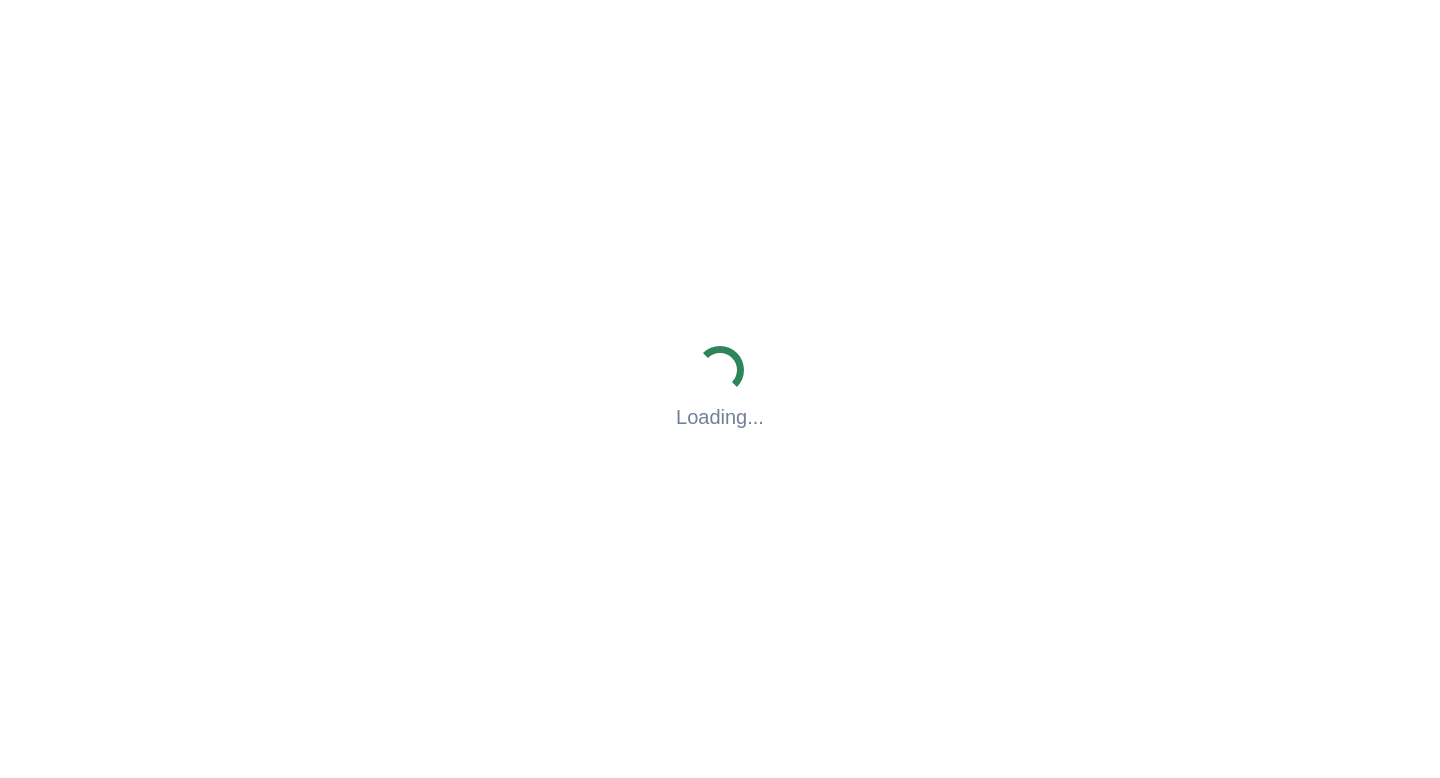scroll, scrollTop: 0, scrollLeft: 0, axis: both 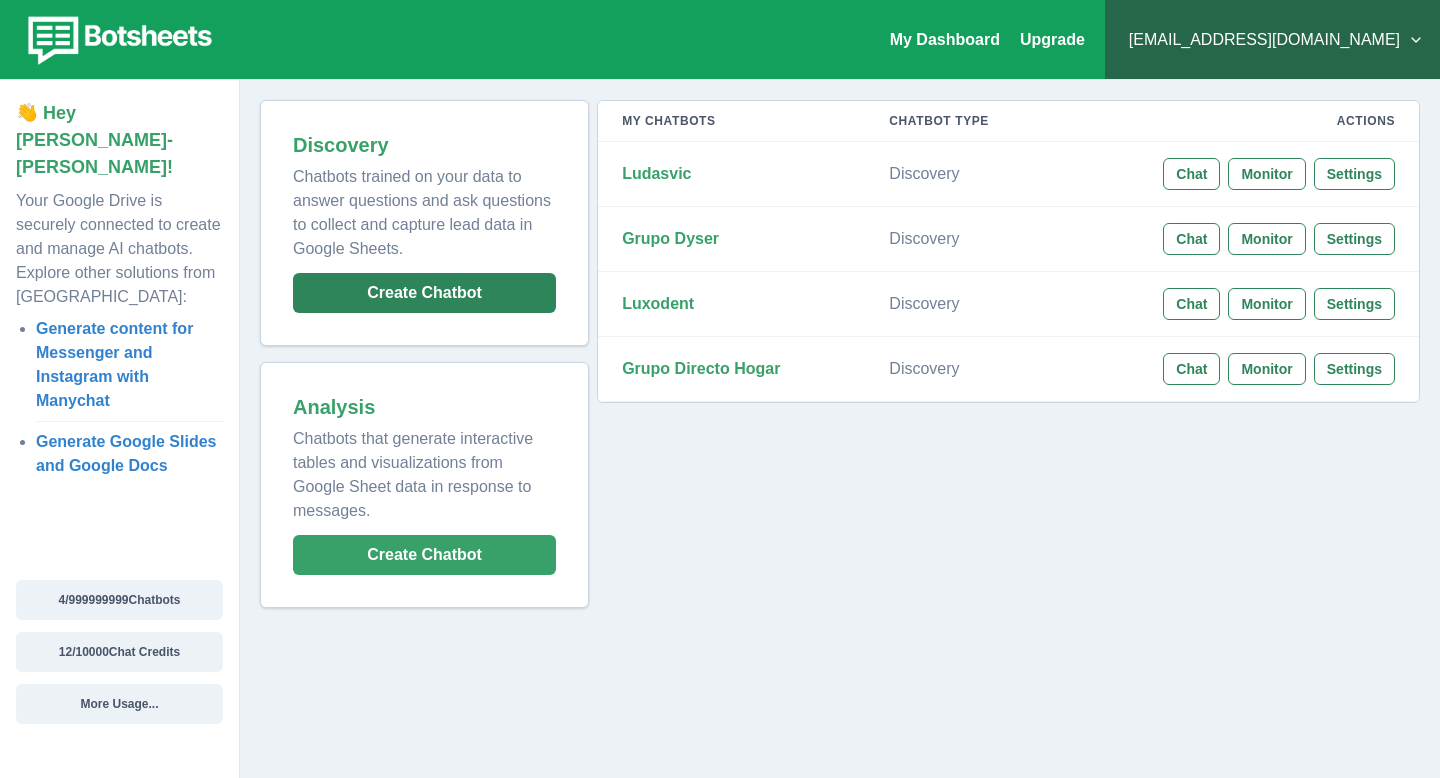 click on "Create Chatbot" at bounding box center (424, 293) 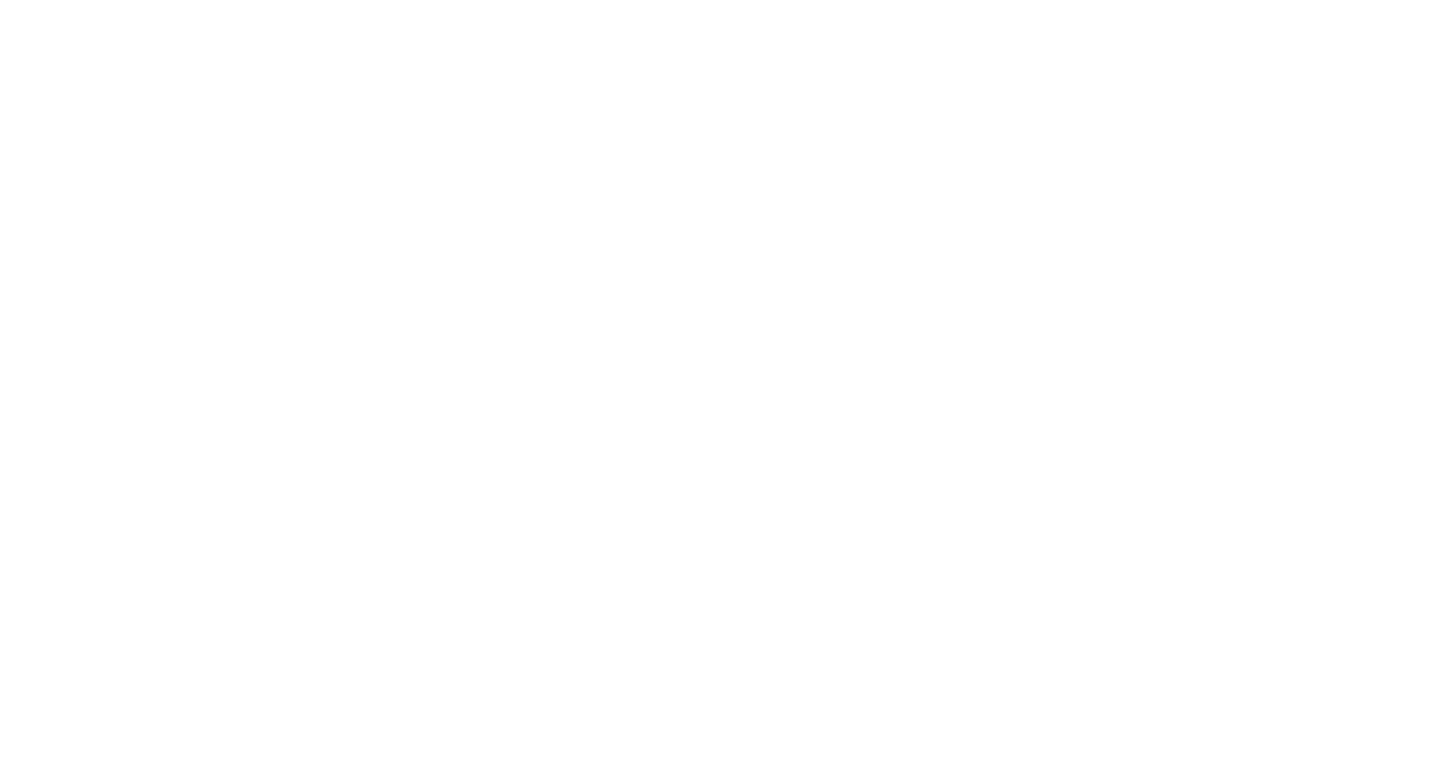 scroll, scrollTop: 0, scrollLeft: 0, axis: both 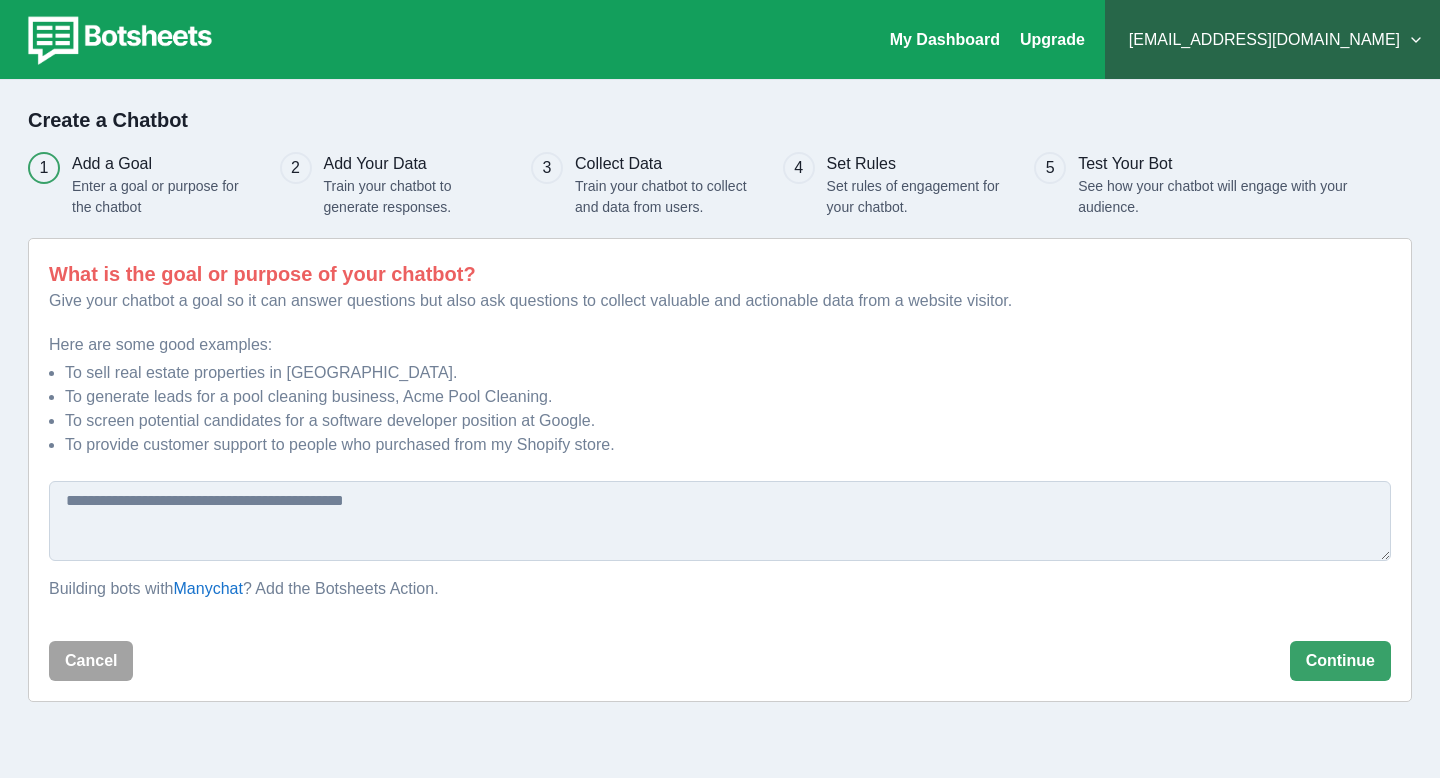 drag, startPoint x: 563, startPoint y: 69, endPoint x: 573, endPoint y: 70, distance: 10.049875 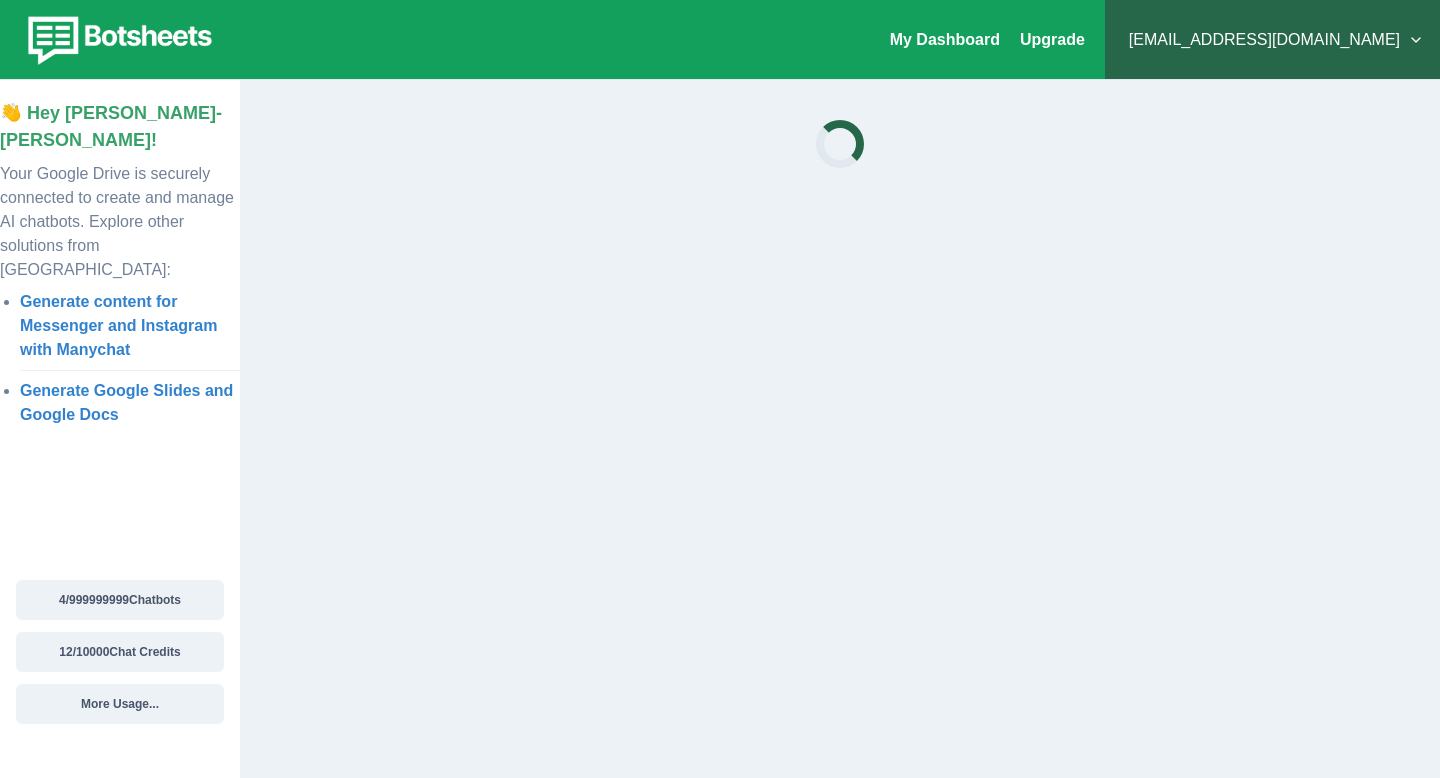 scroll, scrollTop: 0, scrollLeft: 0, axis: both 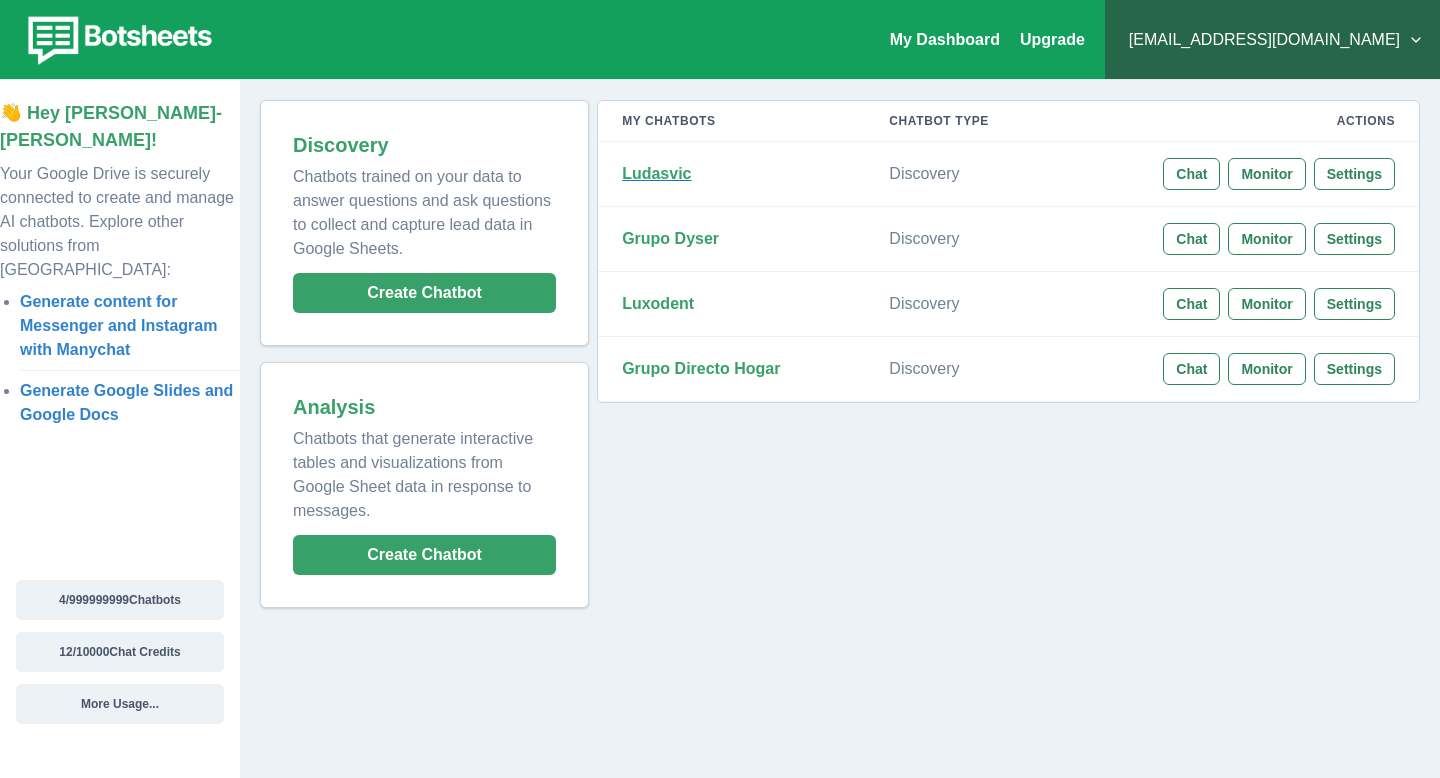 click on "Ludasvic" at bounding box center [656, 173] 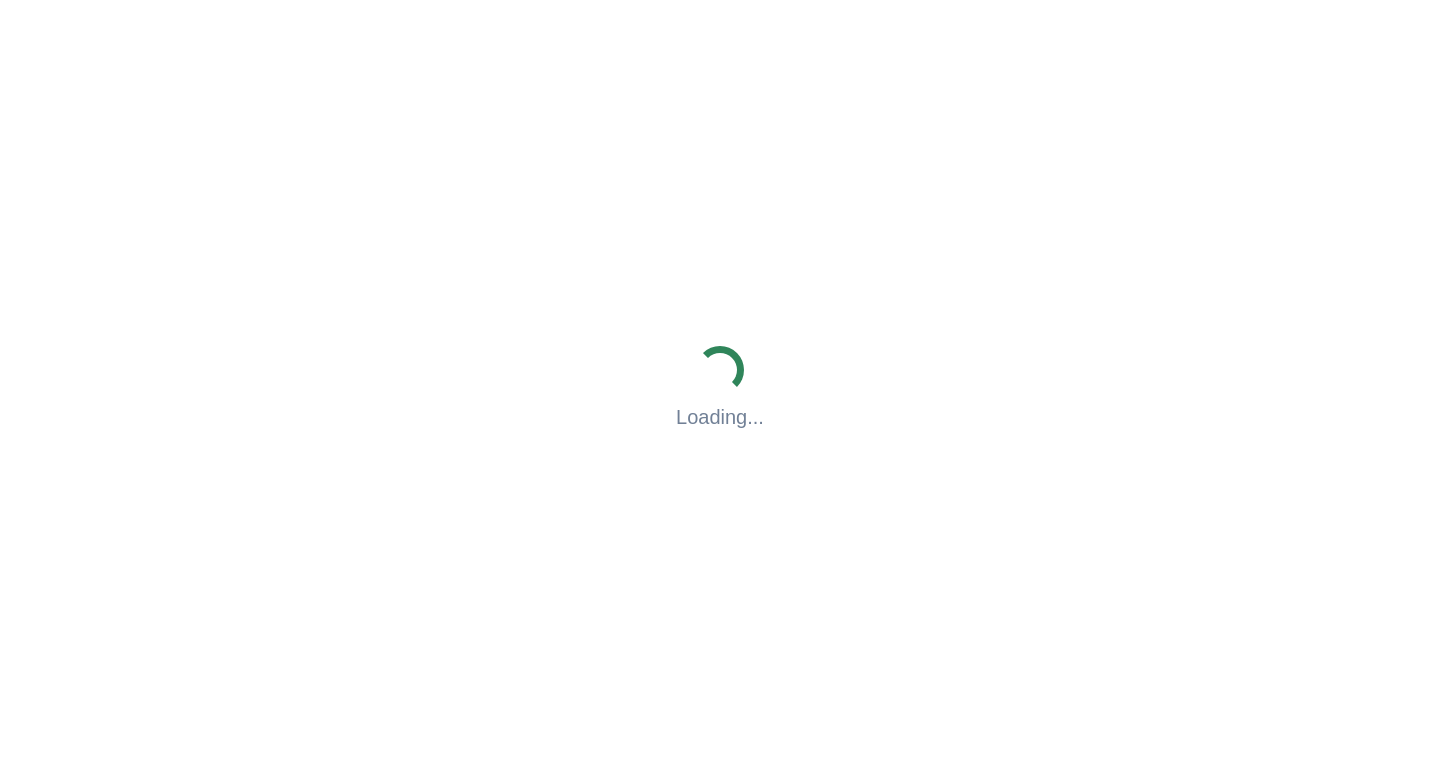 scroll, scrollTop: 0, scrollLeft: 0, axis: both 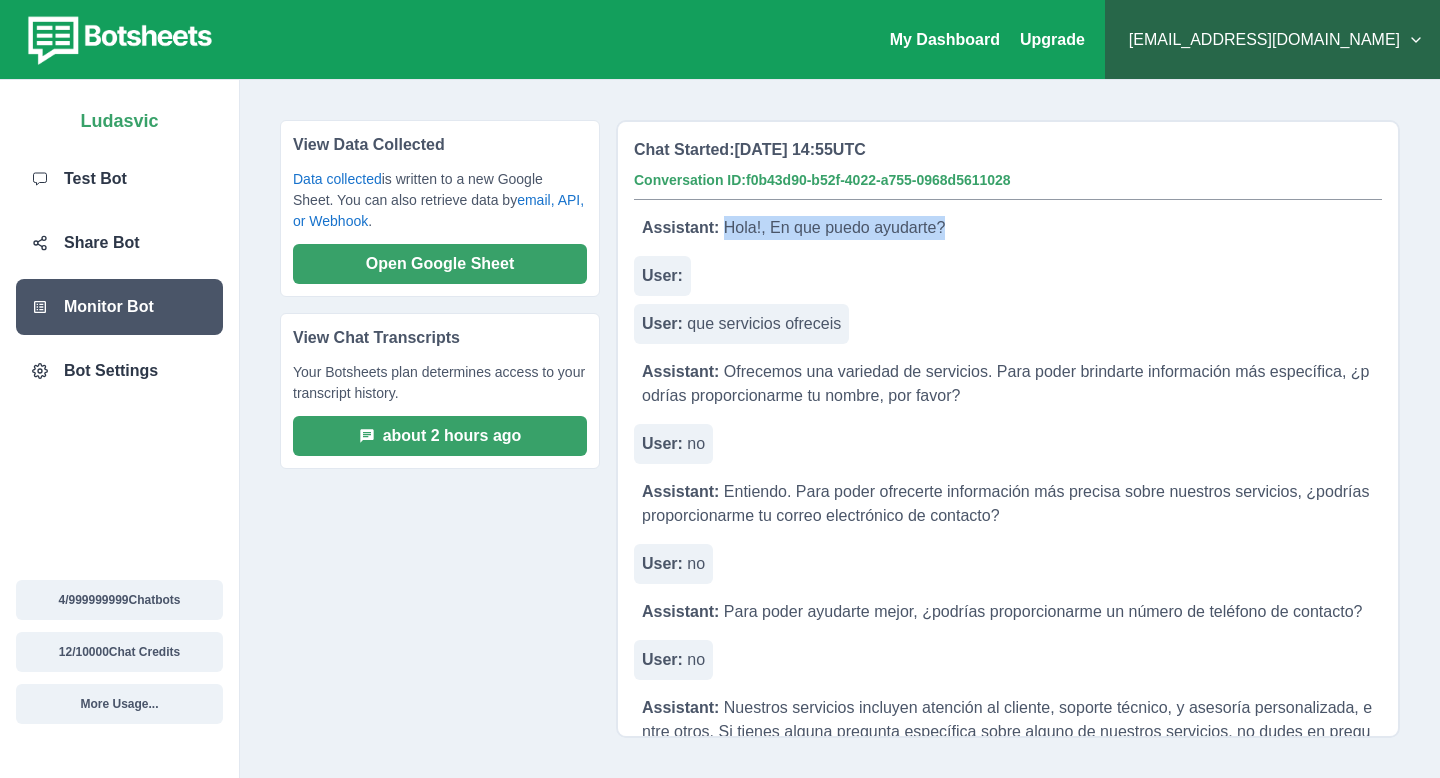 drag, startPoint x: 725, startPoint y: 230, endPoint x: 965, endPoint y: 224, distance: 240.07498 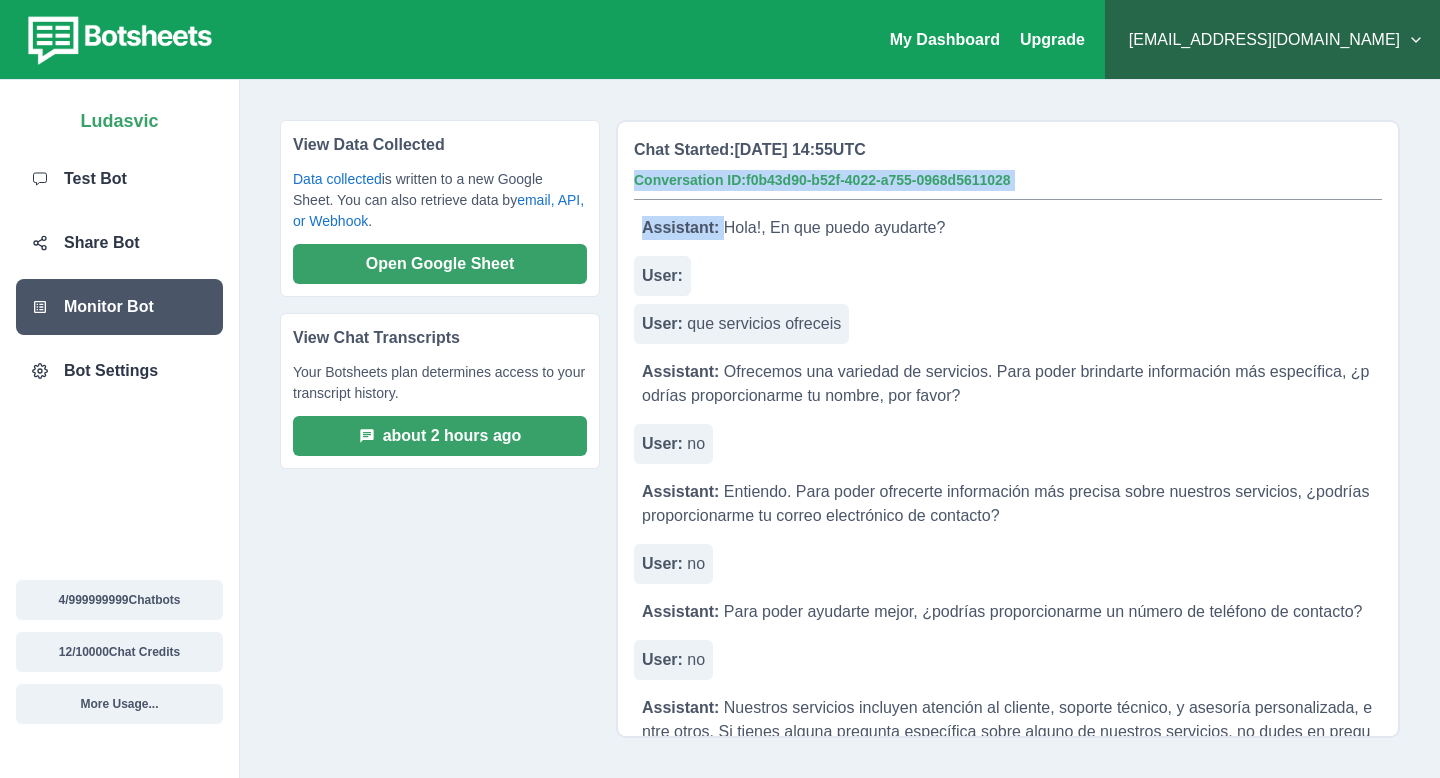 drag, startPoint x: 724, startPoint y: 228, endPoint x: 988, endPoint y: 233, distance: 264.04733 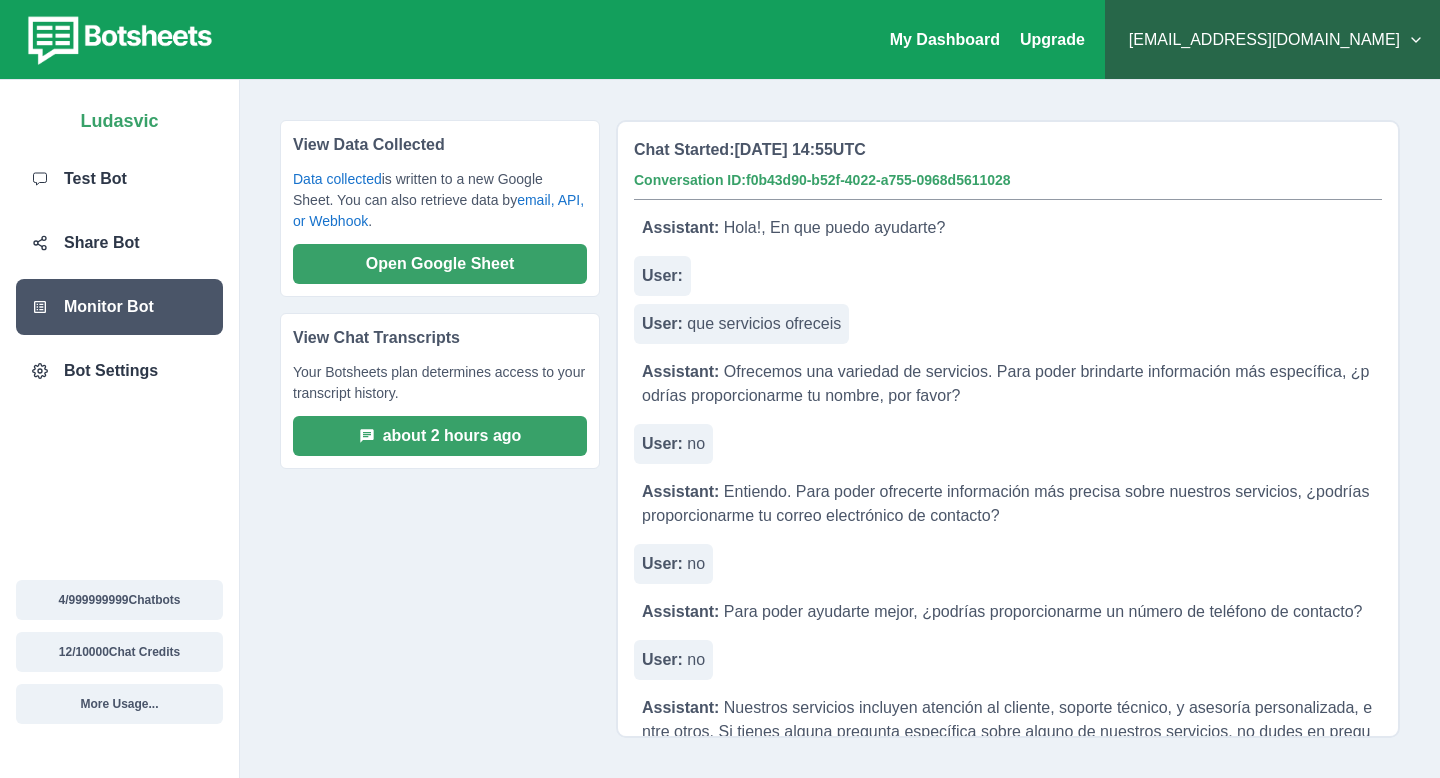 drag, startPoint x: 987, startPoint y: 234, endPoint x: 976, endPoint y: 231, distance: 11.401754 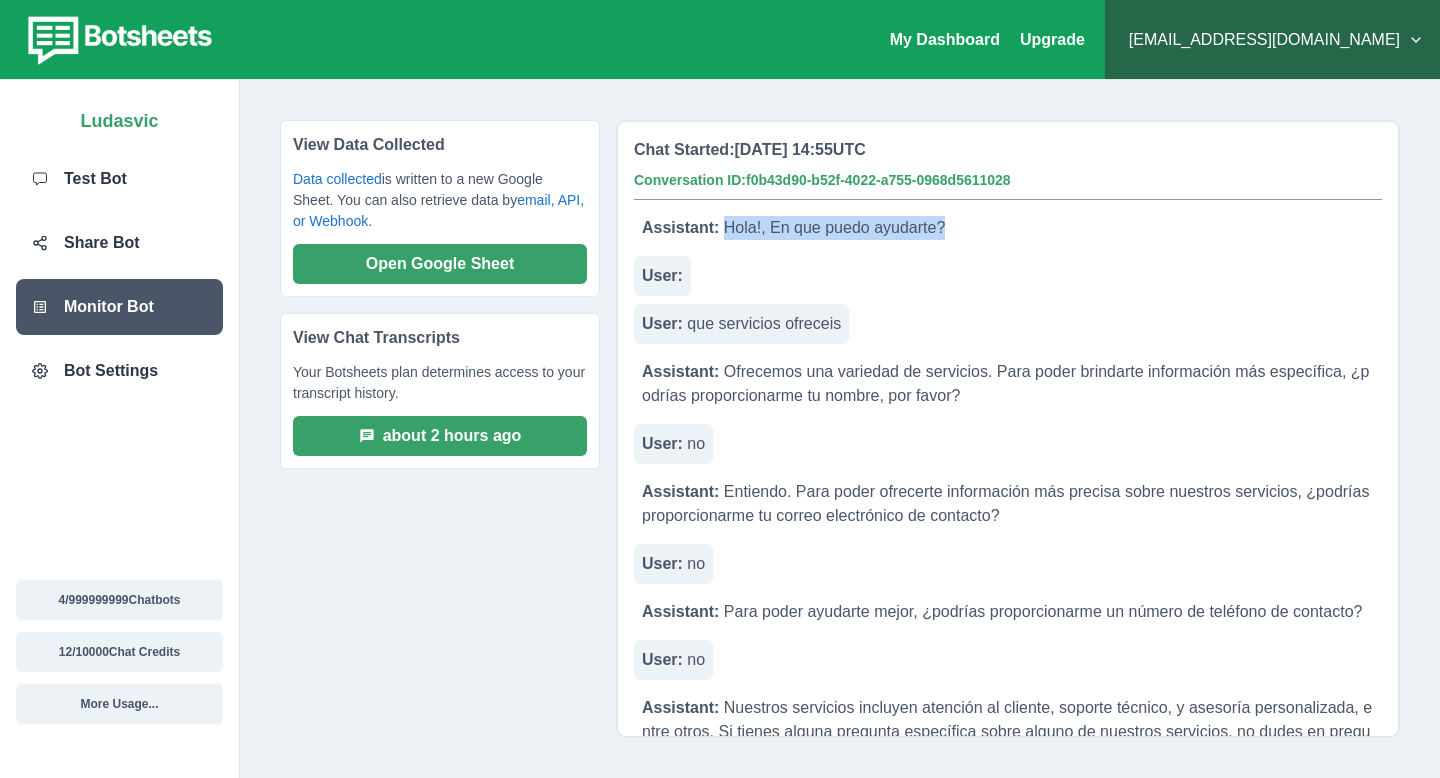 drag, startPoint x: 947, startPoint y: 229, endPoint x: 727, endPoint y: 226, distance: 220.02045 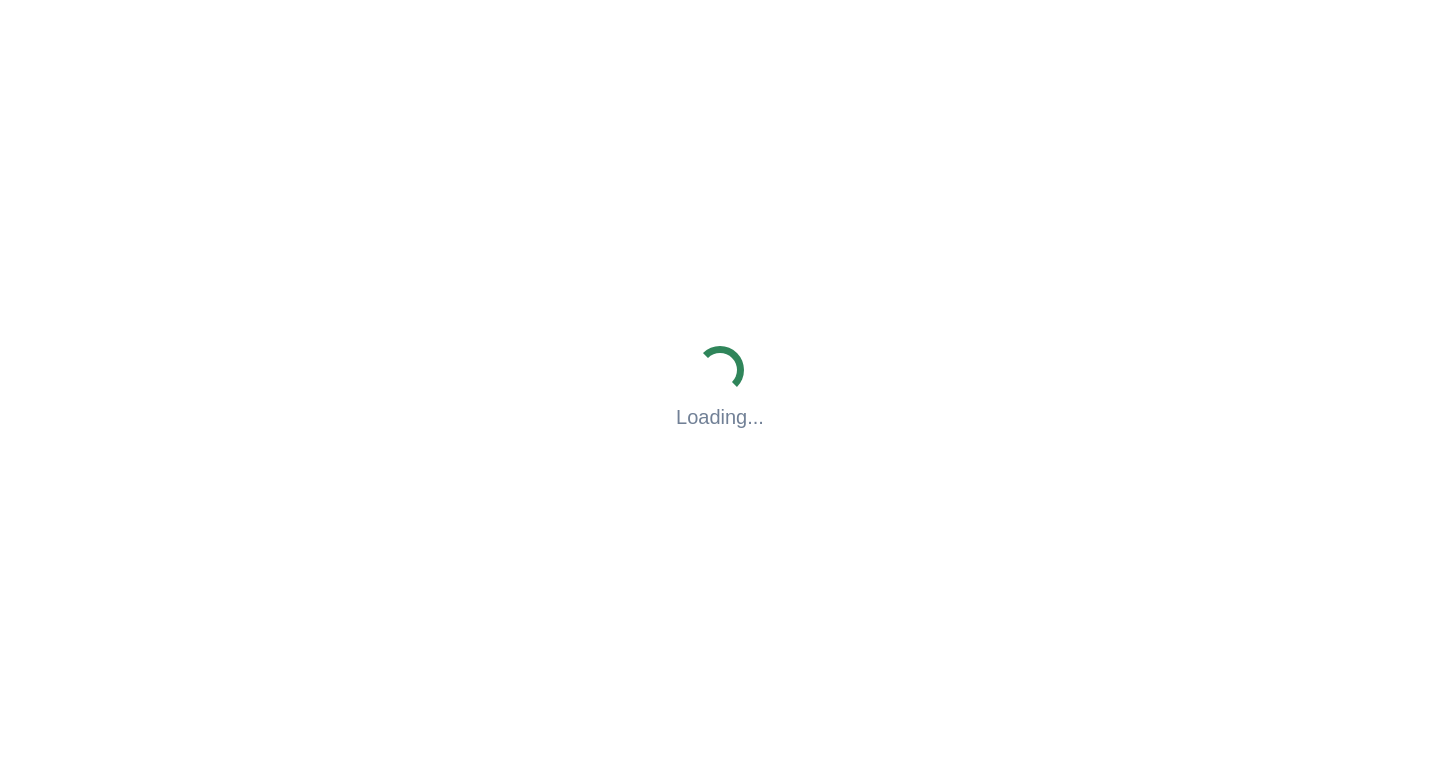 scroll, scrollTop: 0, scrollLeft: 0, axis: both 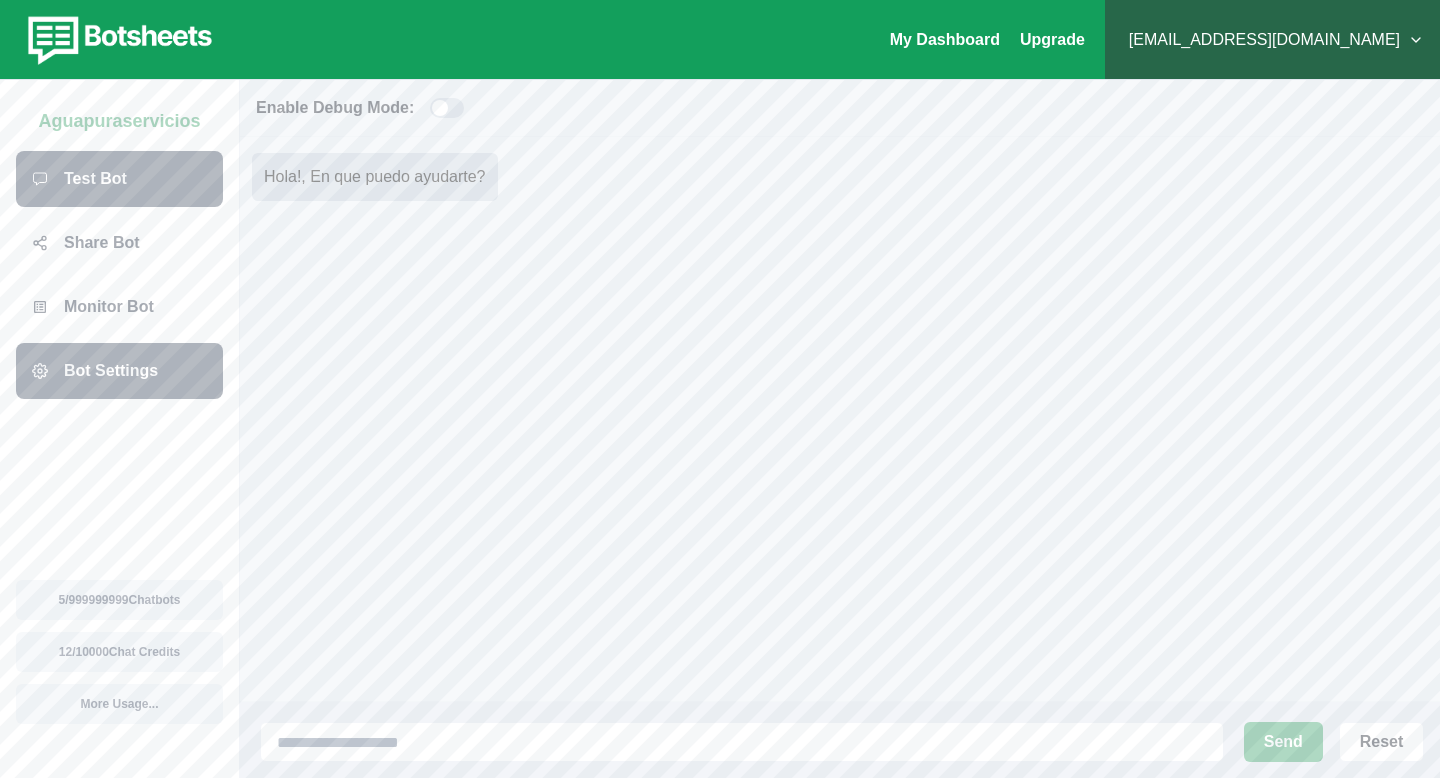 click on "Bot Settings" at bounding box center [111, 371] 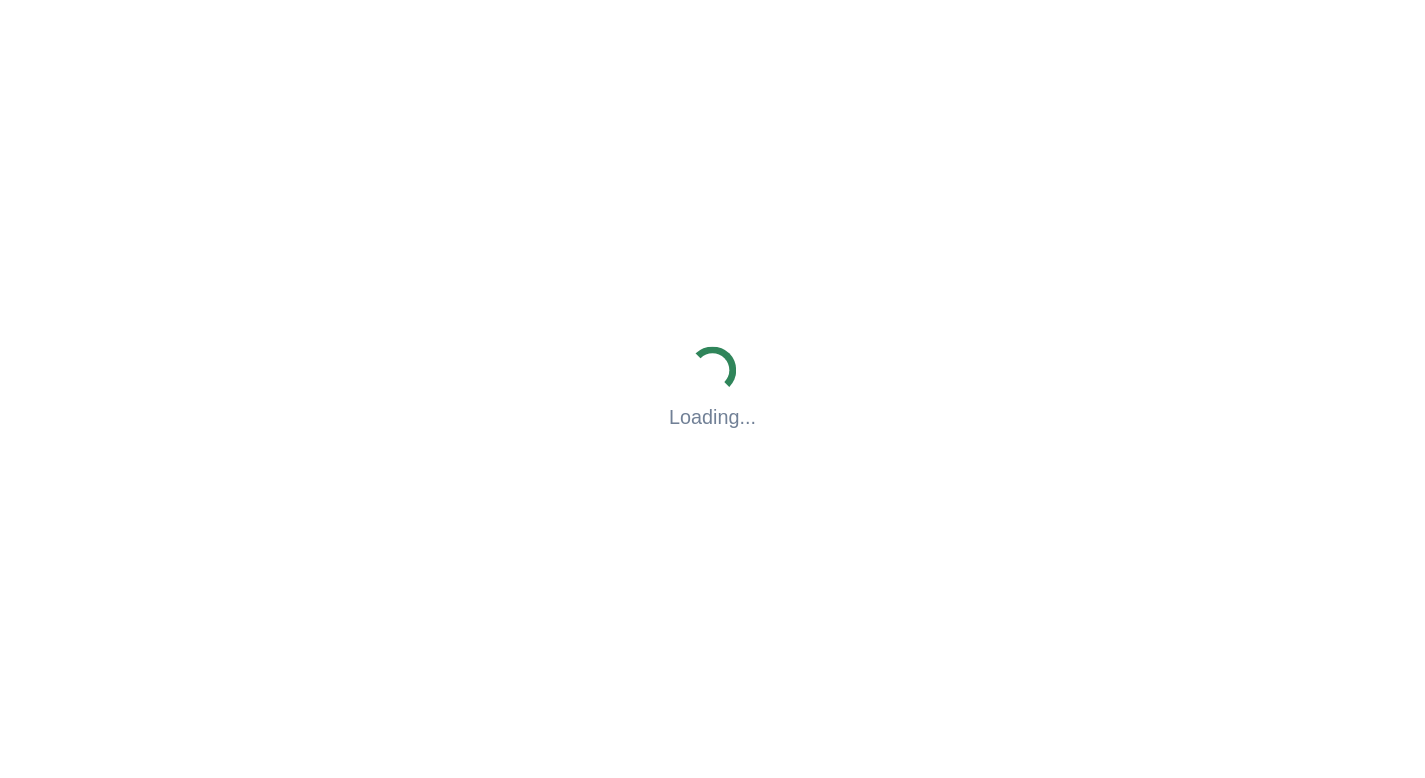 scroll, scrollTop: 0, scrollLeft: 0, axis: both 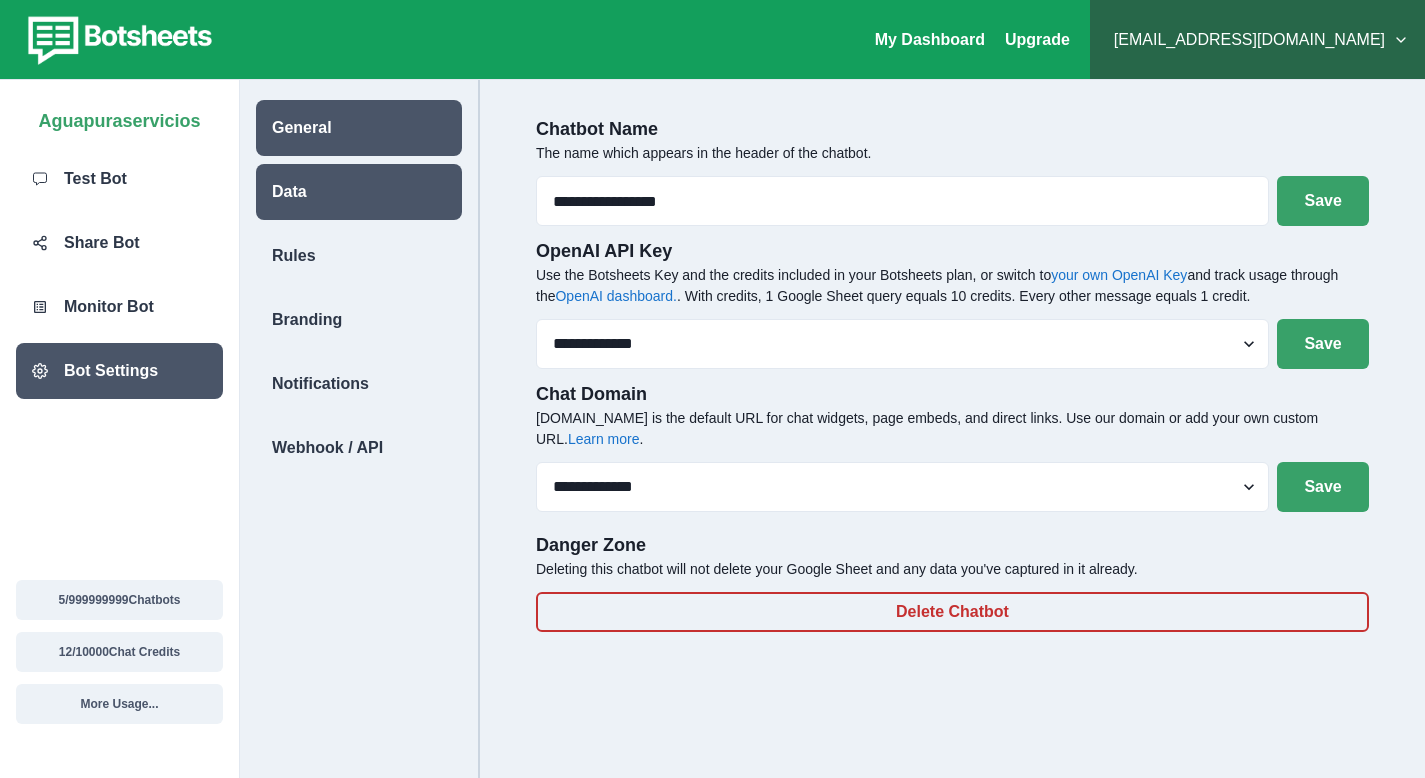 click on "Data" at bounding box center [359, 192] 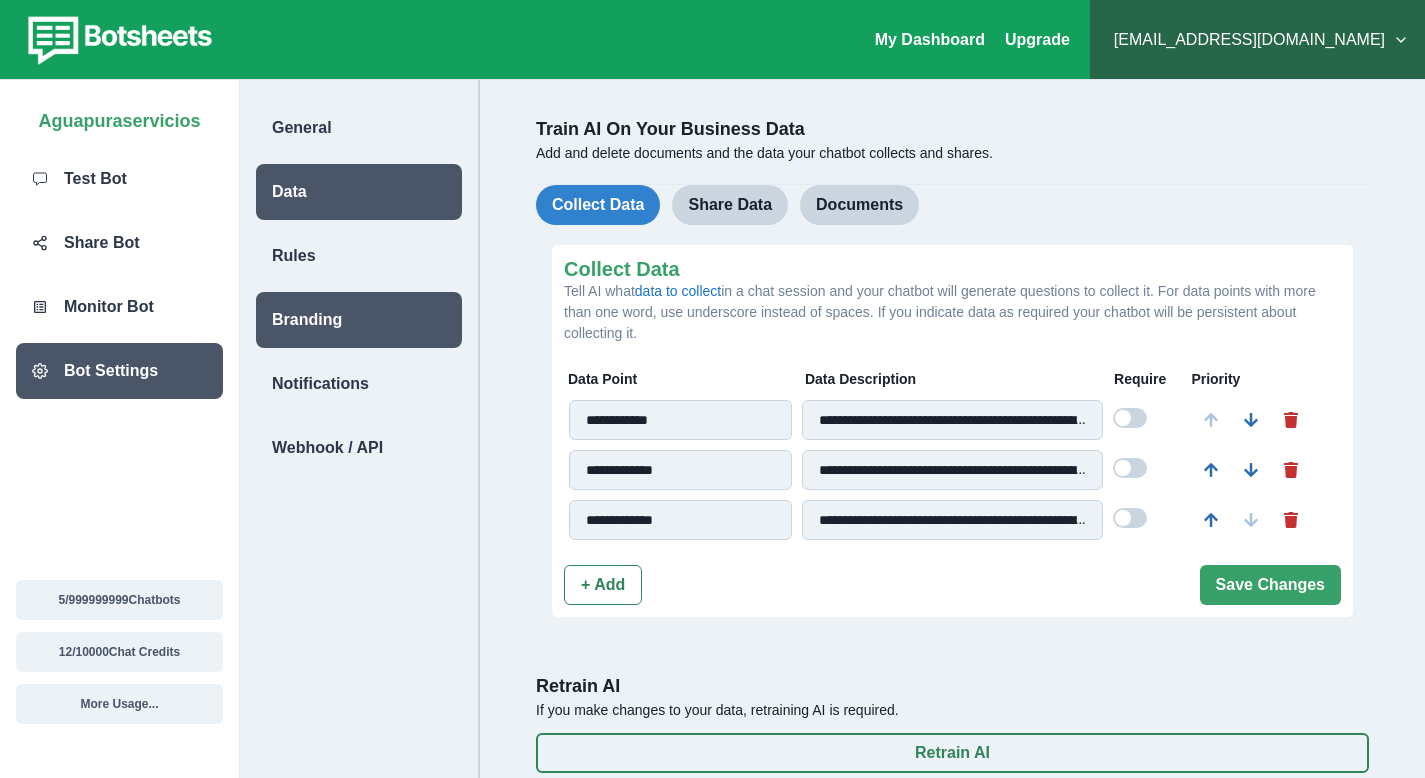 click on "Branding" at bounding box center (307, 320) 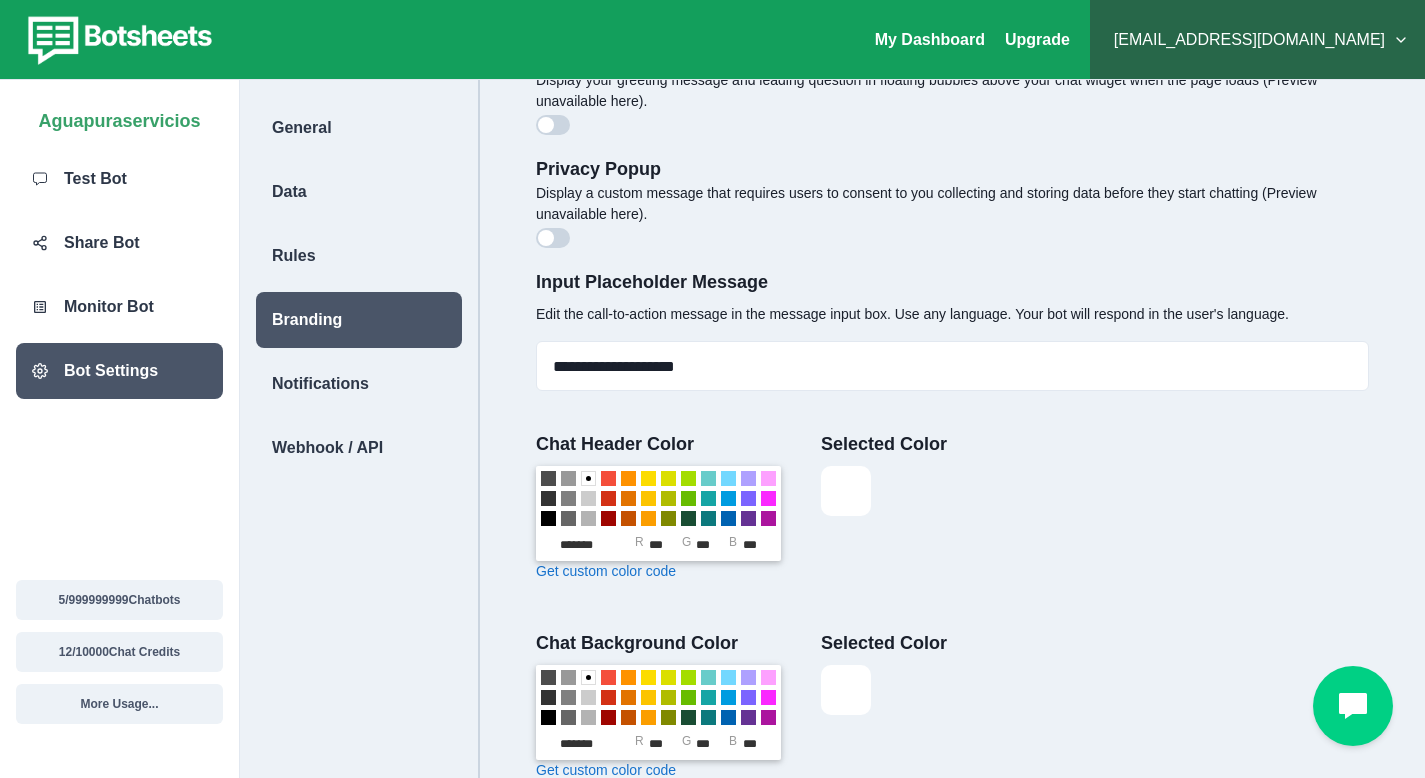 scroll, scrollTop: 168, scrollLeft: 0, axis: vertical 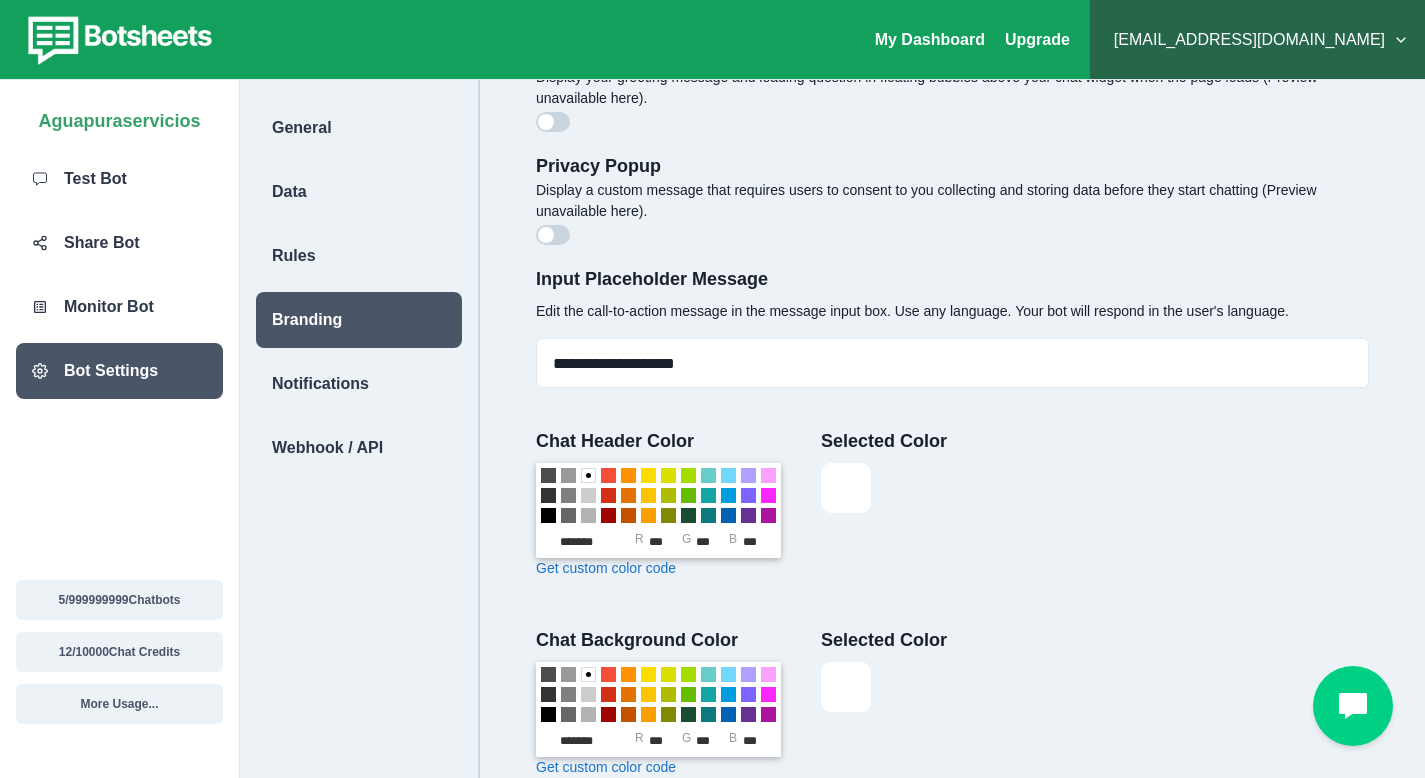 click at bounding box center (748, 495) 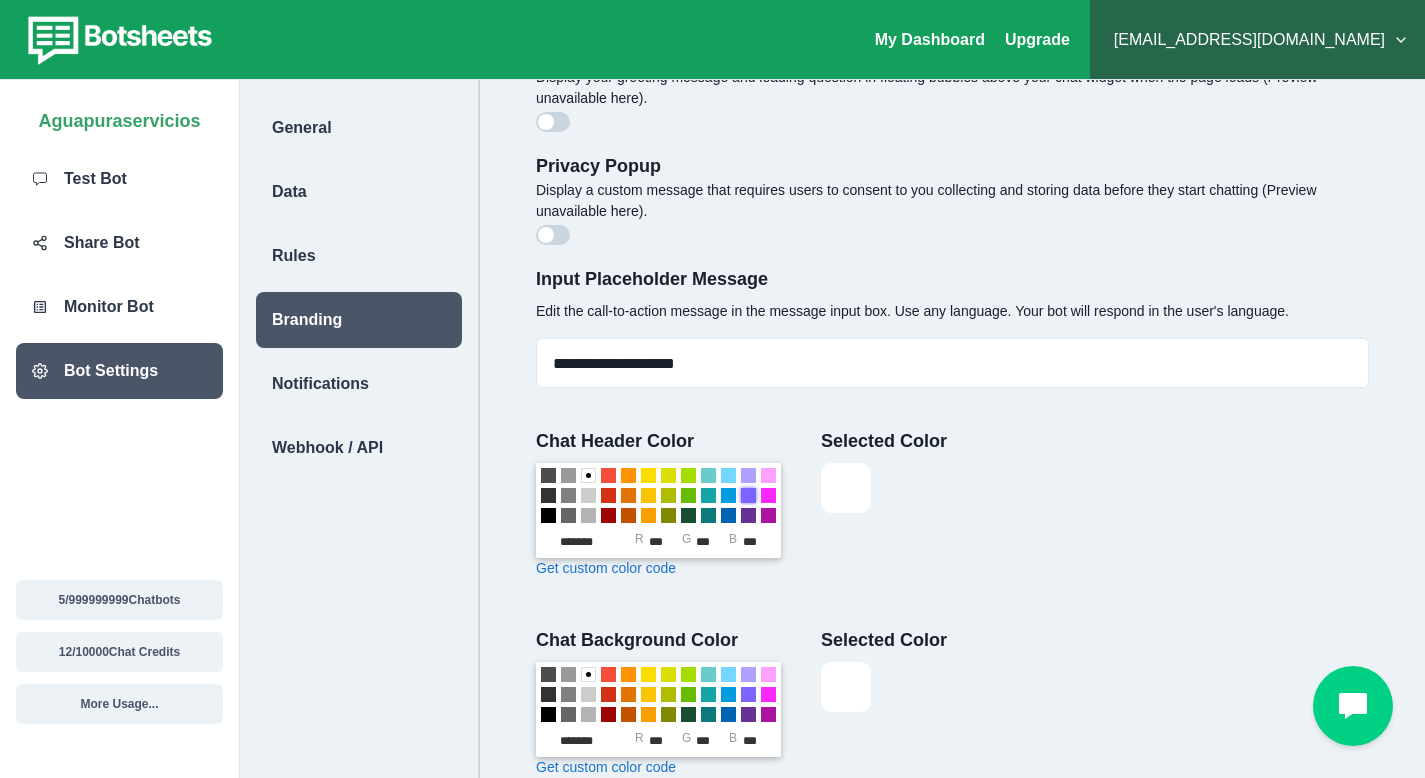 type on "*******" 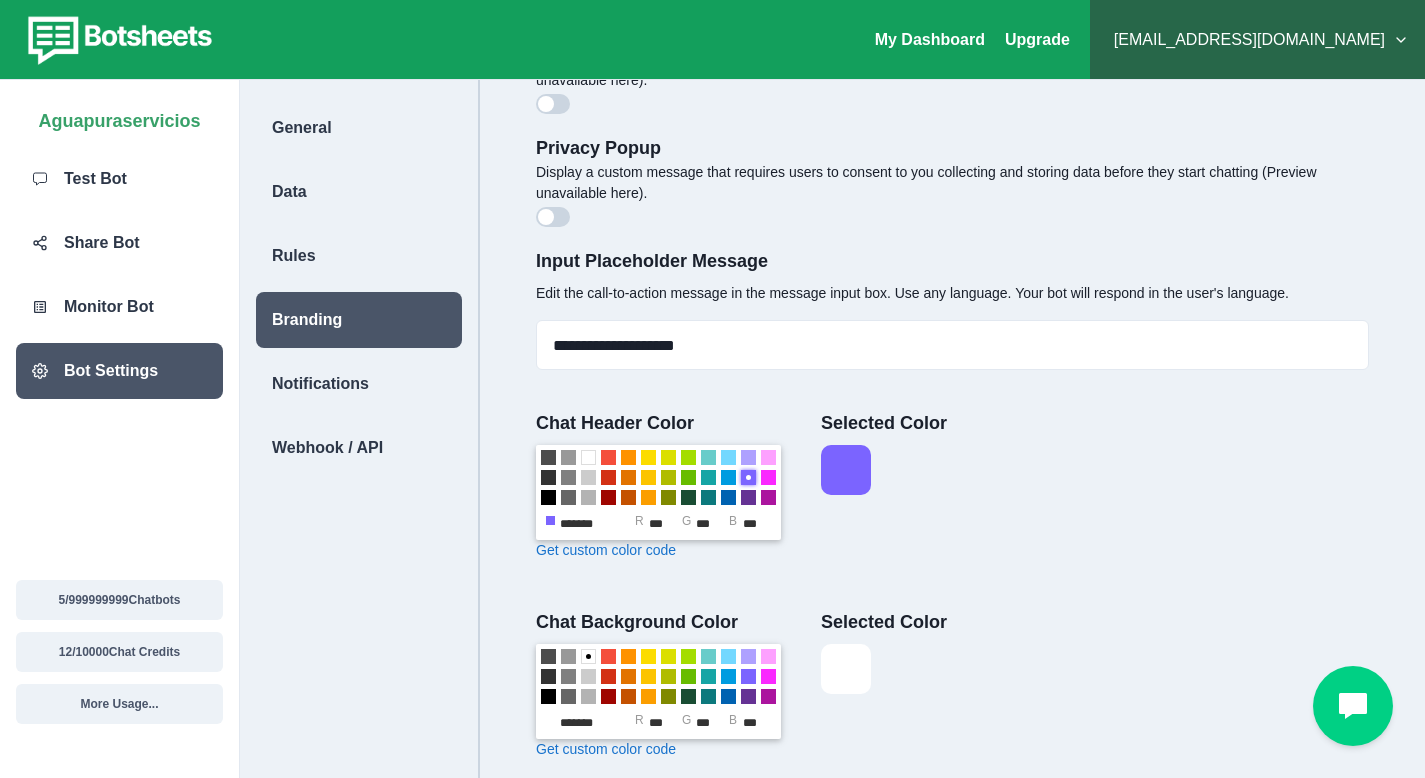 scroll, scrollTop: 206, scrollLeft: 0, axis: vertical 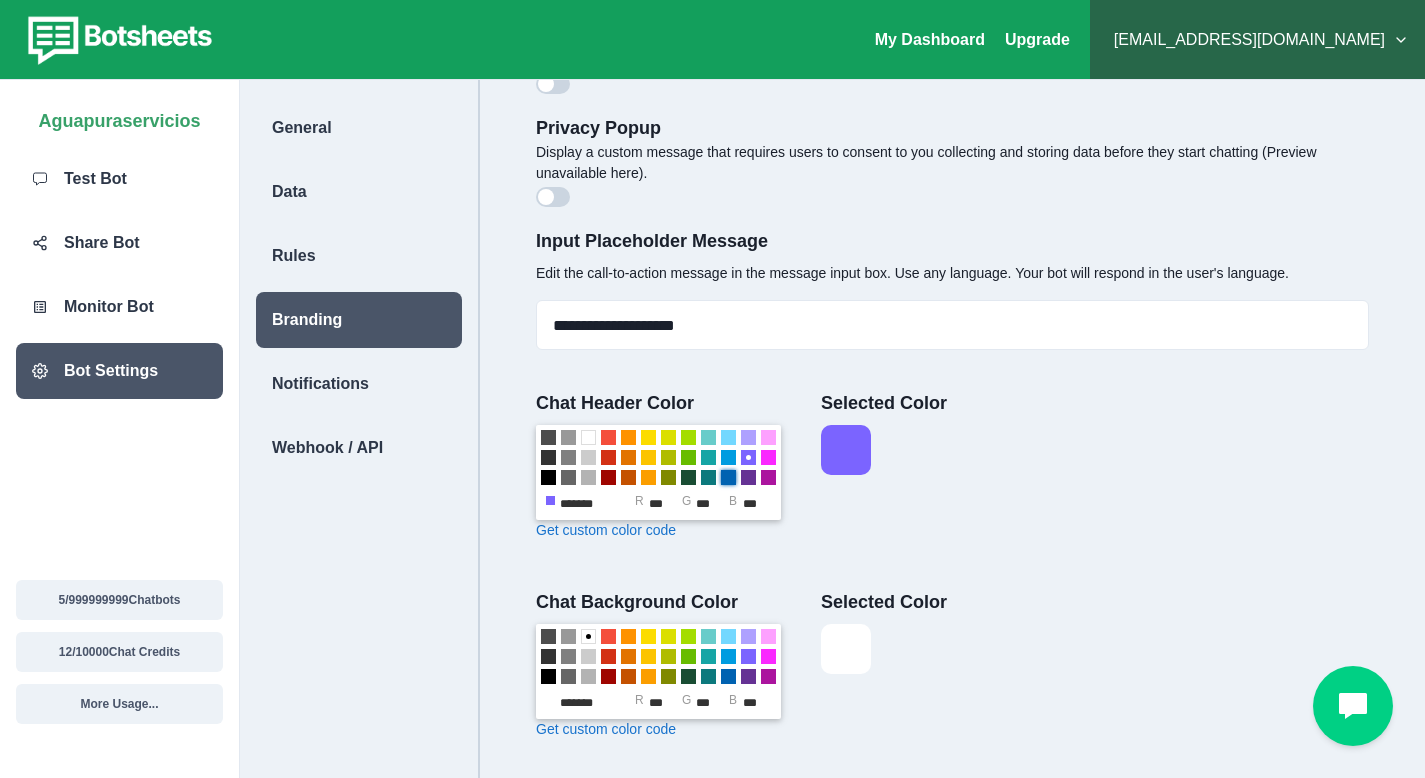 click at bounding box center [728, 477] 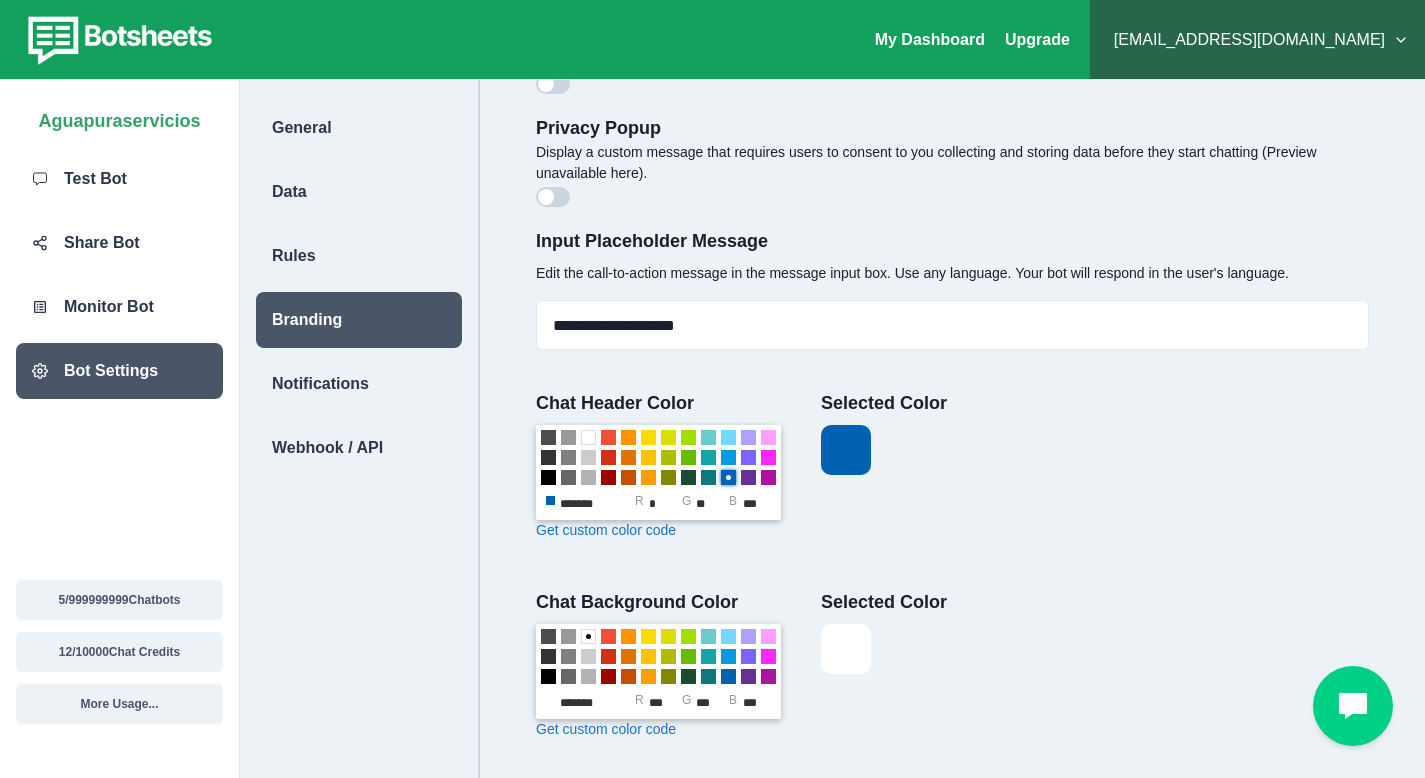 click at bounding box center [728, 457] 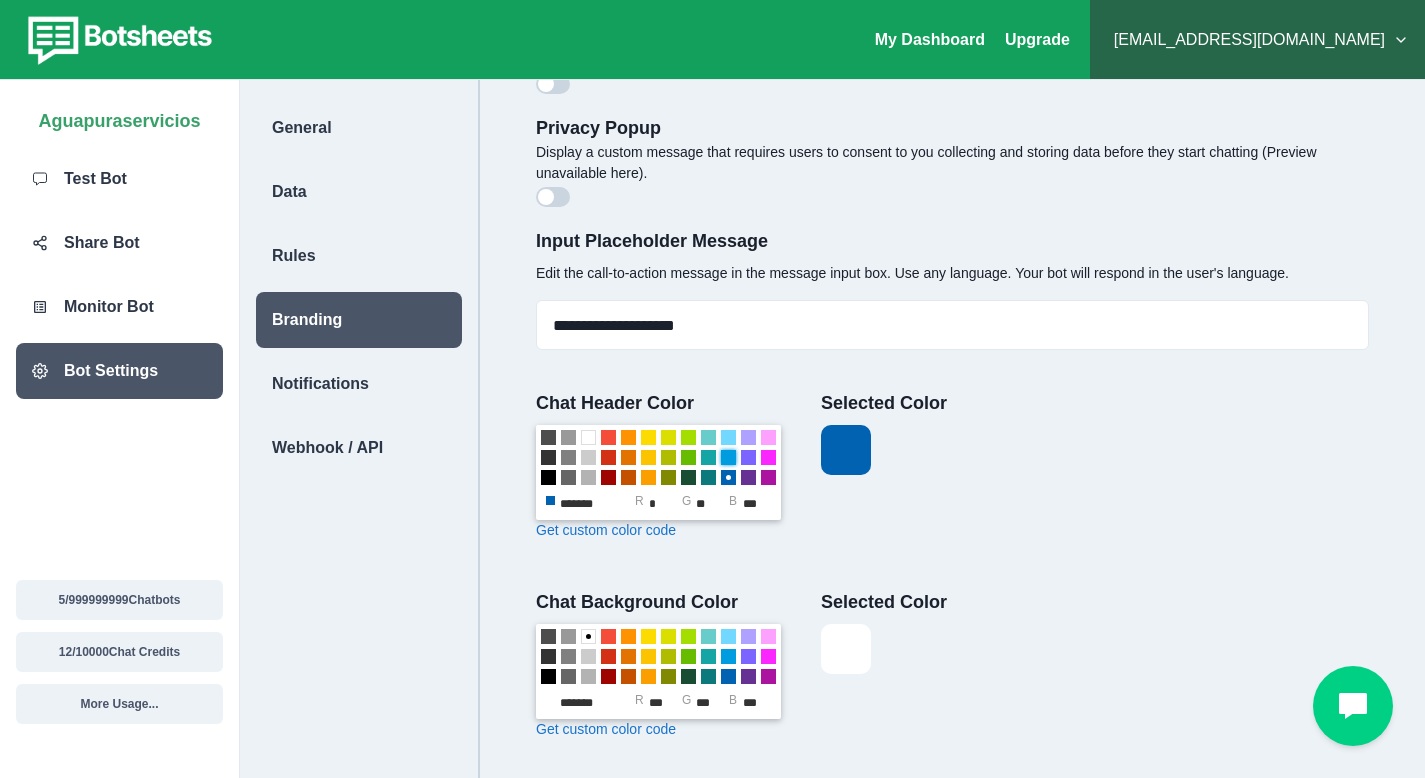 type on "*******" 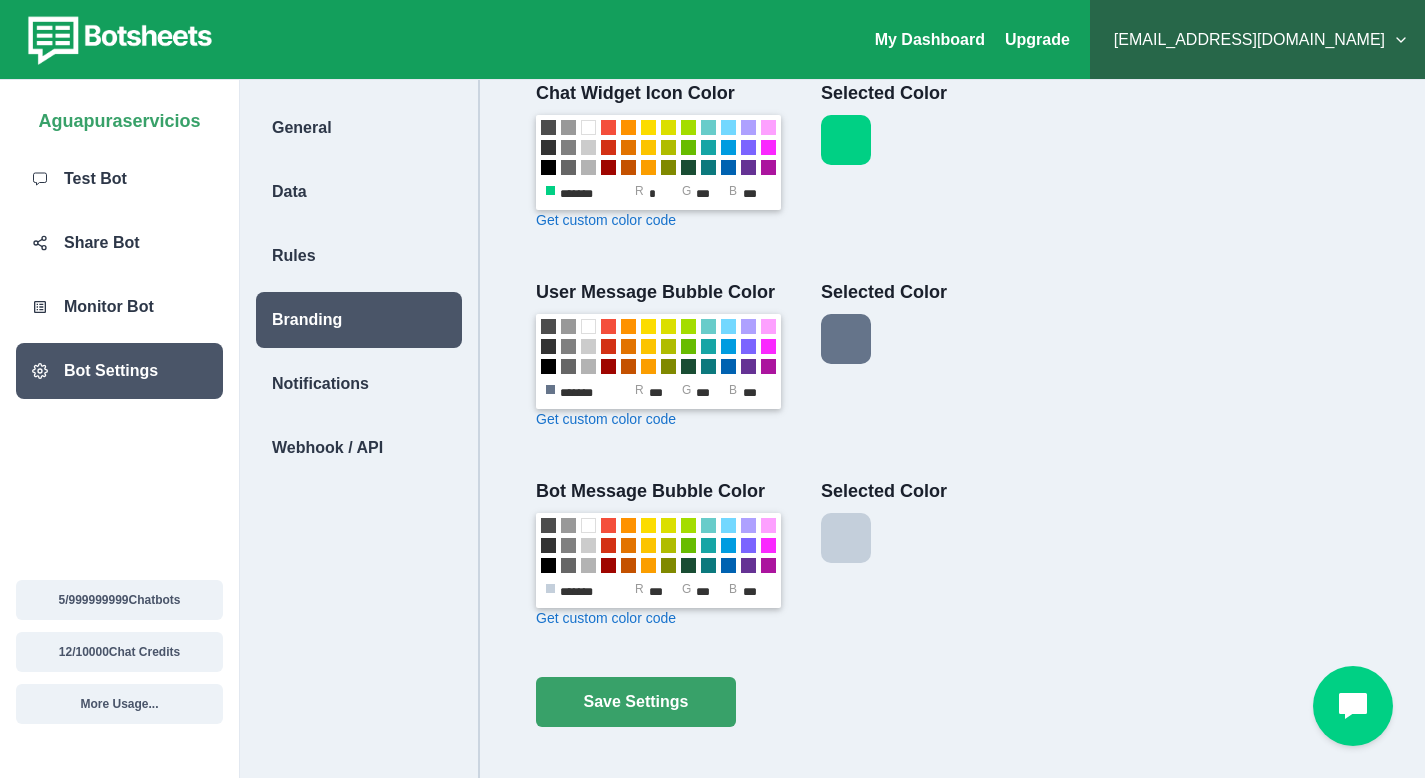 scroll, scrollTop: 919, scrollLeft: 0, axis: vertical 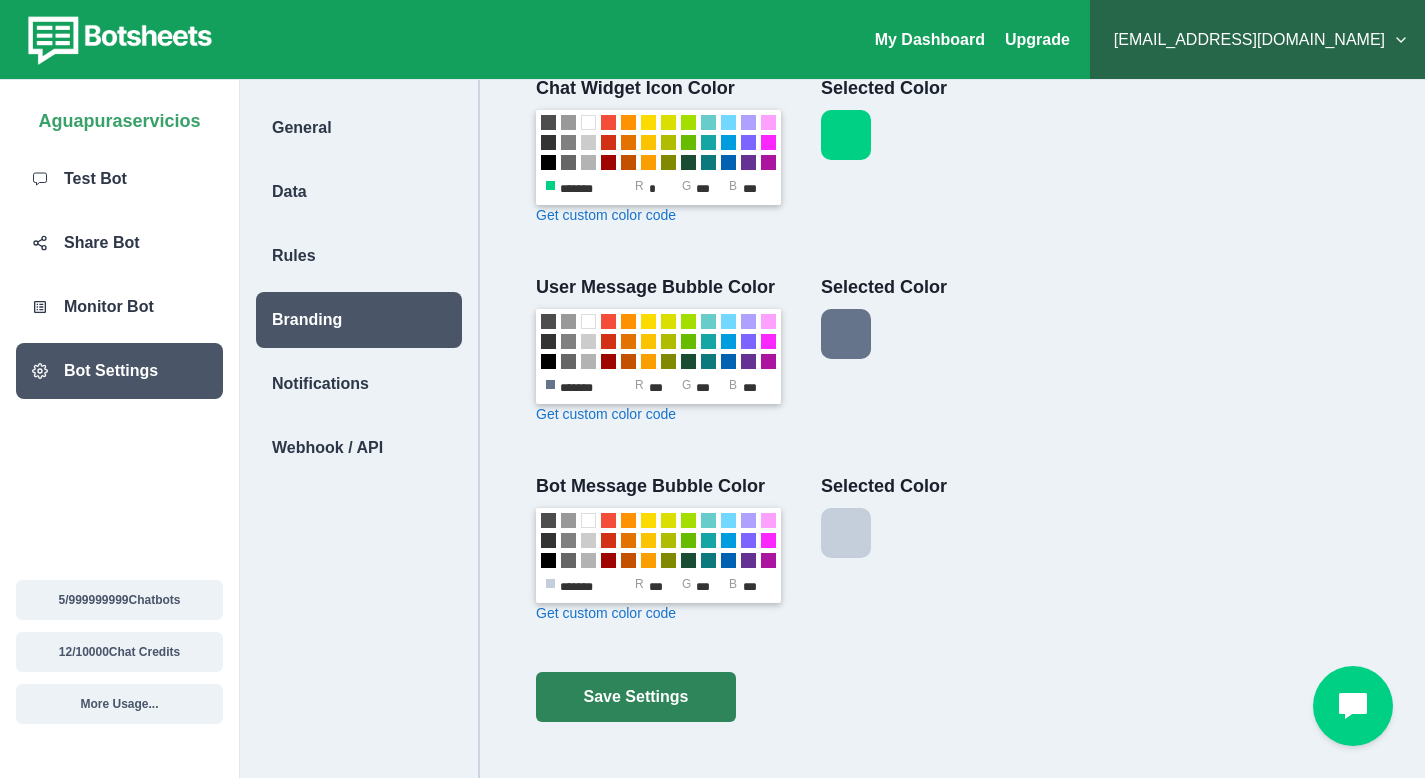 click on "Save Settings" at bounding box center [636, 697] 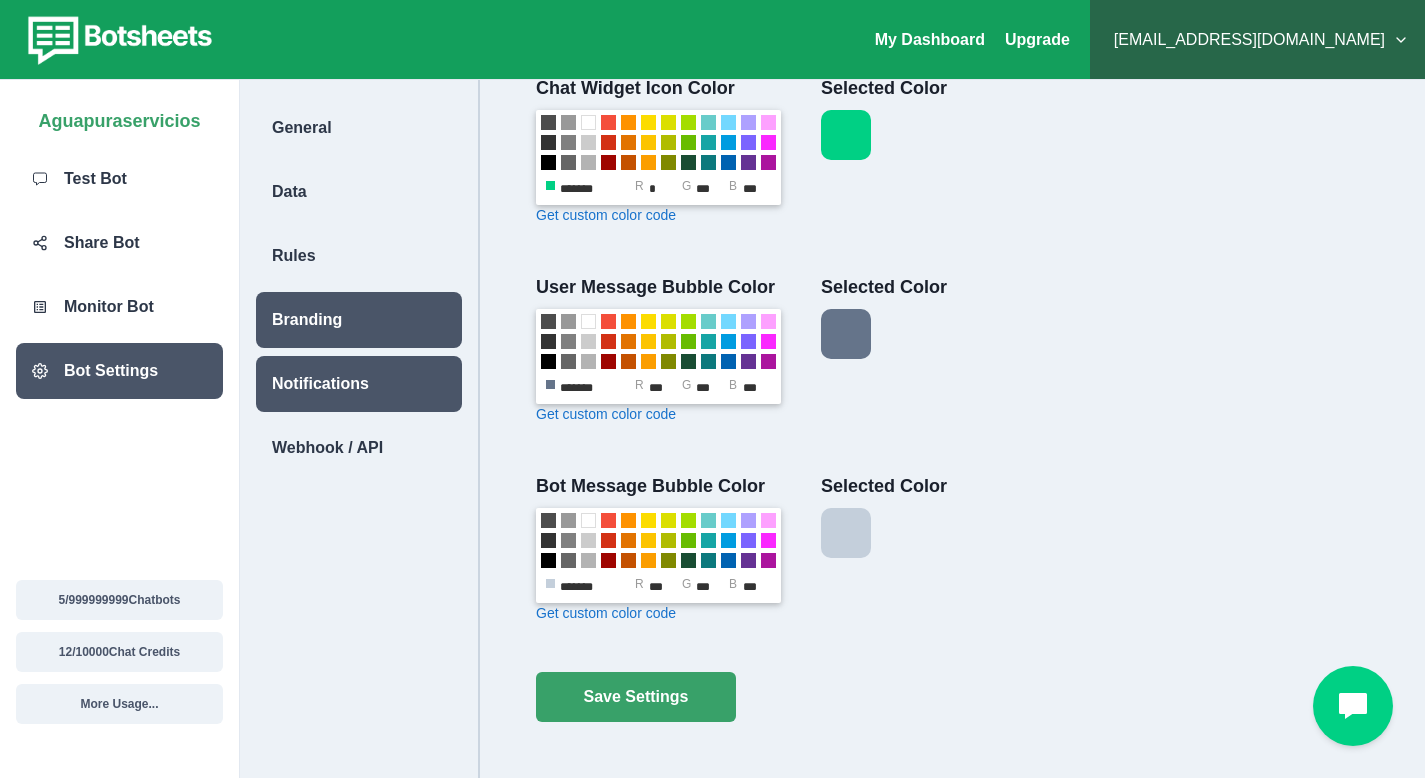 click on "Notifications" at bounding box center (320, 384) 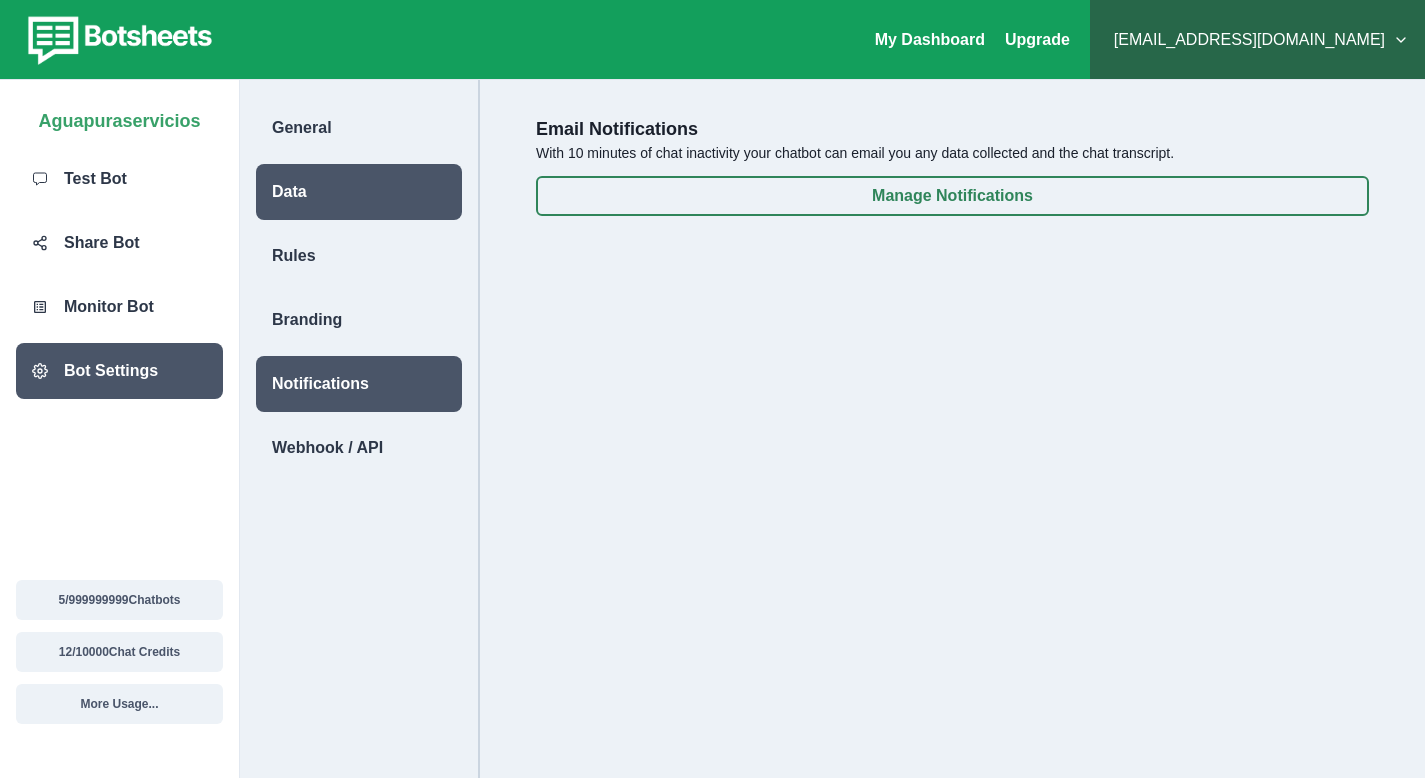 click on "Data" at bounding box center (359, 192) 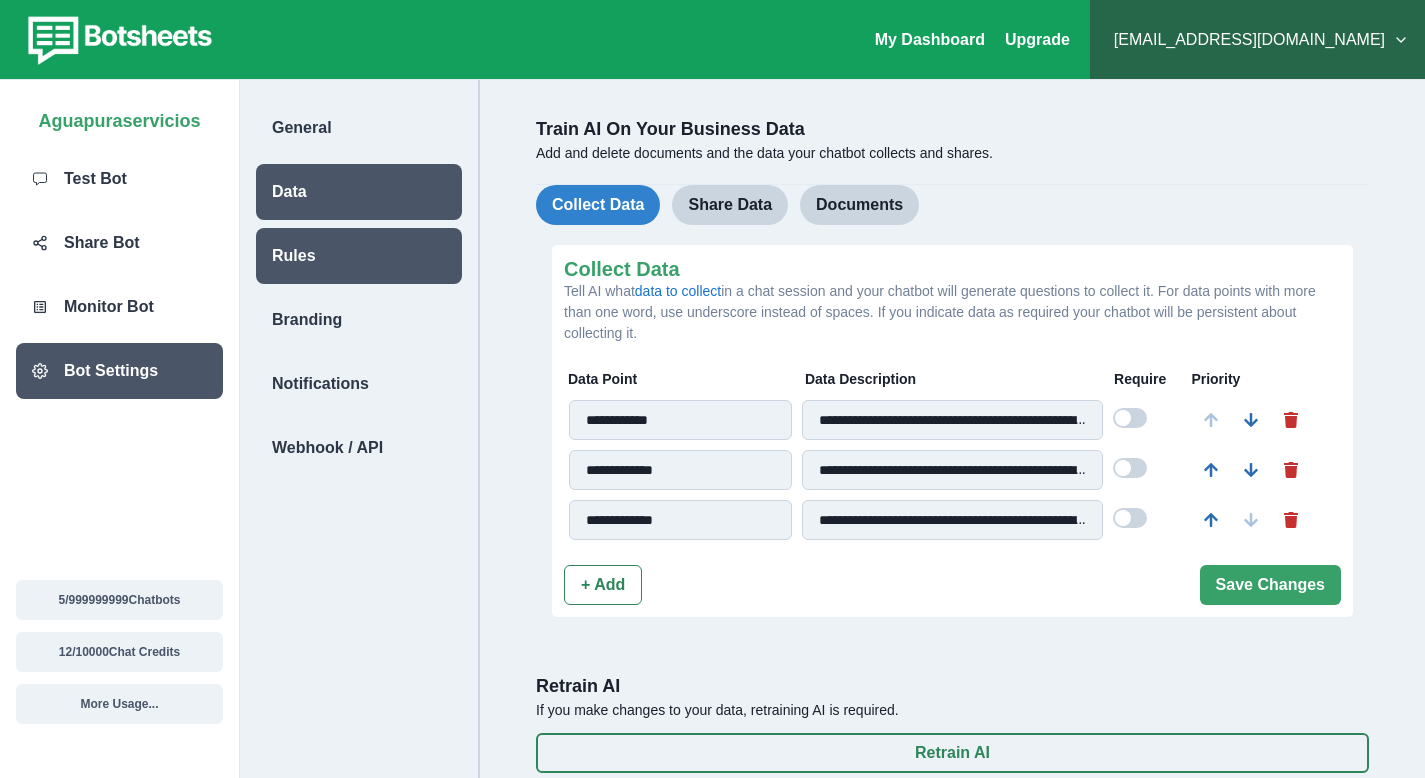click on "Rules" at bounding box center [294, 256] 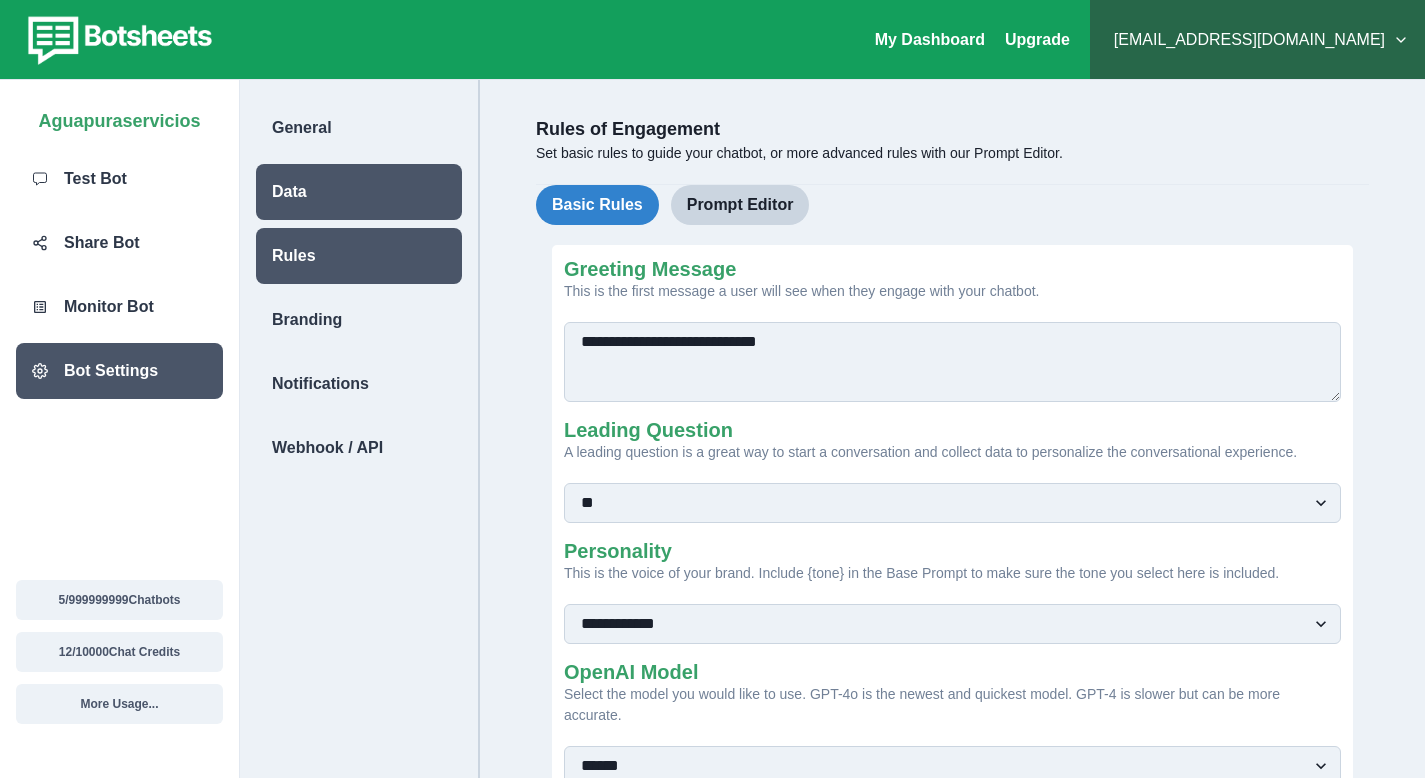 click on "Data" at bounding box center (289, 192) 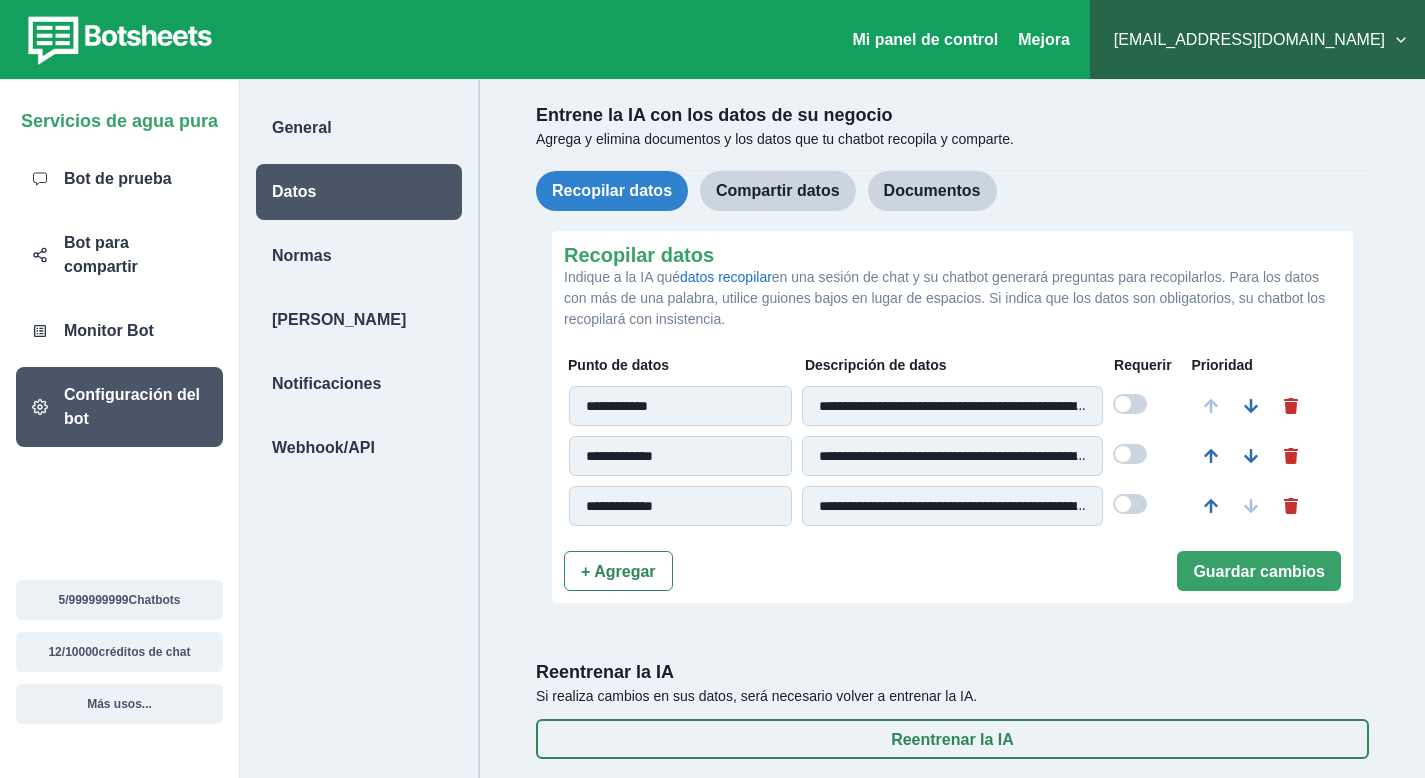 scroll, scrollTop: 0, scrollLeft: 0, axis: both 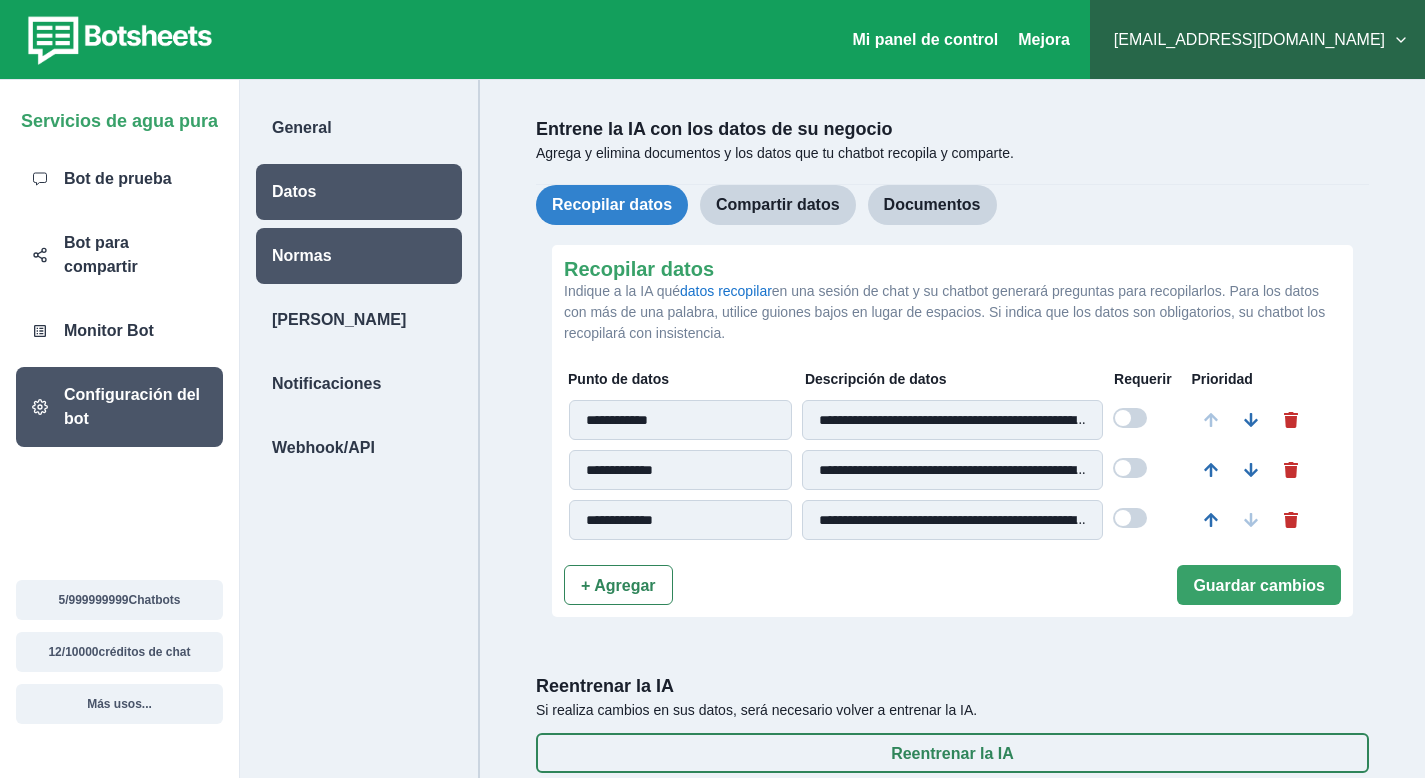 click on "Normas" at bounding box center (302, 255) 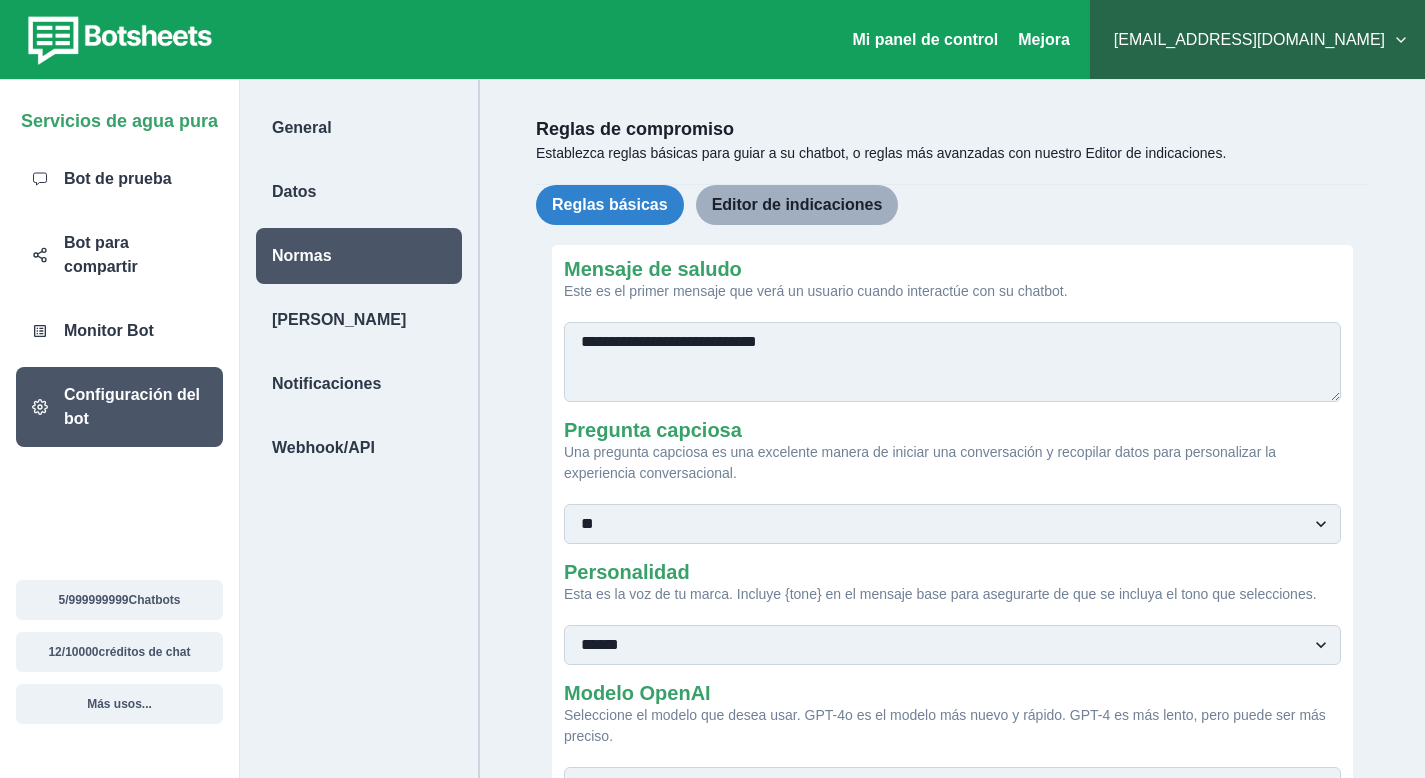 click on "Editor de indicaciones" at bounding box center (797, 204) 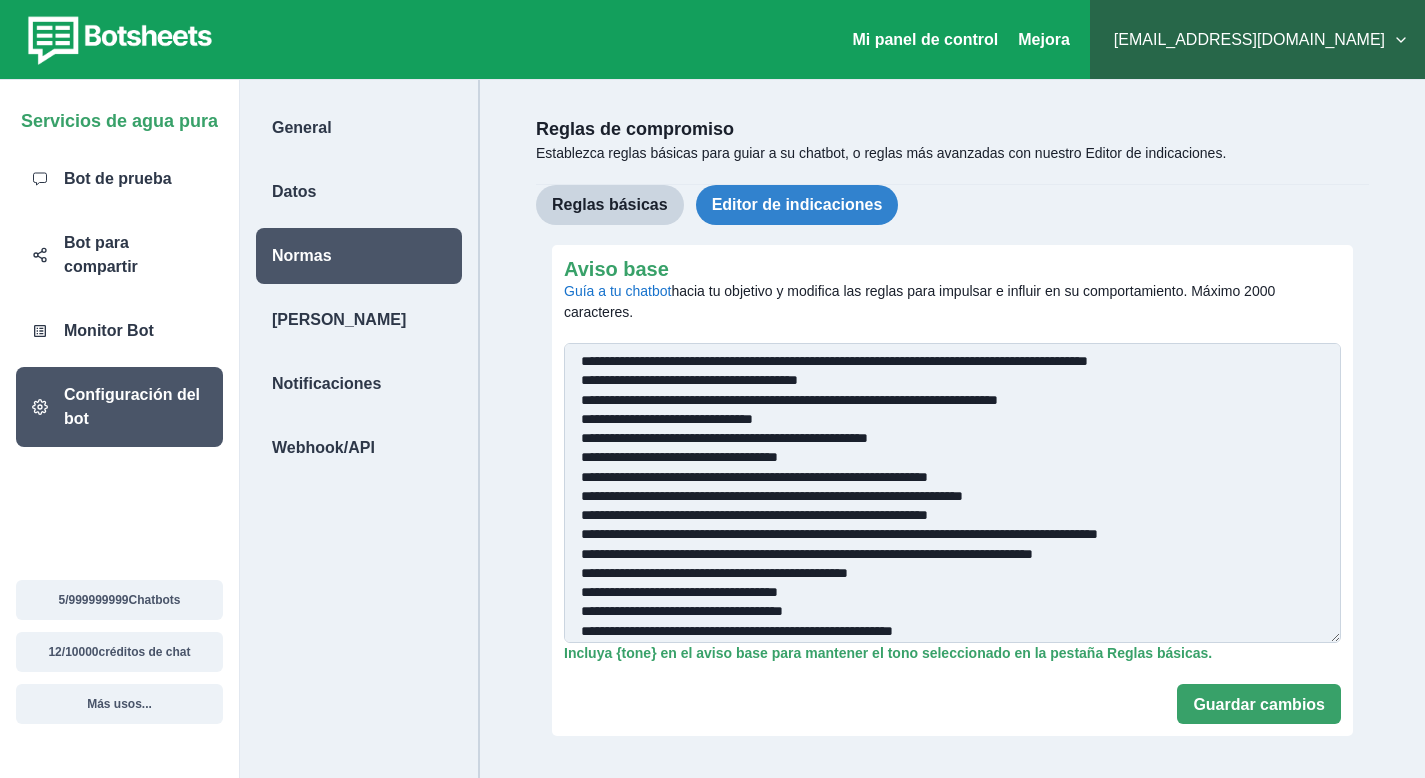 scroll, scrollTop: 84, scrollLeft: 0, axis: vertical 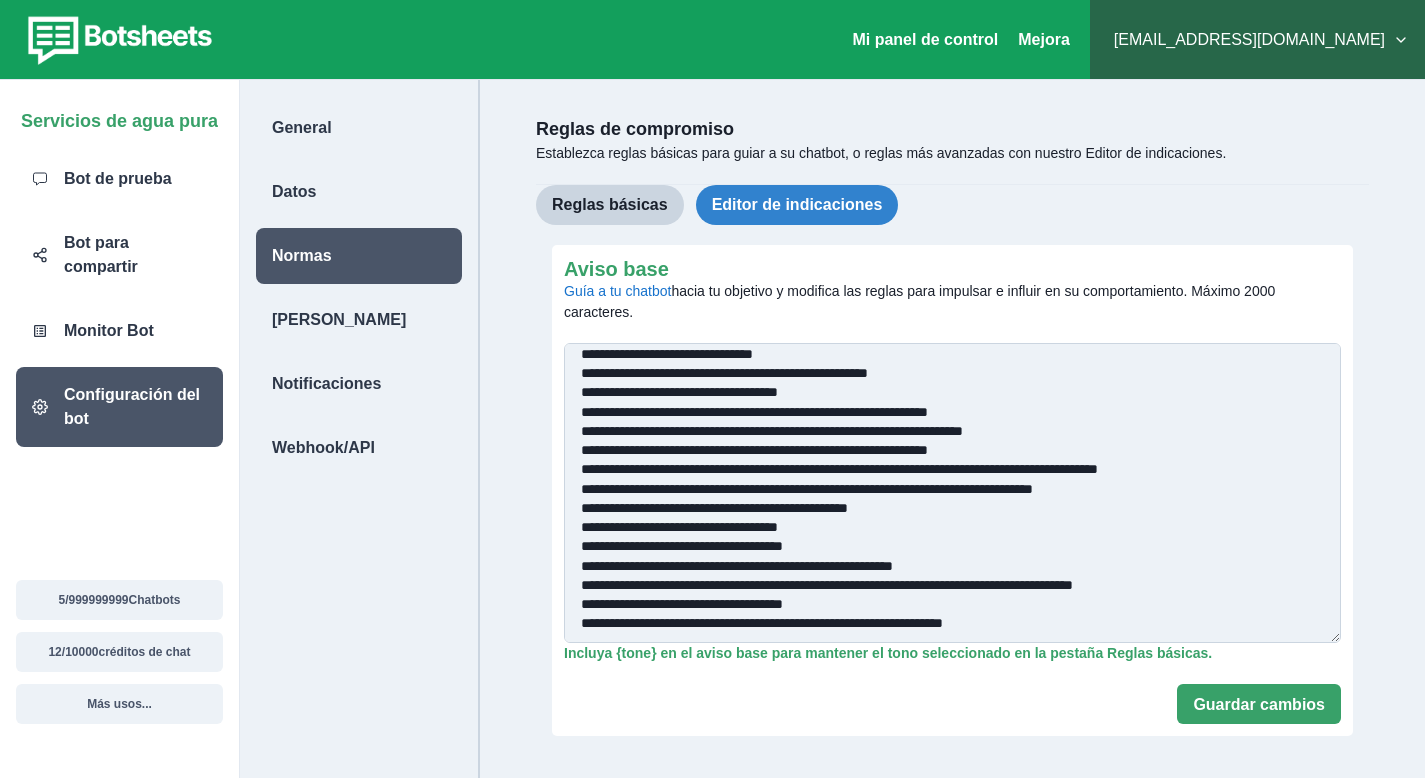 drag, startPoint x: 578, startPoint y: 360, endPoint x: 1004, endPoint y: 641, distance: 510.3303 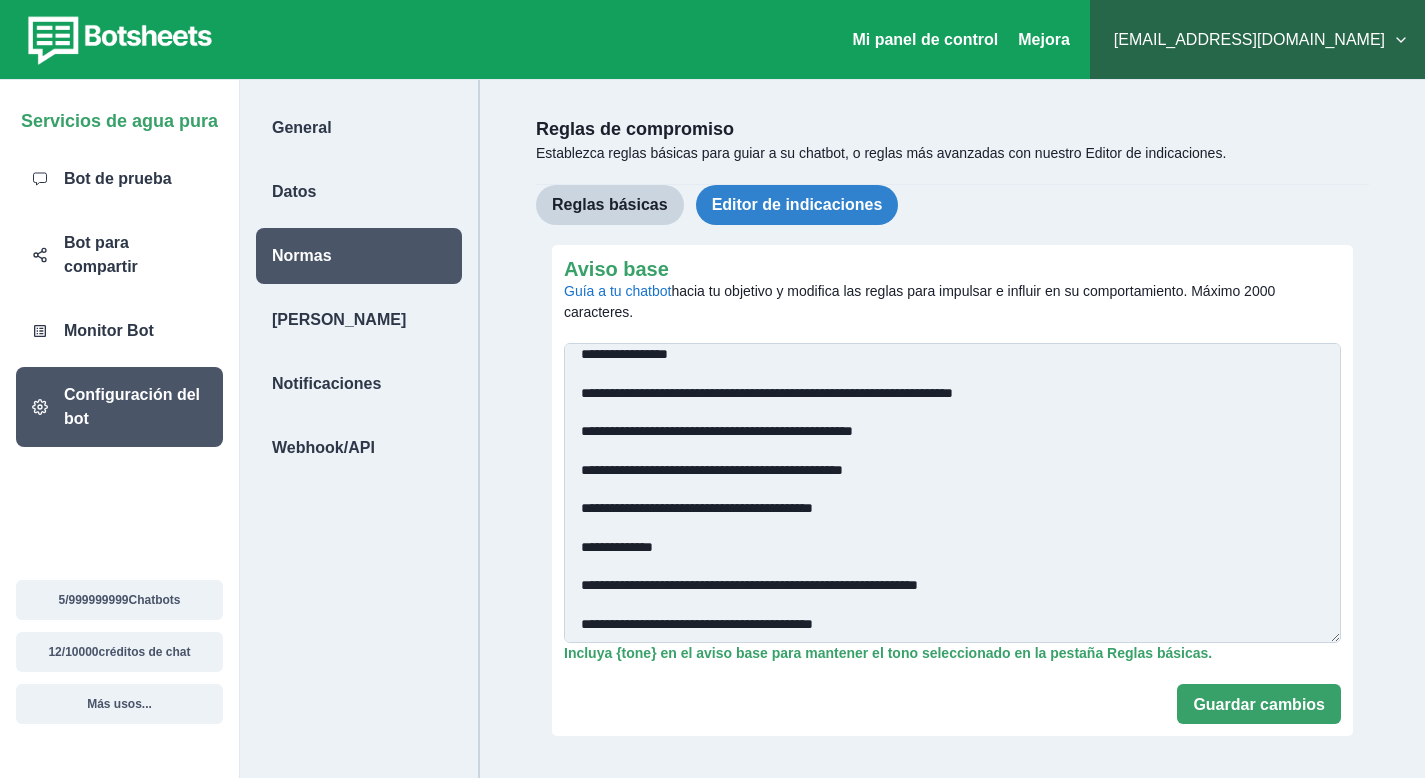 scroll, scrollTop: 1442, scrollLeft: 0, axis: vertical 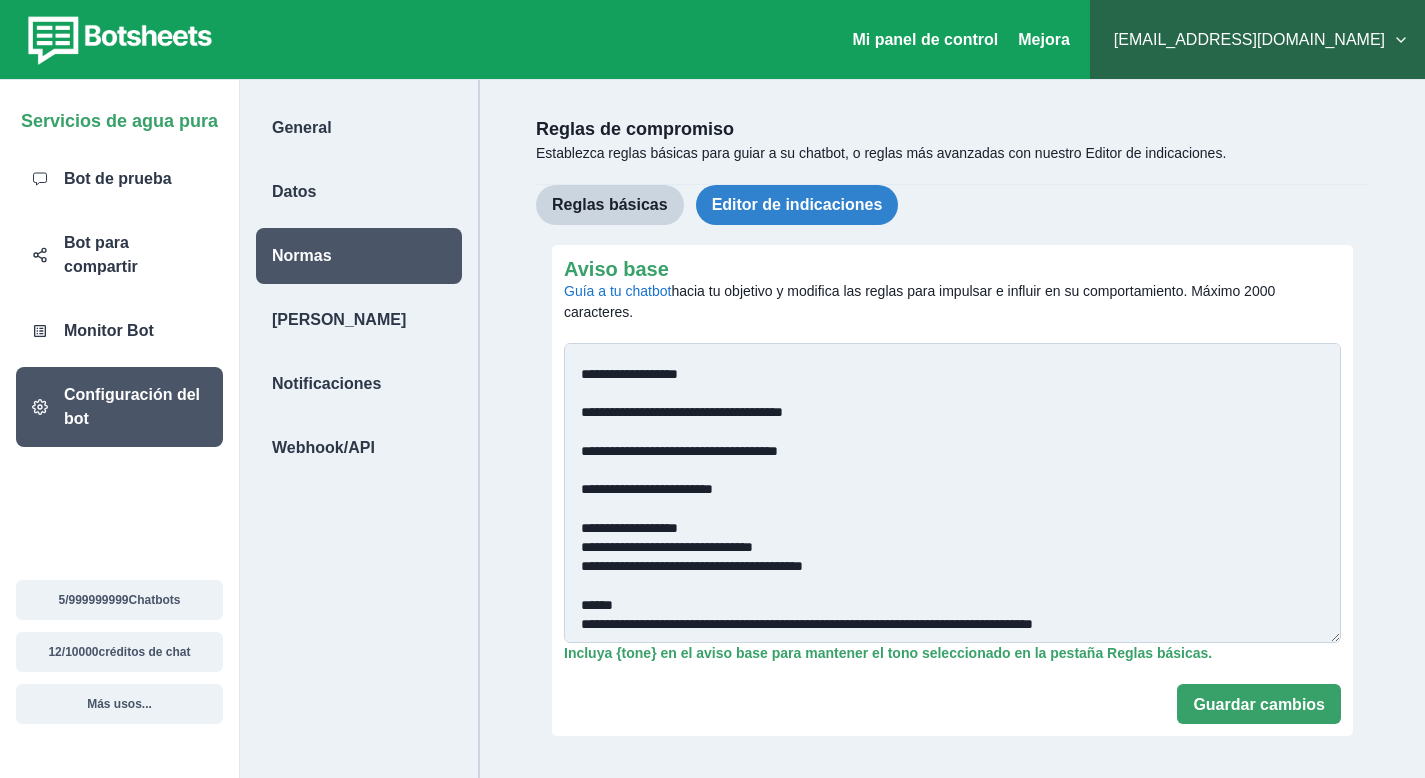 drag, startPoint x: 674, startPoint y: 536, endPoint x: 557, endPoint y: 536, distance: 117 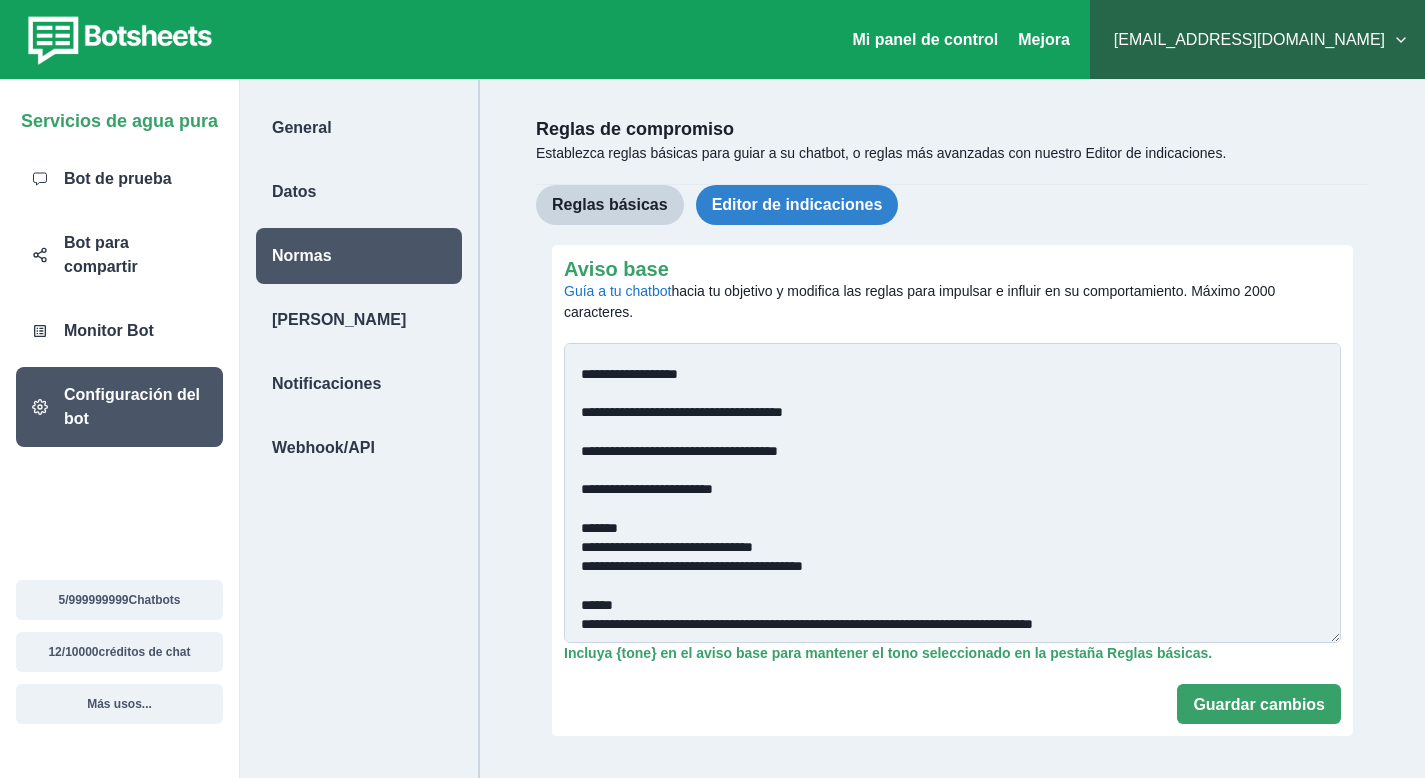 drag, startPoint x: 833, startPoint y: 560, endPoint x: 577, endPoint y: 560, distance: 256 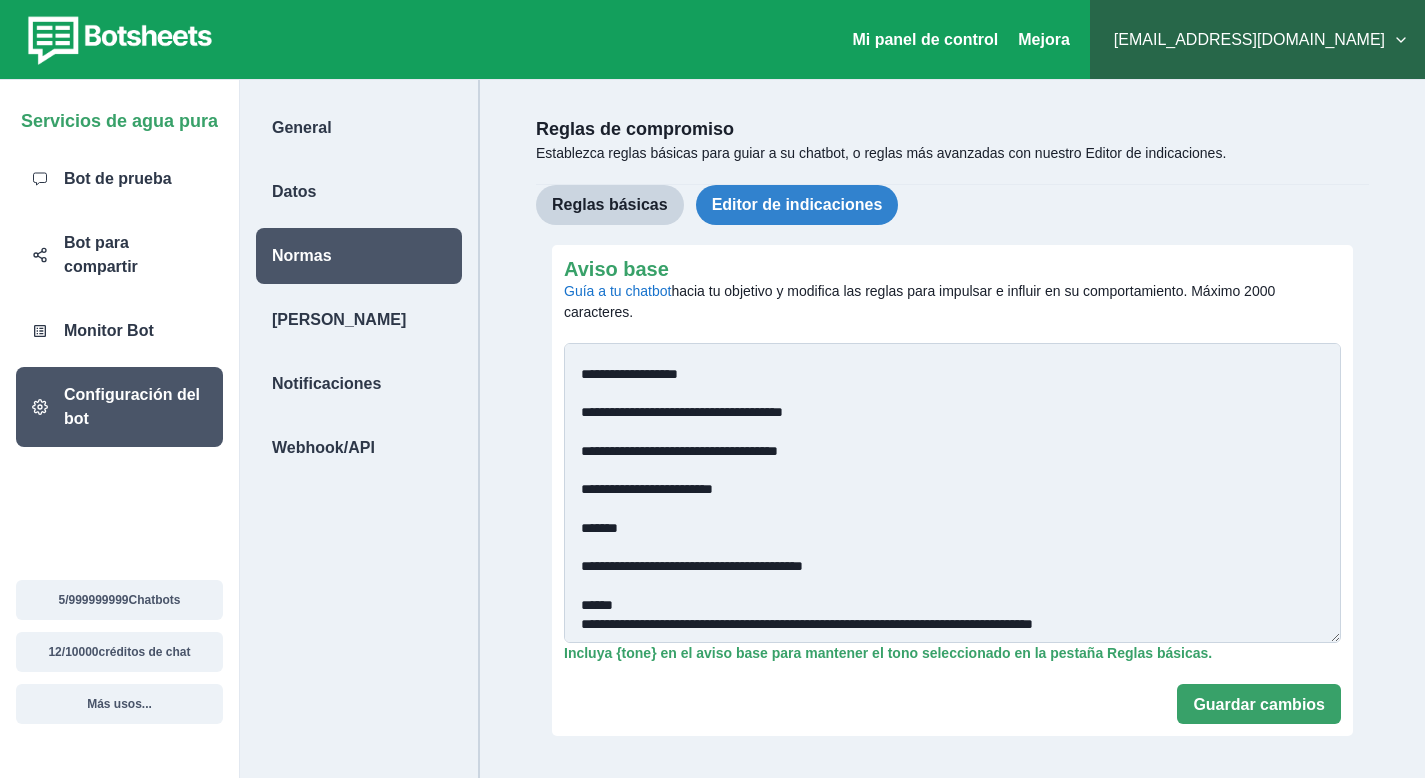 click on "Aviso base Guía a tu chatbot  hacia tu objetivo y modifica las reglas para impulsar e influir en su comportamiento. Máximo 2000 caracteres." at bounding box center (952, 493) 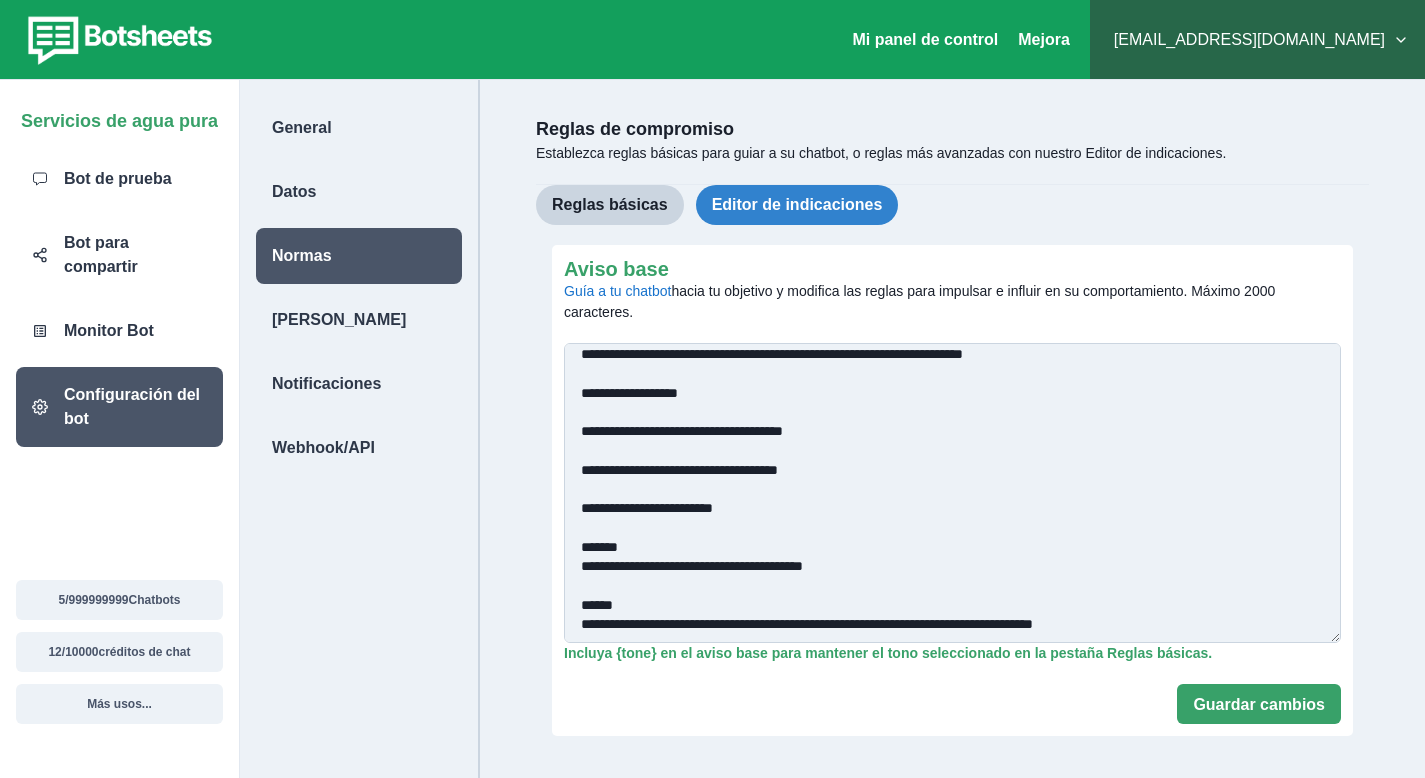 scroll, scrollTop: 1431, scrollLeft: 0, axis: vertical 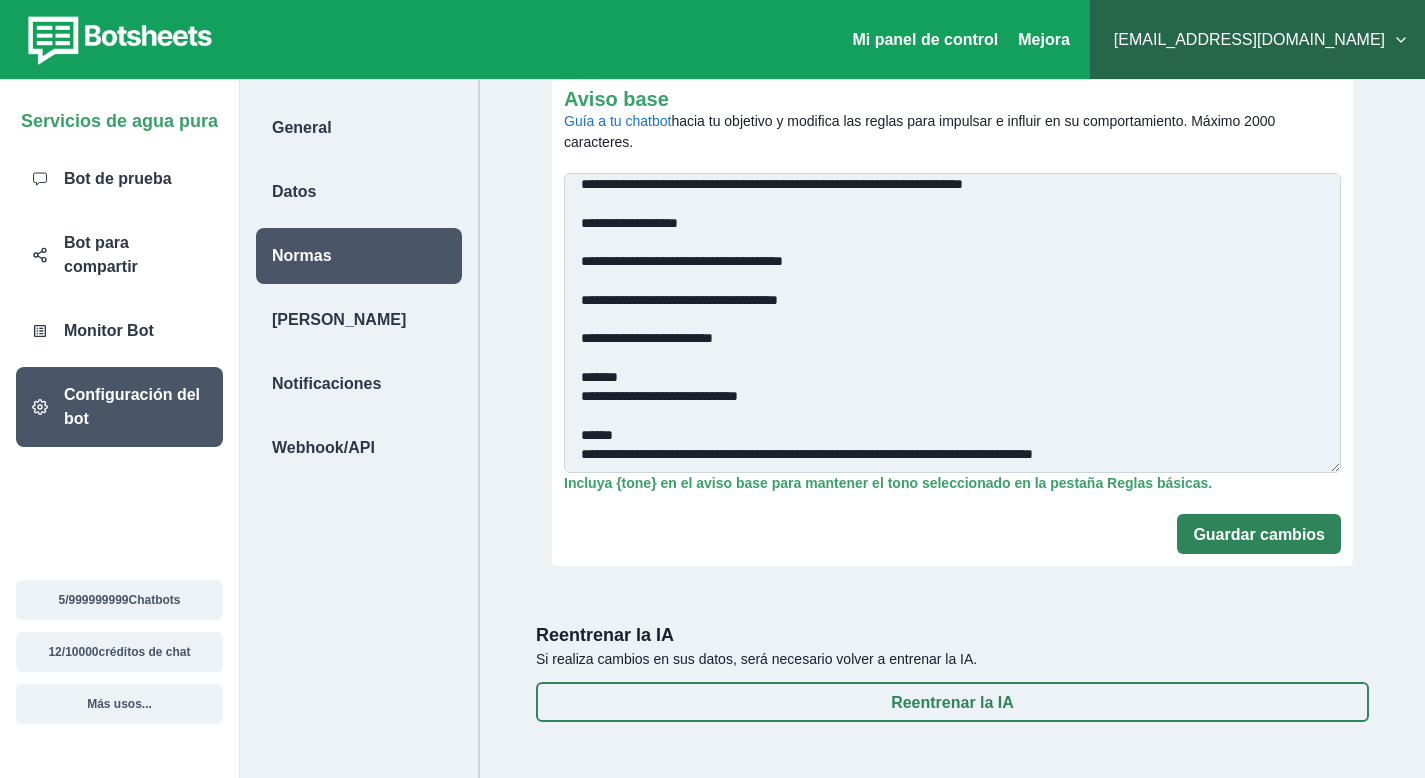 type on "**********" 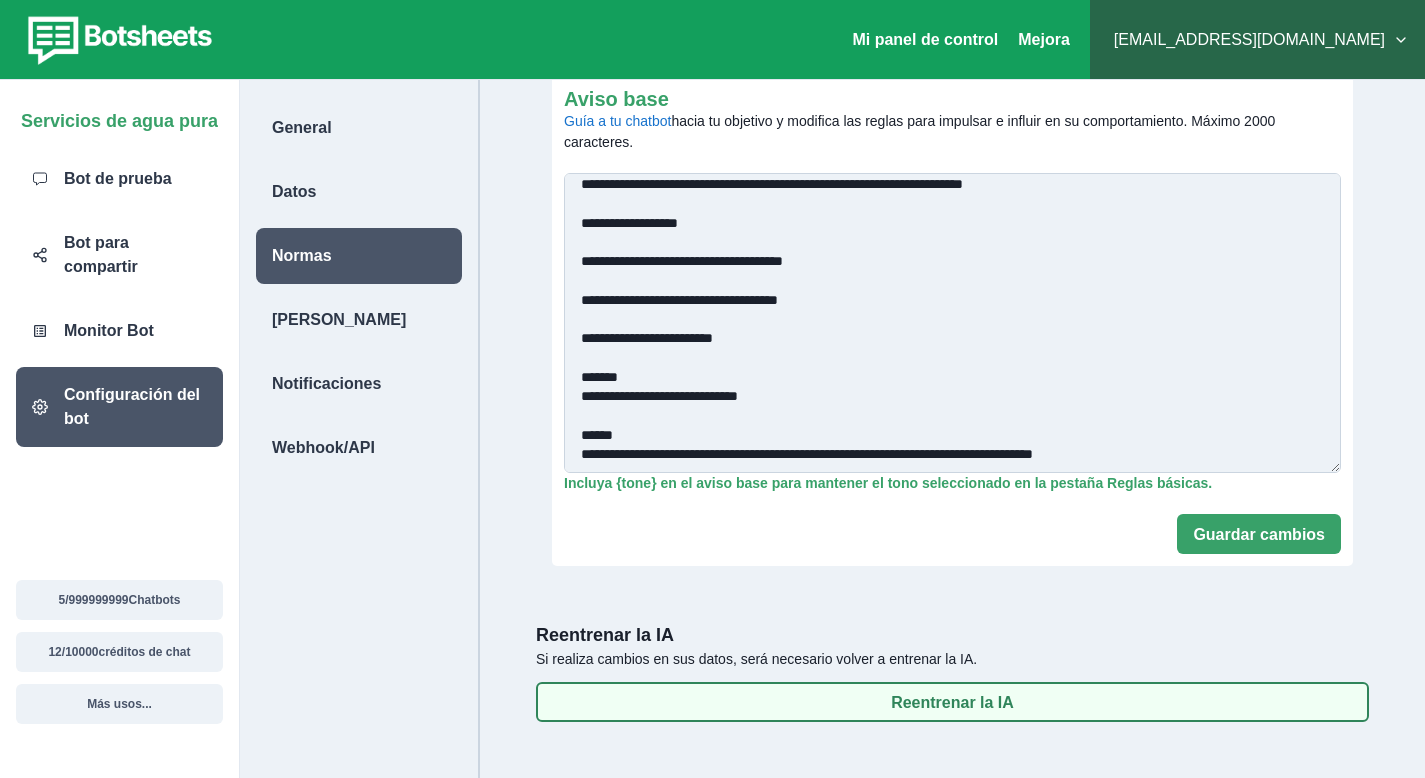 click on "Reentrenar la IA" at bounding box center [952, 702] 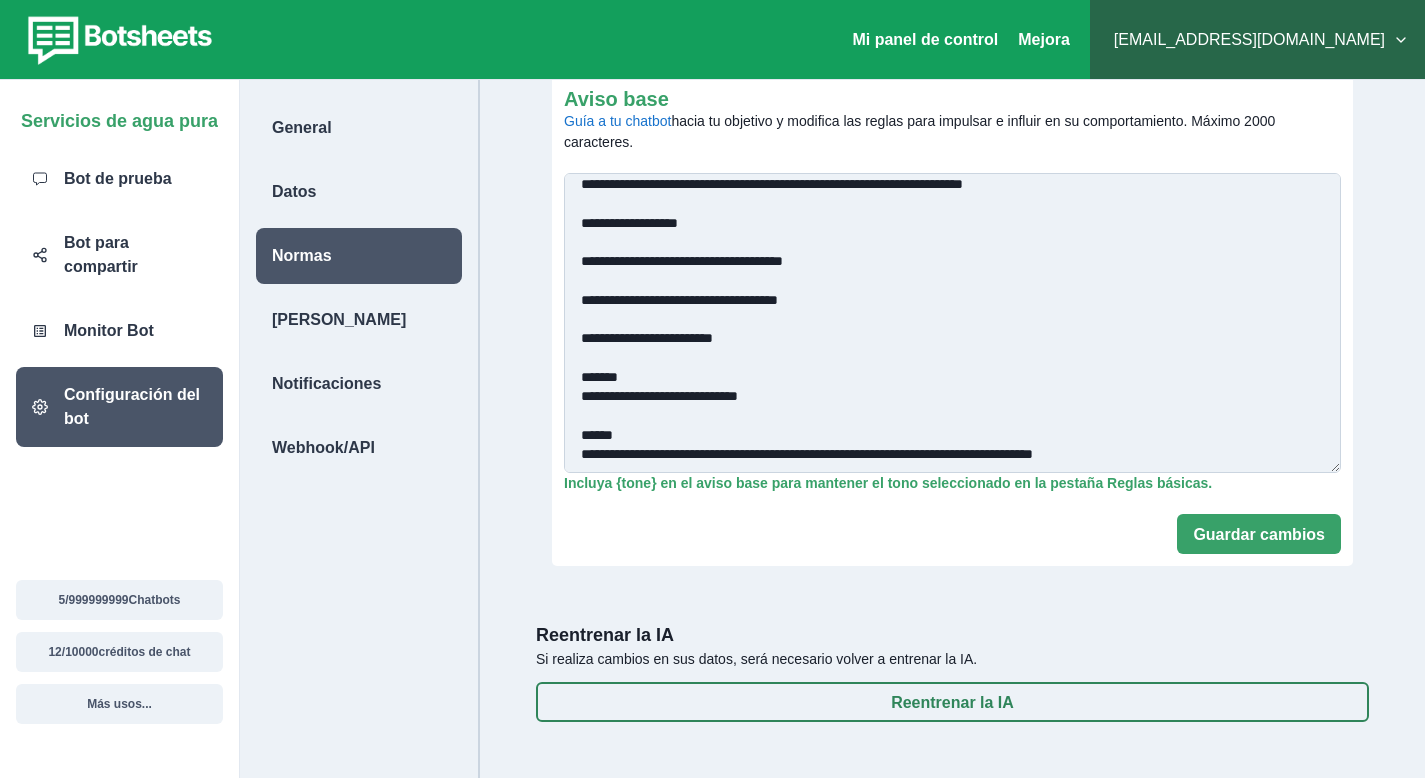 click at bounding box center (117, 40) 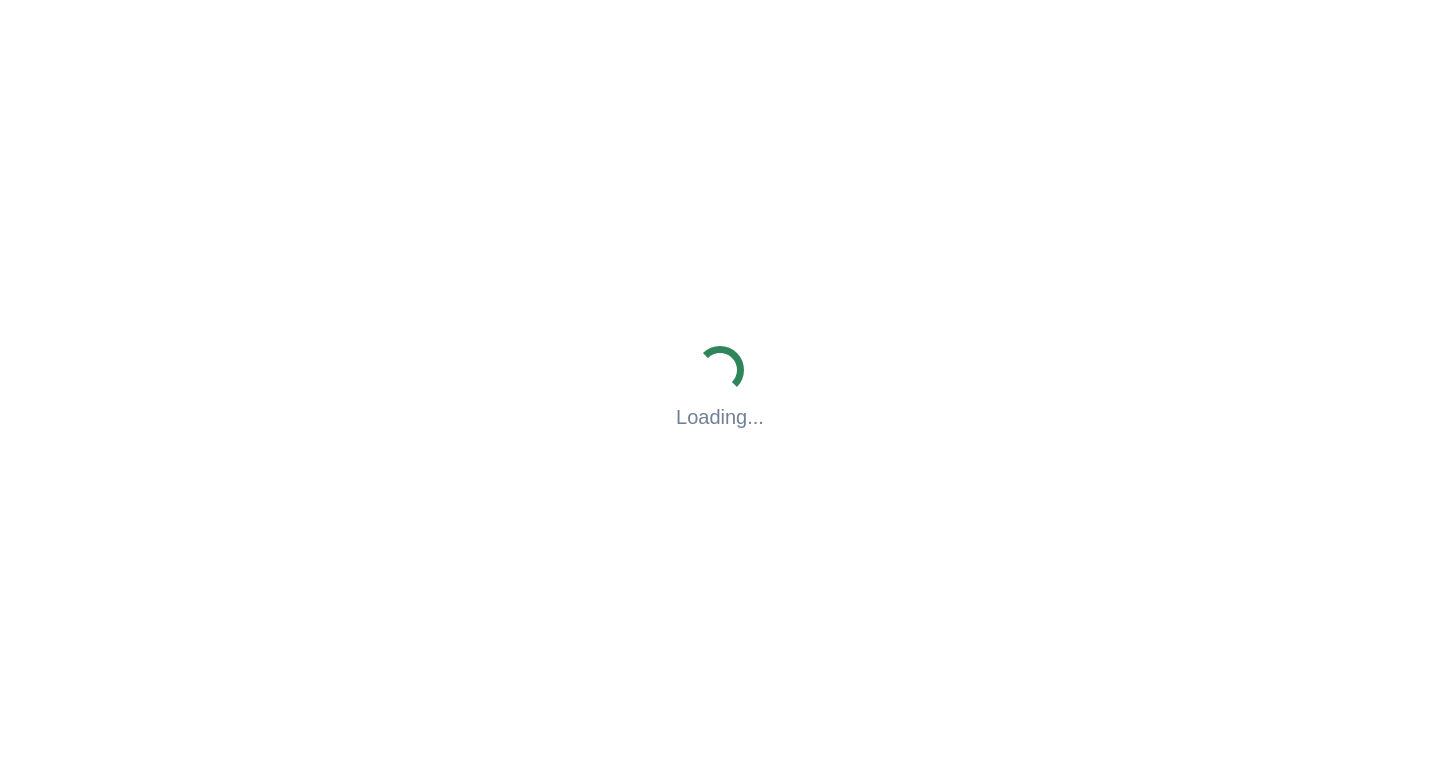 scroll, scrollTop: 0, scrollLeft: 0, axis: both 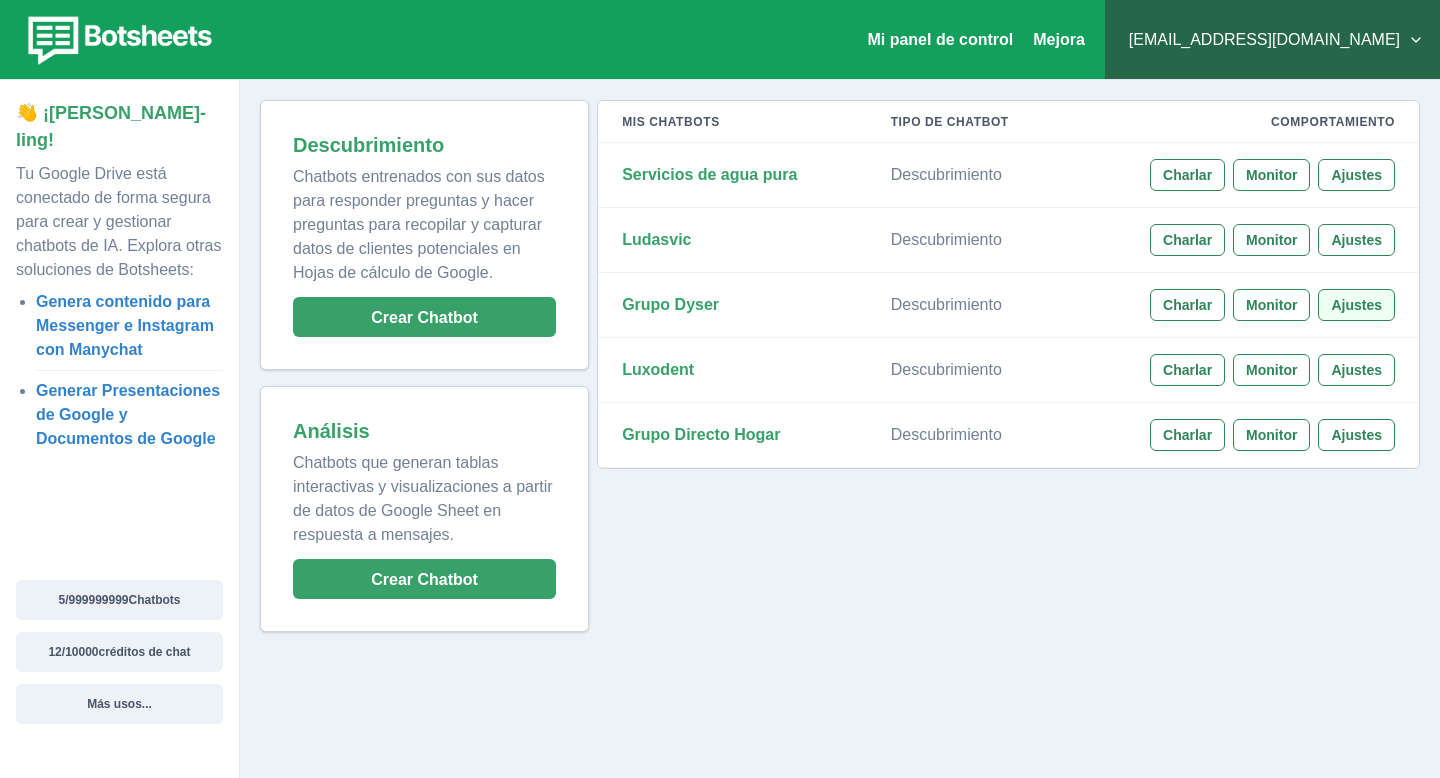 click on "Ajustes" at bounding box center [1356, 305] 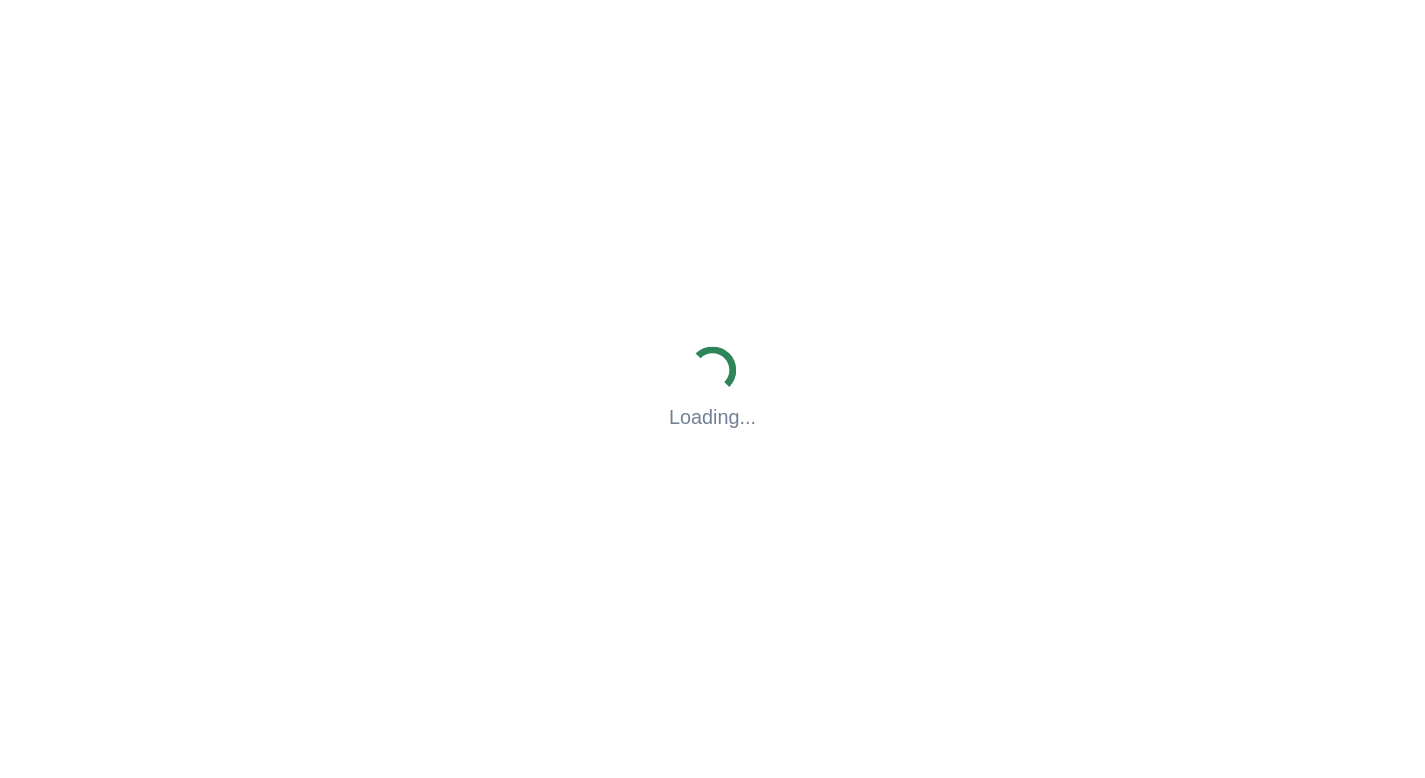 scroll, scrollTop: 0, scrollLeft: 0, axis: both 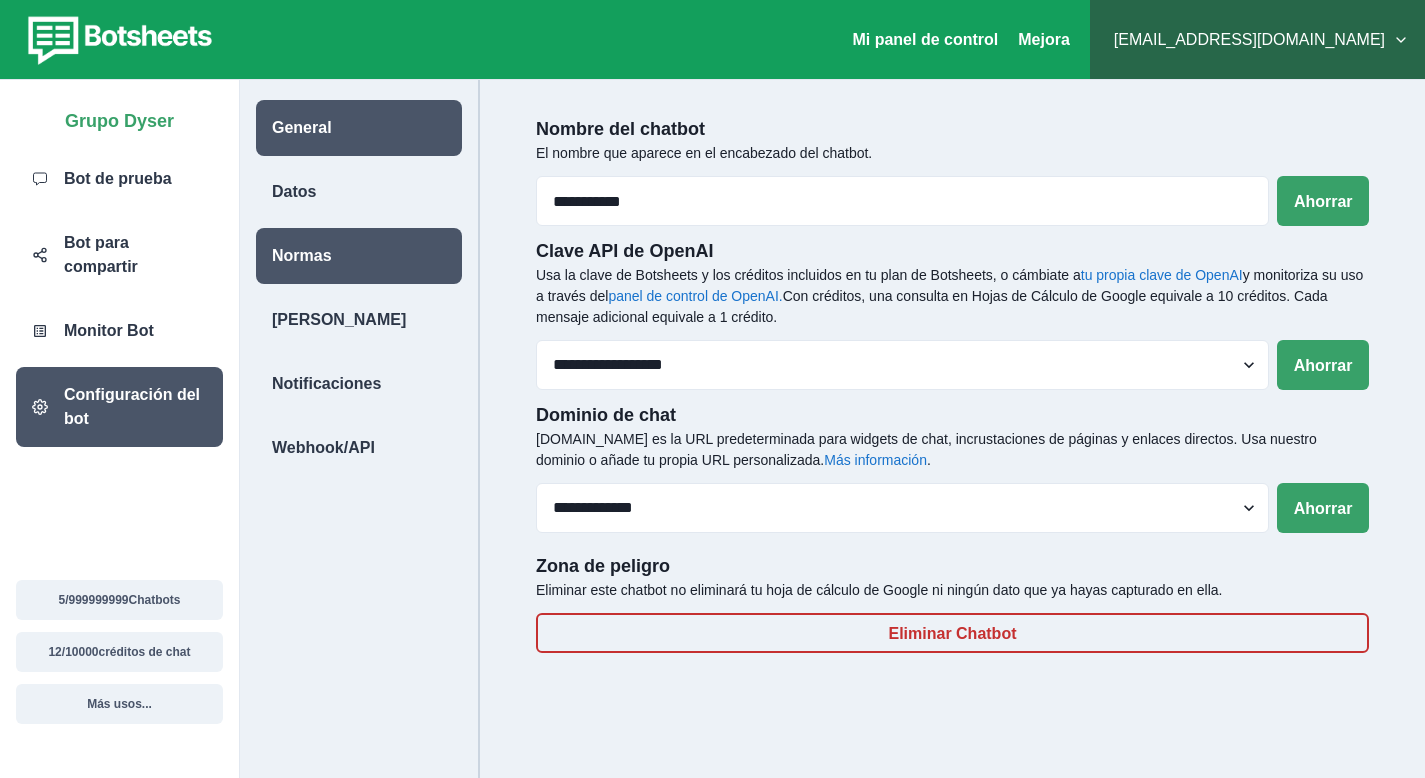 click on "Normas" at bounding box center [302, 255] 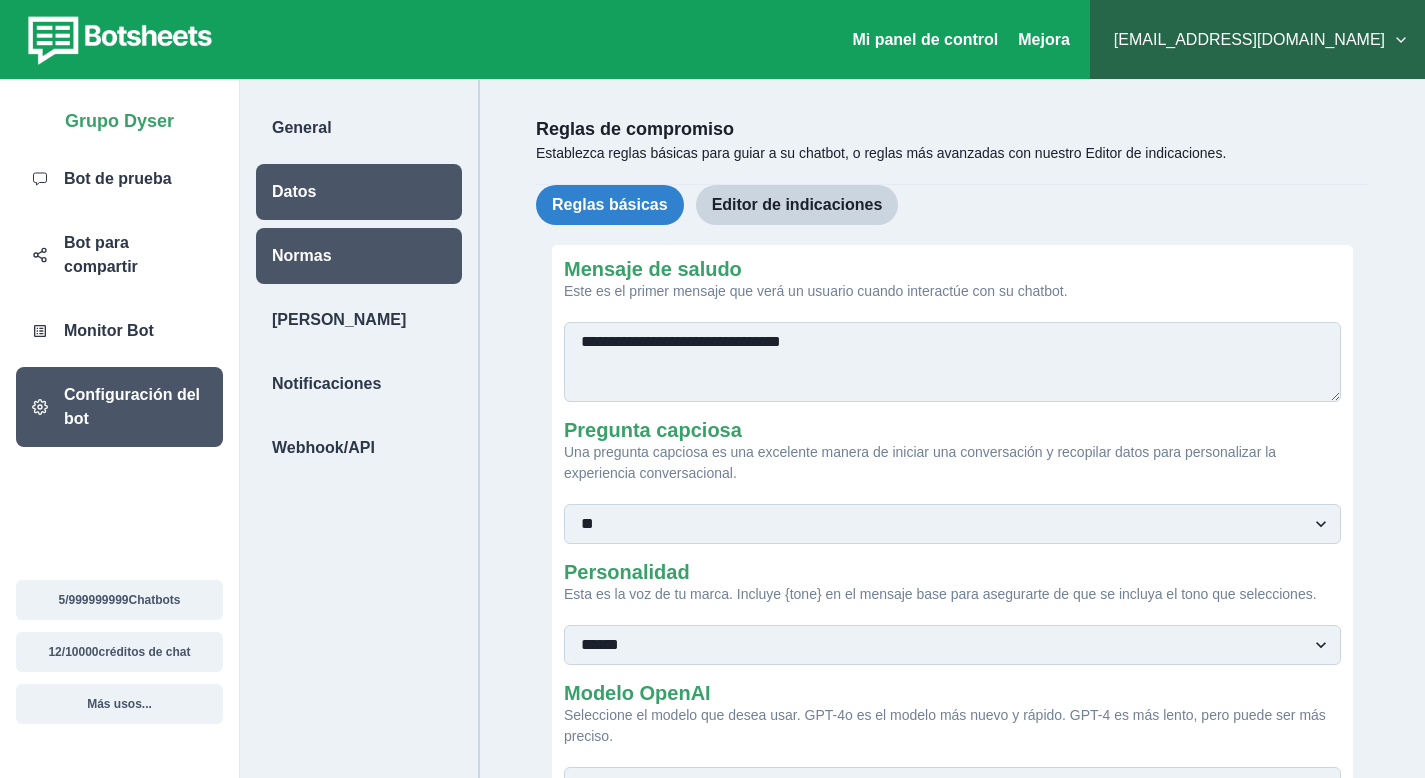 click on "Datos" at bounding box center (359, 192) 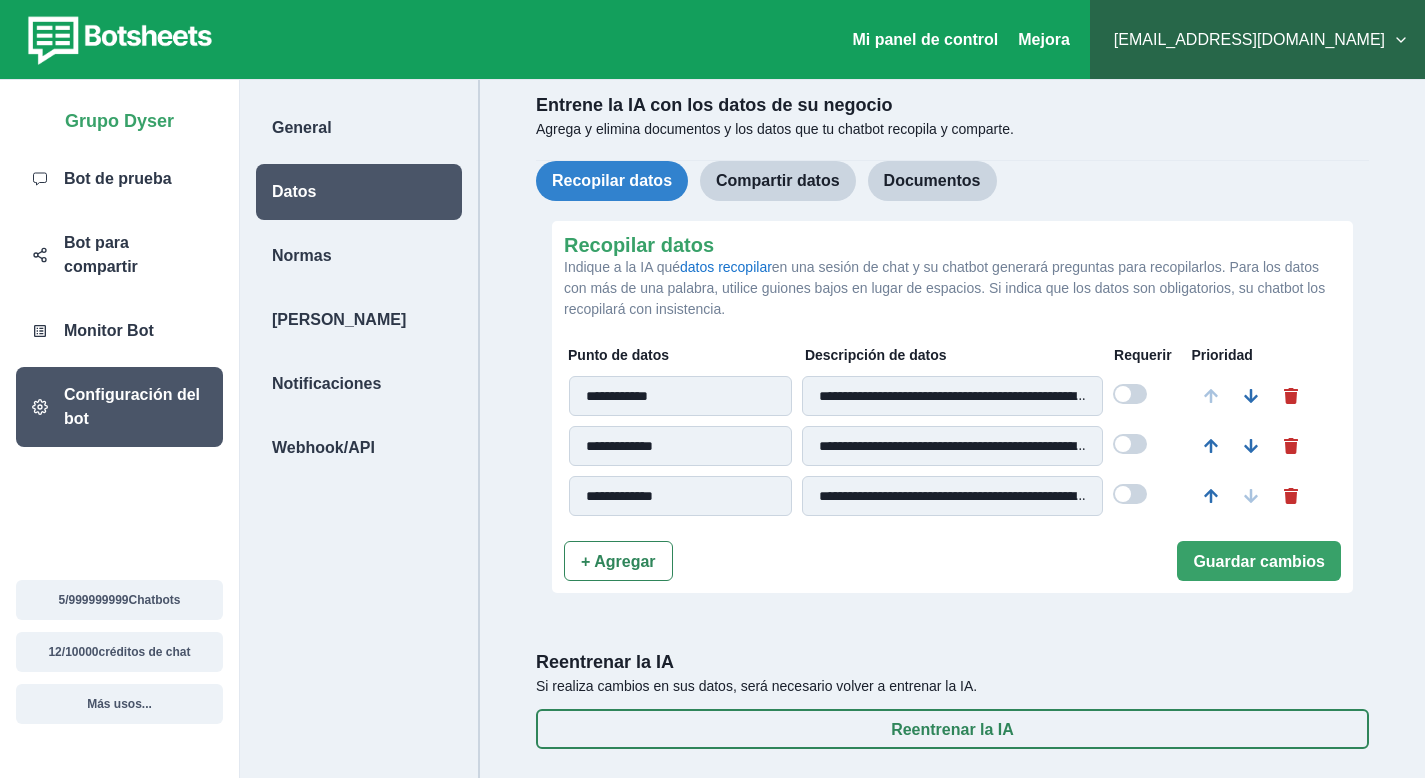 scroll, scrollTop: 44, scrollLeft: 0, axis: vertical 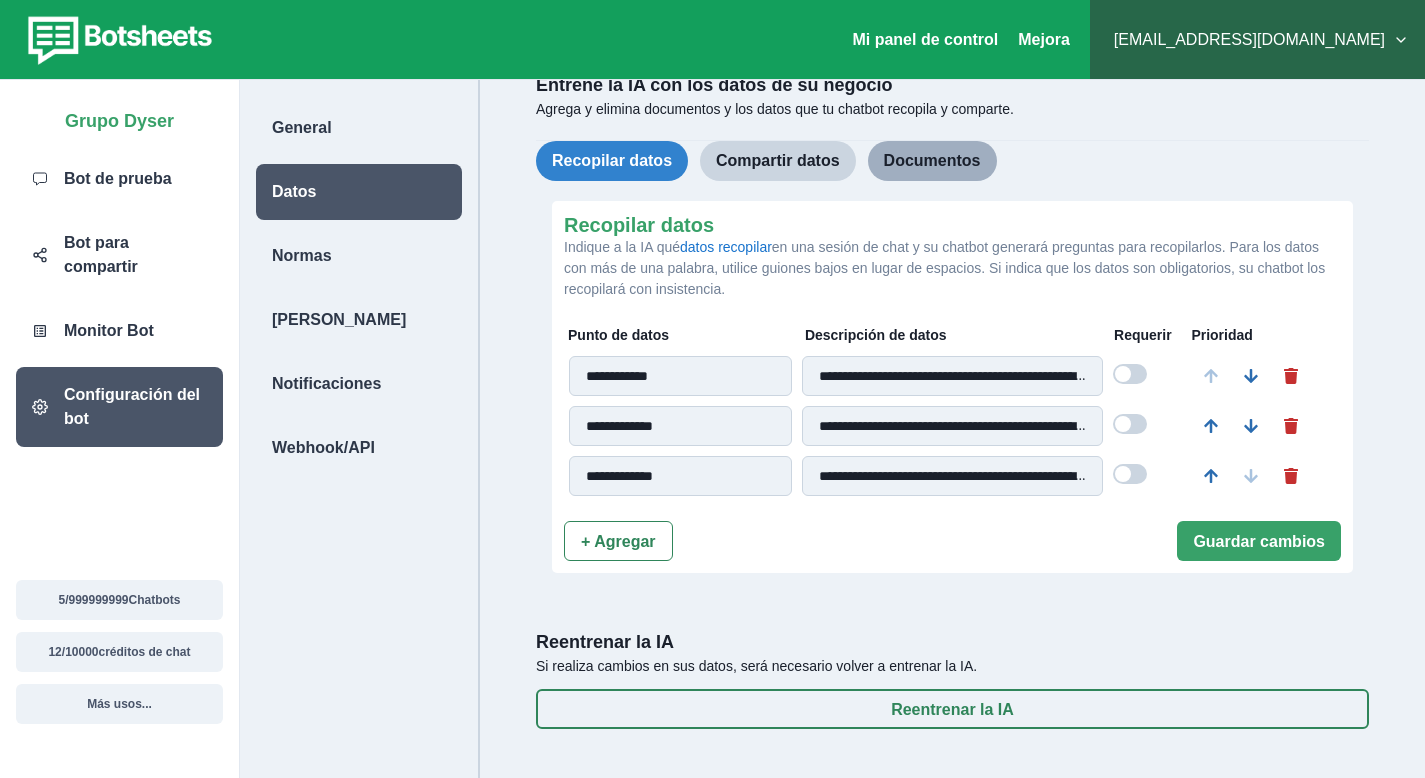 click on "Documentos" at bounding box center (932, 160) 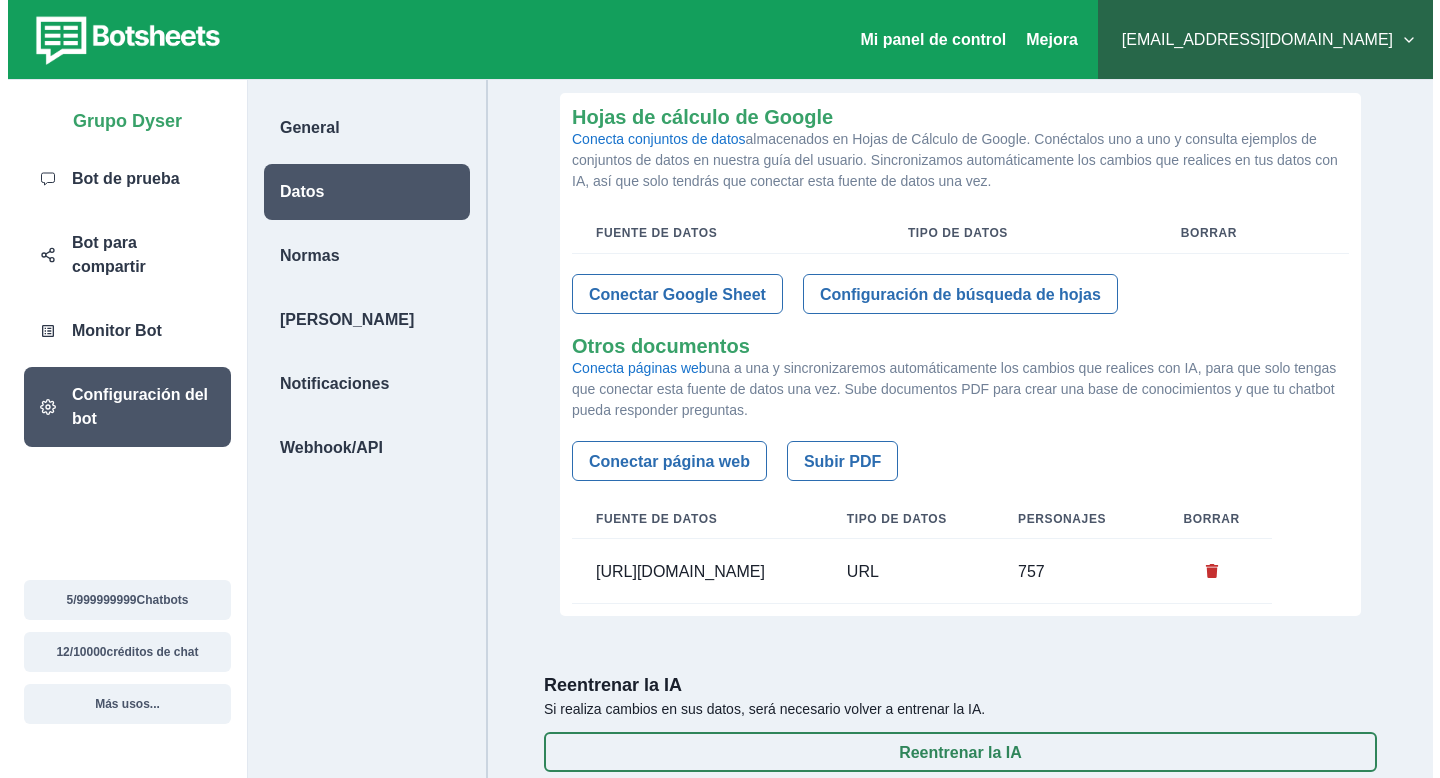 scroll, scrollTop: 161, scrollLeft: 0, axis: vertical 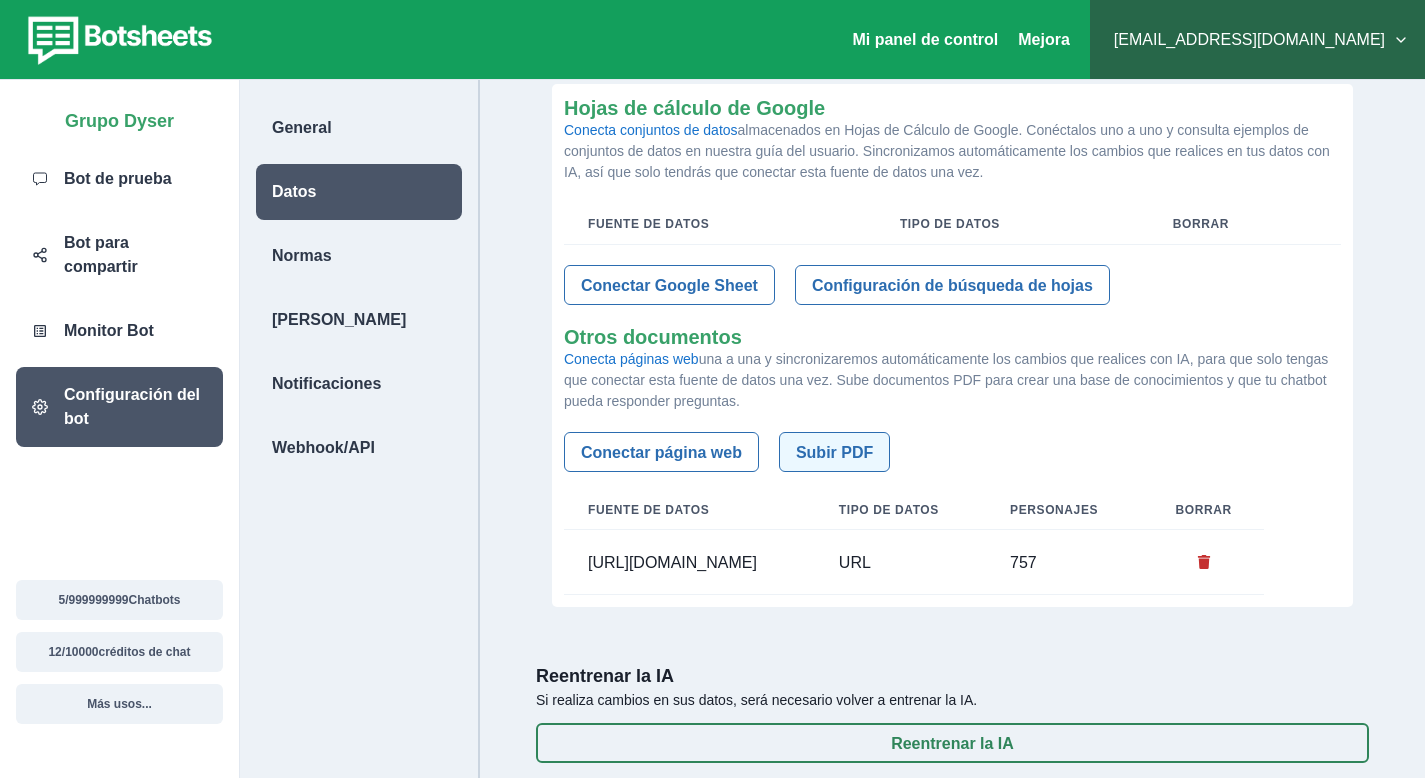 click on "Subir PDF" at bounding box center (834, 452) 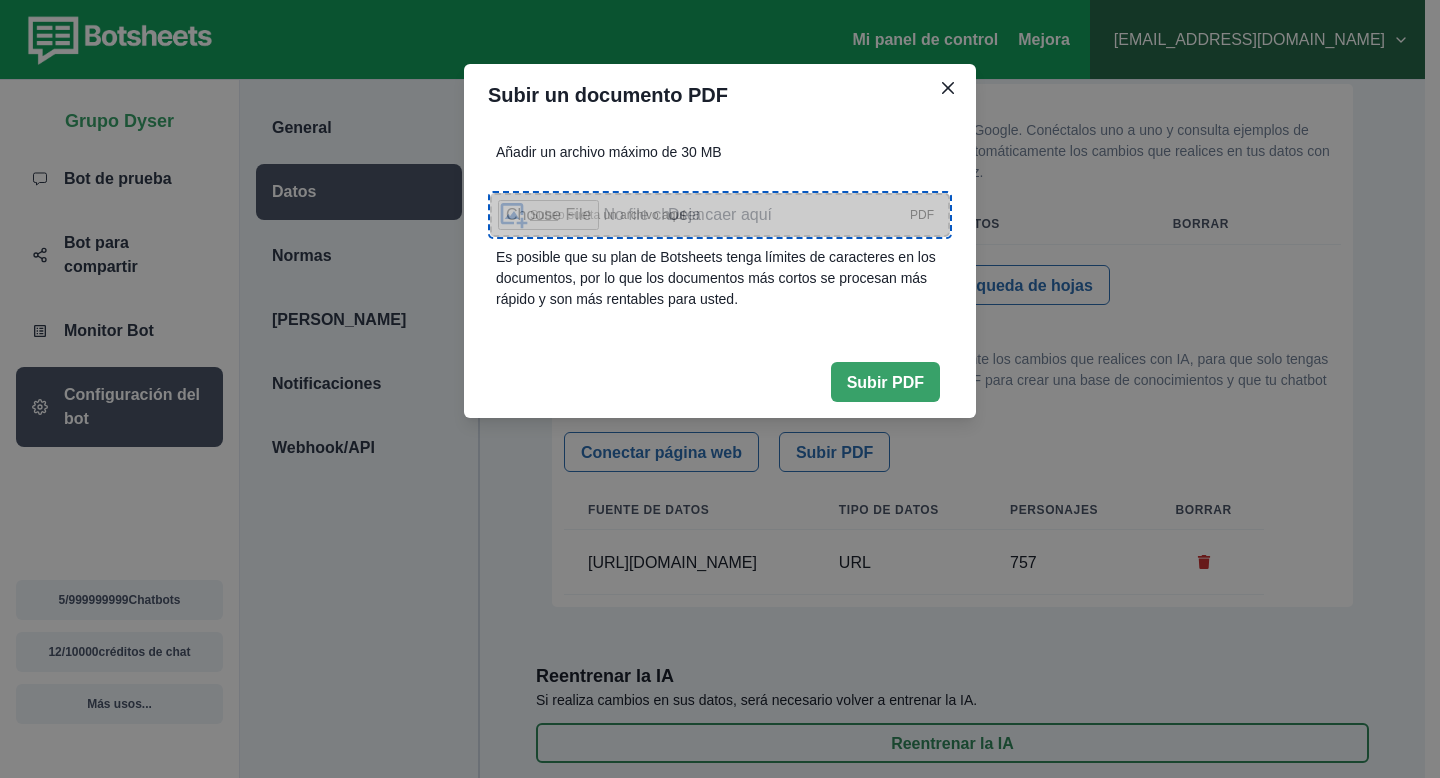 scroll, scrollTop: 0, scrollLeft: 0, axis: both 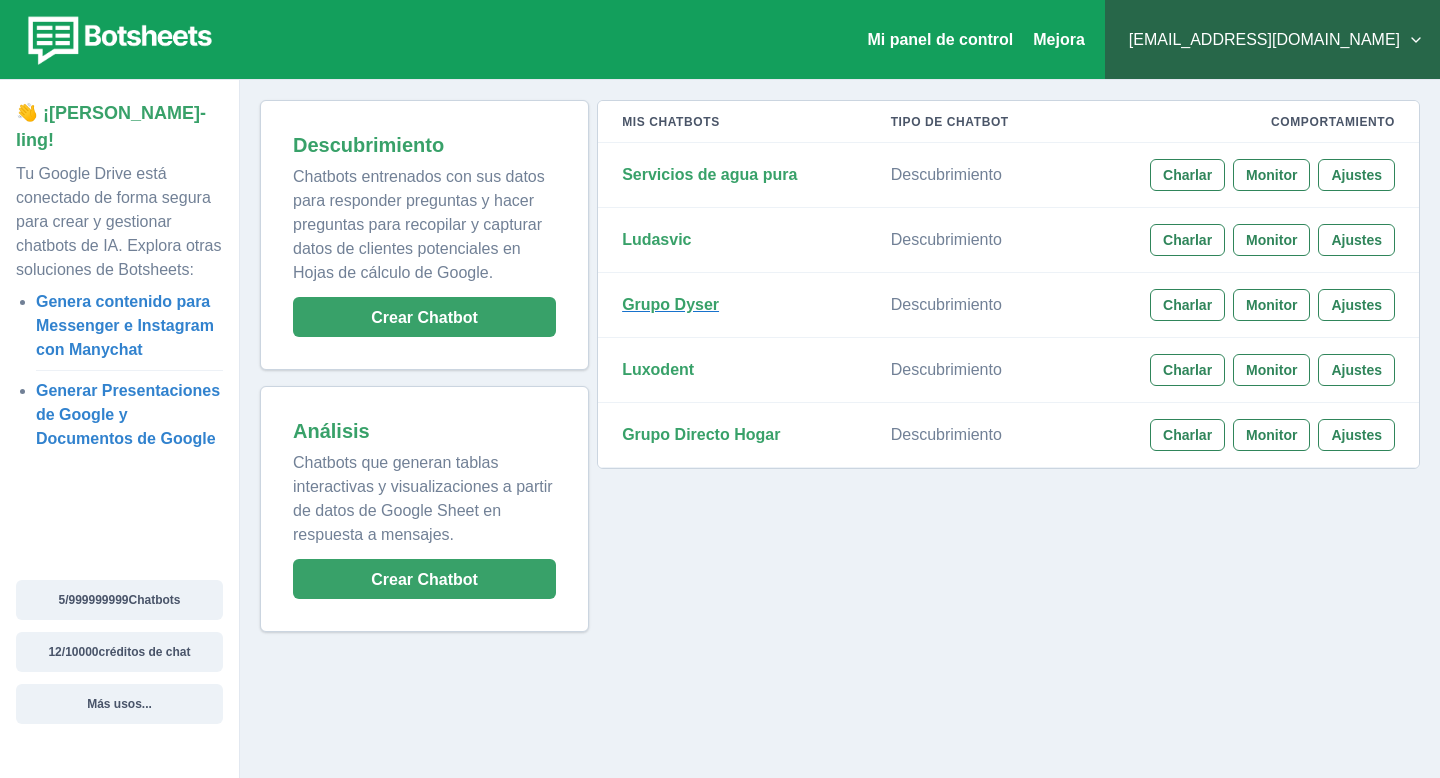 click on "Grupo Dyser" at bounding box center (670, 304) 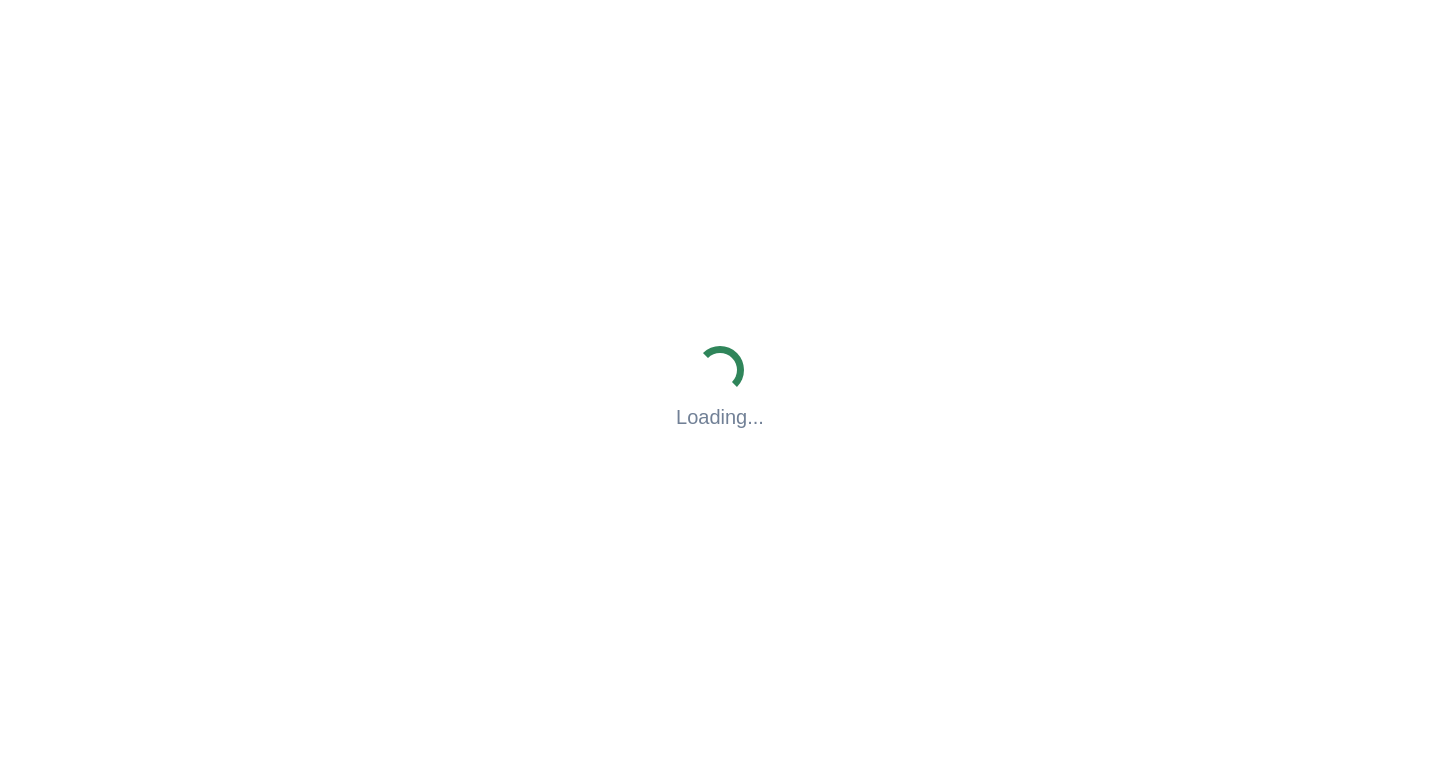 scroll, scrollTop: 0, scrollLeft: 0, axis: both 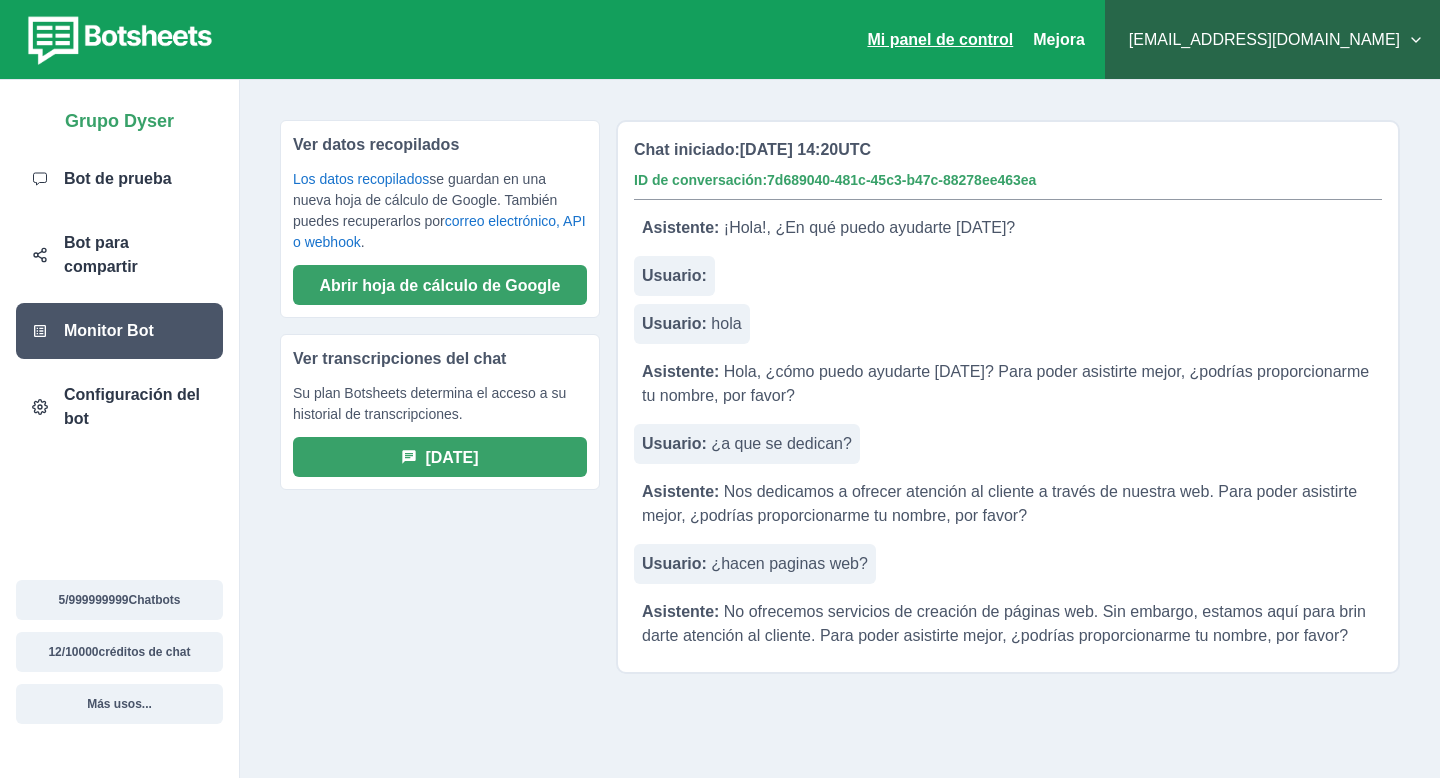 click on "Mi panel de control" at bounding box center (940, 39) 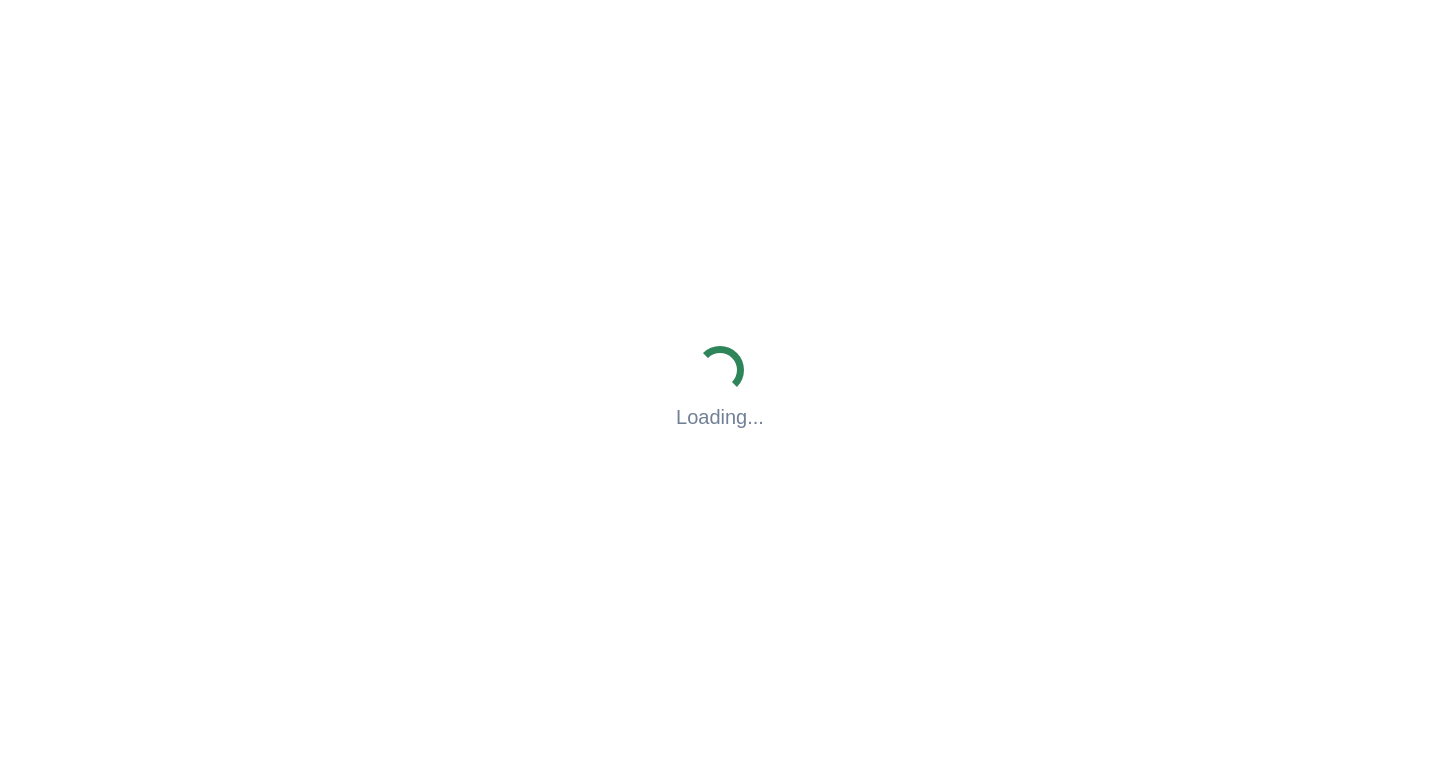 scroll, scrollTop: 0, scrollLeft: 0, axis: both 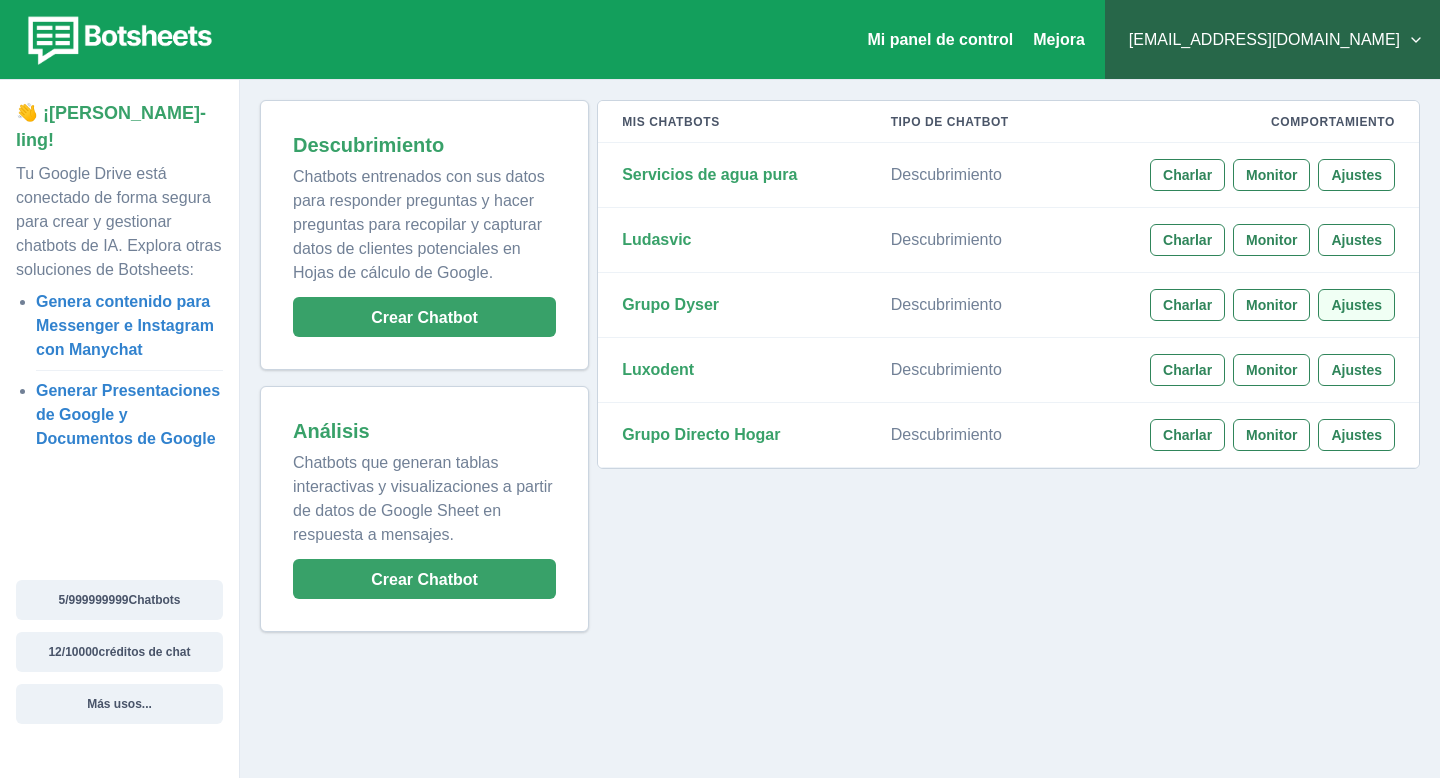 click on "Ajustes" at bounding box center [1356, 305] 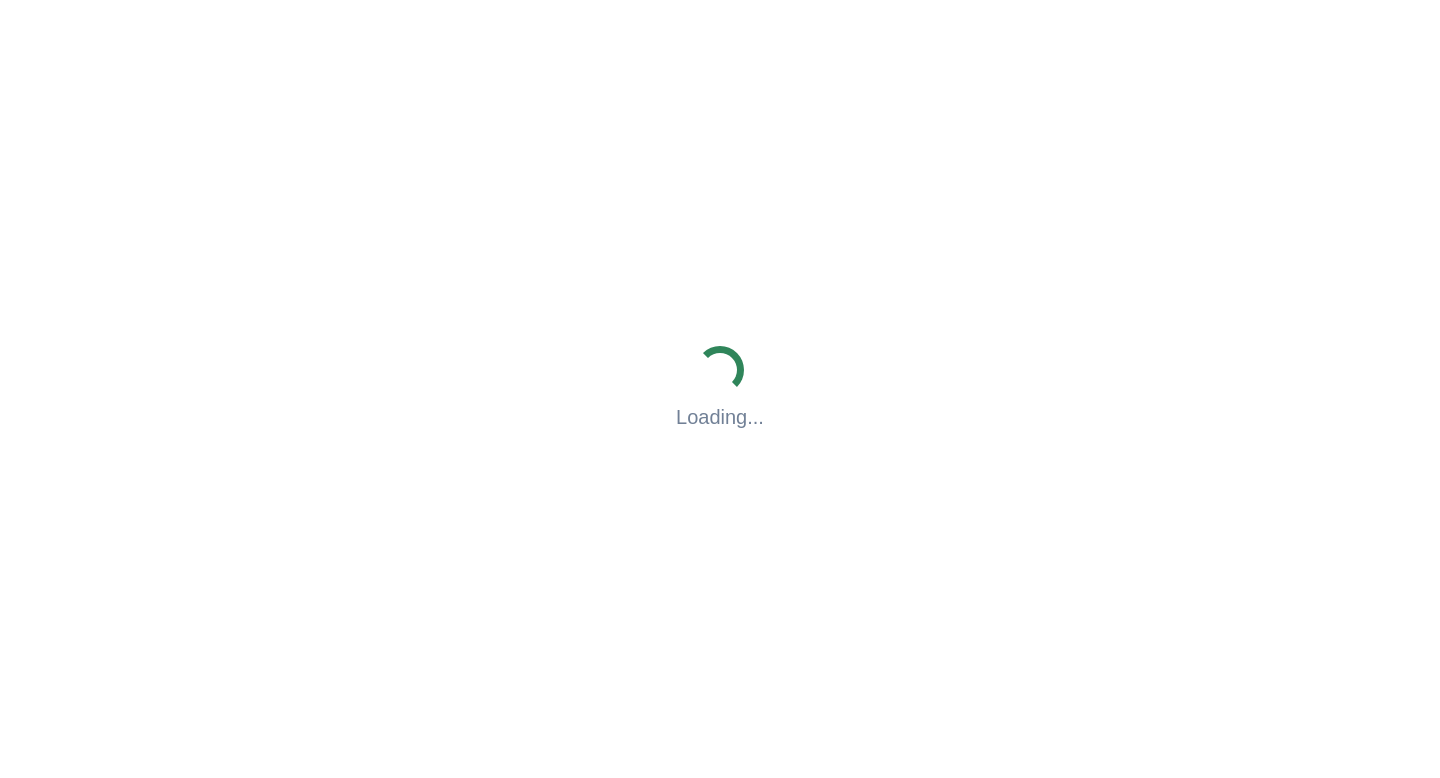 scroll, scrollTop: 0, scrollLeft: 0, axis: both 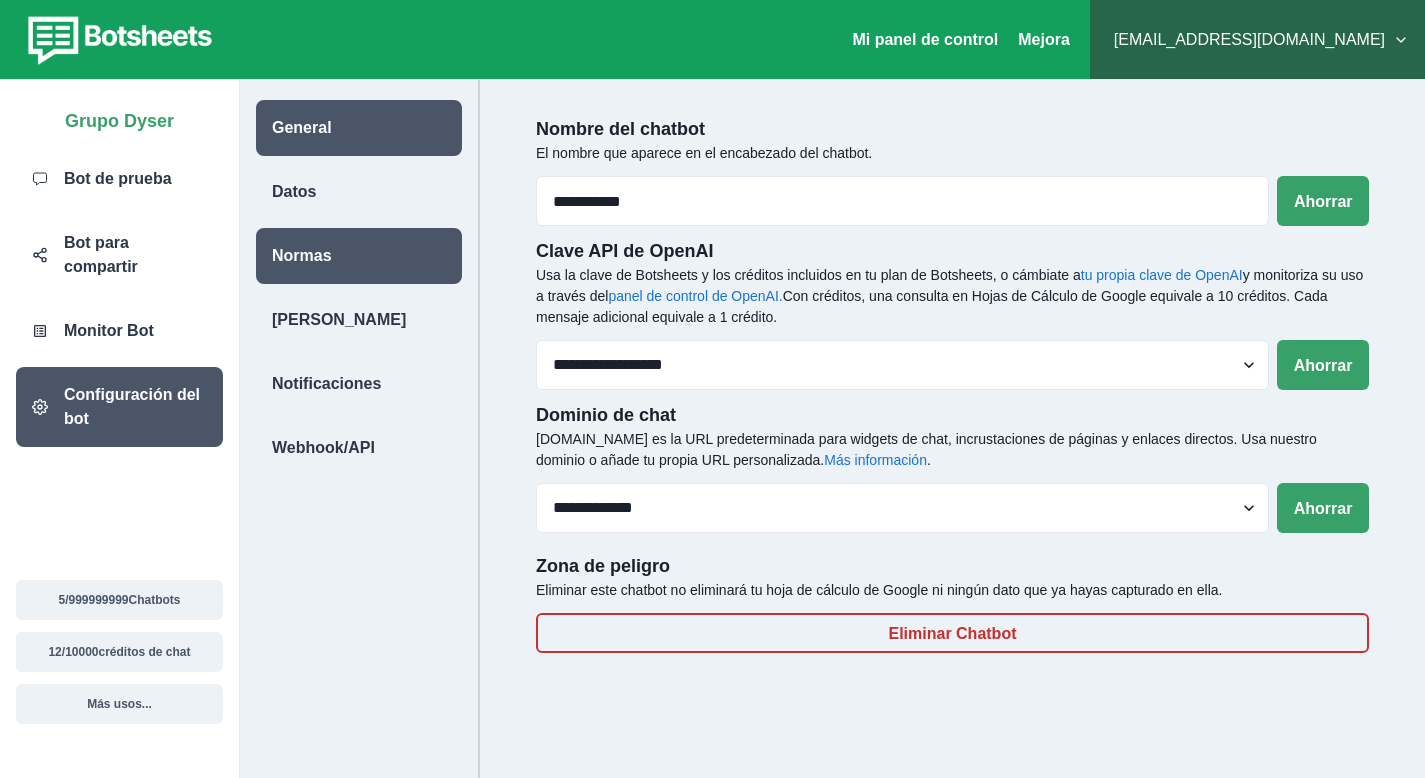 click on "Normas" at bounding box center (359, 256) 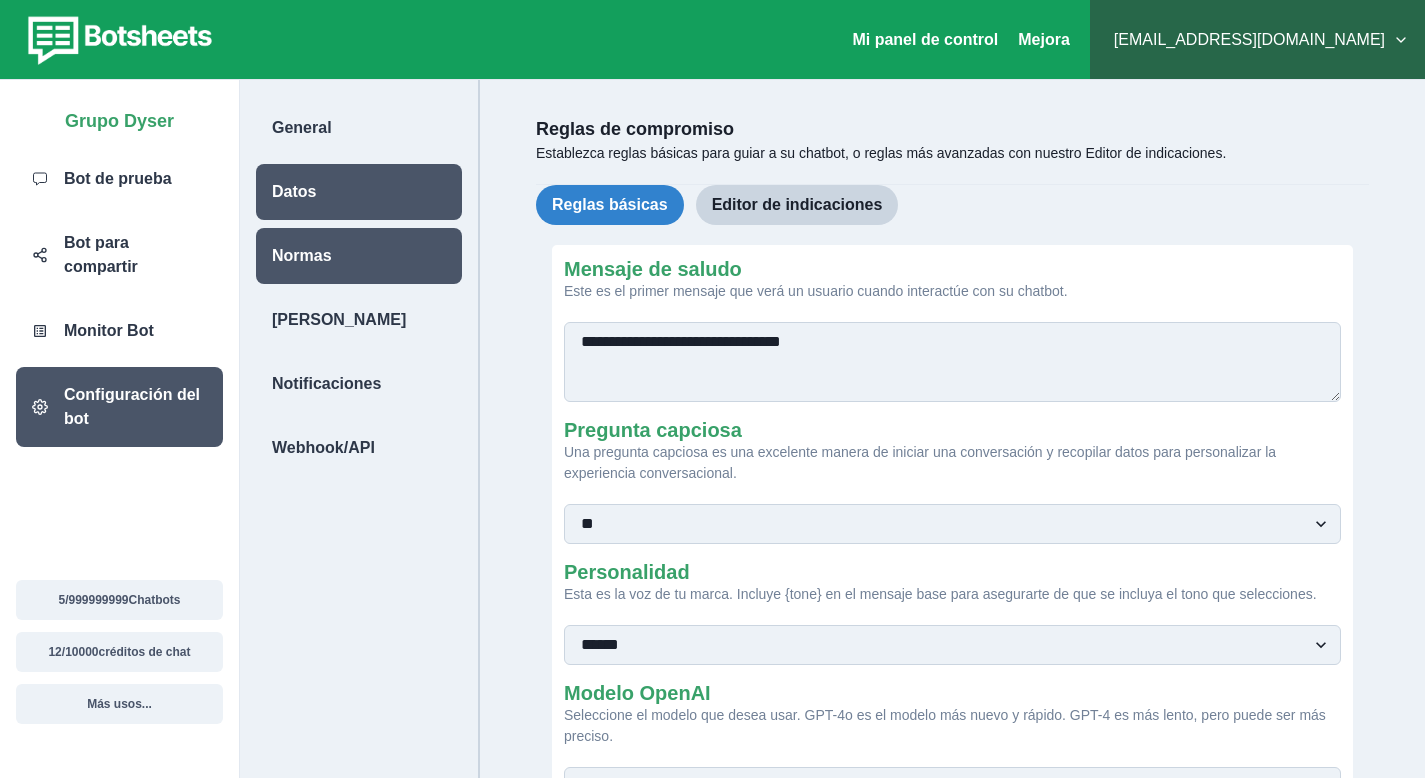click on "Datos" at bounding box center (359, 192) 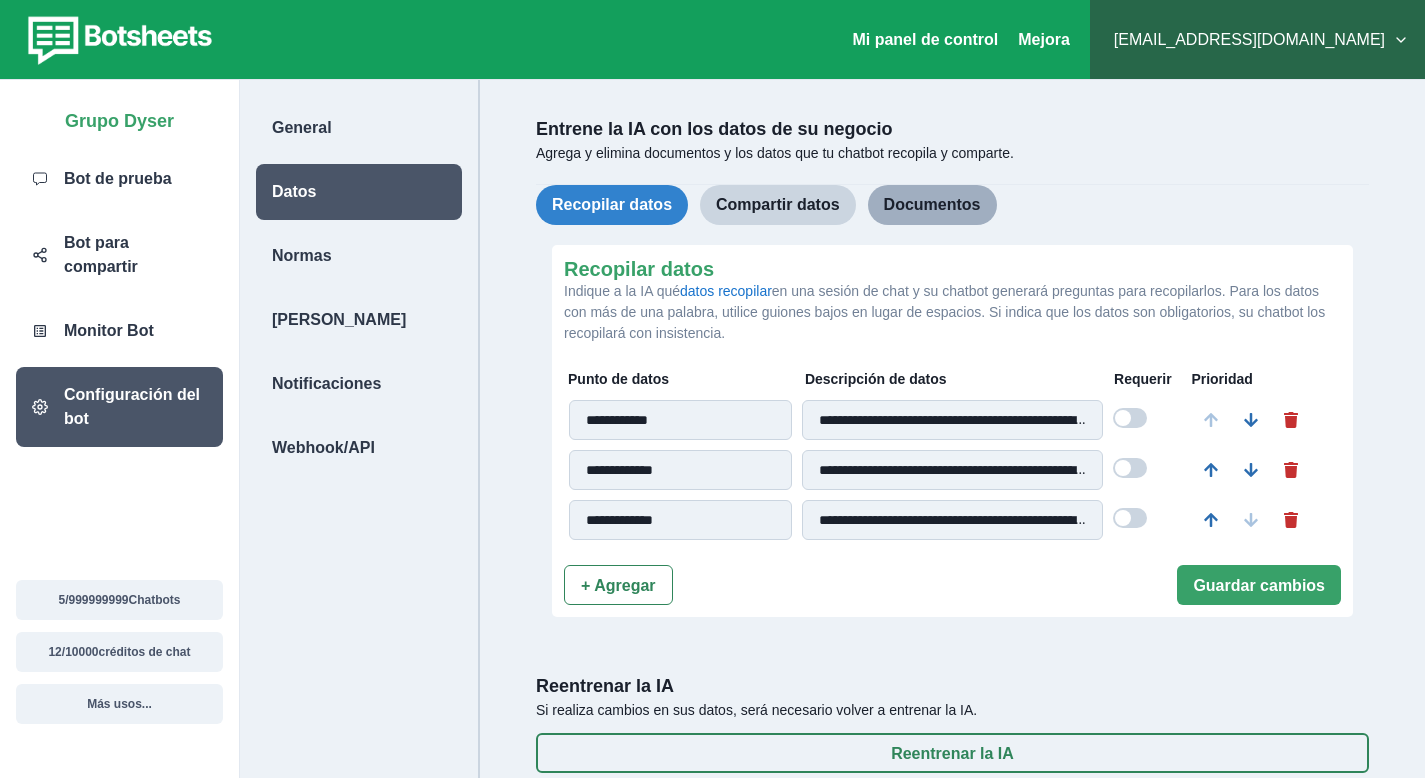 click on "Documentos" at bounding box center (932, 204) 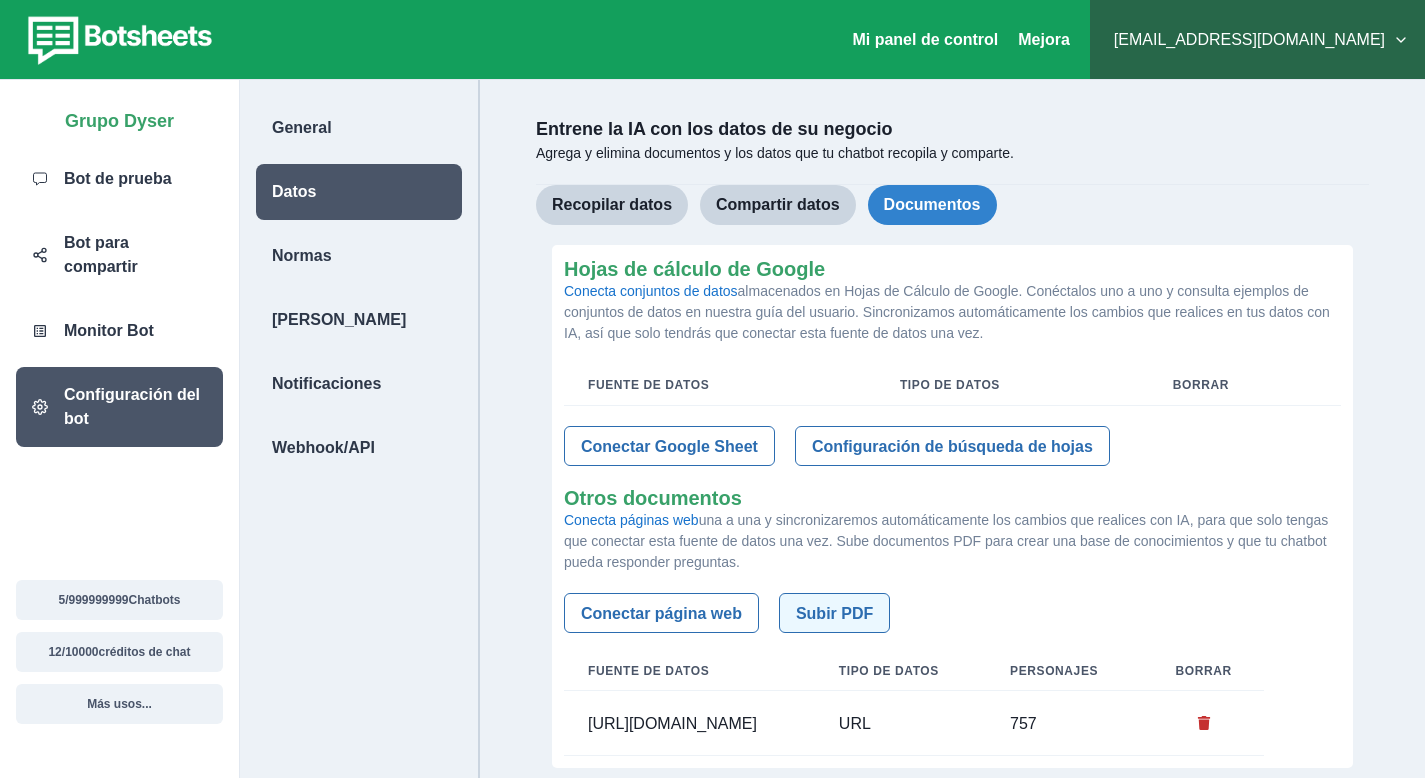 click on "Subir PDF" at bounding box center (834, 613) 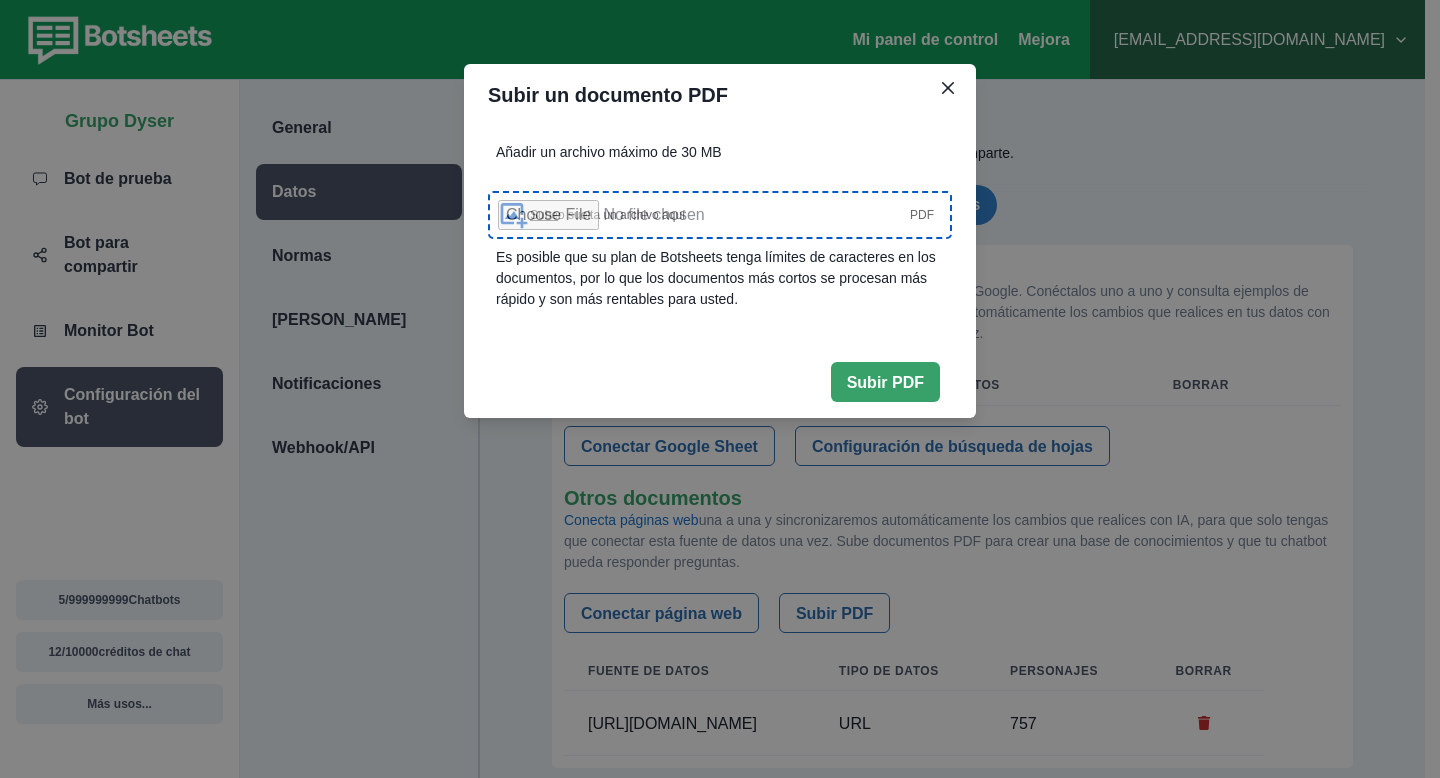 click on "Sube  o suelta un archivo aquí PDF" at bounding box center (732, 215) 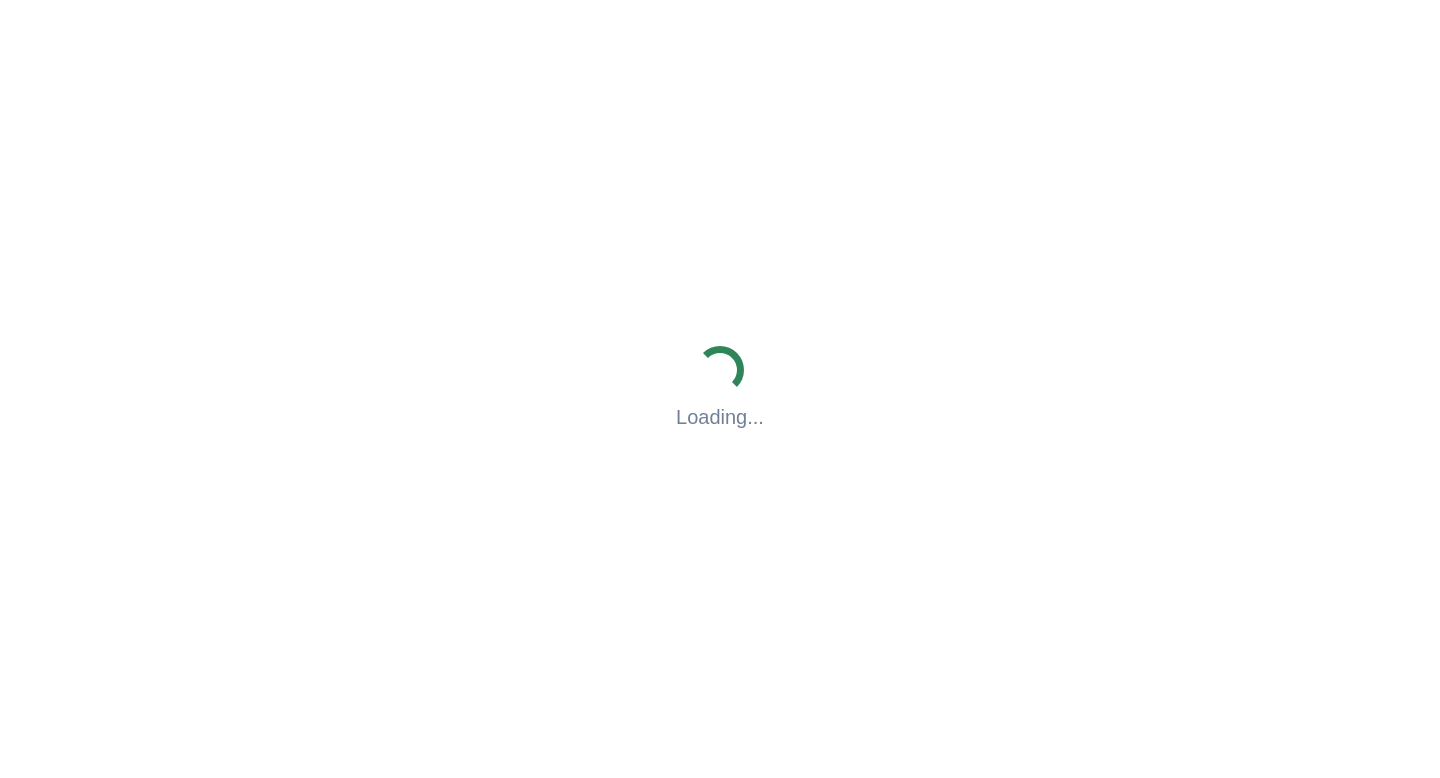scroll, scrollTop: 0, scrollLeft: 0, axis: both 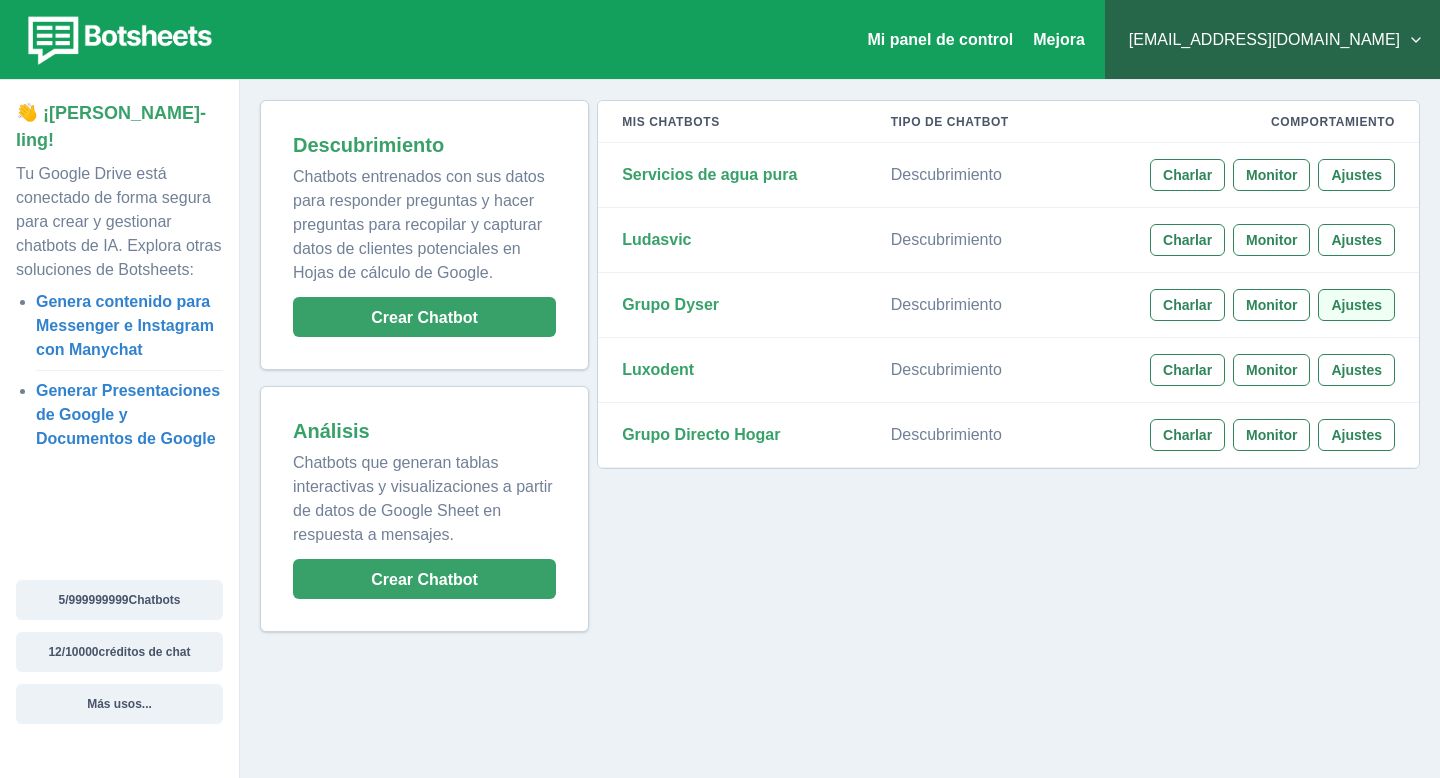 click on "Ajustes" at bounding box center (1356, 305) 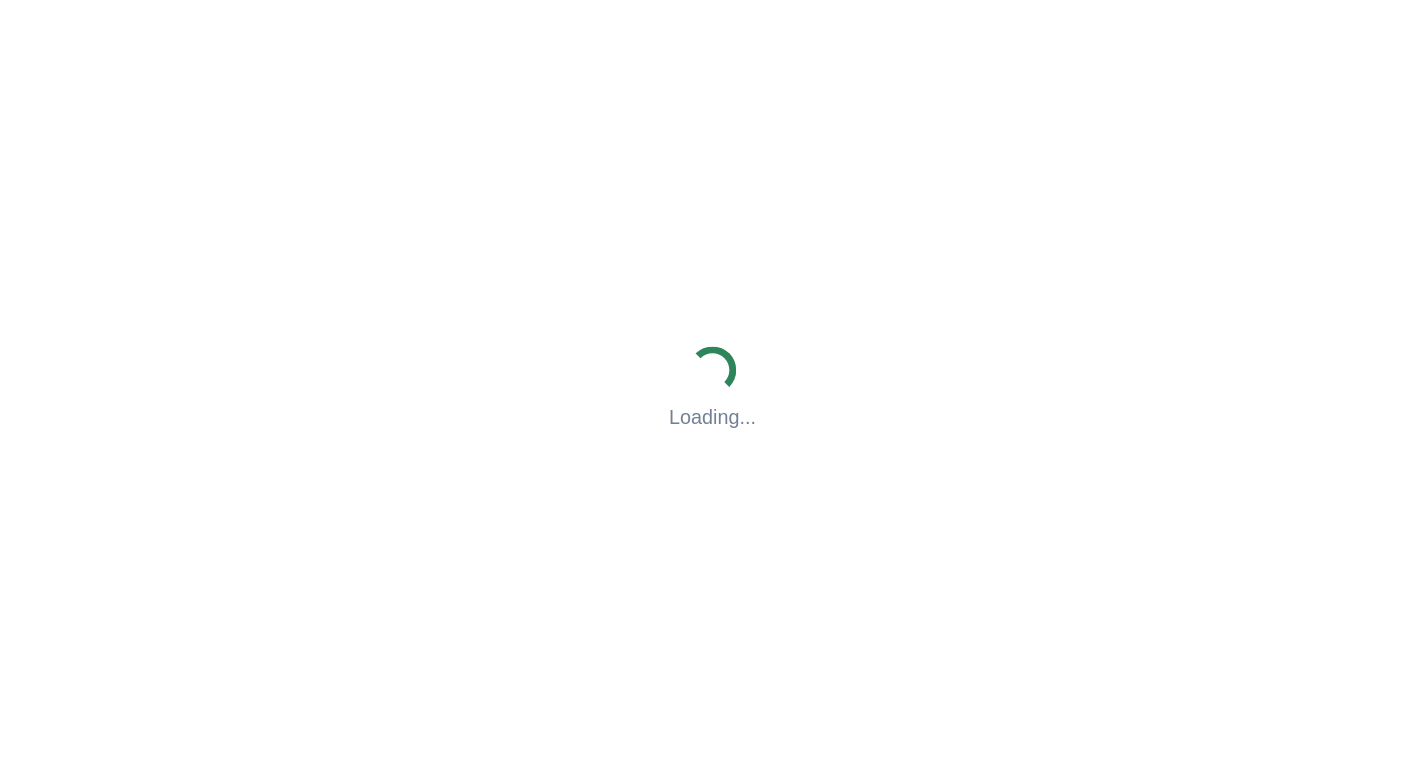 scroll, scrollTop: 0, scrollLeft: 0, axis: both 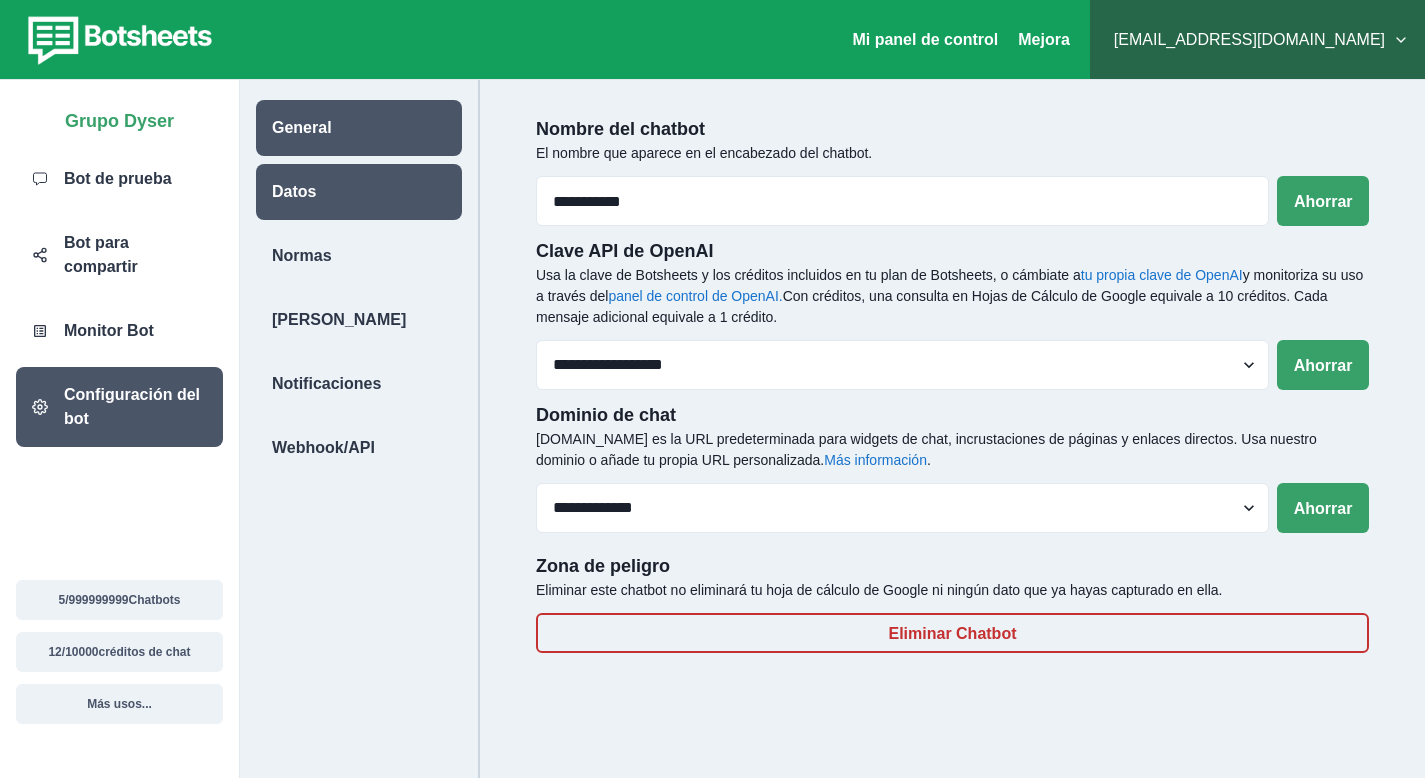 click on "Datos" at bounding box center [294, 192] 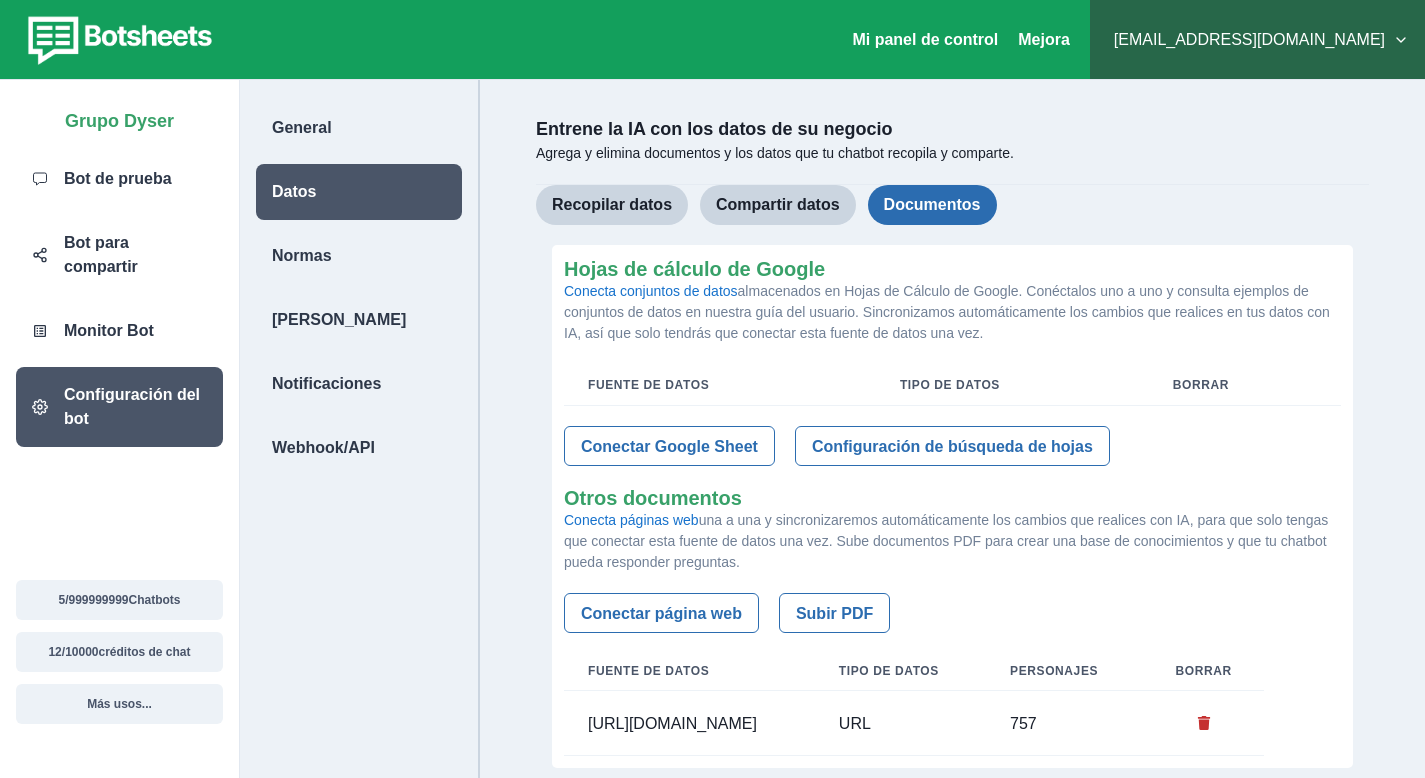 click on "Documentos" at bounding box center [932, 204] 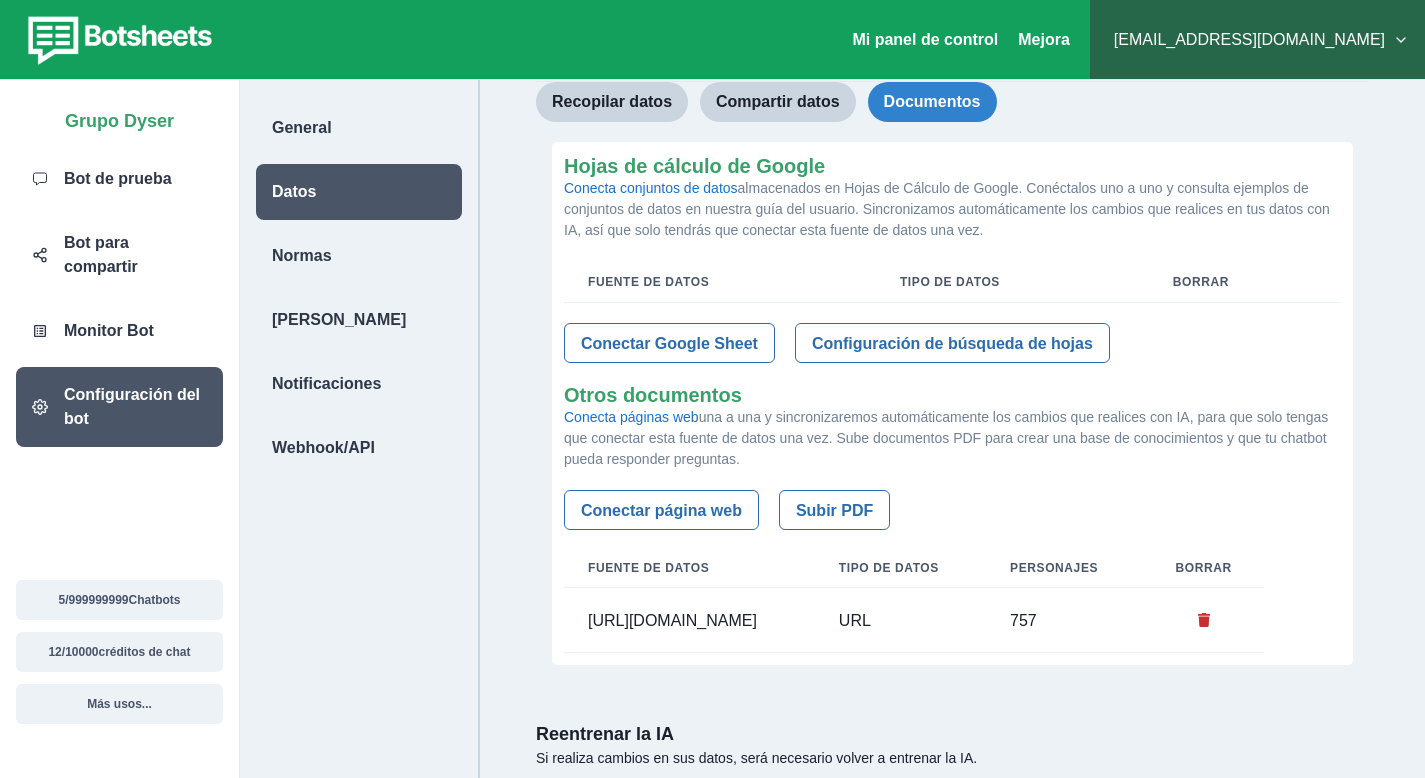 scroll, scrollTop: 120, scrollLeft: 0, axis: vertical 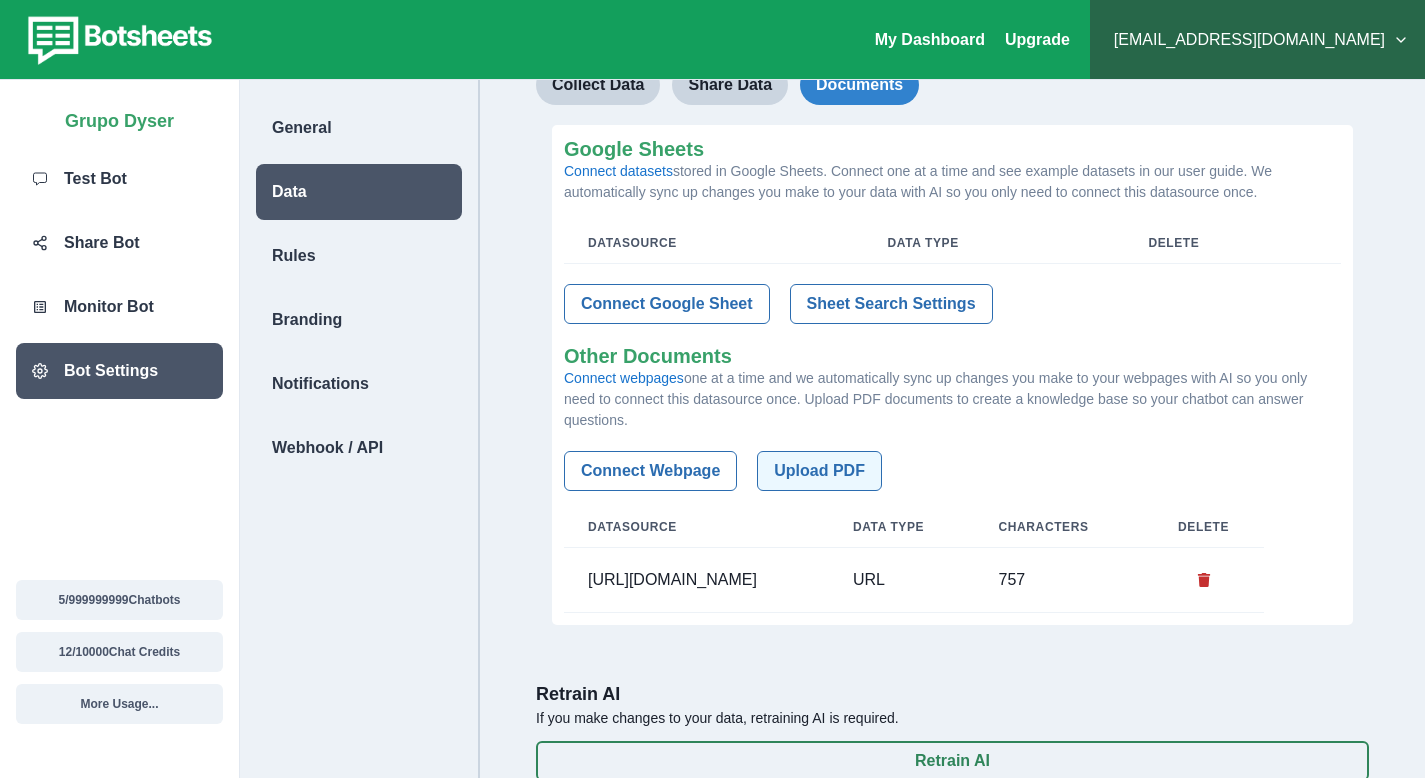 click on "Upload PDF" at bounding box center [819, 471] 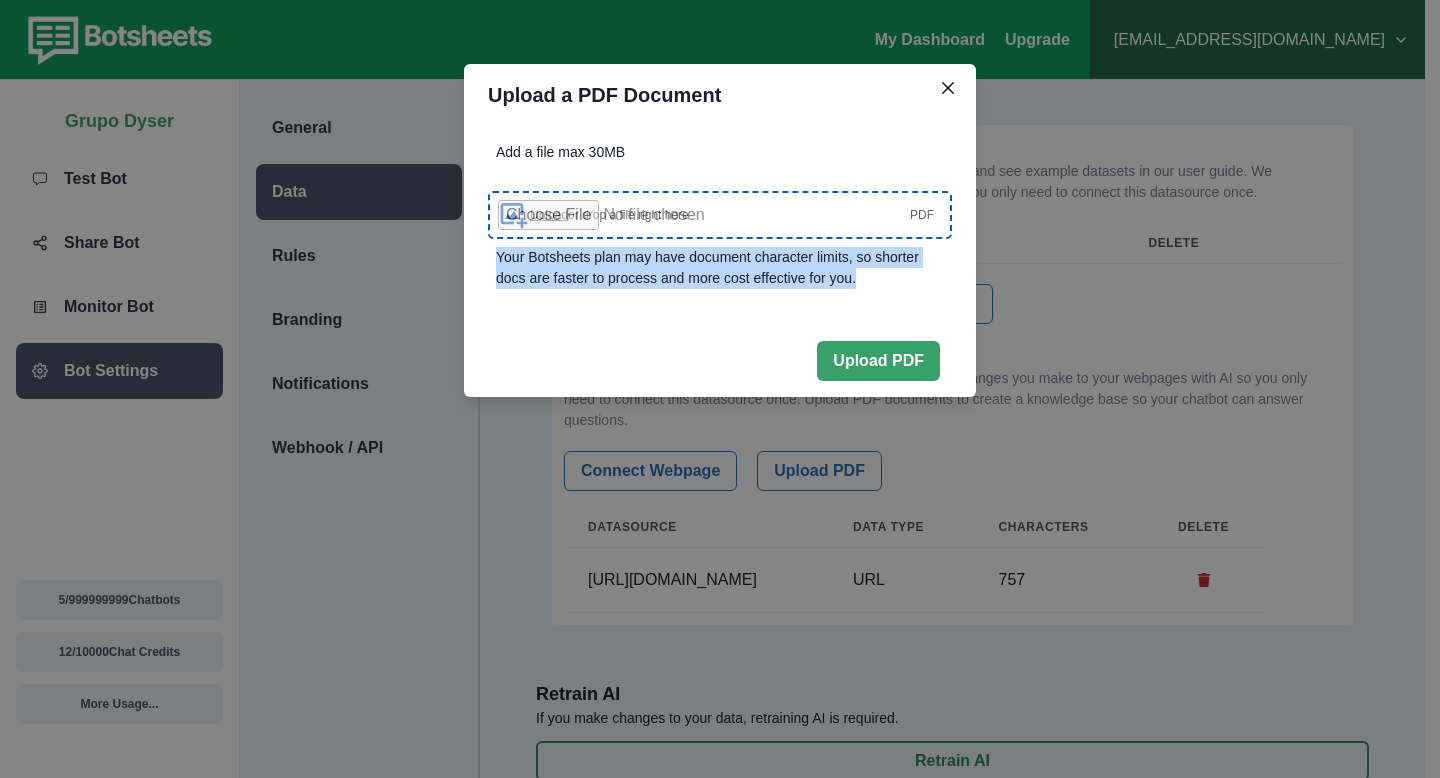 drag, startPoint x: 906, startPoint y: 285, endPoint x: 478, endPoint y: 246, distance: 429.7732 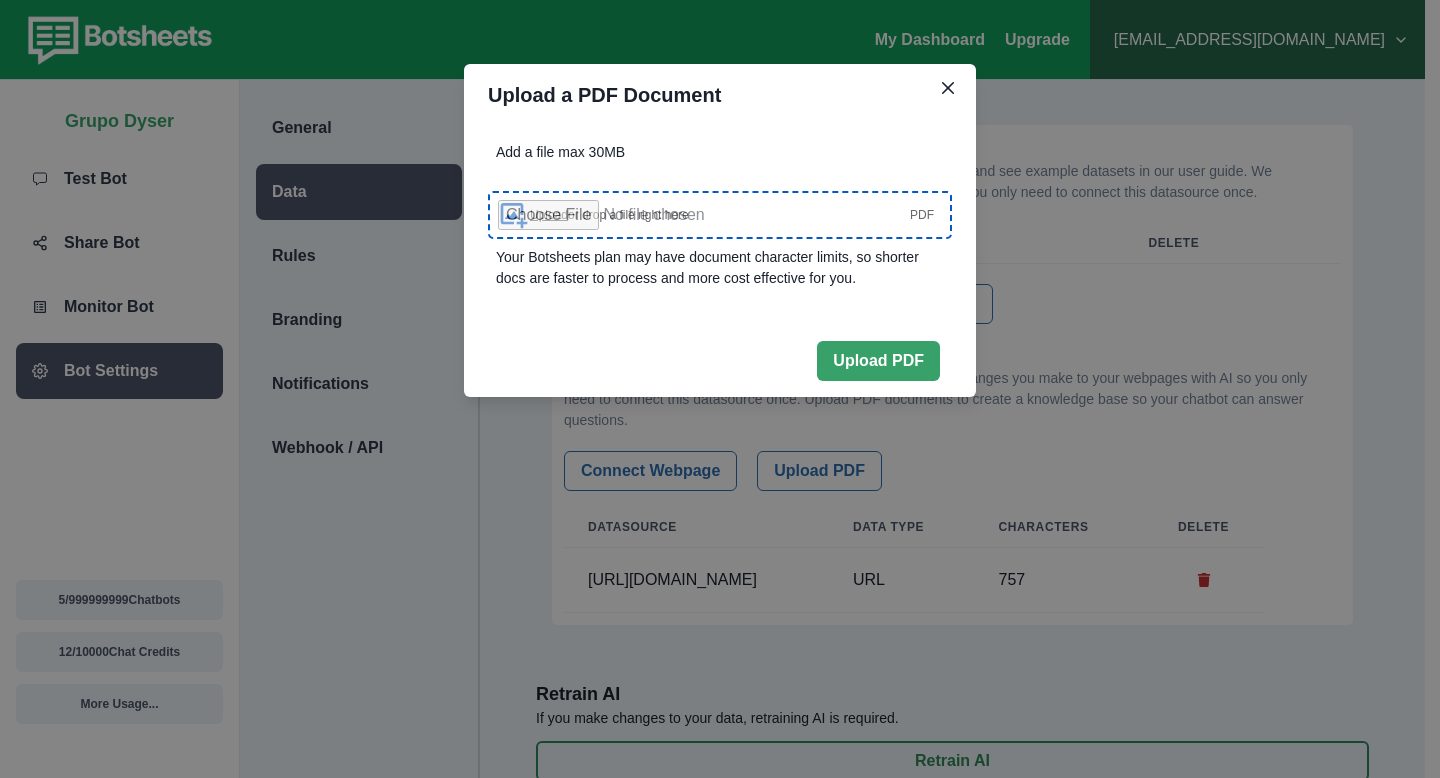click on "Upload  or drop a file right here" at bounding box center [609, 215] 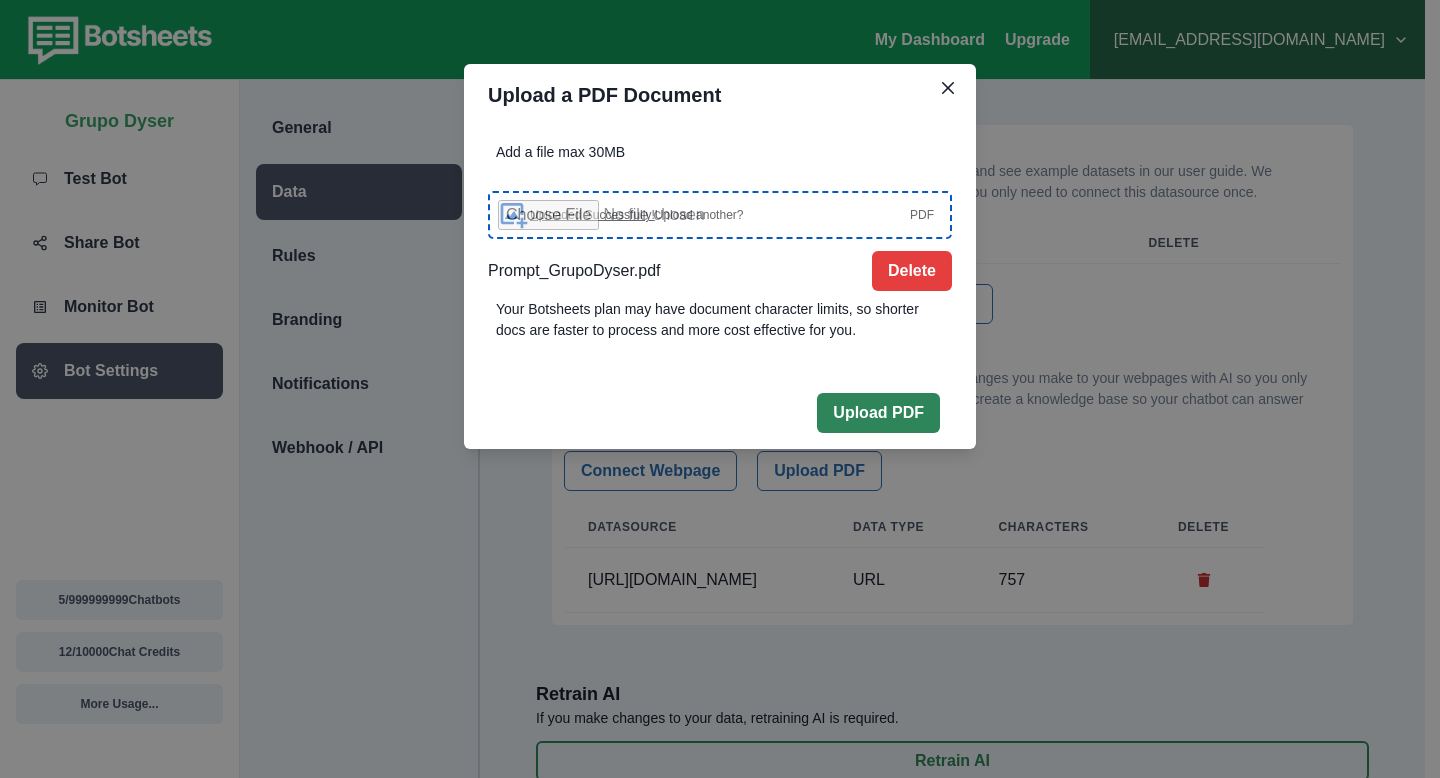 click on "Upload PDF" at bounding box center [878, 413] 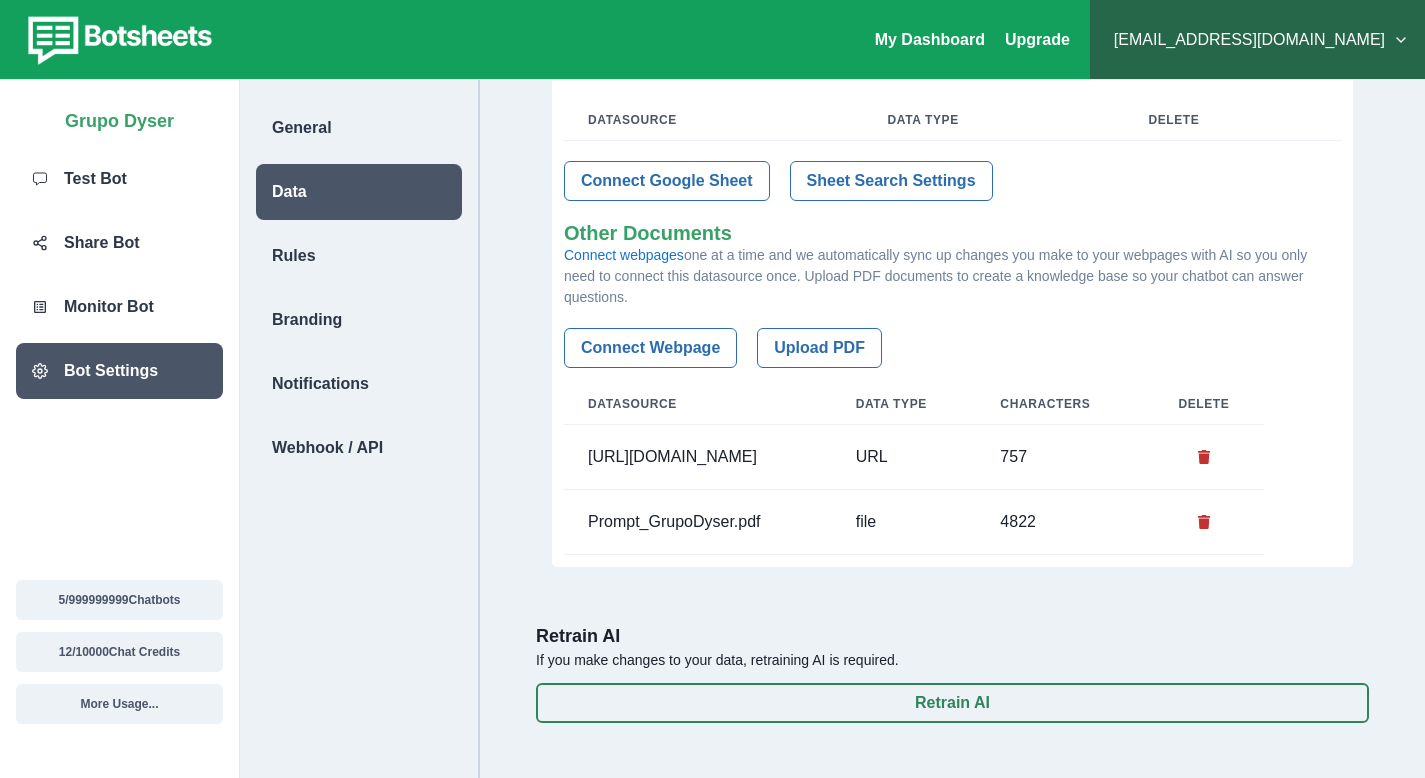 scroll, scrollTop: 244, scrollLeft: 0, axis: vertical 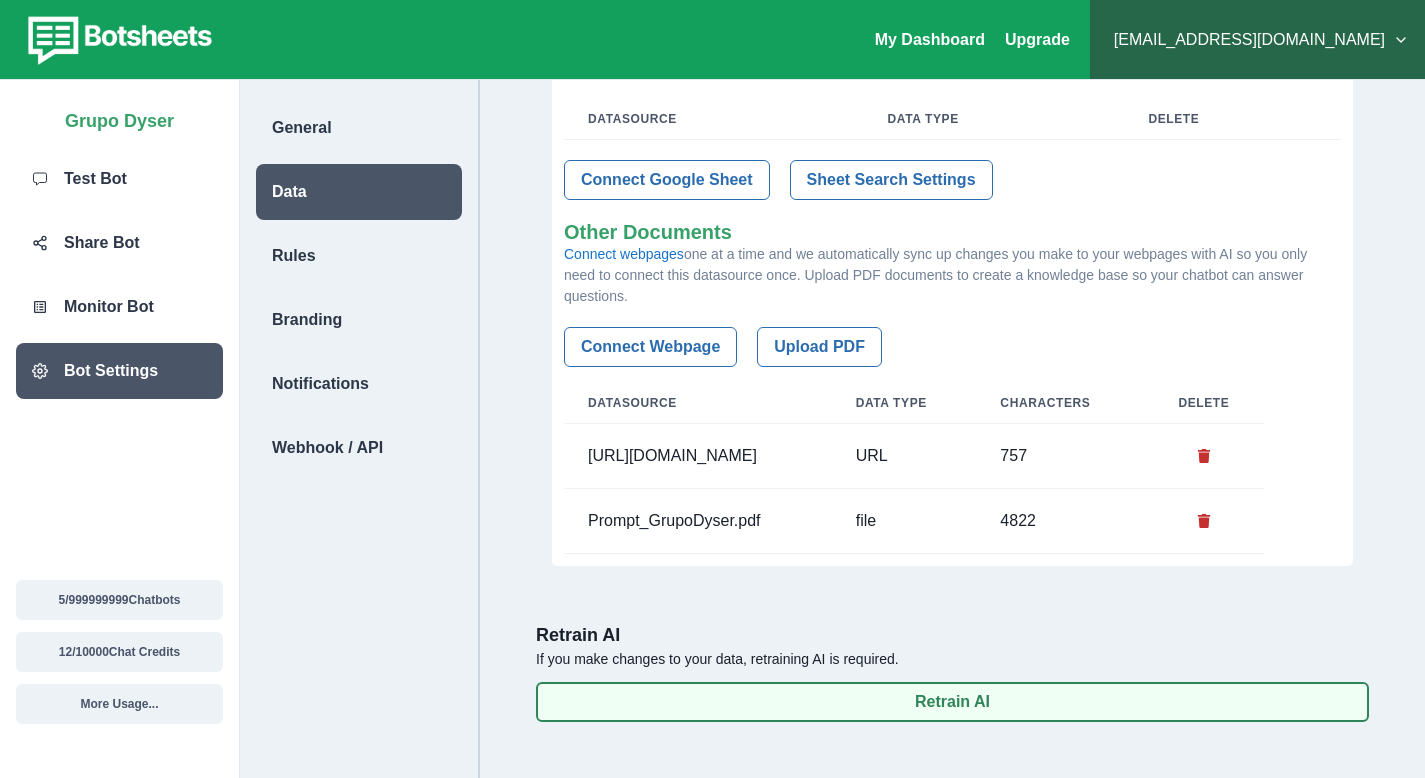 click on "Retrain AI" at bounding box center (952, 702) 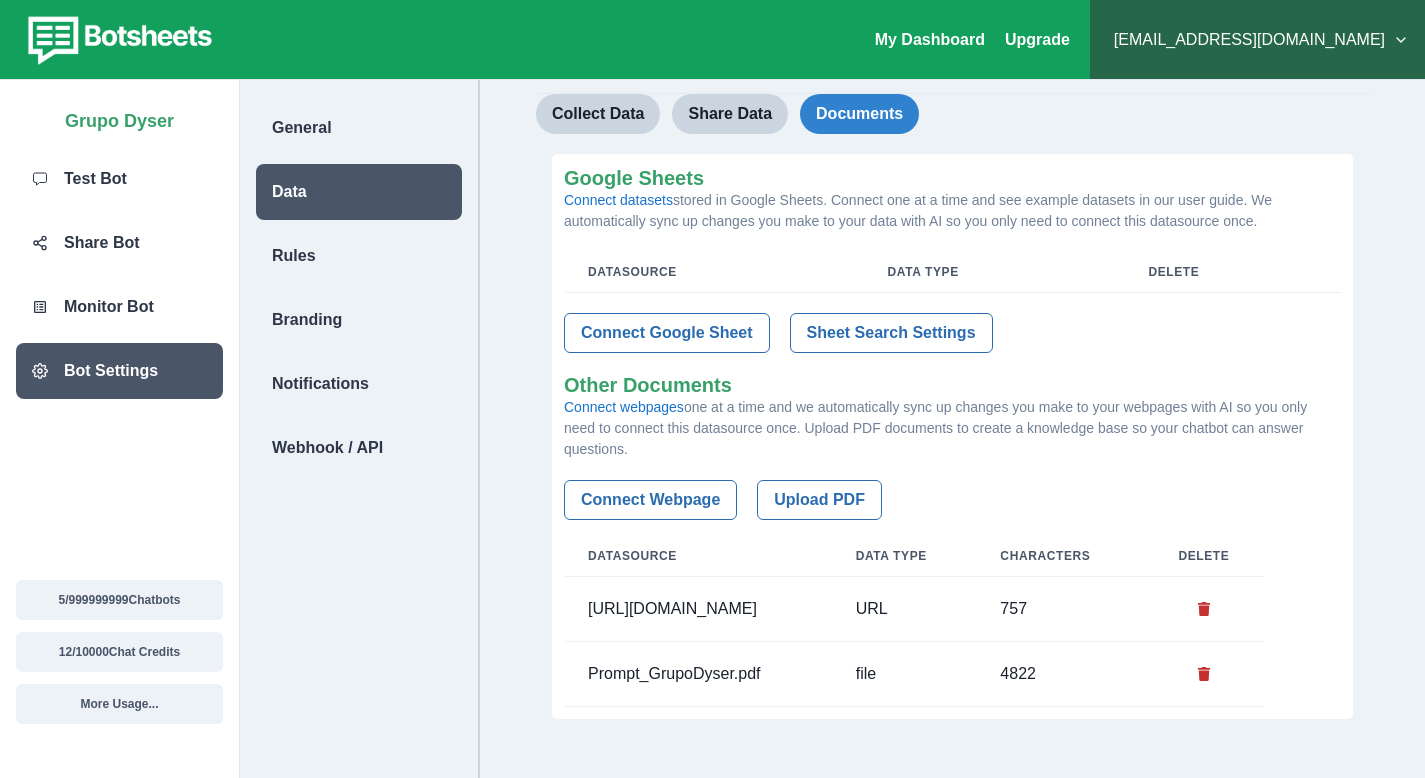 scroll, scrollTop: 102, scrollLeft: 0, axis: vertical 